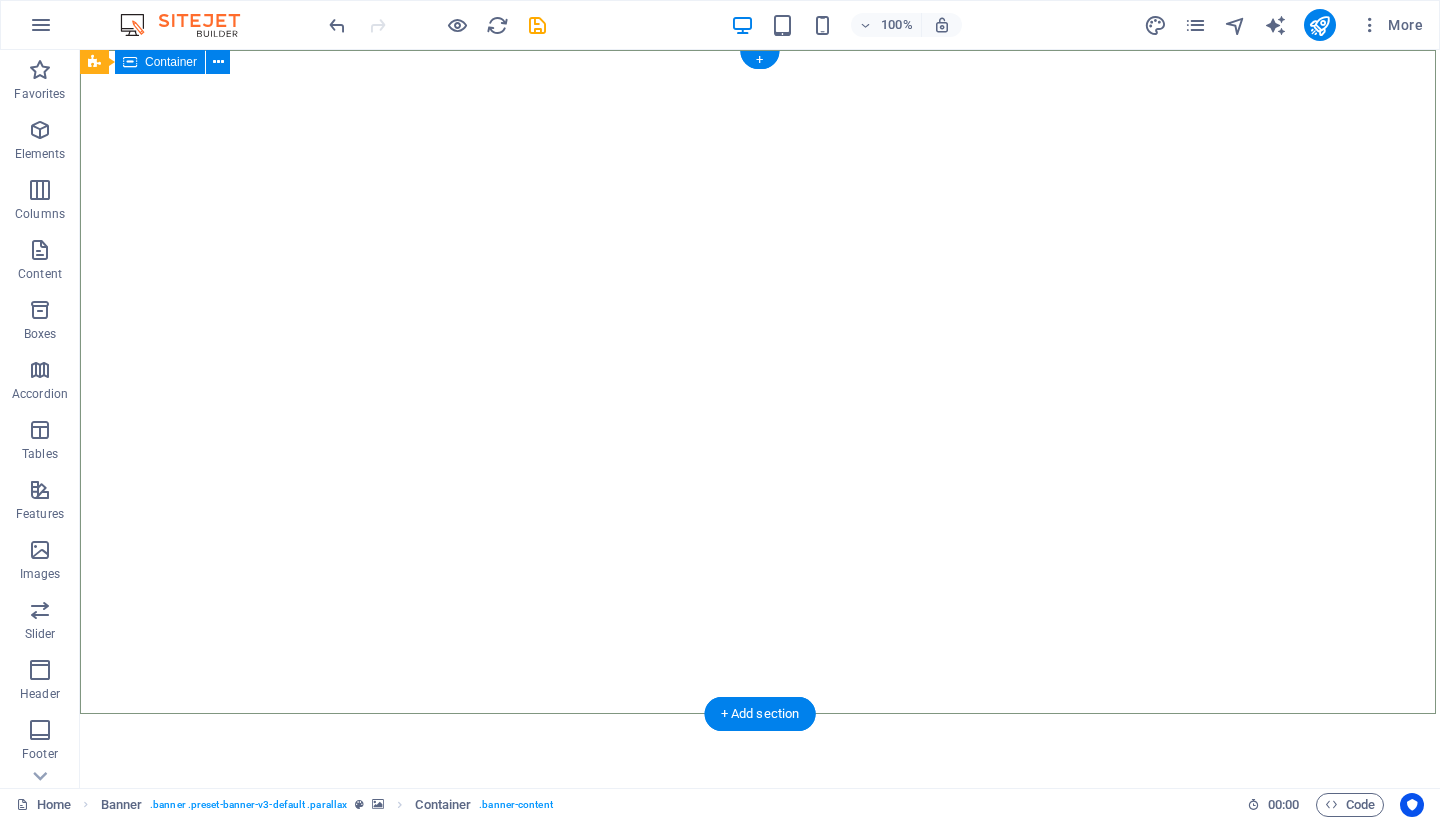 scroll, scrollTop: 0, scrollLeft: 0, axis: both 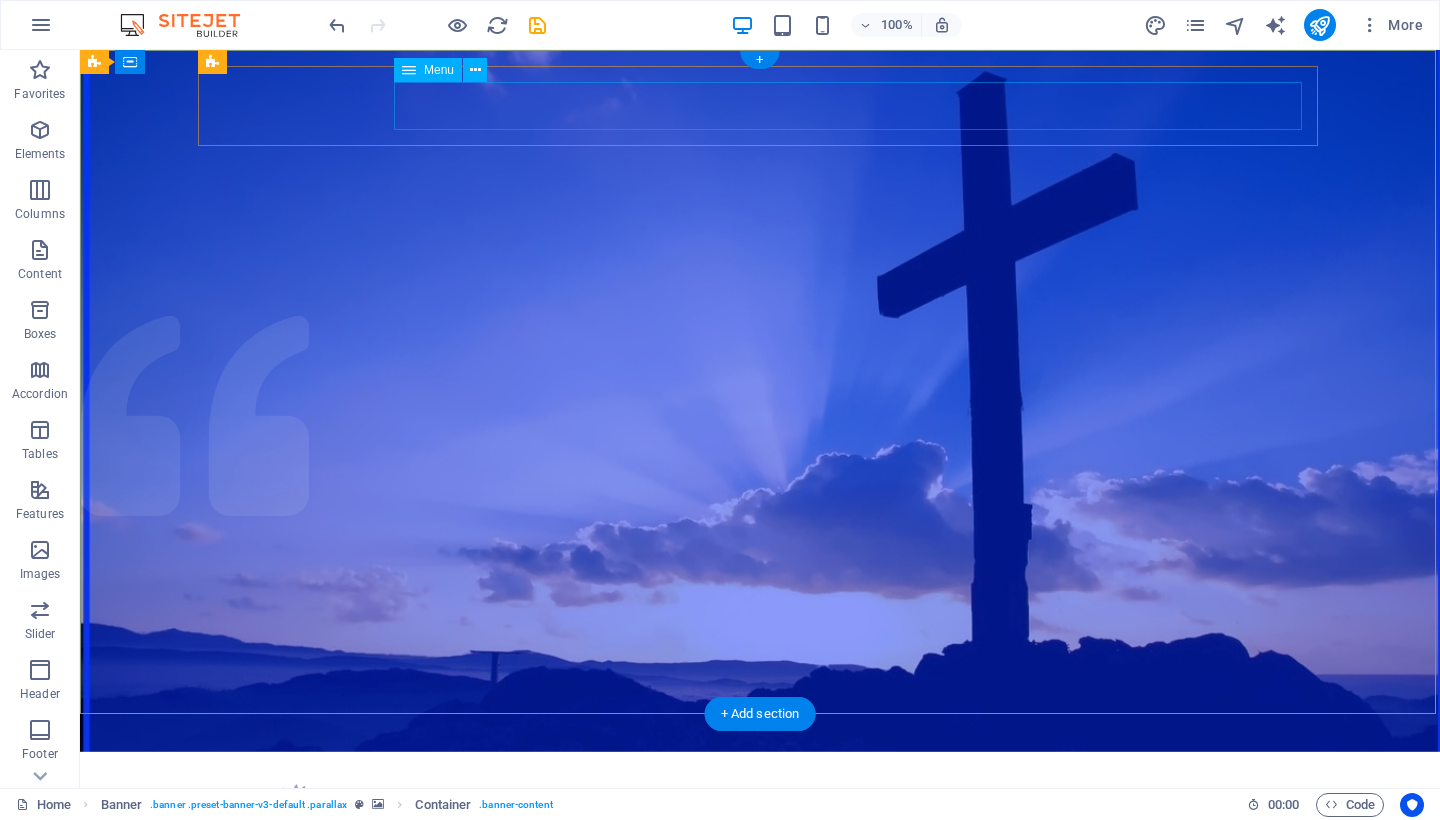 click on "Home About us What we do Projects Volunteers Donate" at bounding box center [760, 868] 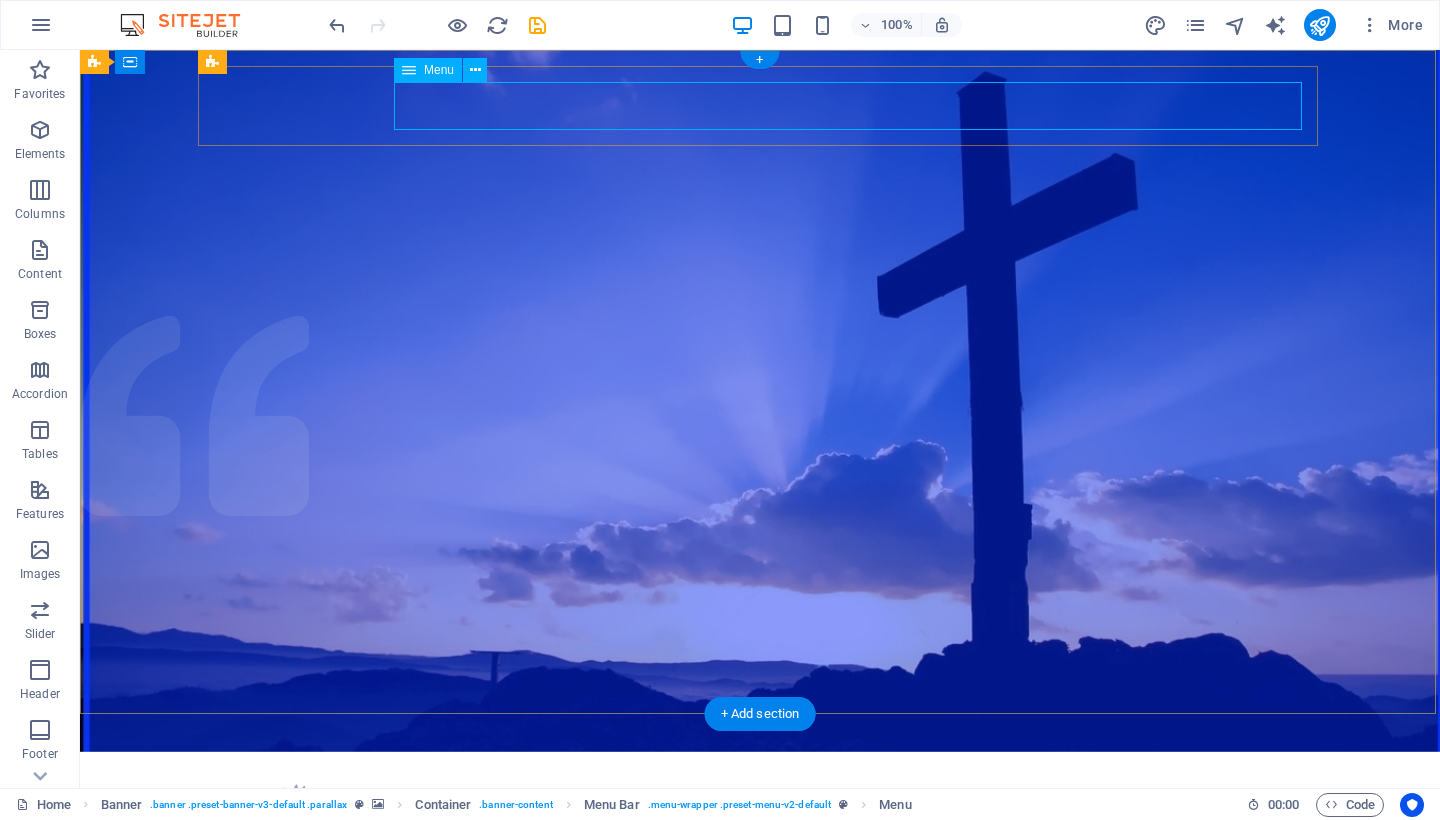 click on "Home About us What we do Projects Volunteers Donate" at bounding box center [760, 868] 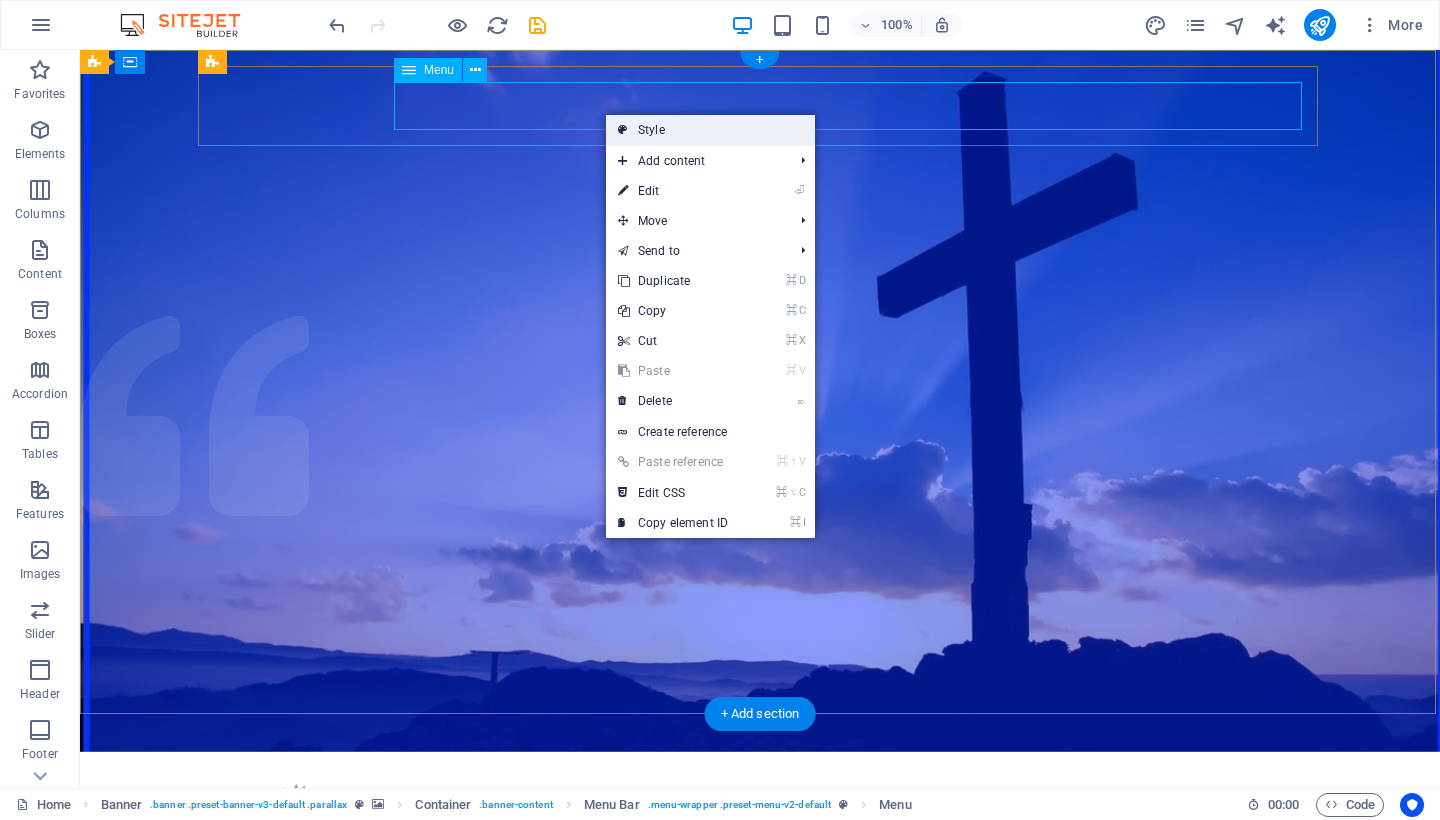 click on "Style" at bounding box center (710, 130) 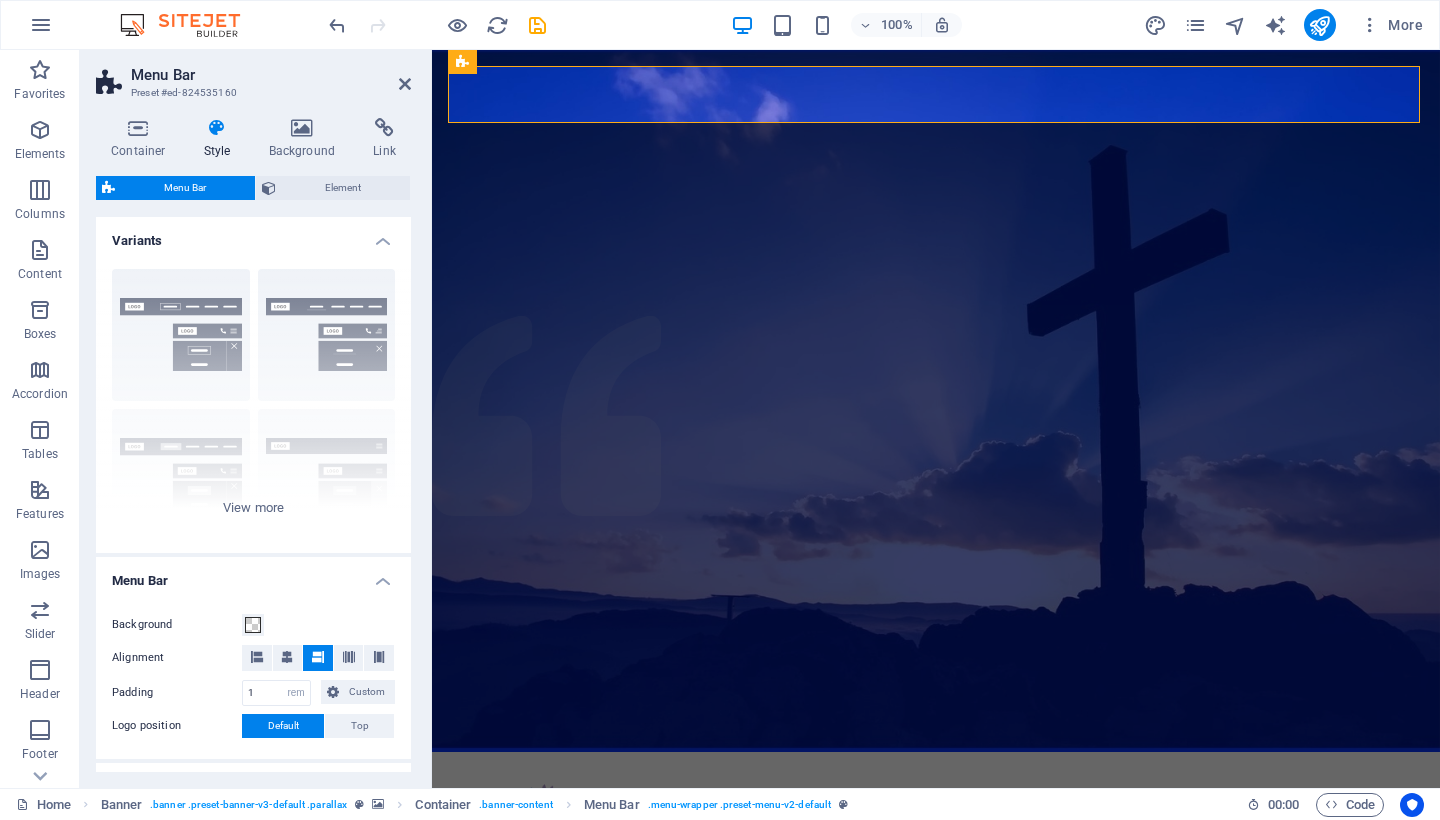 click at bounding box center (217, 128) 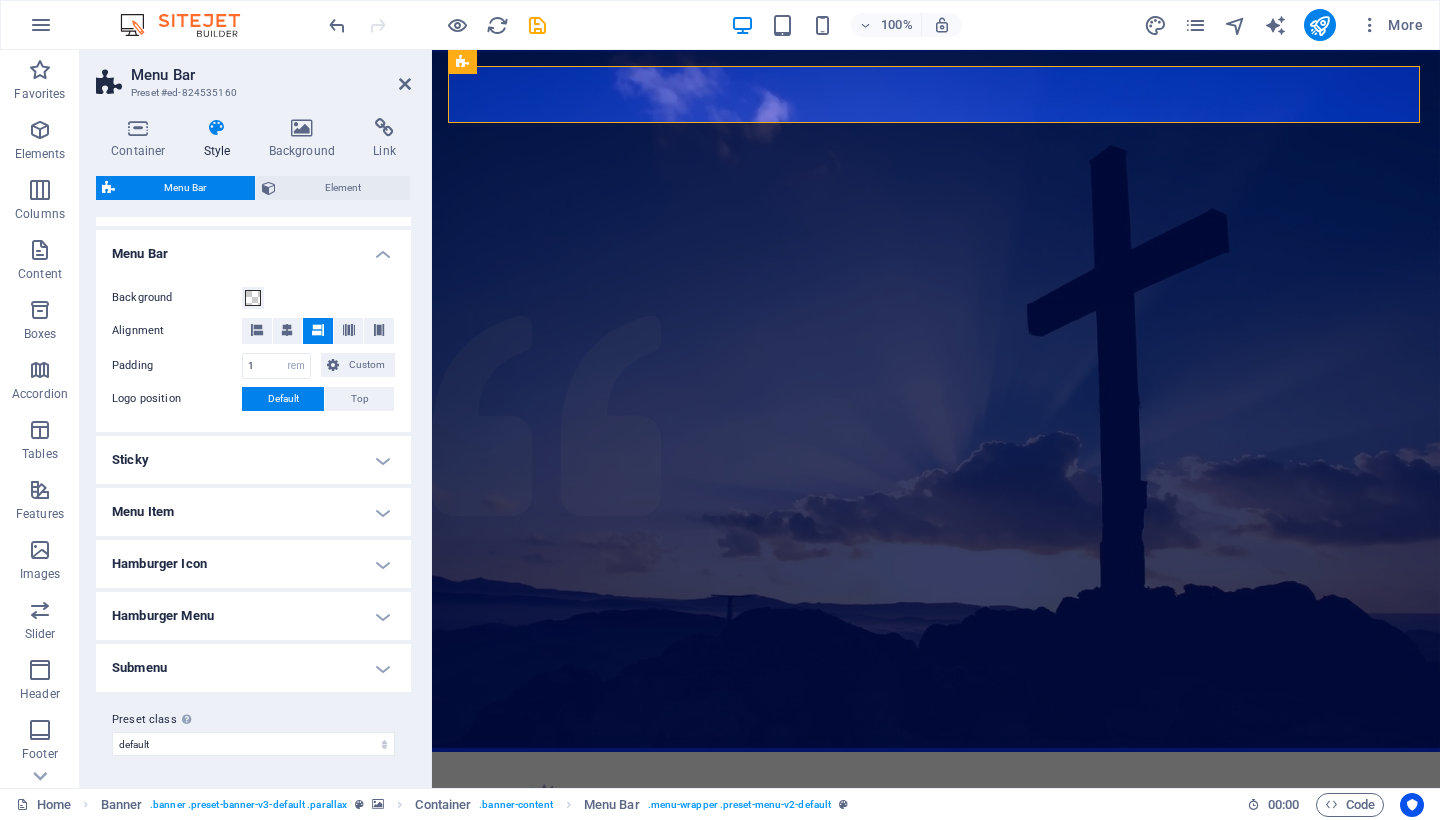 scroll, scrollTop: 326, scrollLeft: 0, axis: vertical 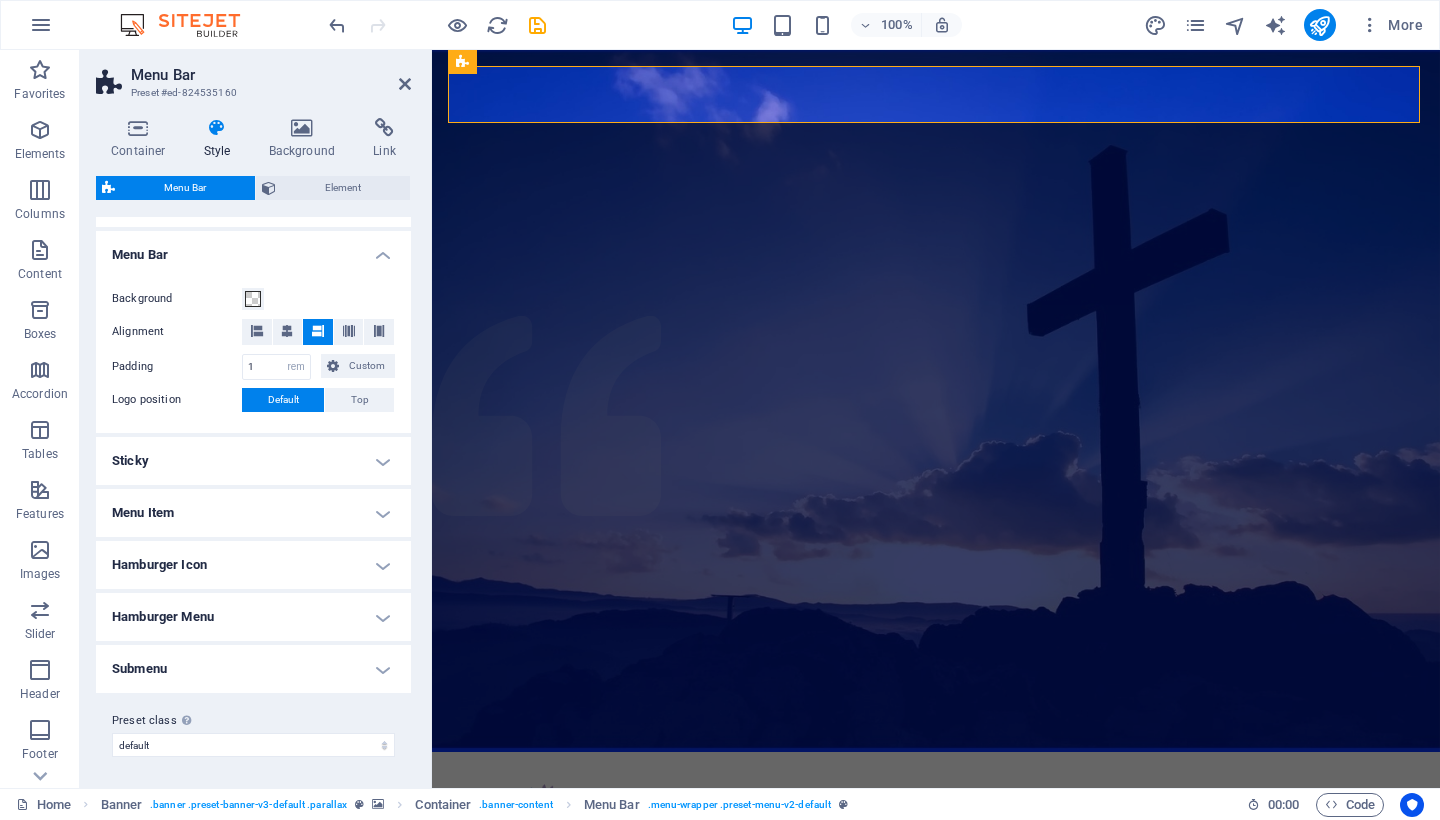 click on "Submenu" at bounding box center (253, 669) 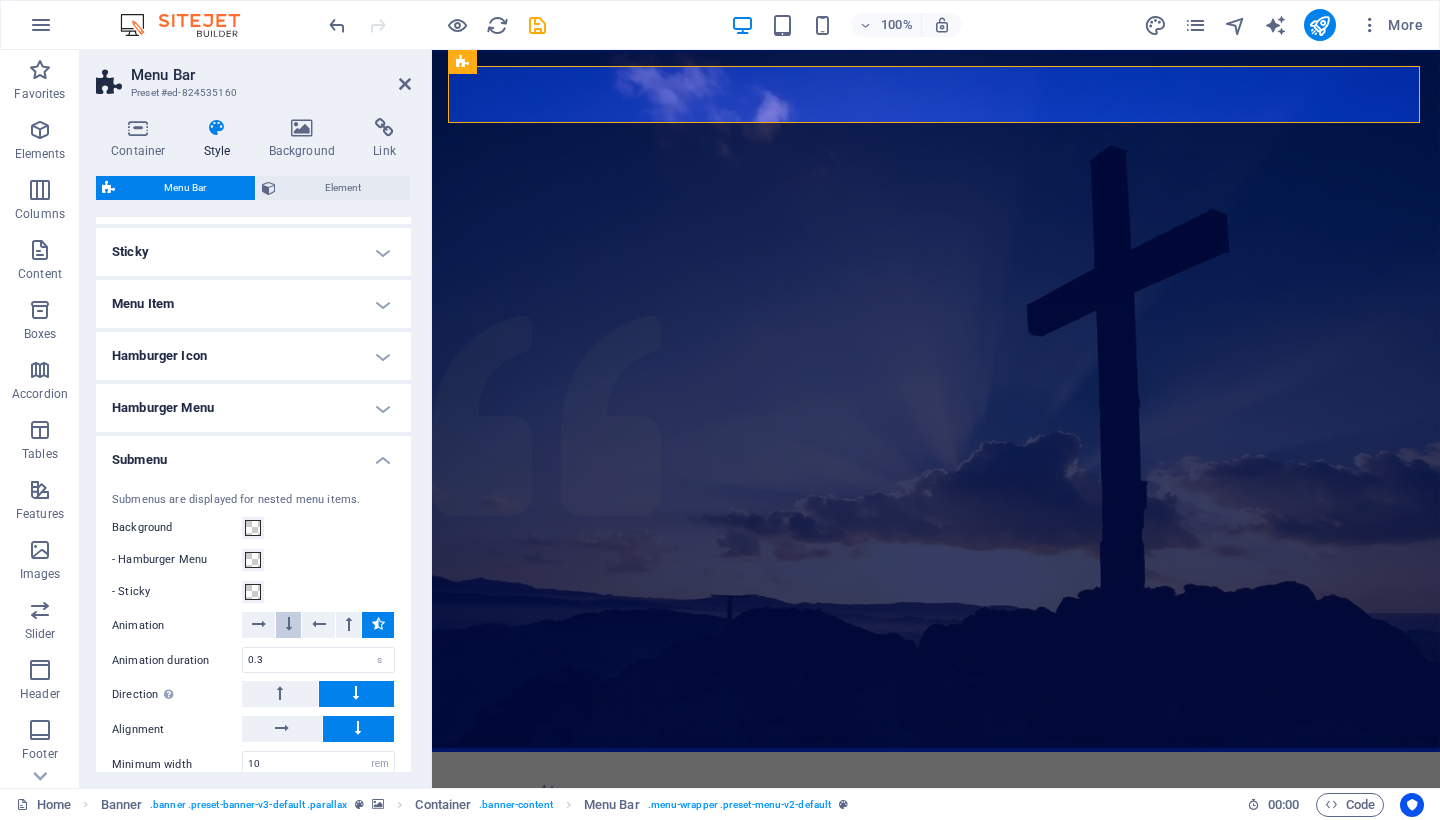 scroll, scrollTop: 533, scrollLeft: 0, axis: vertical 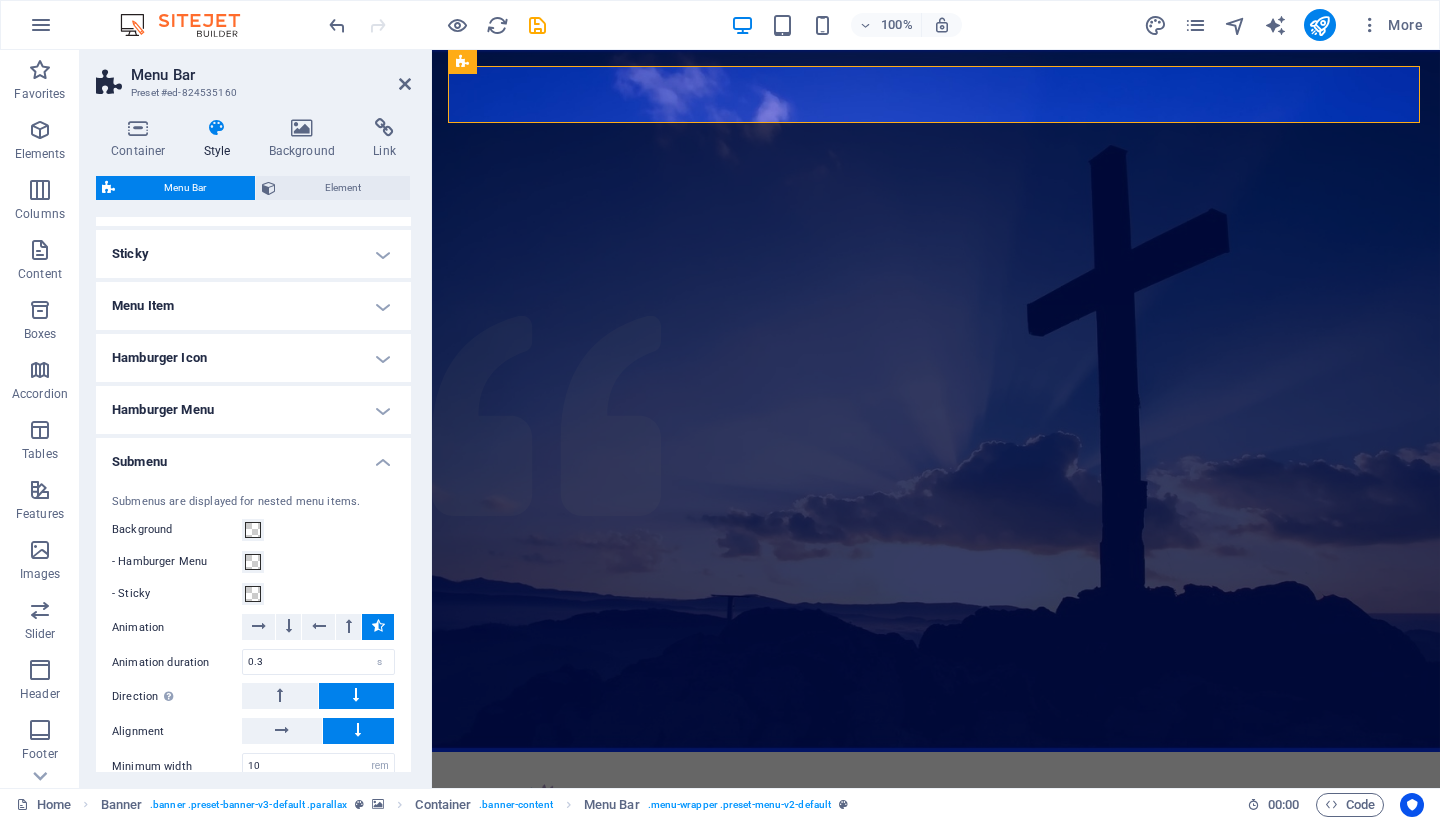 click on "Submenu" at bounding box center (253, 456) 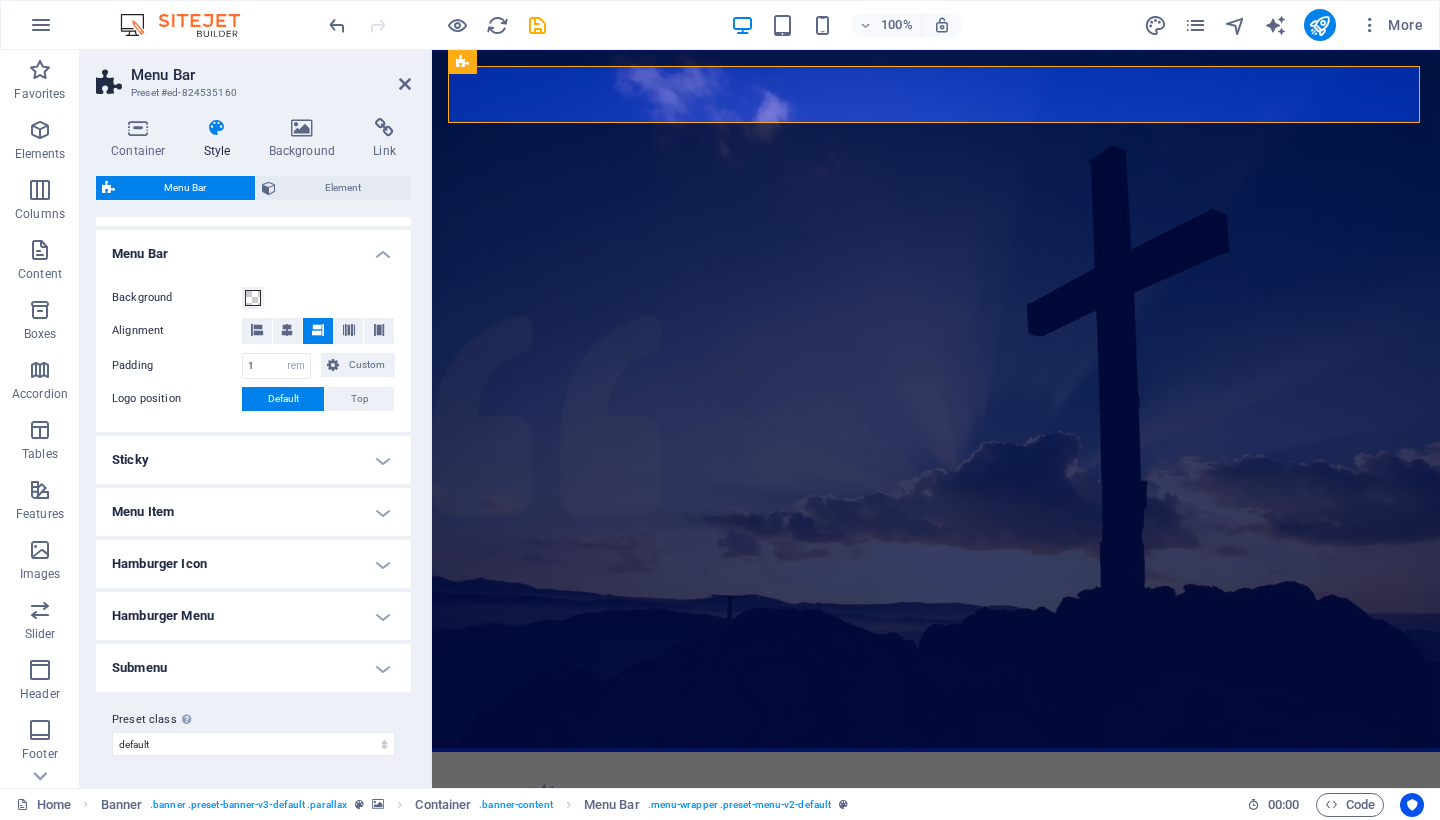 scroll, scrollTop: 326, scrollLeft: 0, axis: vertical 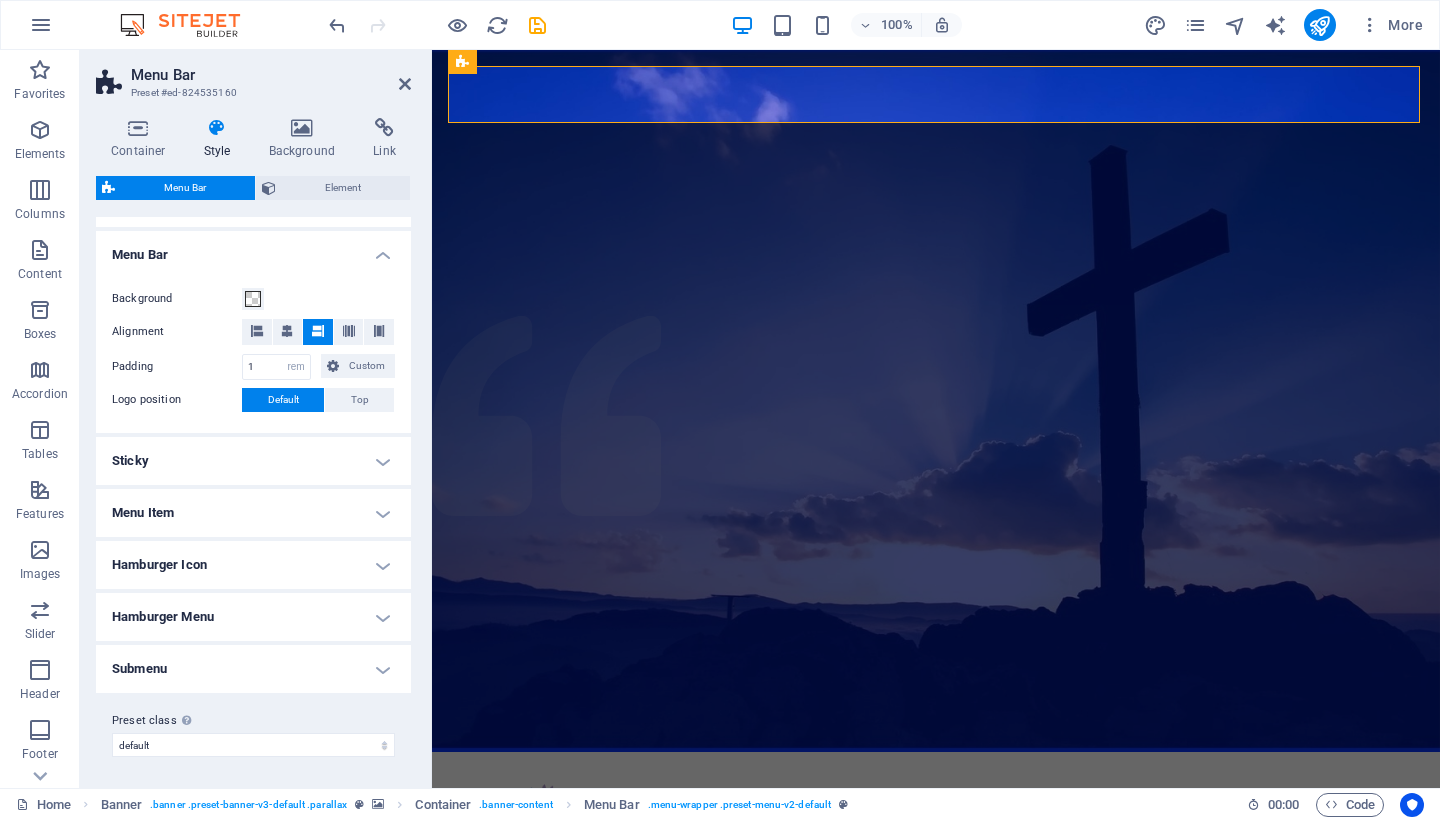 click on "Menu Item" at bounding box center [253, 513] 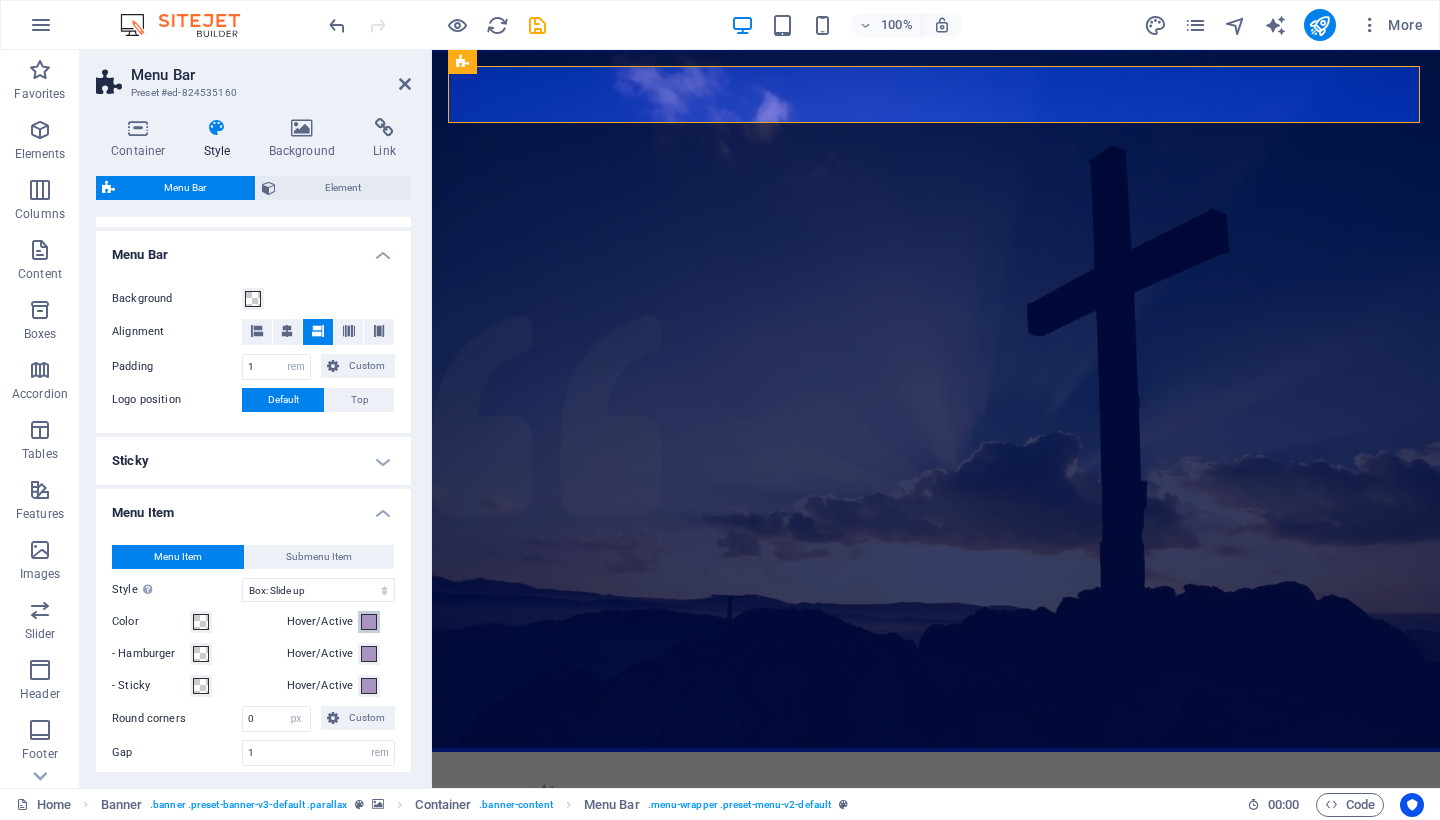 click at bounding box center [369, 622] 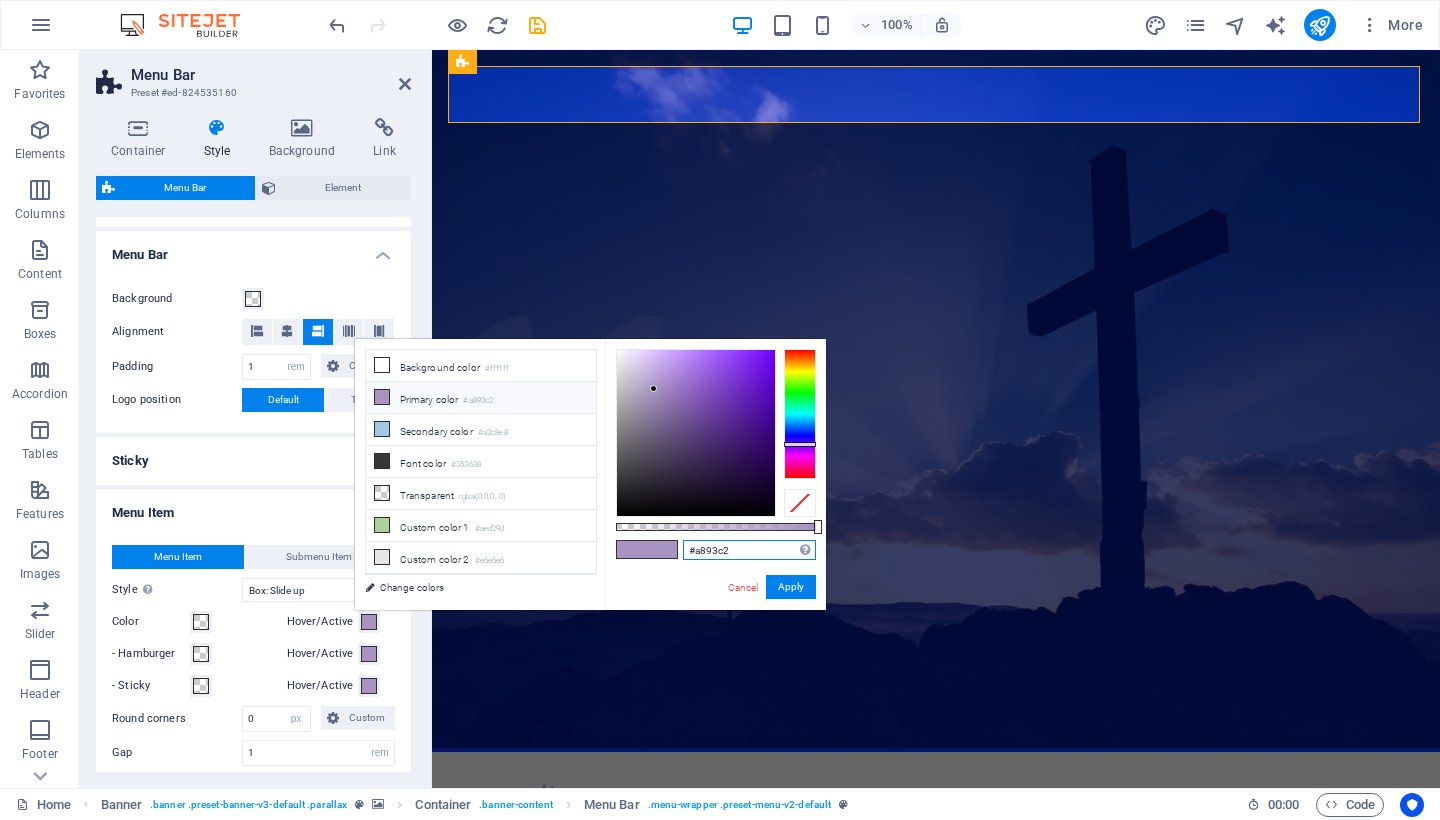 click on "#a893c2" at bounding box center (749, 550) 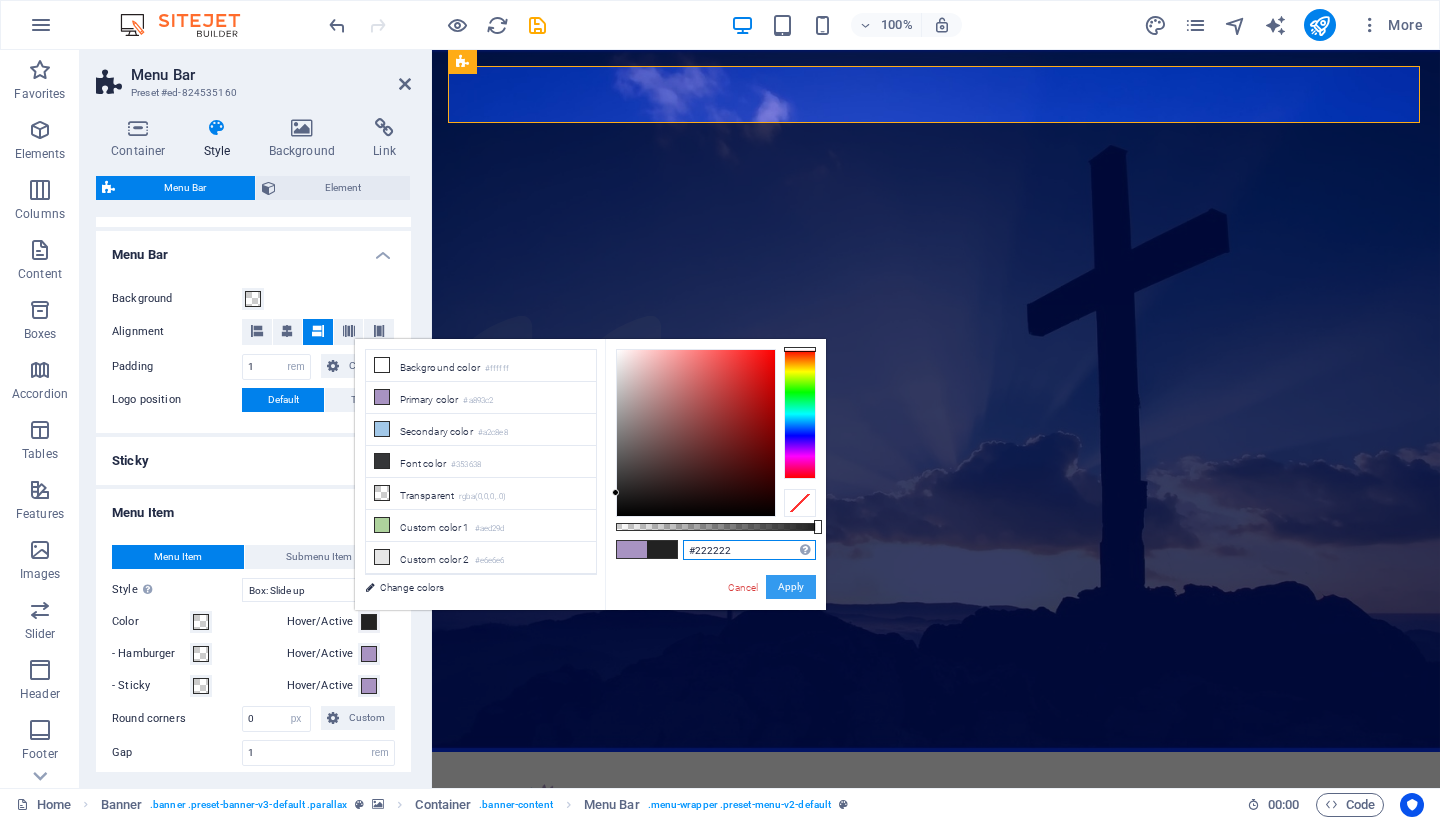 select 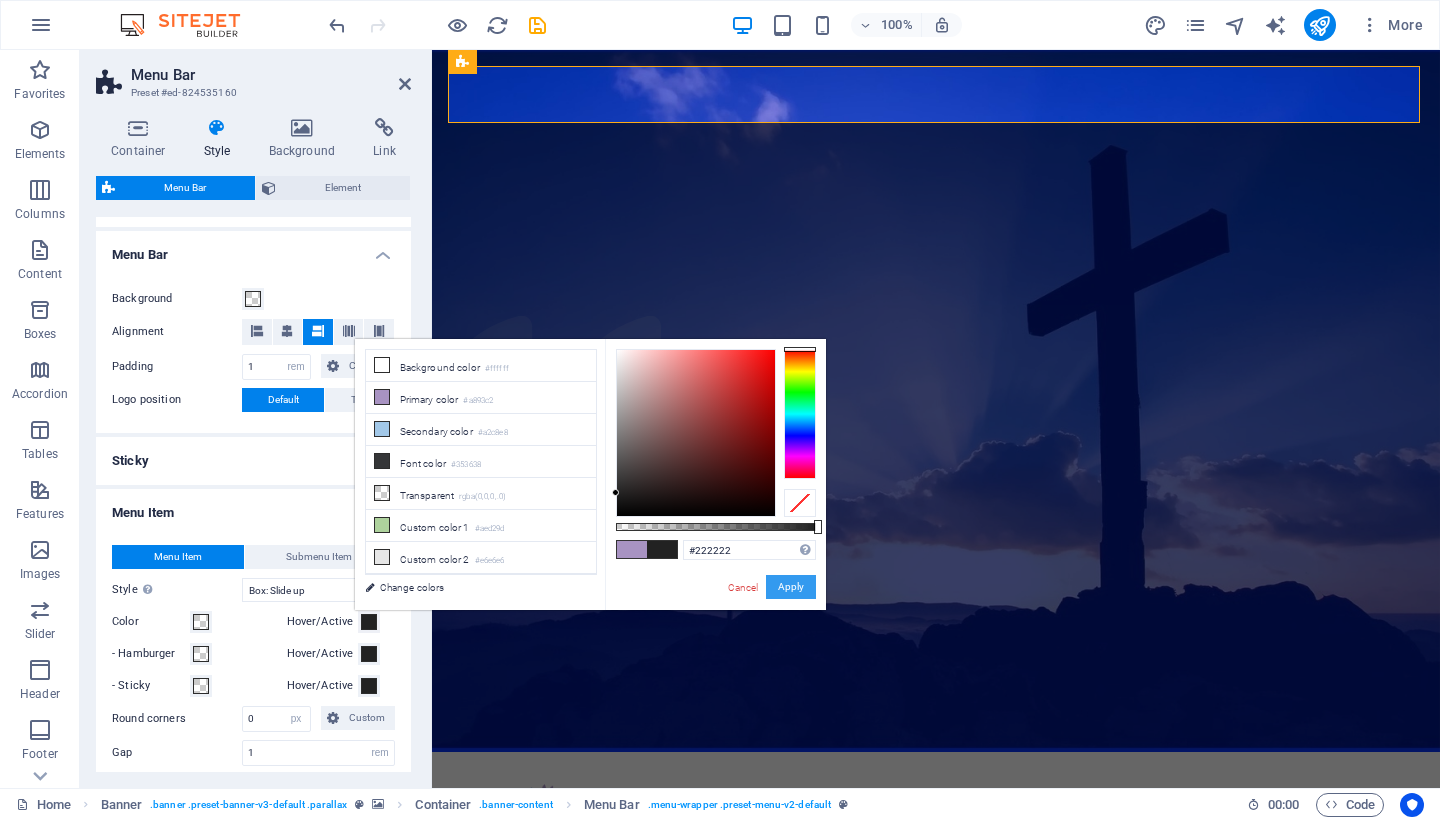 click on "Apply" at bounding box center [791, 587] 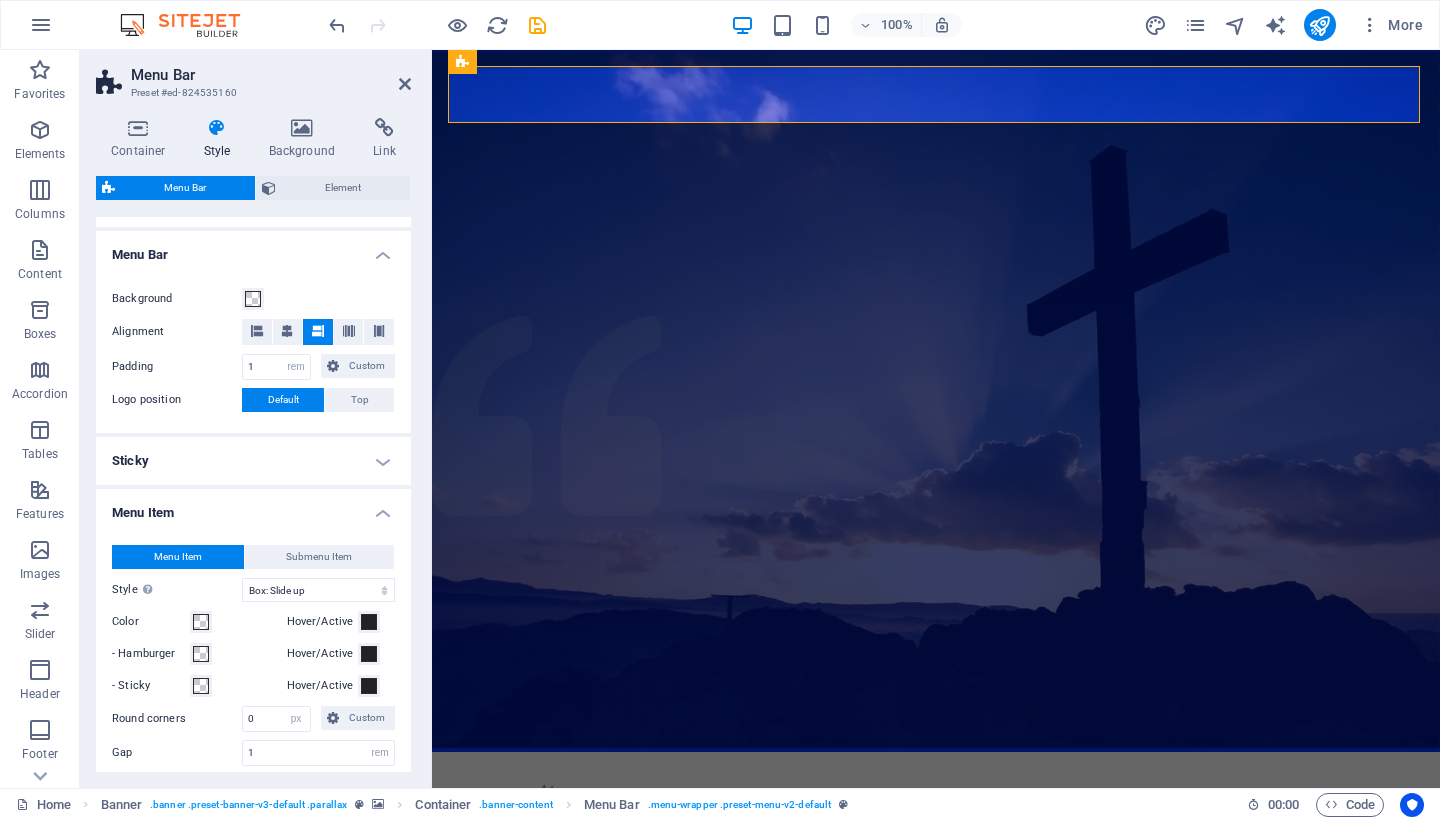 select 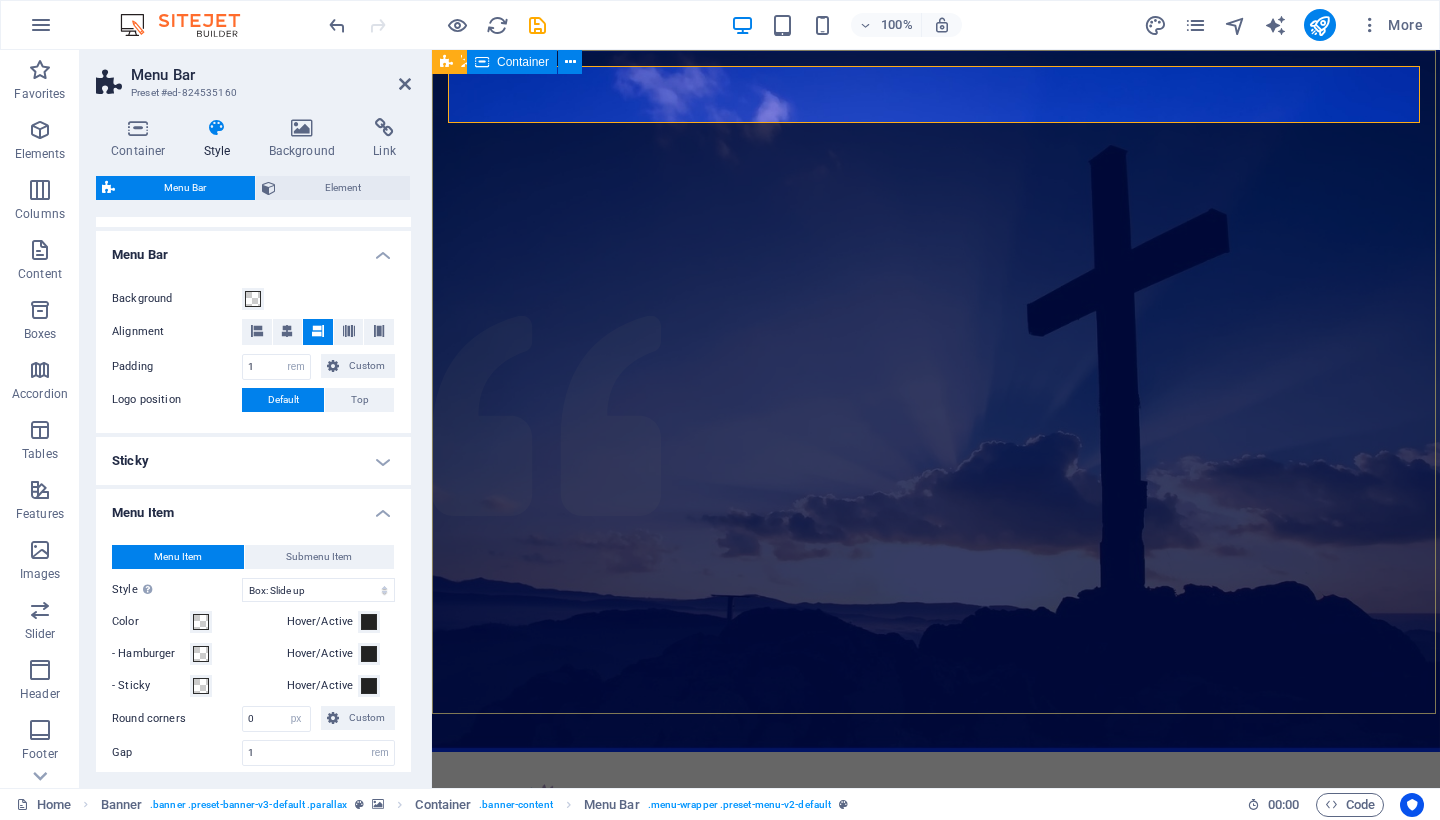 click on "Home About us What we do Projects Volunteers Donate Christian Church with open doors of acceptance surrounded by God Learn more" at bounding box center (936, 920) 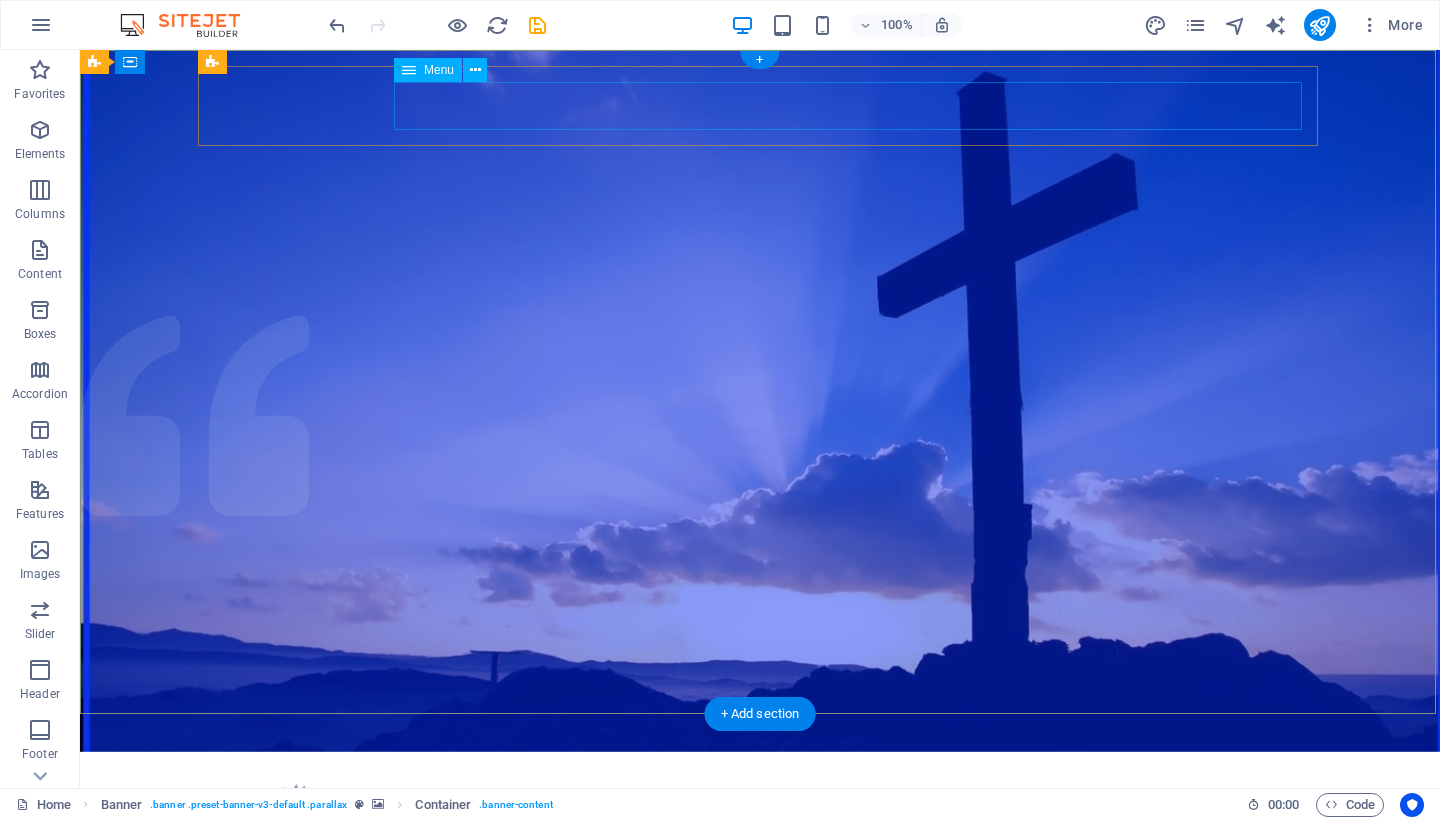 click on "Home About us What we do Projects Volunteers Donate" at bounding box center [760, 868] 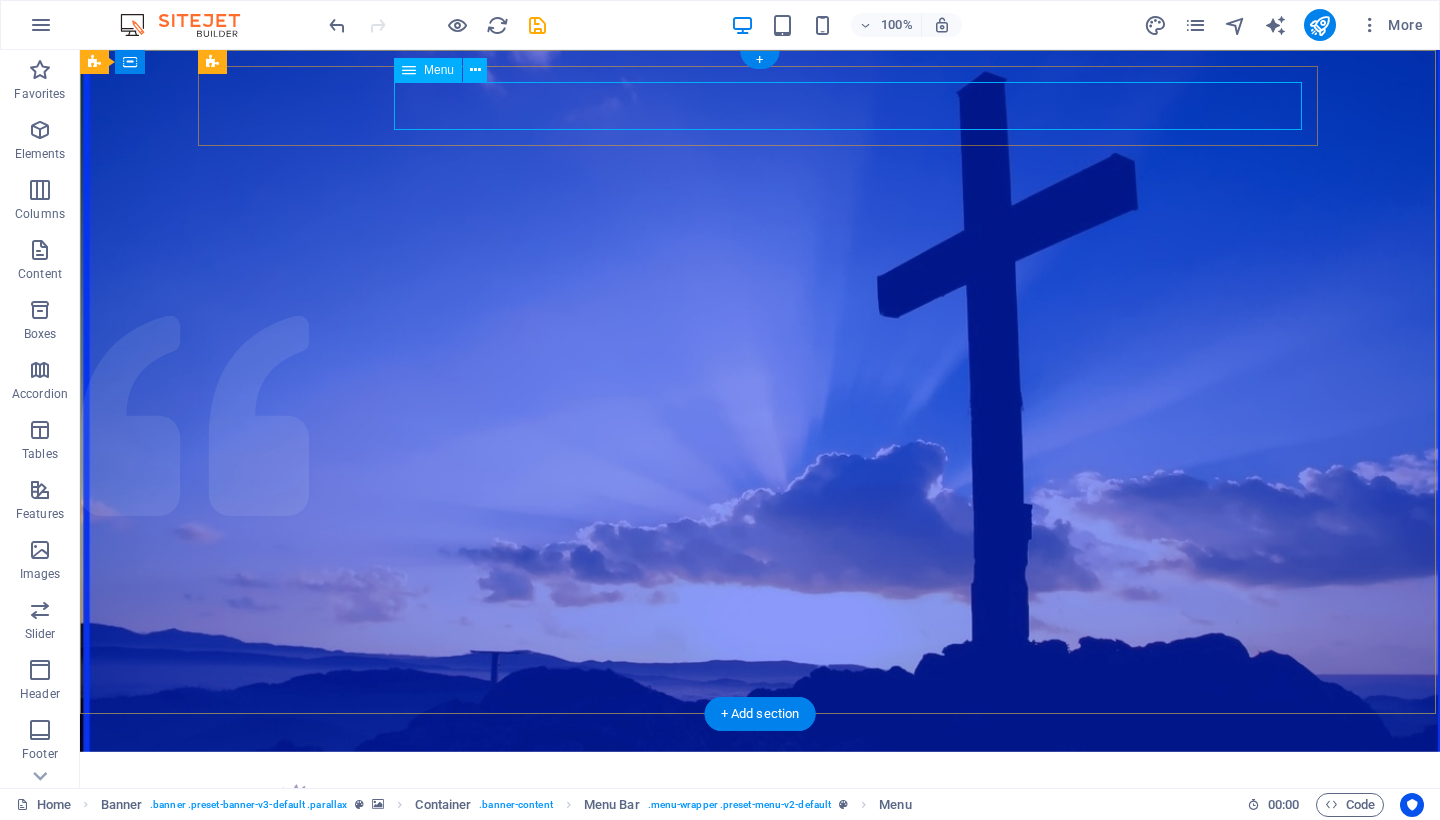 click on "Menu" at bounding box center (439, 70) 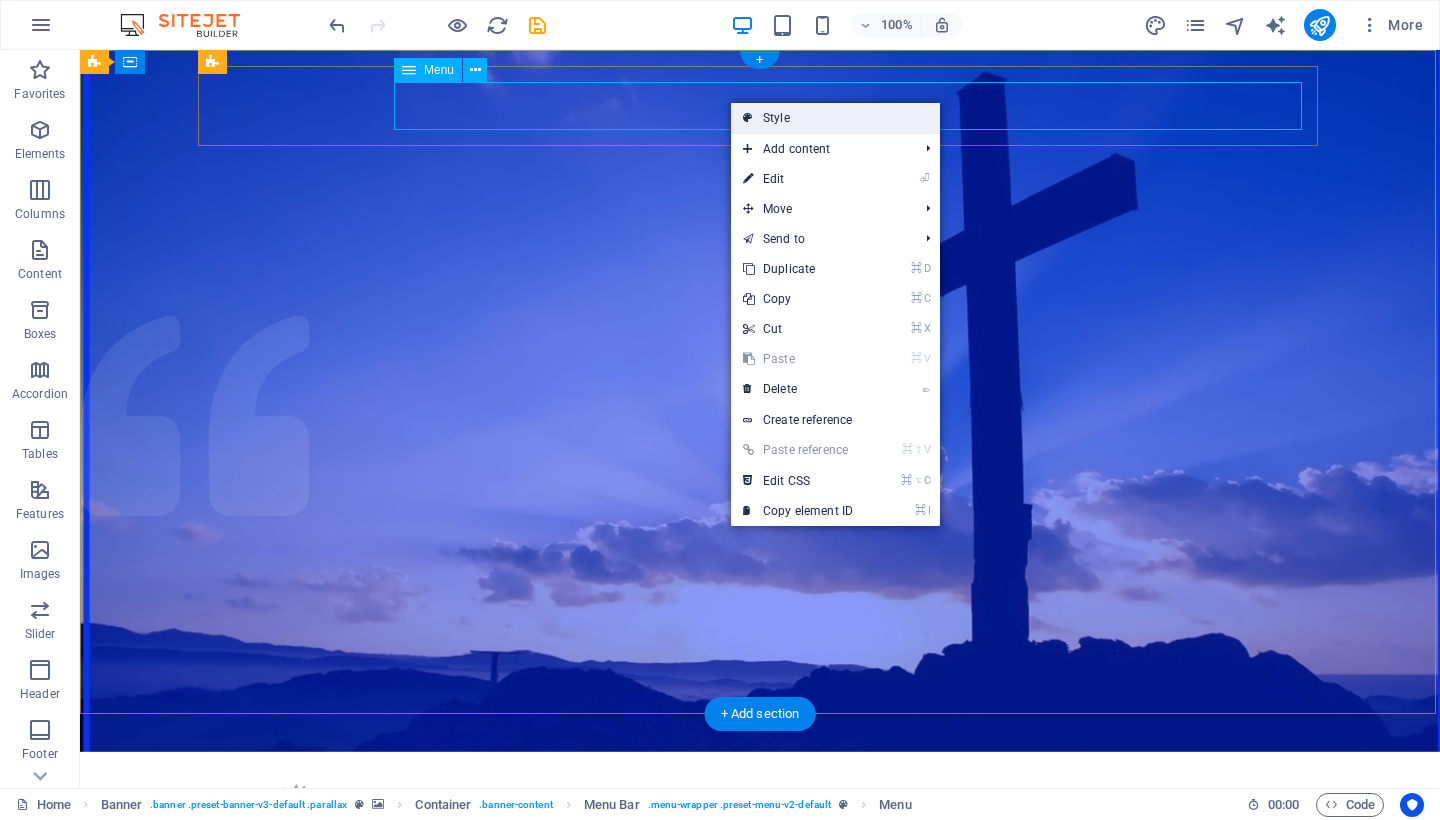 click on "Style" at bounding box center [835, 118] 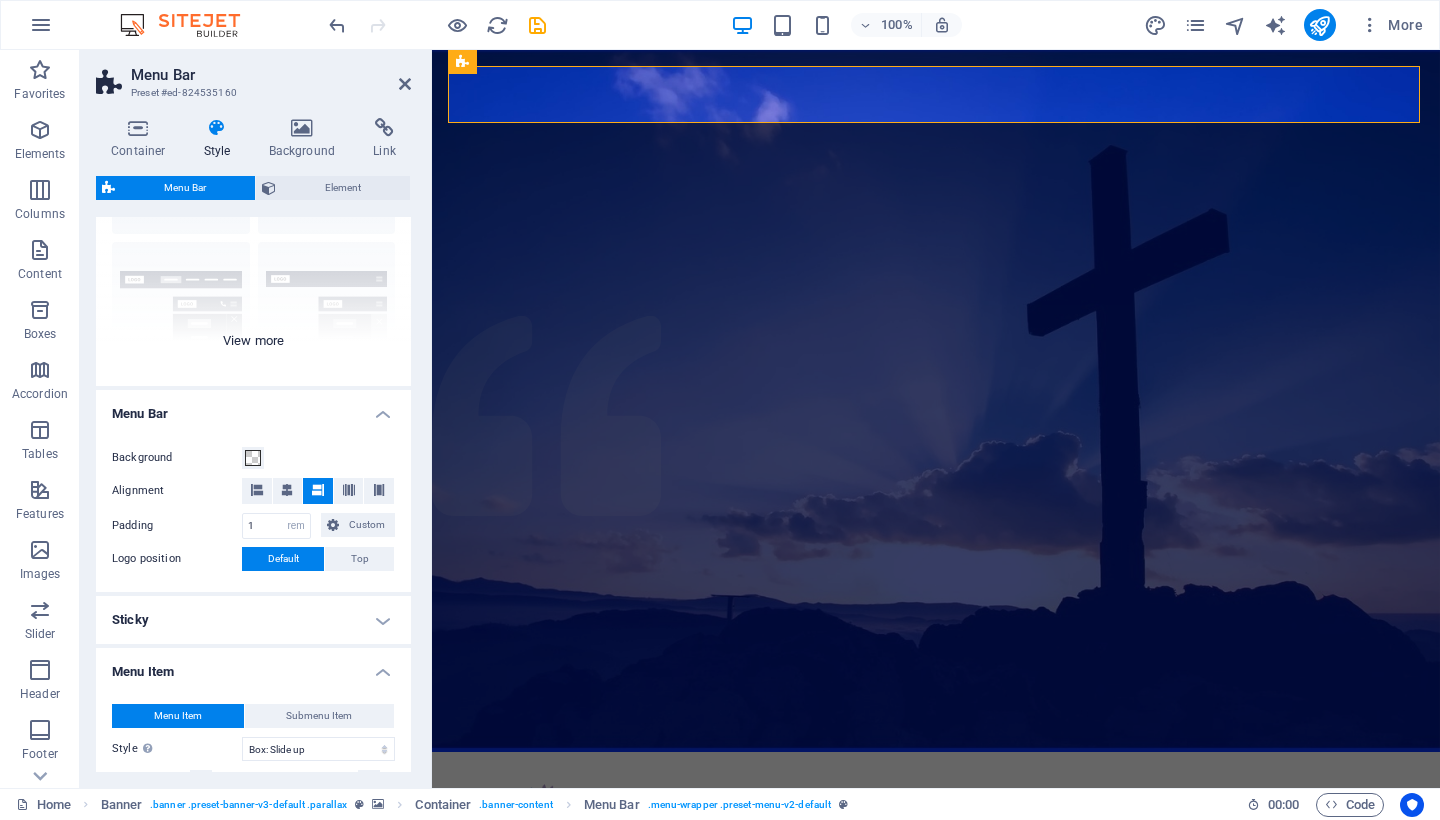 scroll, scrollTop: 188, scrollLeft: 0, axis: vertical 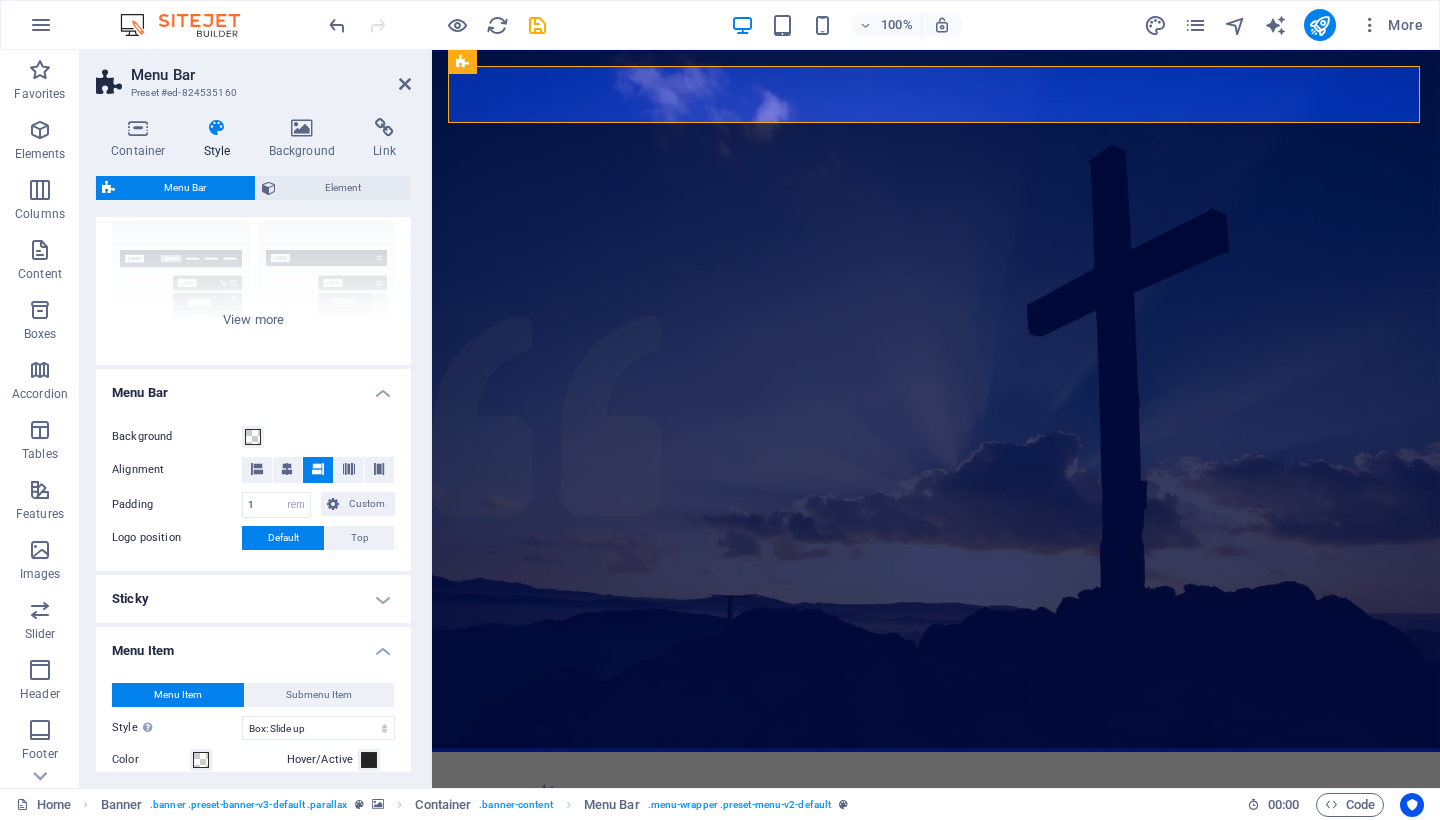 click at bounding box center (217, 128) 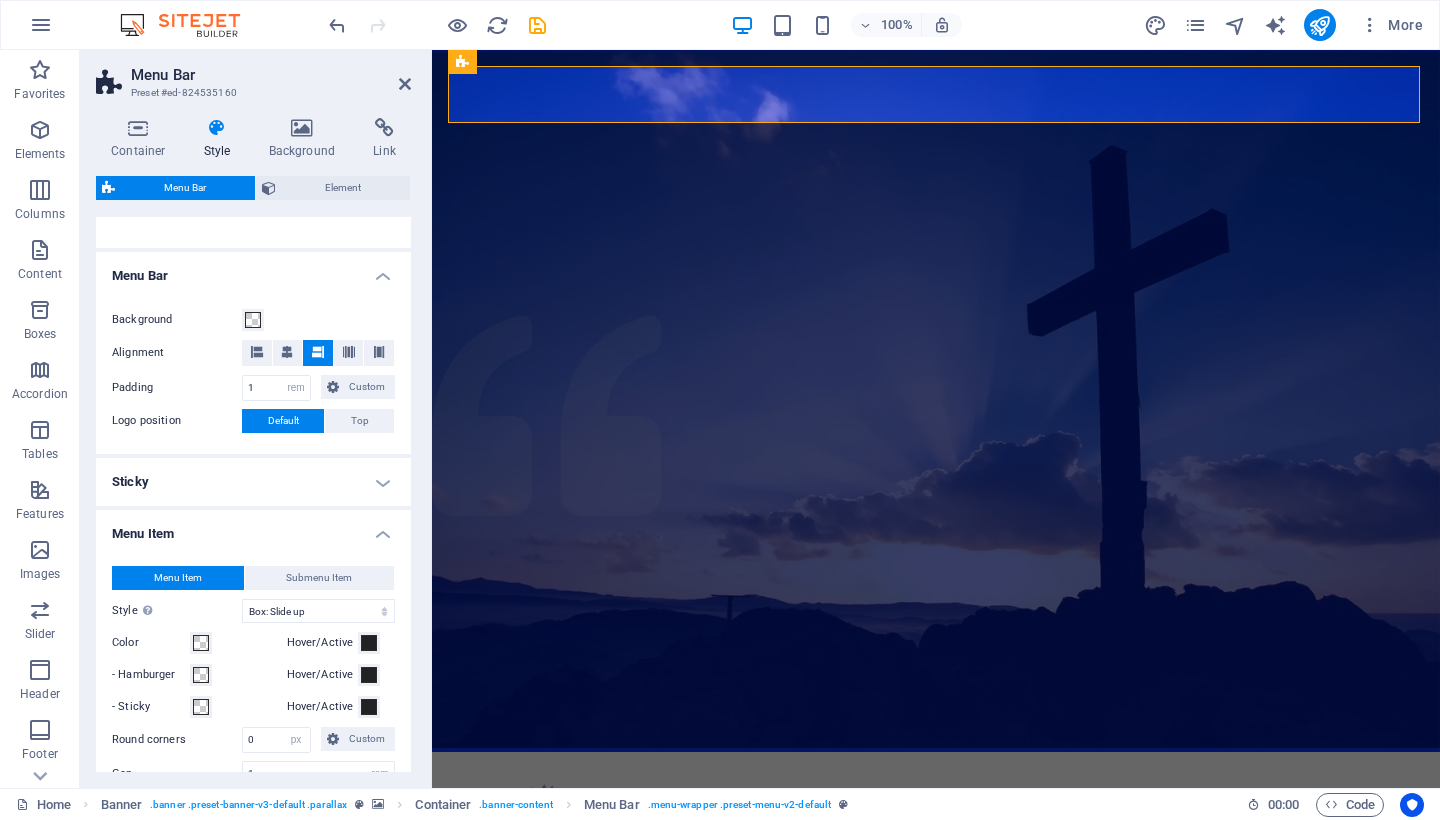 scroll, scrollTop: 308, scrollLeft: 0, axis: vertical 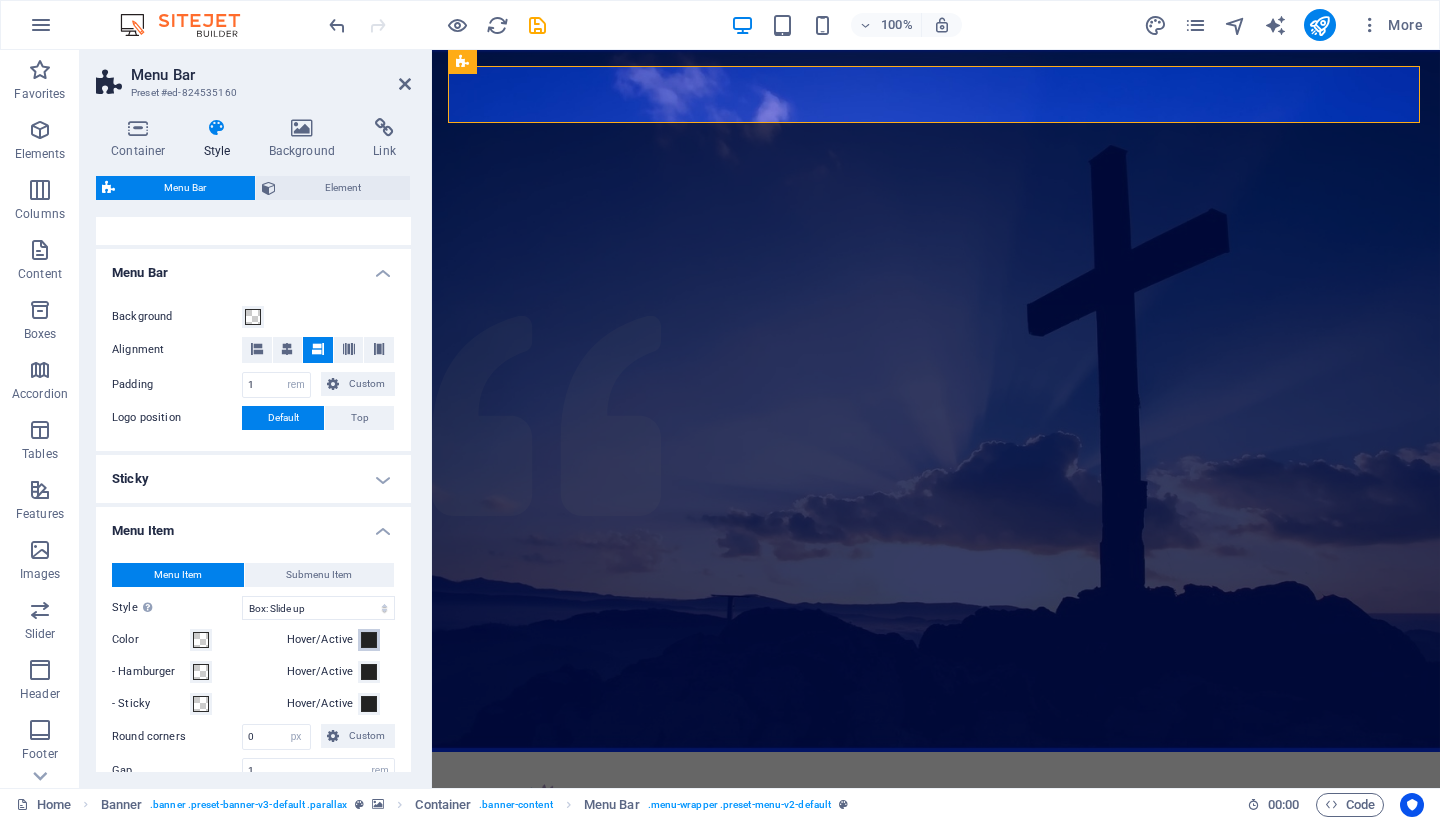 click at bounding box center [369, 640] 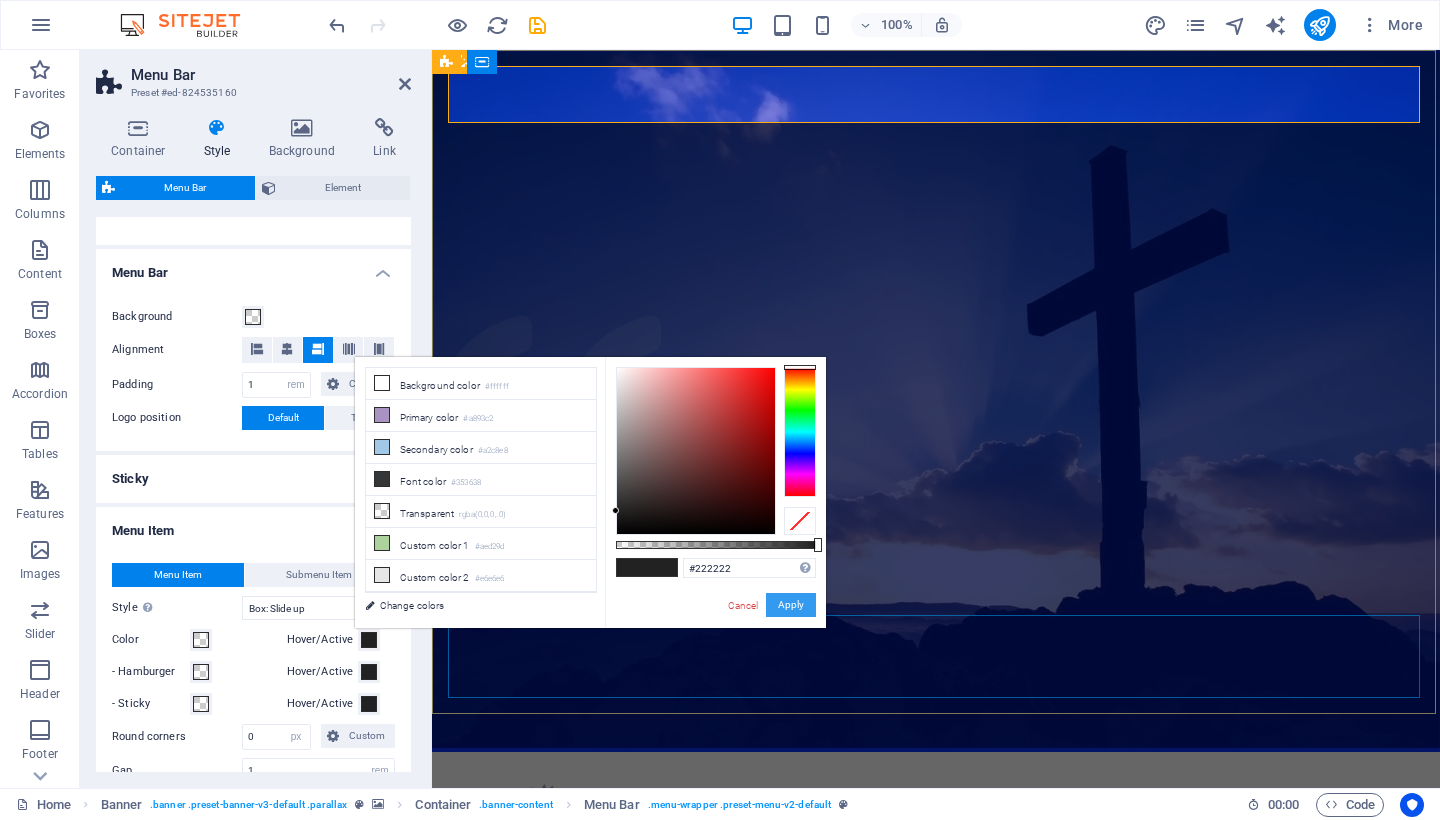 click on "Apply" at bounding box center (791, 605) 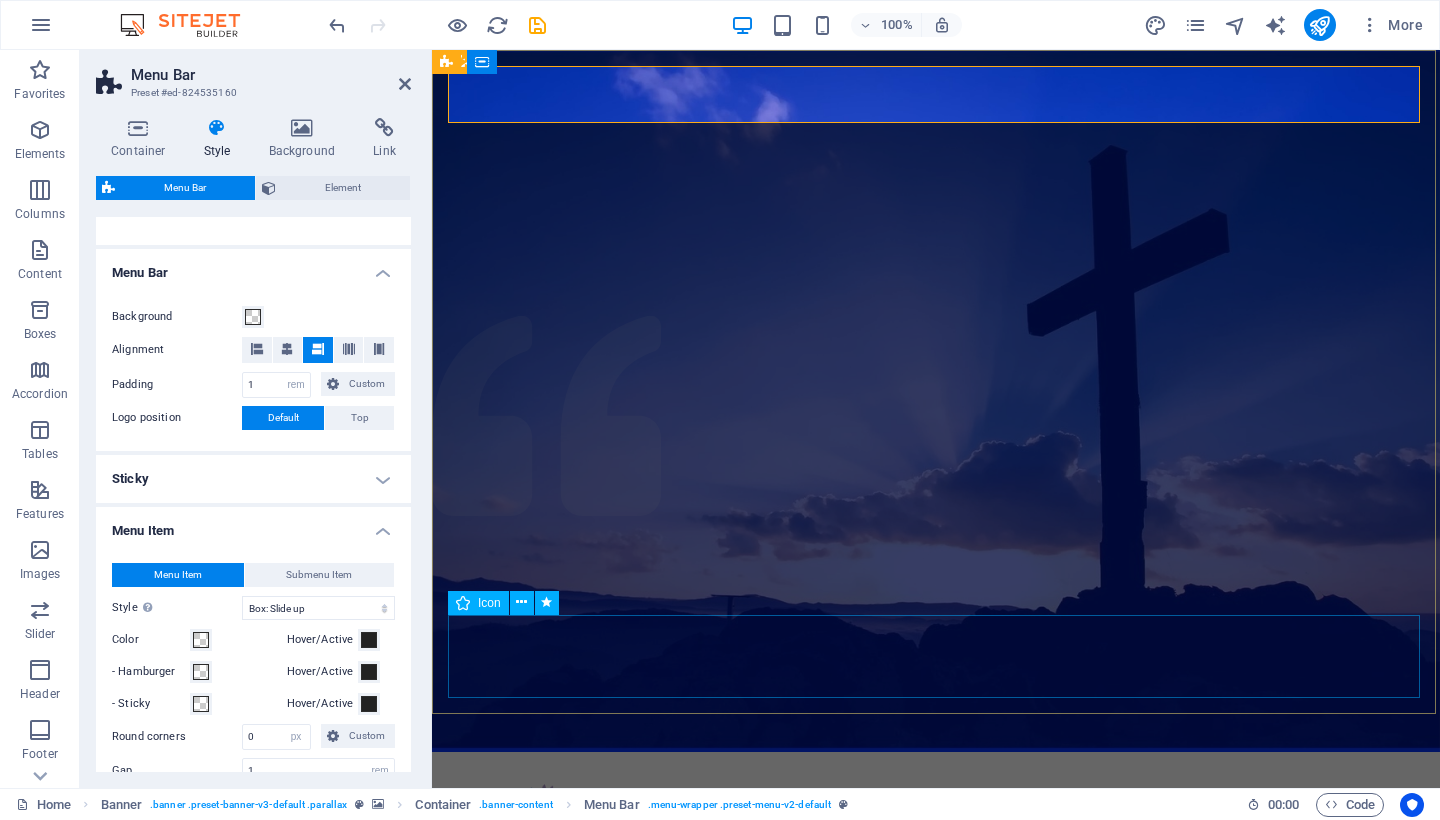select 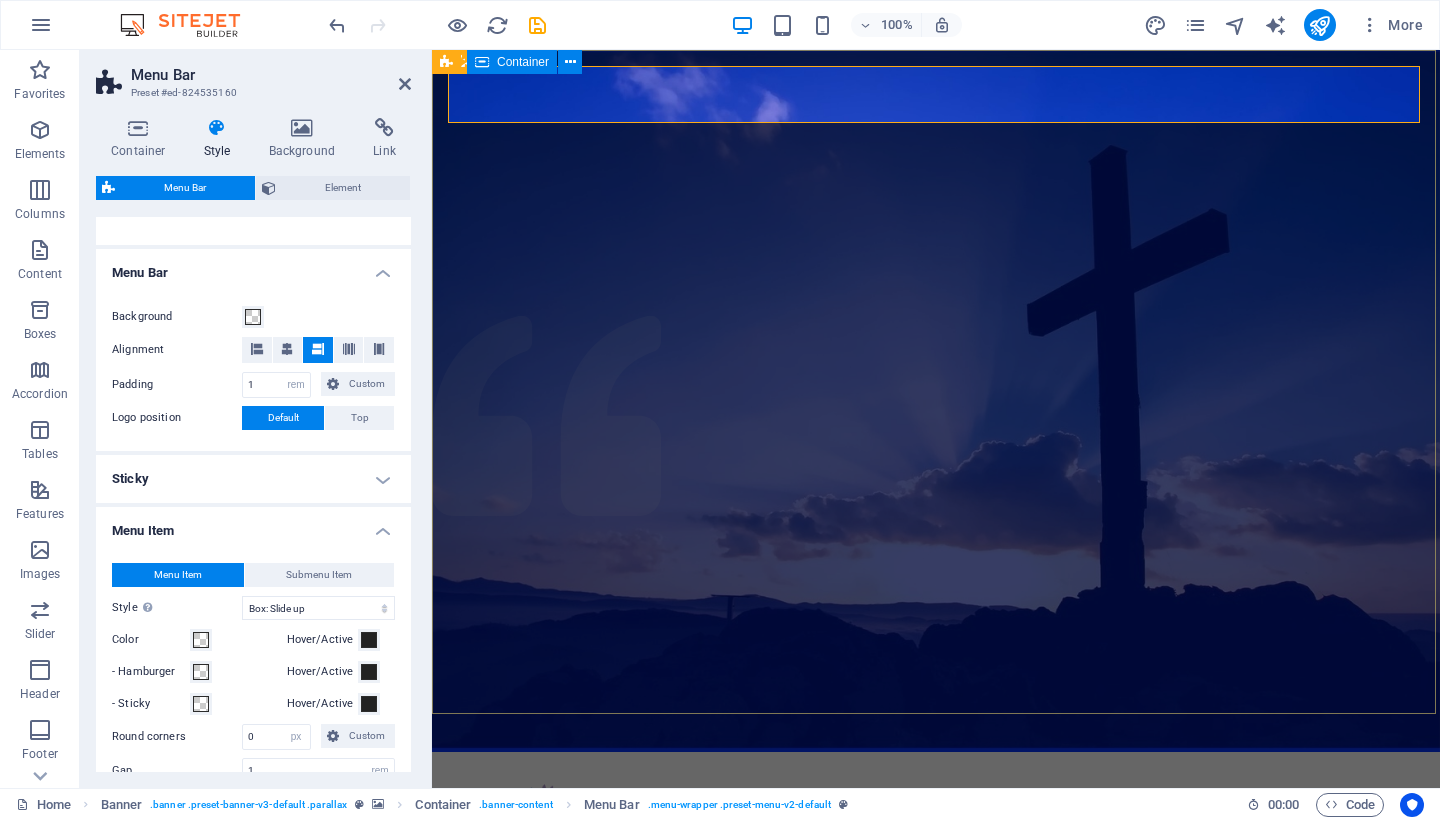 click on "Home About us What we do Projects Volunteers Donate Christian Church with open doors of acceptance surrounded by God Learn more" at bounding box center (936, 920) 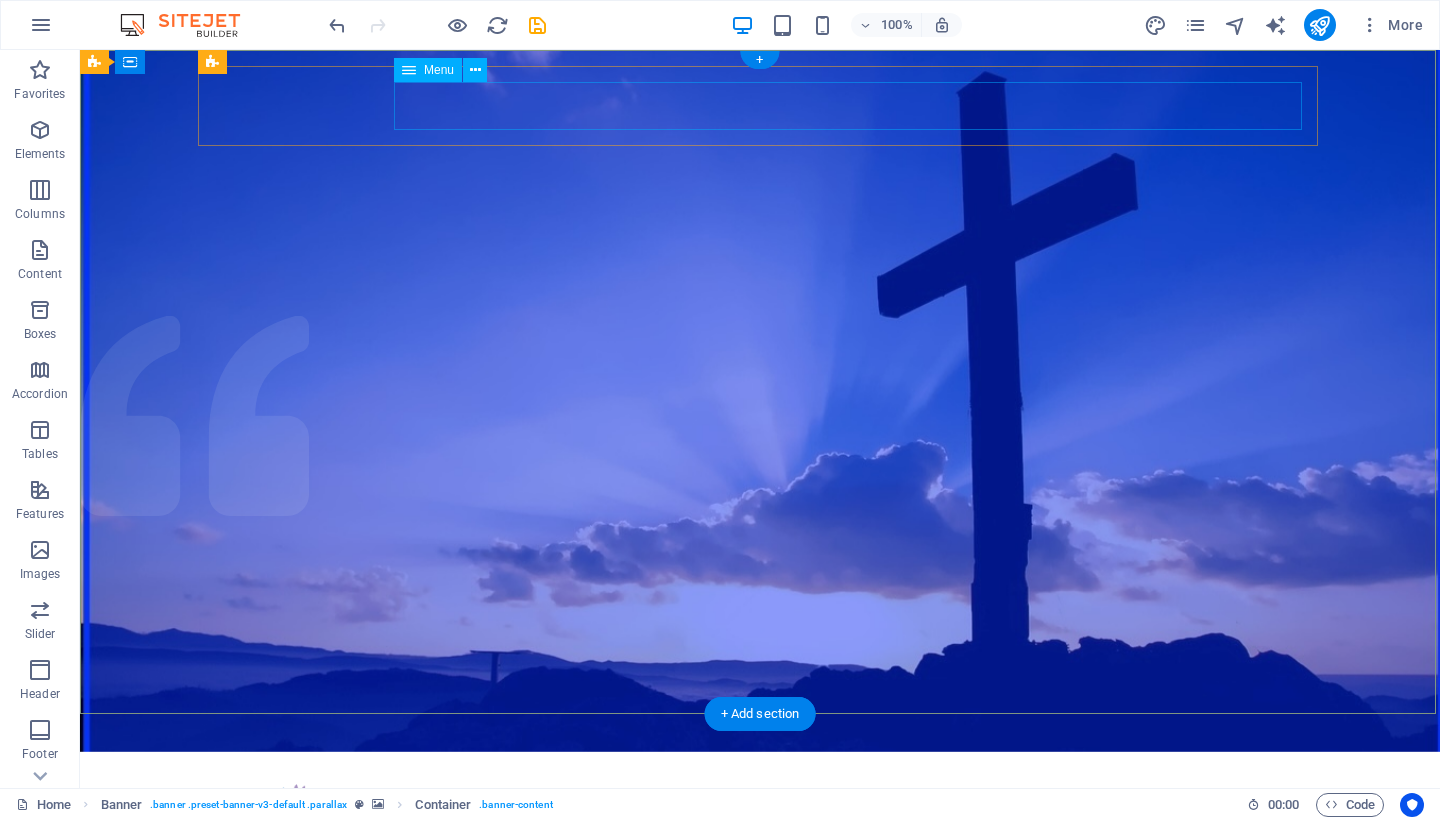 click on "Home About us What we do Projects Volunteers Donate" at bounding box center [760, 868] 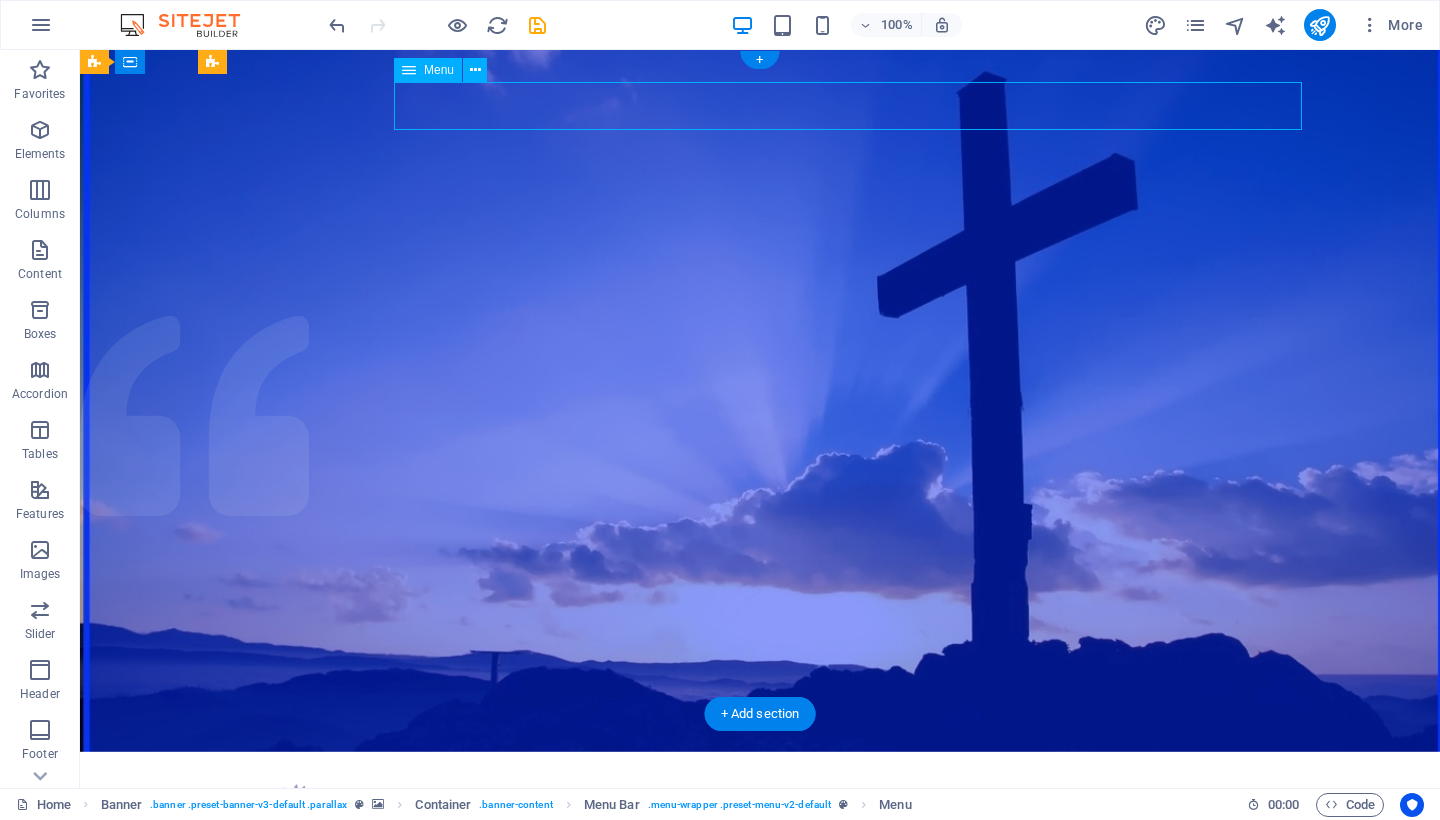 click on "Home About us What we do Projects Volunteers Donate" at bounding box center (760, 868) 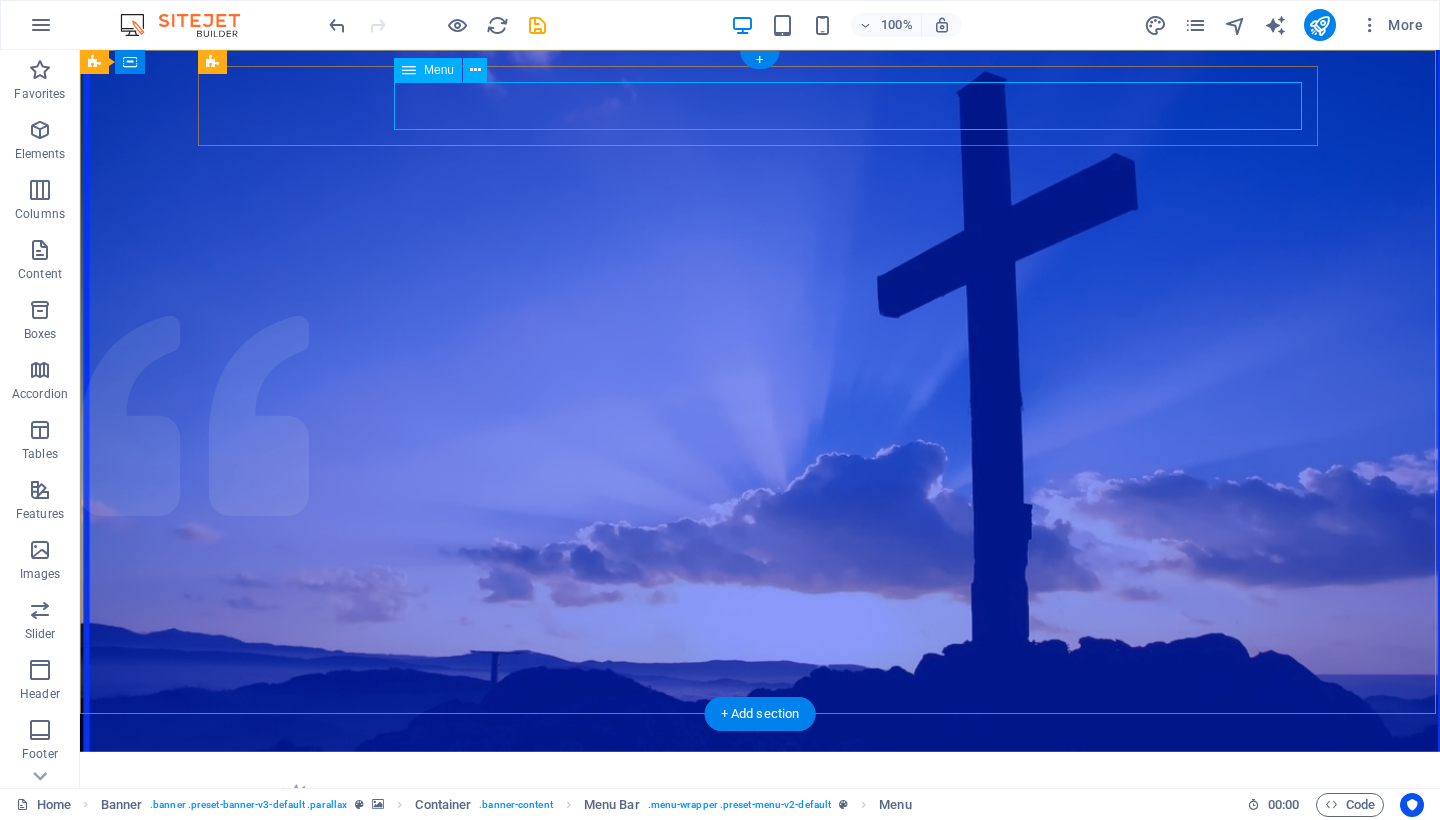 click on "Home About us What we do Projects Volunteers Donate" at bounding box center [760, 868] 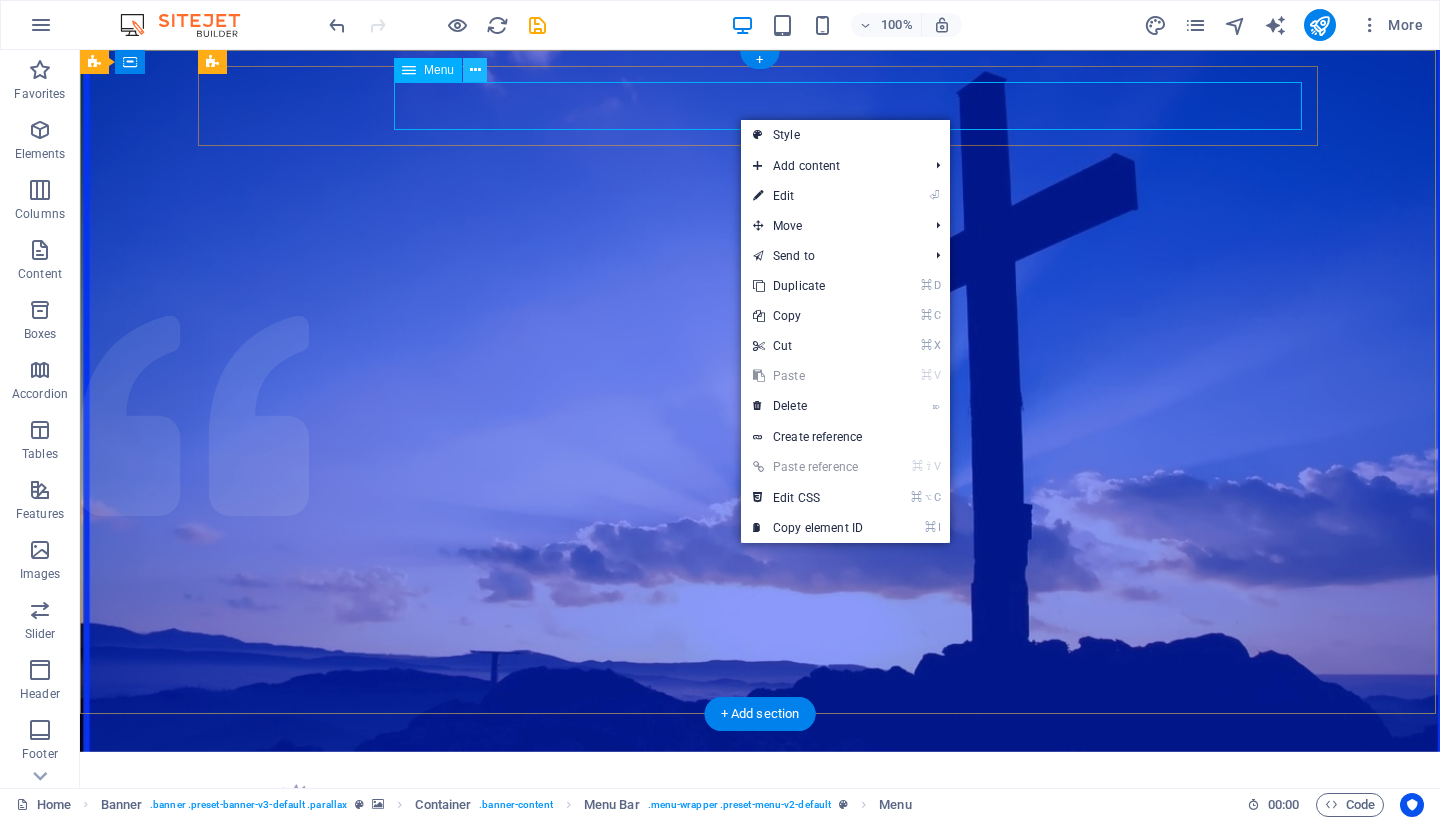 click at bounding box center (475, 70) 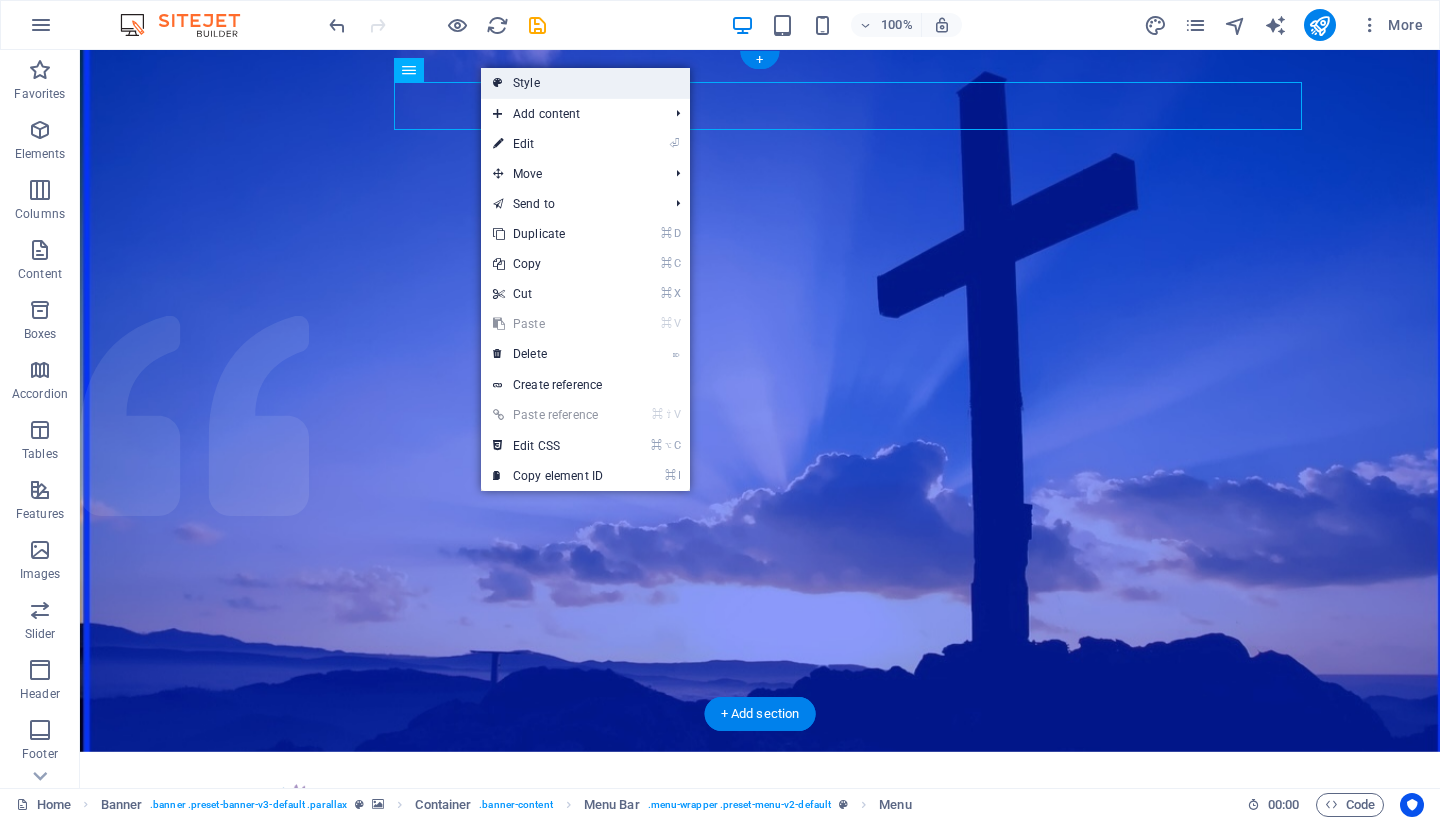 click on "Style" at bounding box center (585, 83) 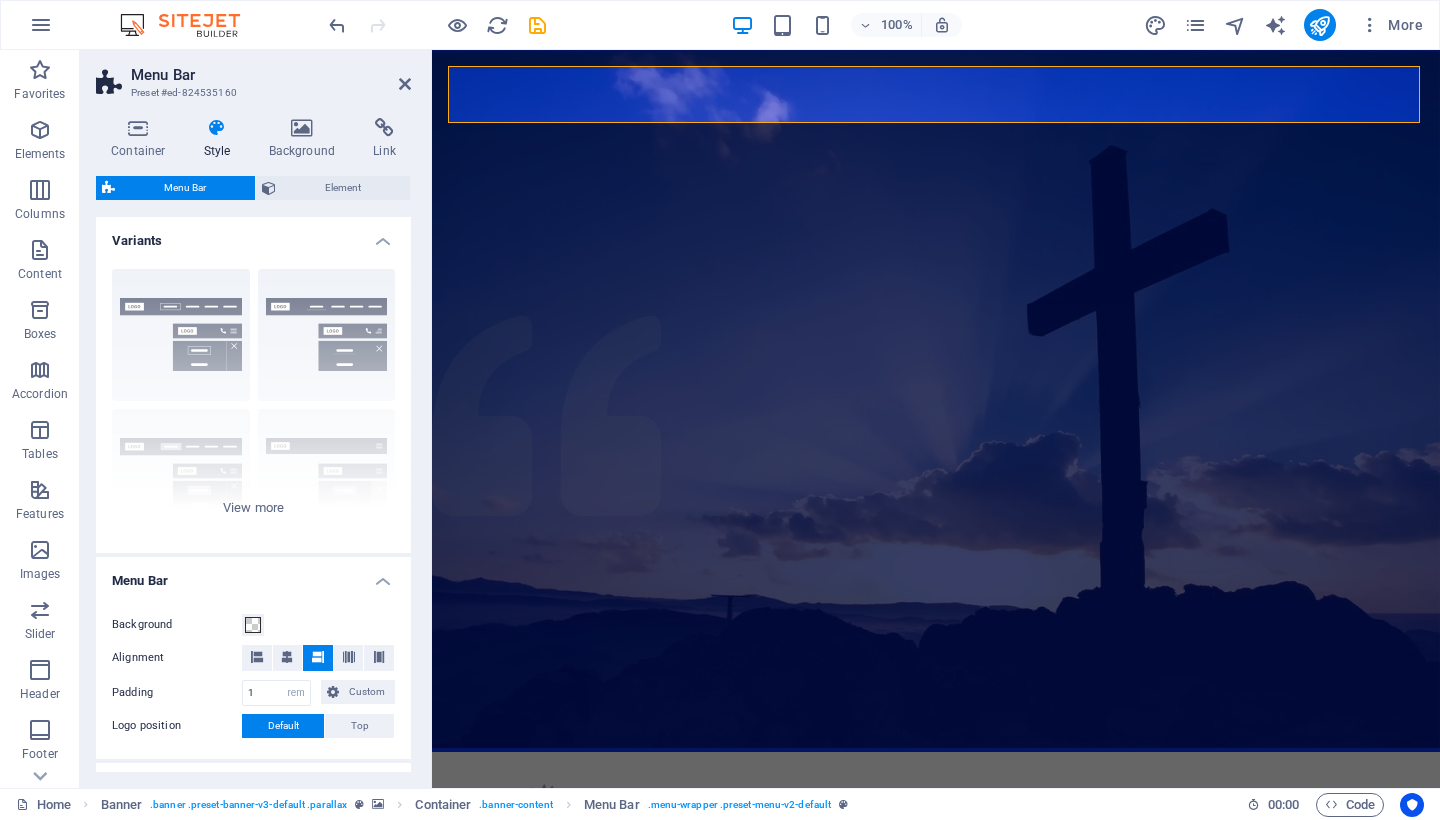 scroll, scrollTop: 0, scrollLeft: 0, axis: both 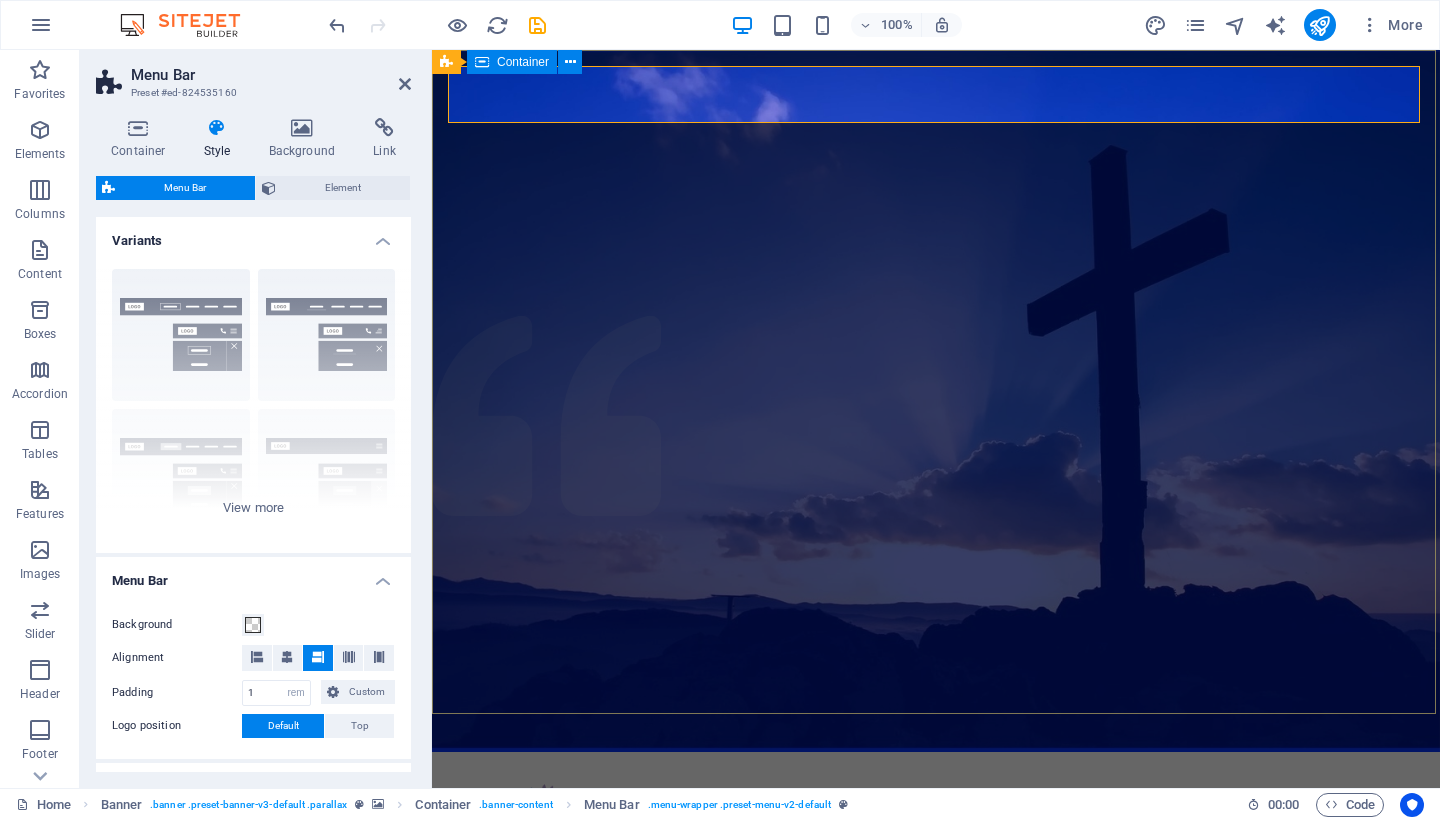 click on "Home About us What we do Projects Volunteers Donate Christian Church with open doors of acceptance surrounded by God Learn more" at bounding box center (936, 920) 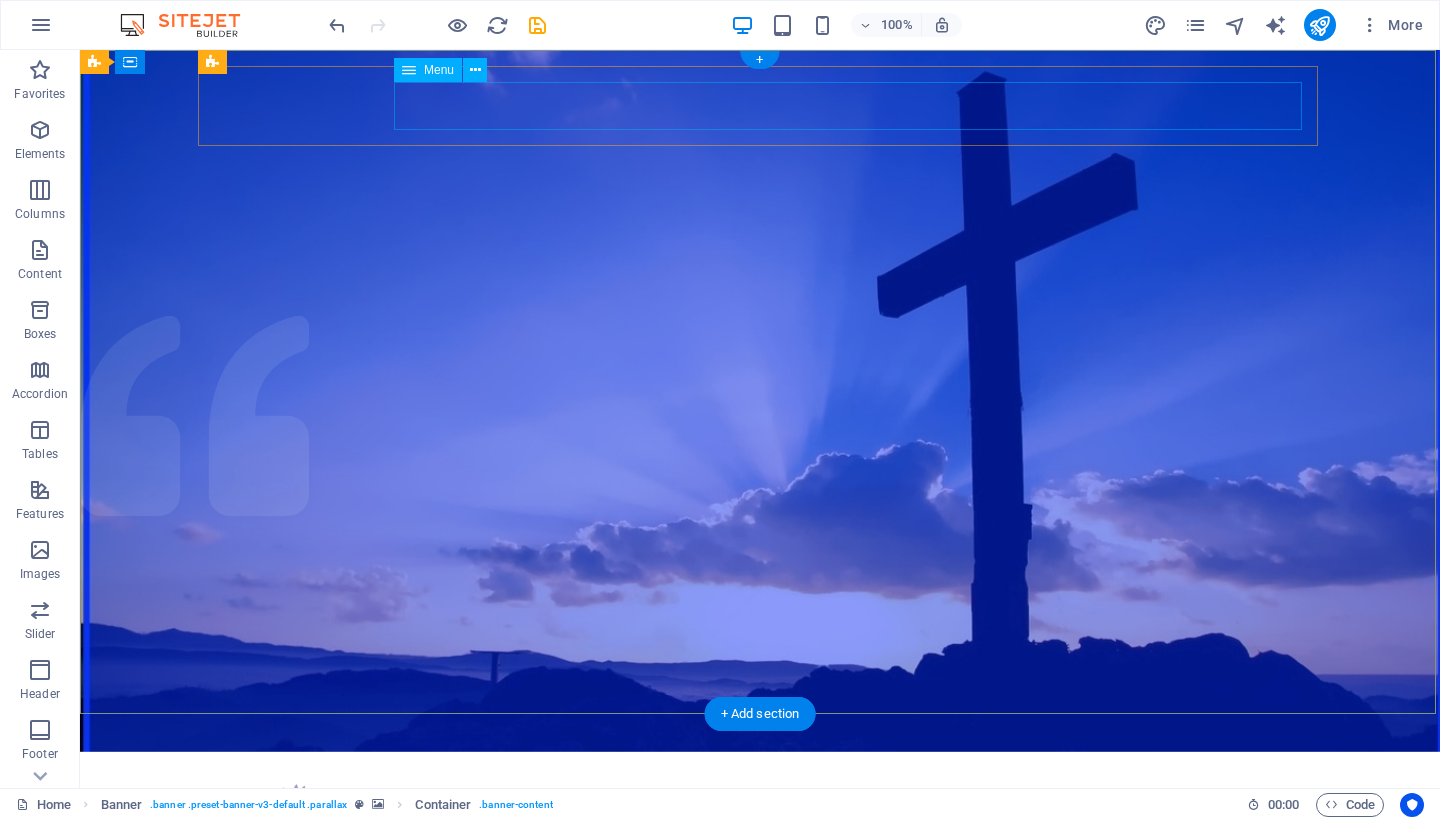 click on "Home About us What we do Projects Volunteers Donate" at bounding box center (760, 868) 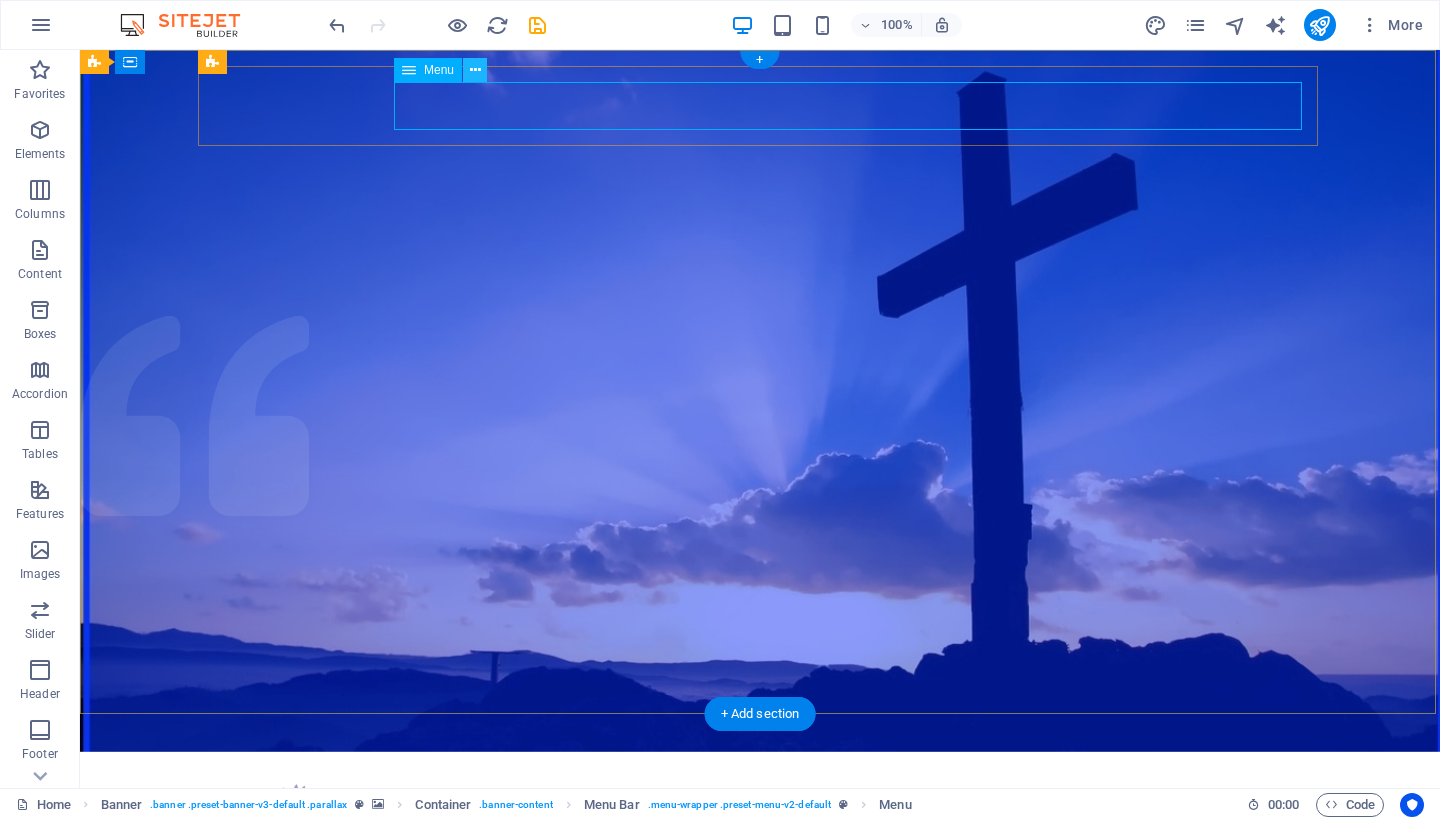 click at bounding box center (475, 70) 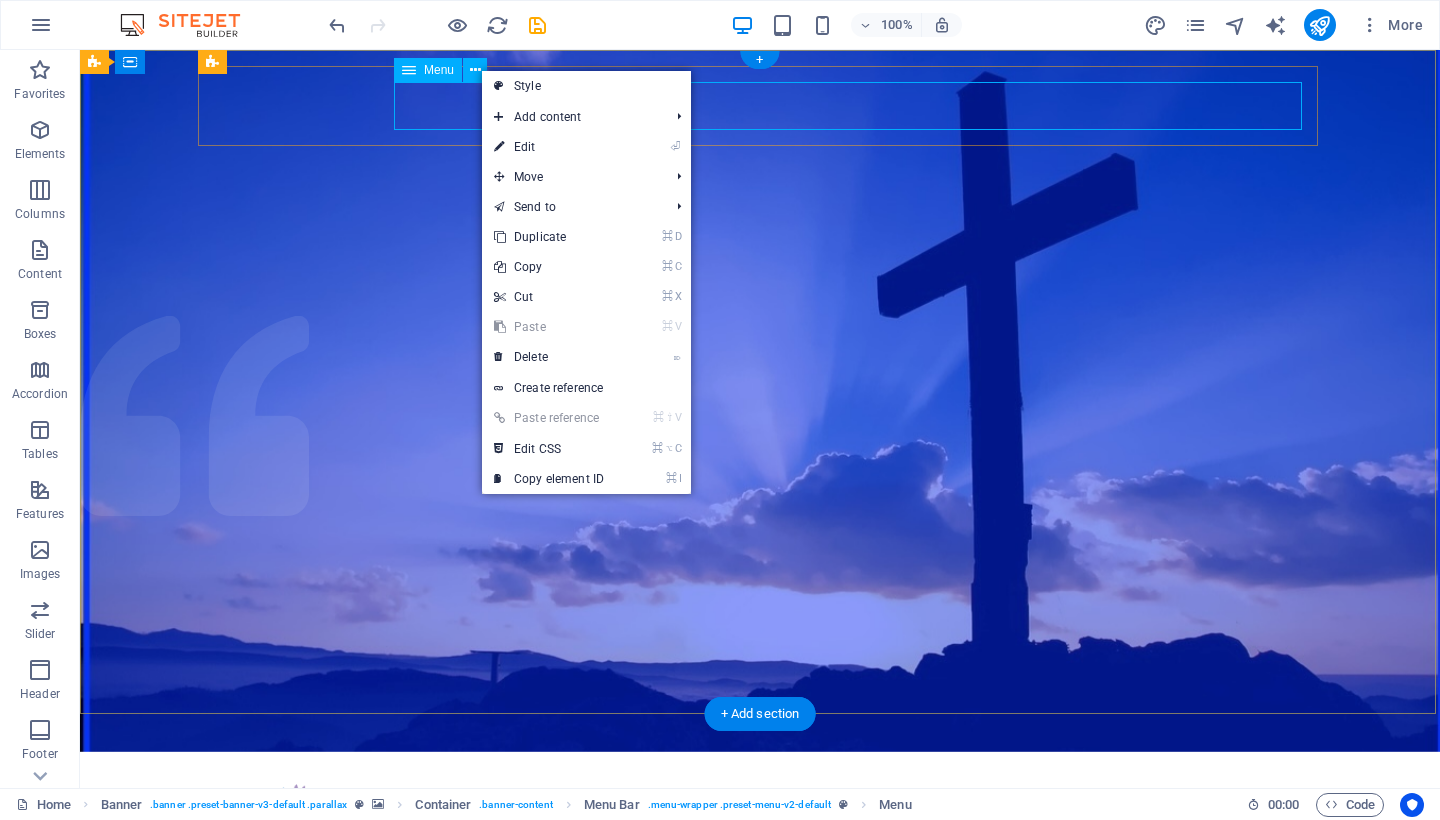 click on "Menu" at bounding box center [439, 70] 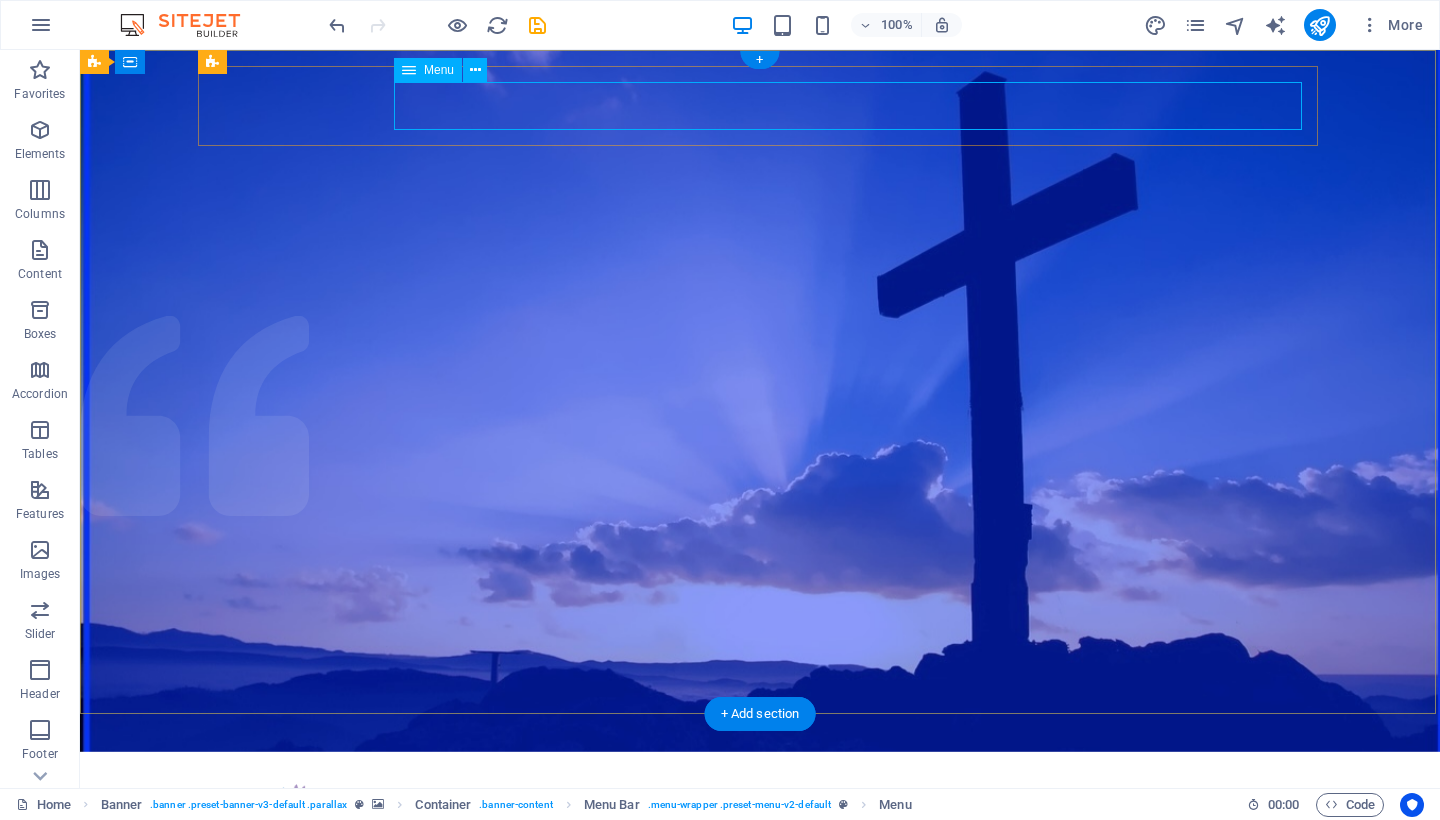 click on "Menu" at bounding box center [439, 70] 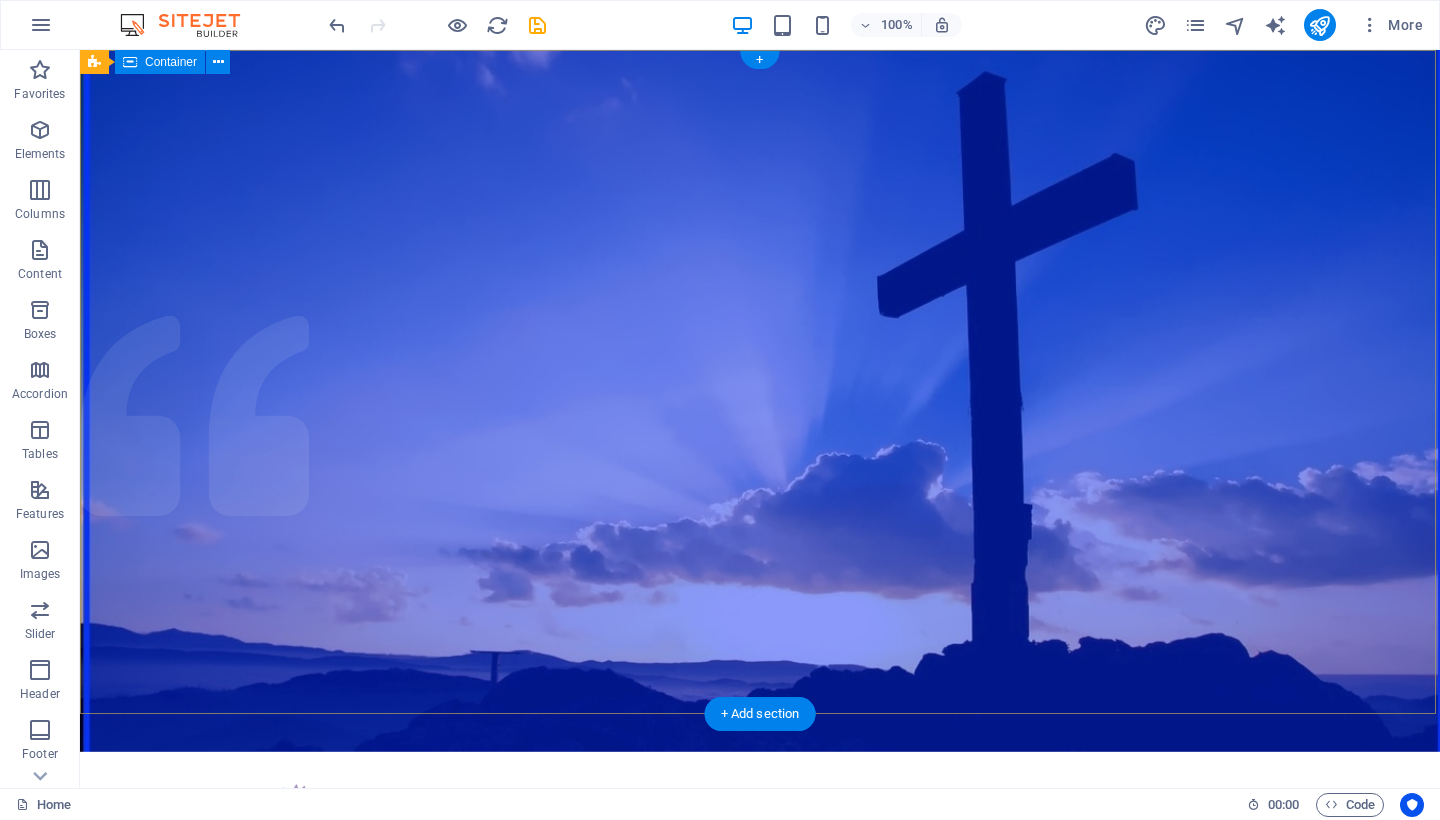 scroll, scrollTop: 0, scrollLeft: 0, axis: both 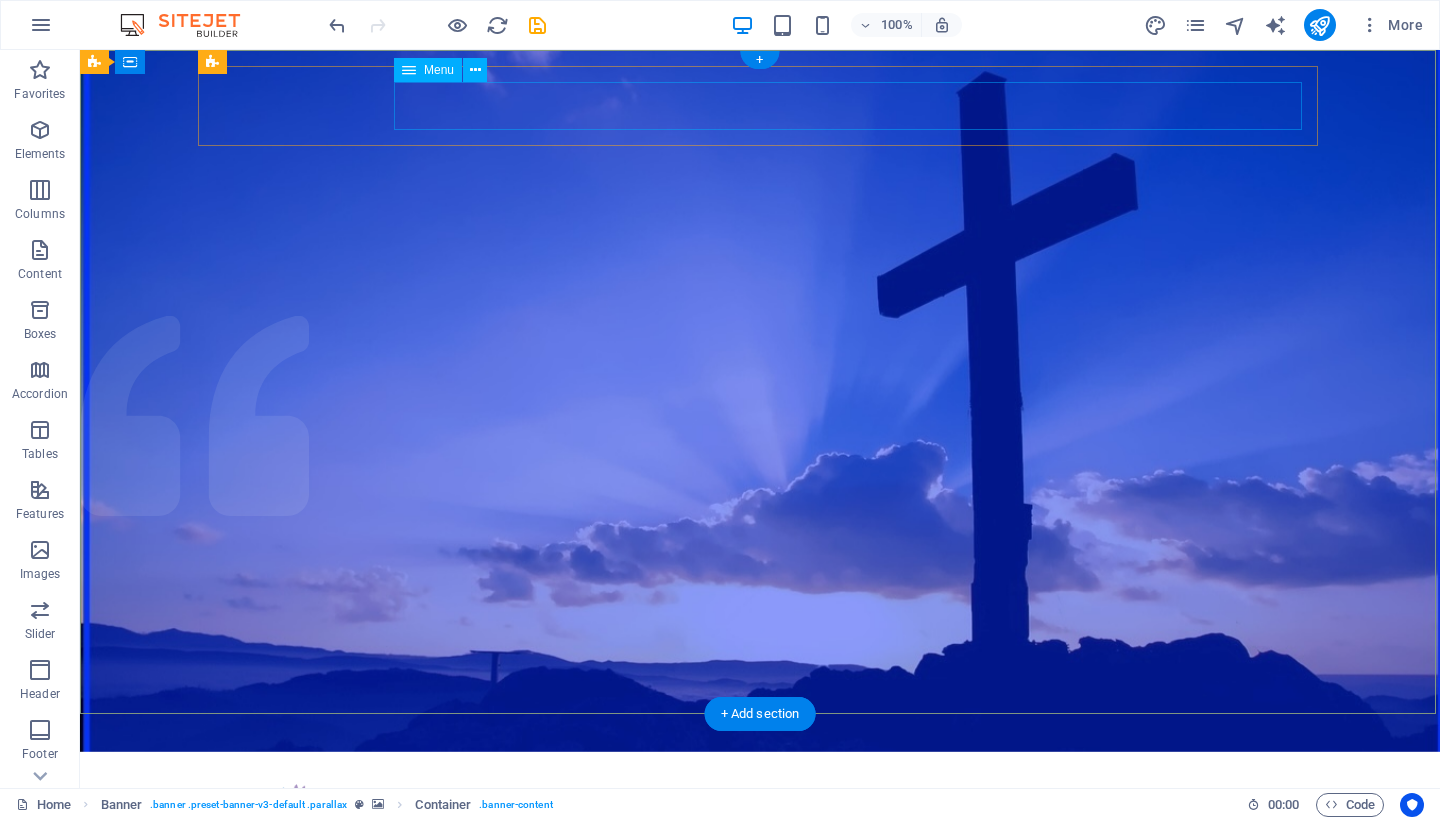 click on "Home About us What we do Projects Volunteers Donate" at bounding box center (760, 868) 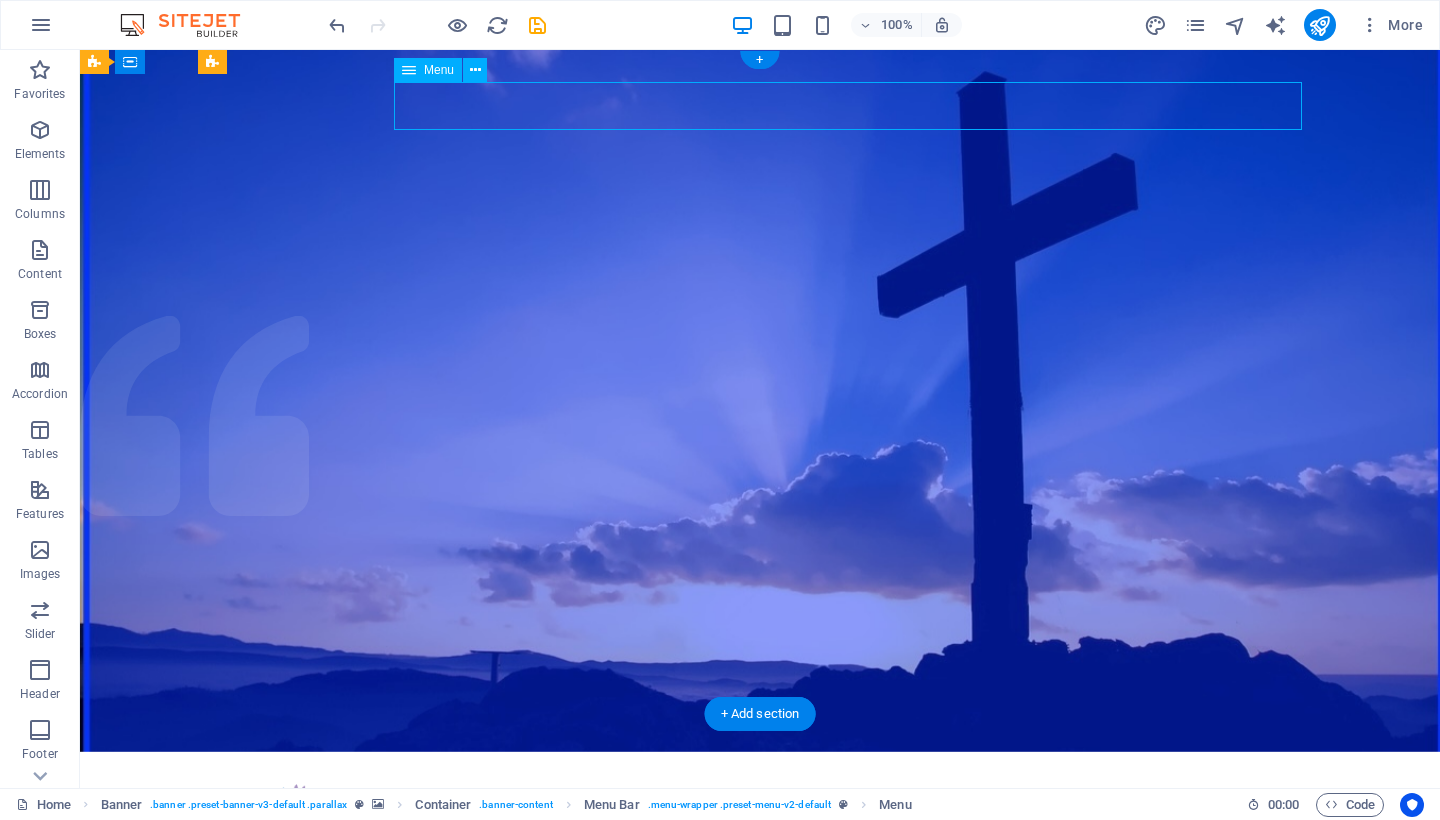 click on "Home About us What we do Projects Volunteers Donate" at bounding box center (760, 868) 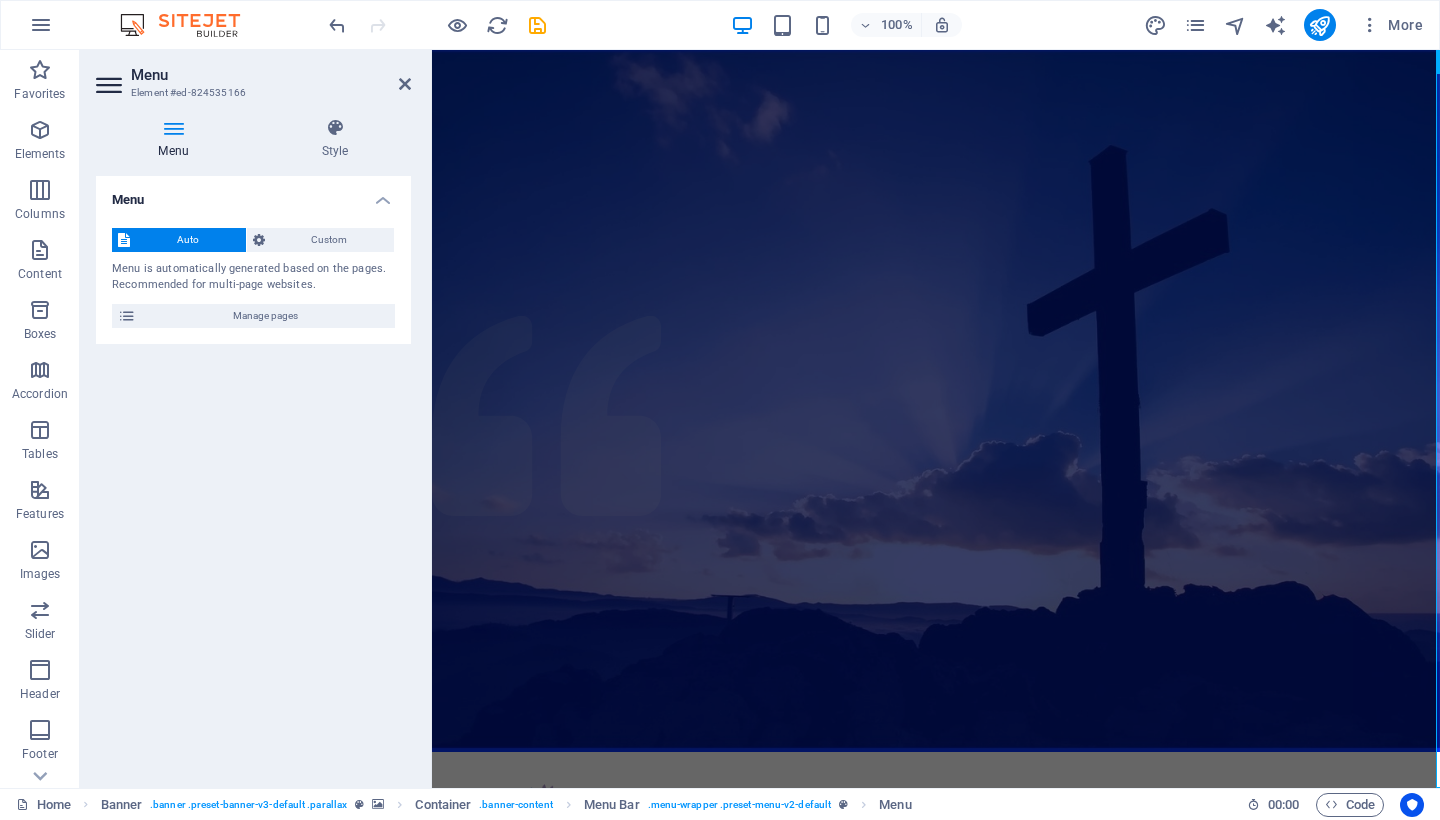 click at bounding box center [173, 128] 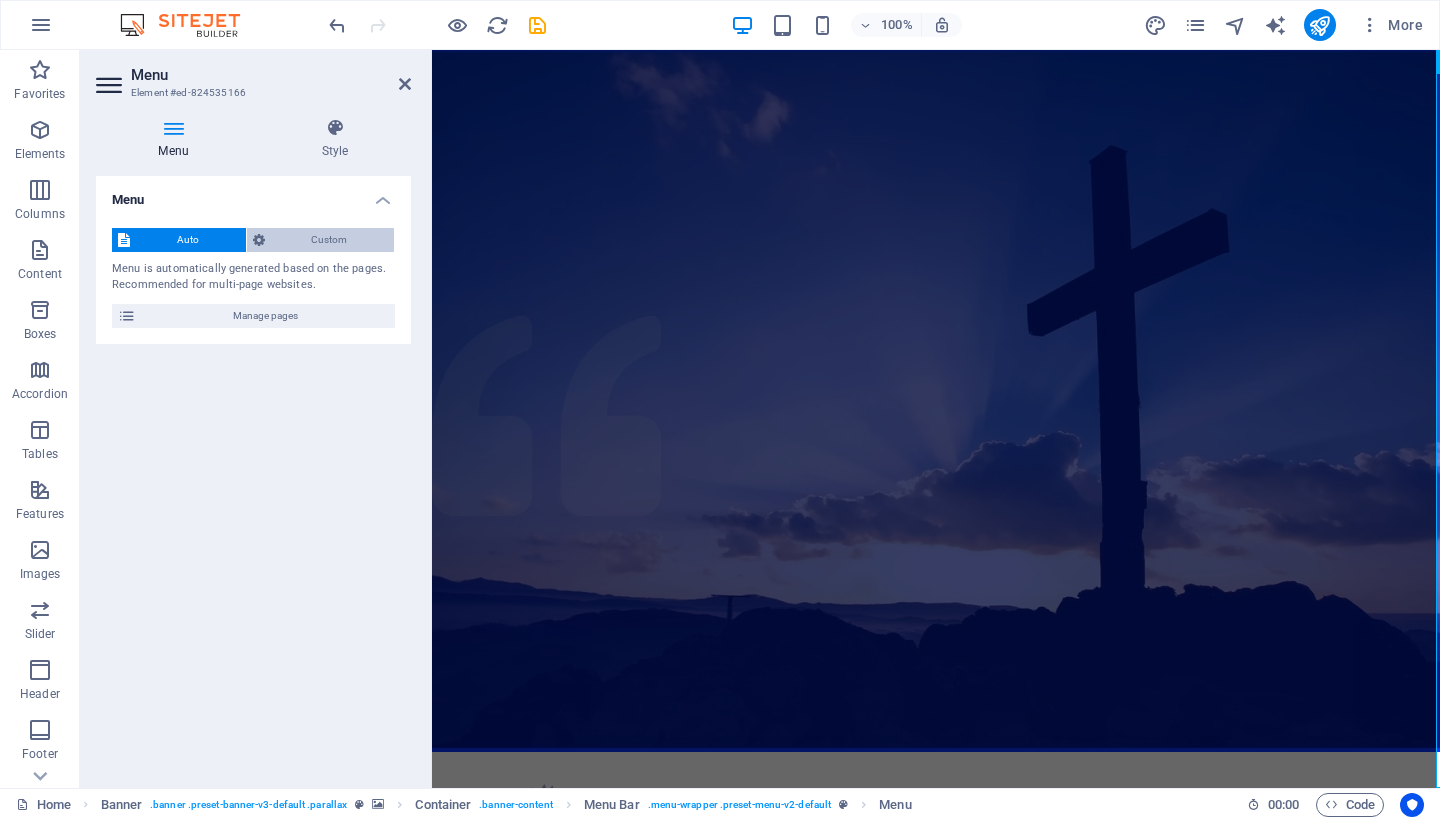 click on "Custom" at bounding box center (330, 240) 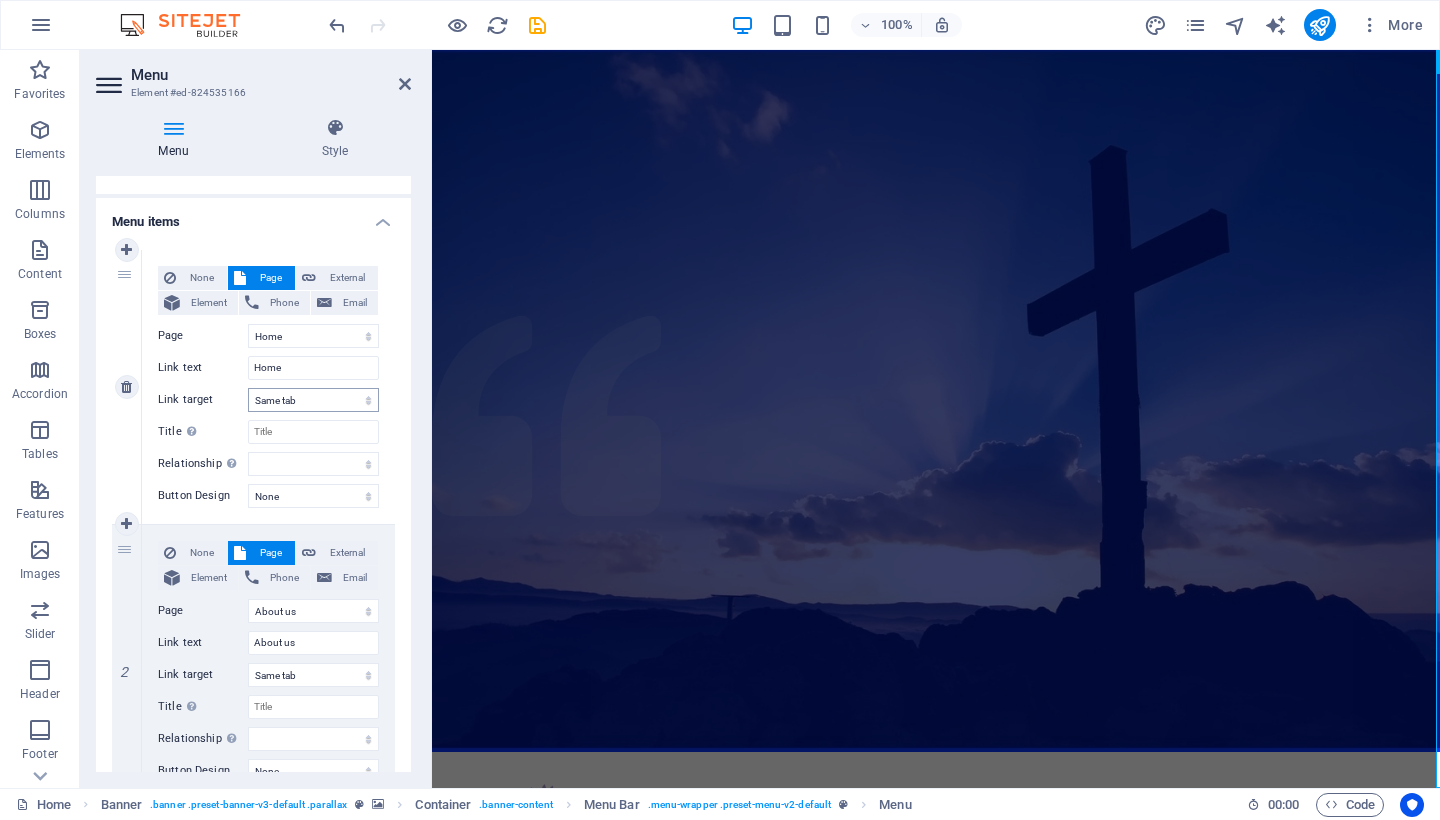 scroll, scrollTop: 117, scrollLeft: 0, axis: vertical 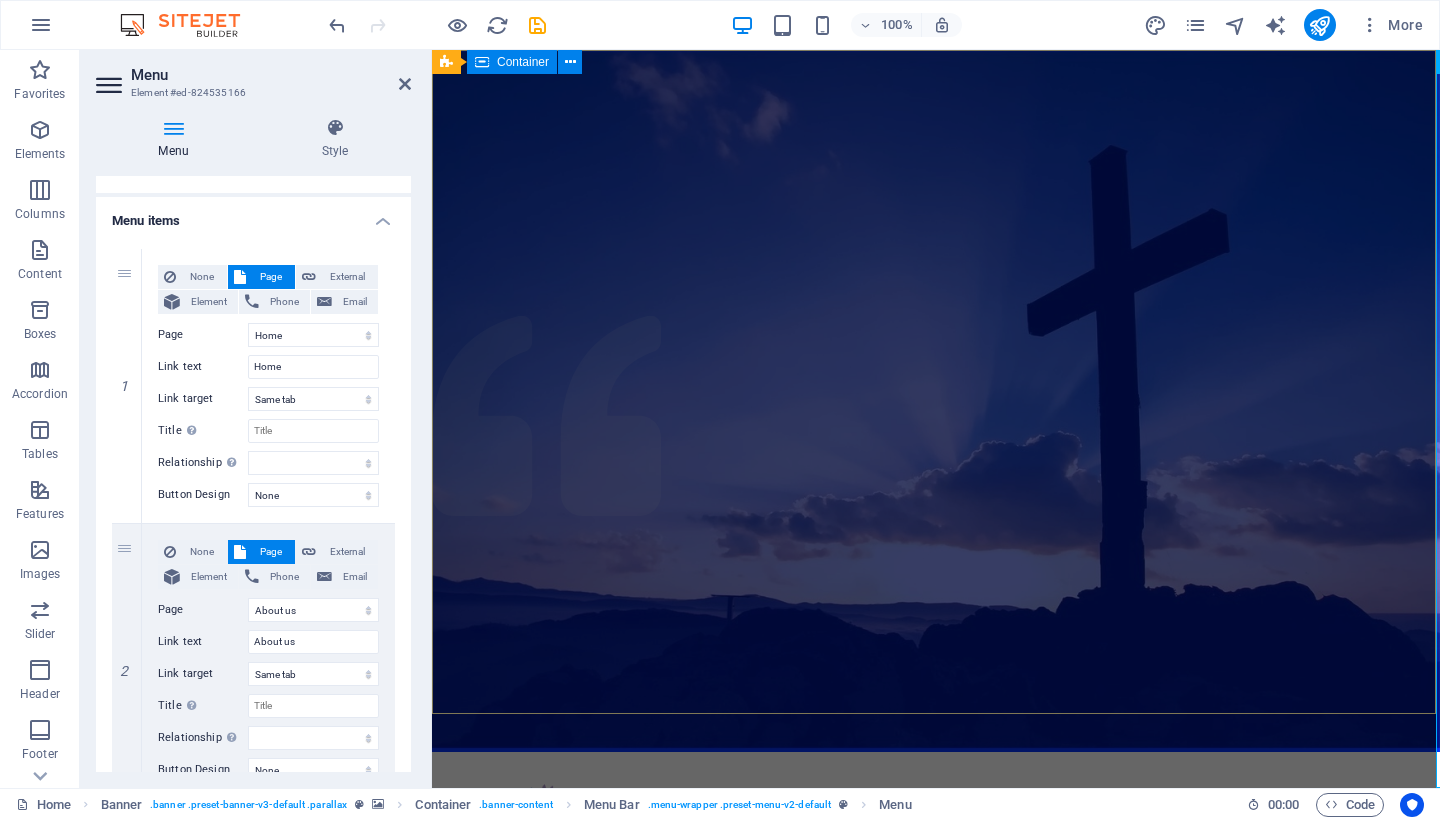 click on "Home About us What we do Projects Volunteers Donate Christian Church with open doors of acceptance surrounded by God Learn more" at bounding box center (936, 920) 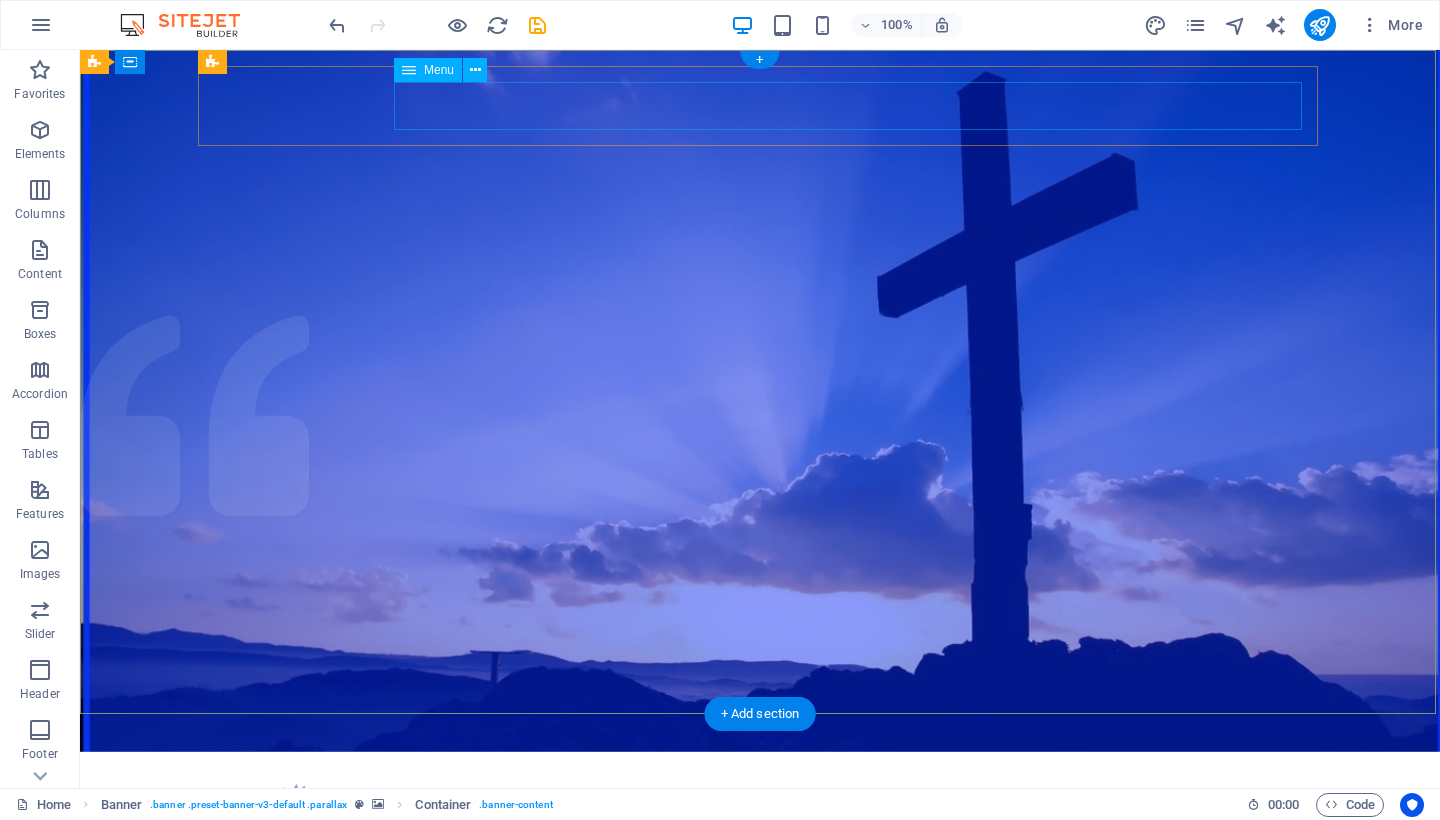 click on "Home About us What we do Projects Volunteers Donate" at bounding box center (760, 868) 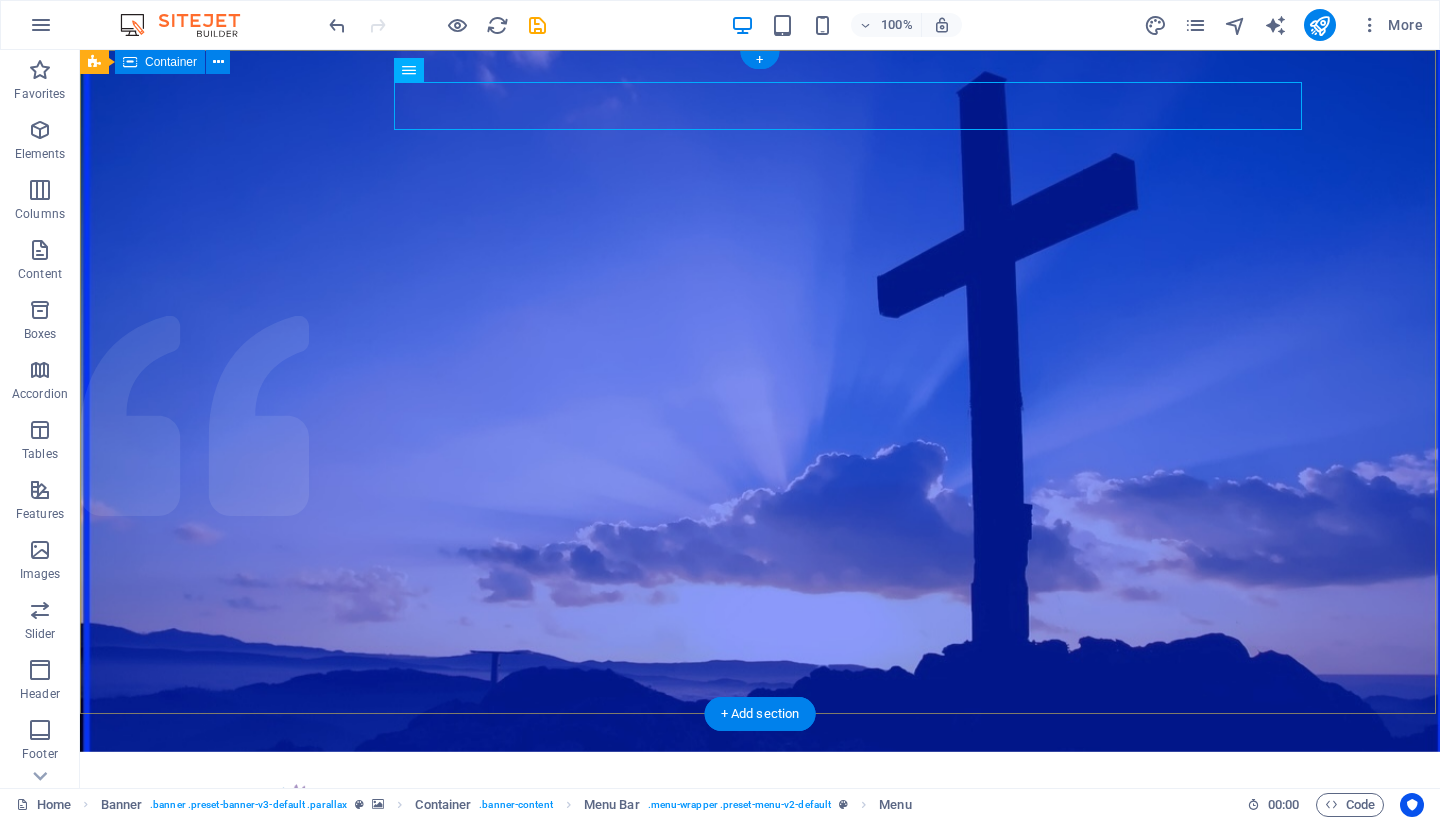 click on "Home About us What we do Projects Volunteers Donate Christian Church with open doors of acceptance surrounded by God Learn more" at bounding box center (760, 921) 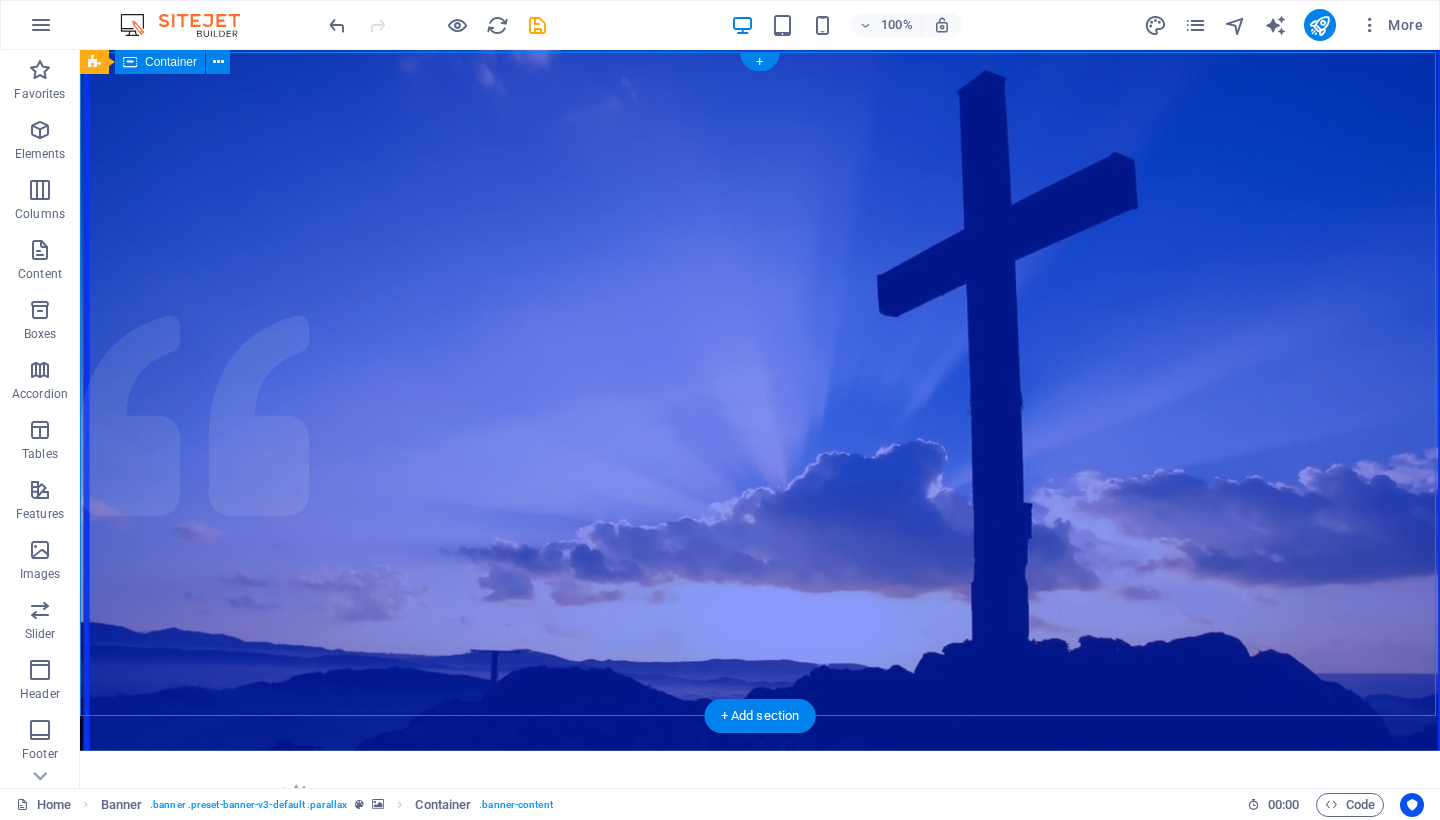 scroll, scrollTop: 0, scrollLeft: 0, axis: both 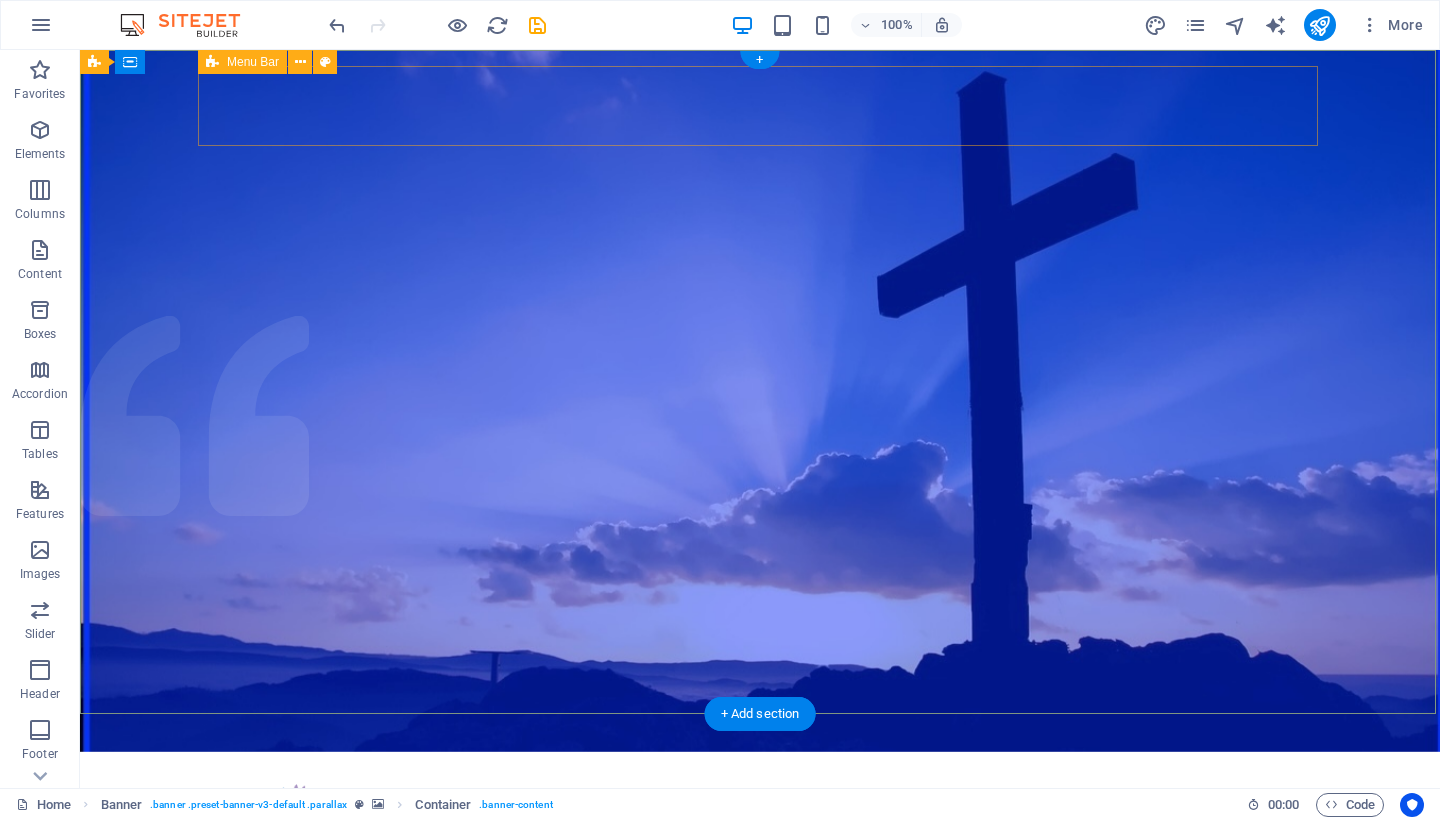 click on "Home About us What we do Projects Volunteers Donate" at bounding box center (760, 838) 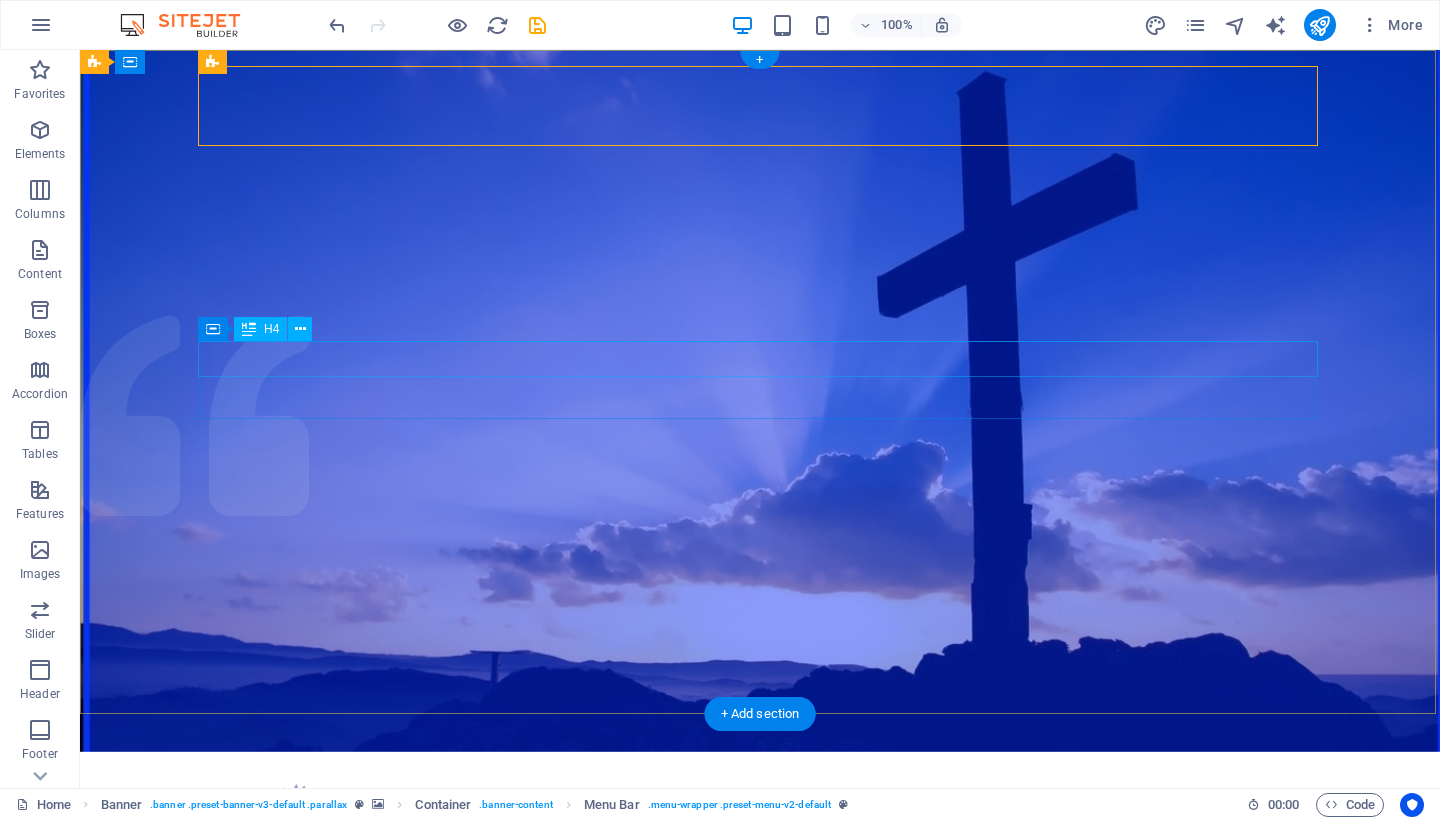 click on "Christian Church with open doors of acceptance surrounded by God" at bounding box center (760, 926) 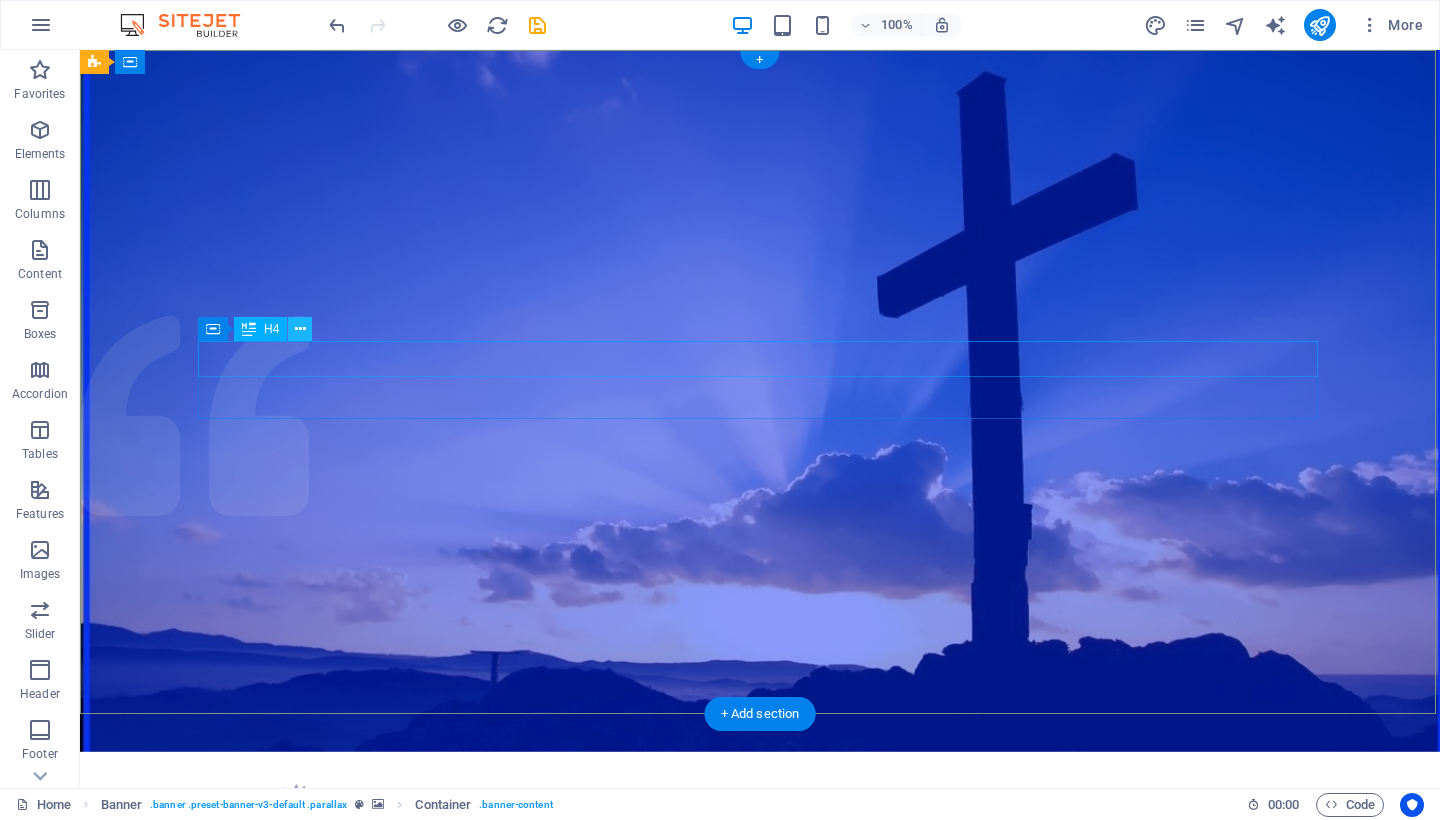 click at bounding box center (300, 329) 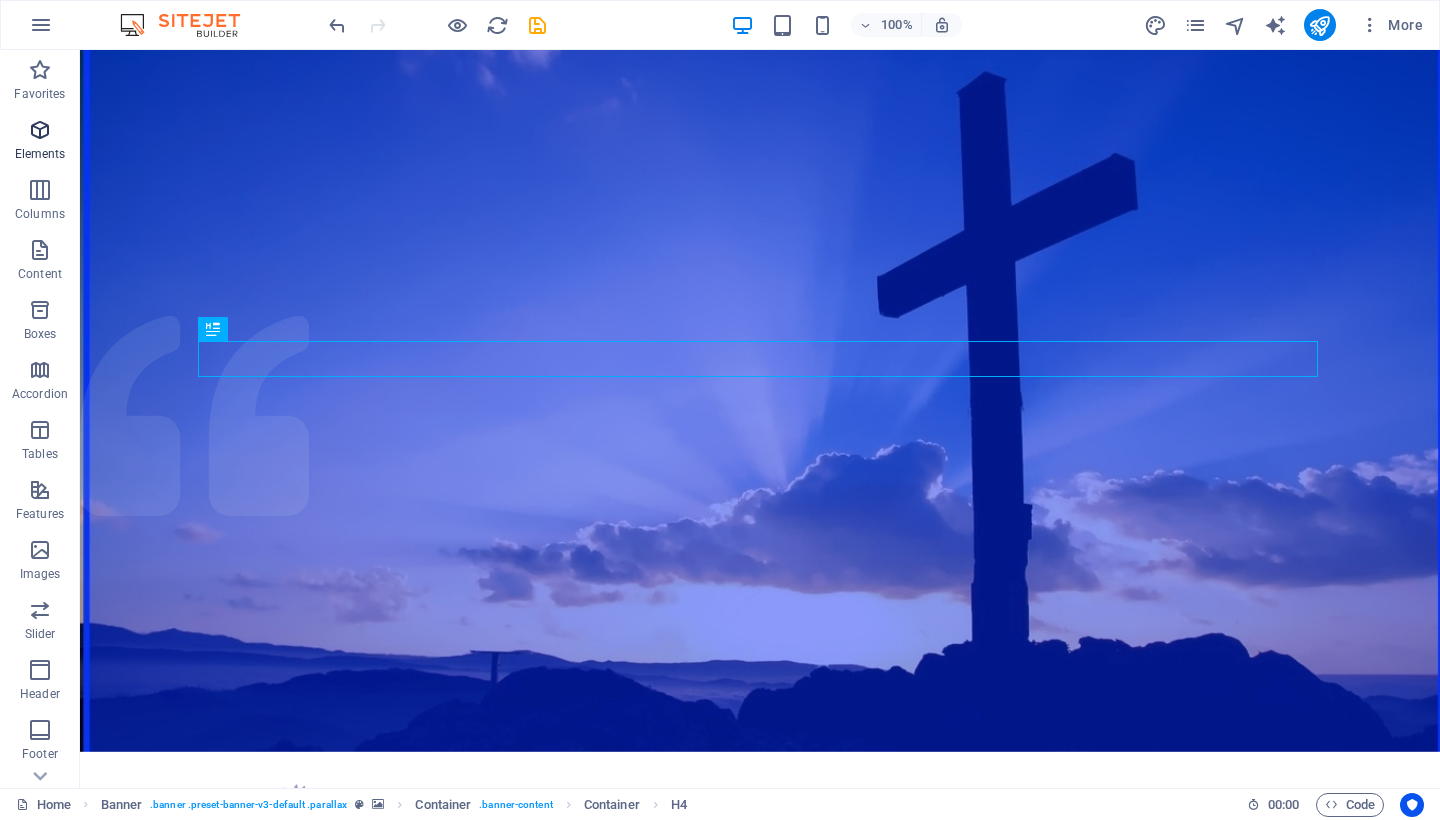 click at bounding box center (40, 130) 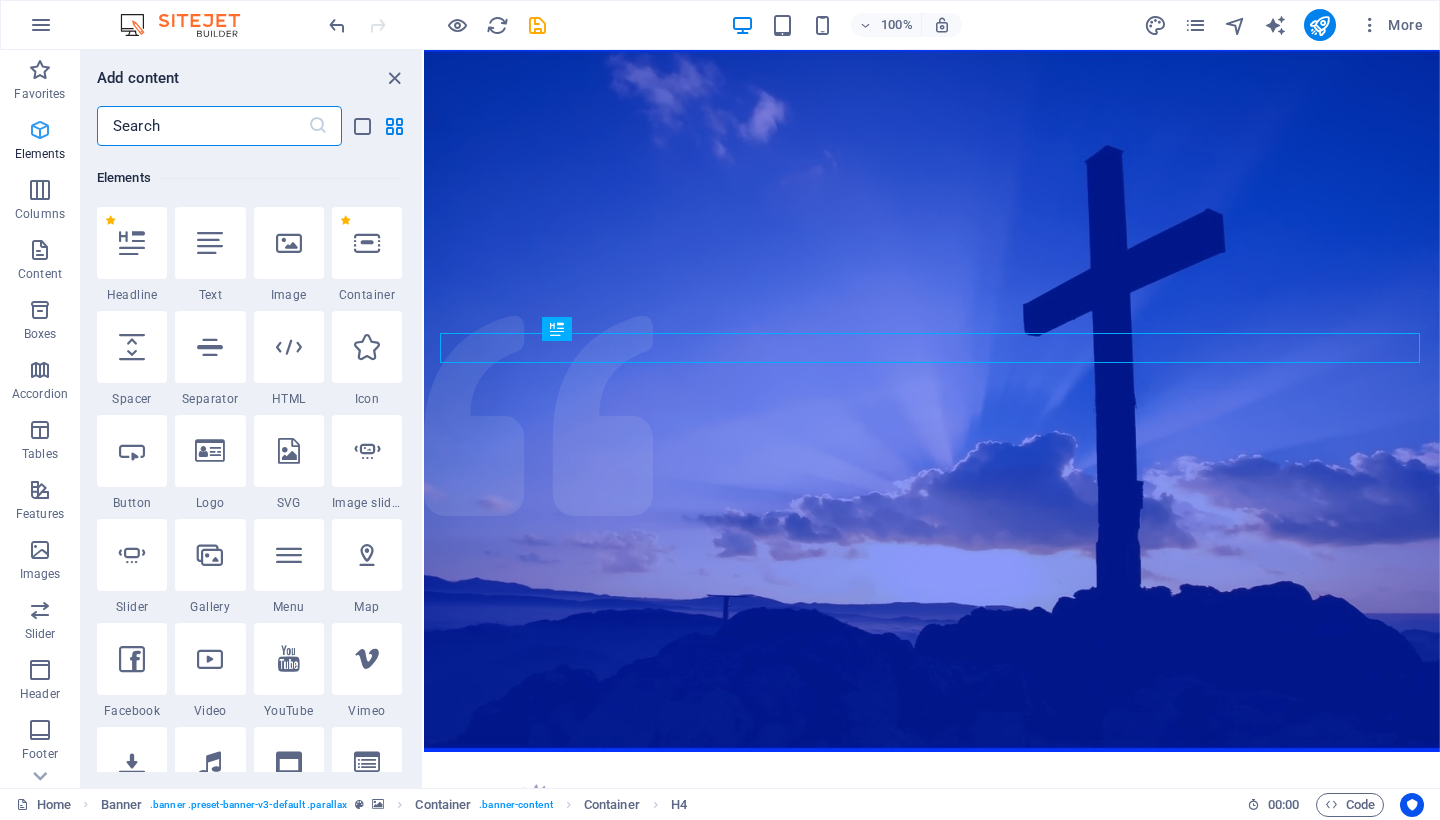 scroll, scrollTop: 213, scrollLeft: 0, axis: vertical 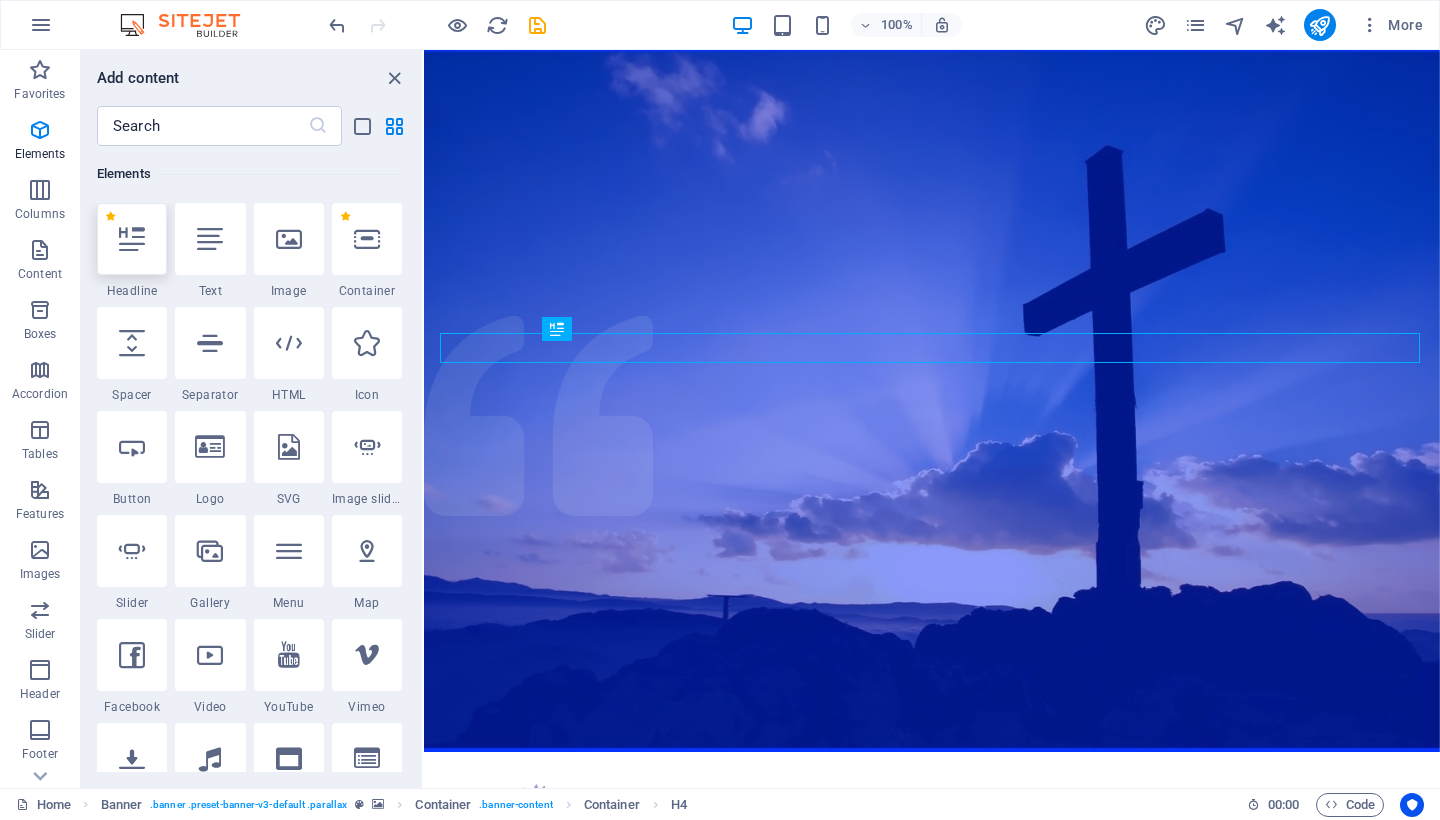 click at bounding box center (132, 239) 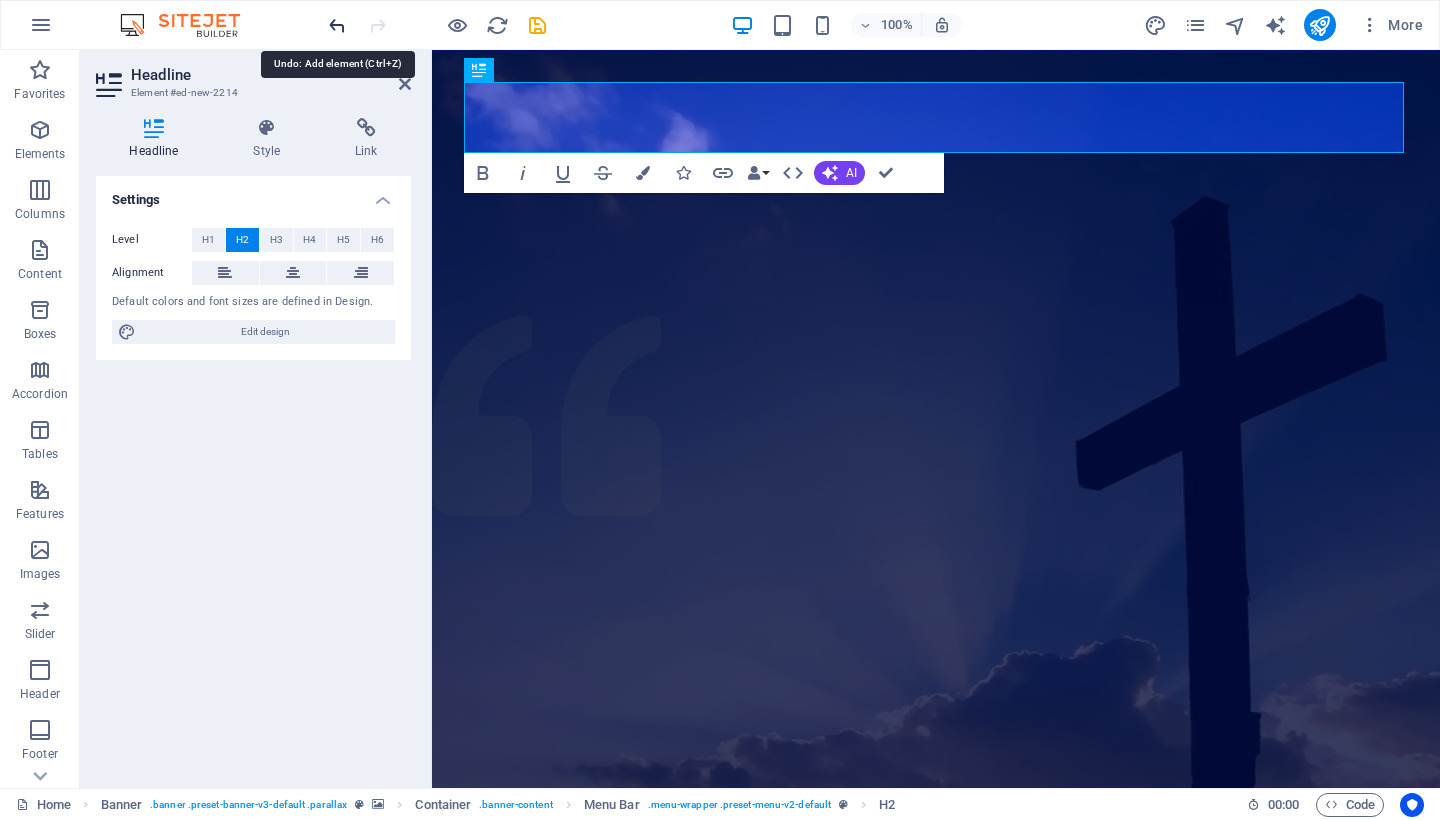 click at bounding box center [337, 25] 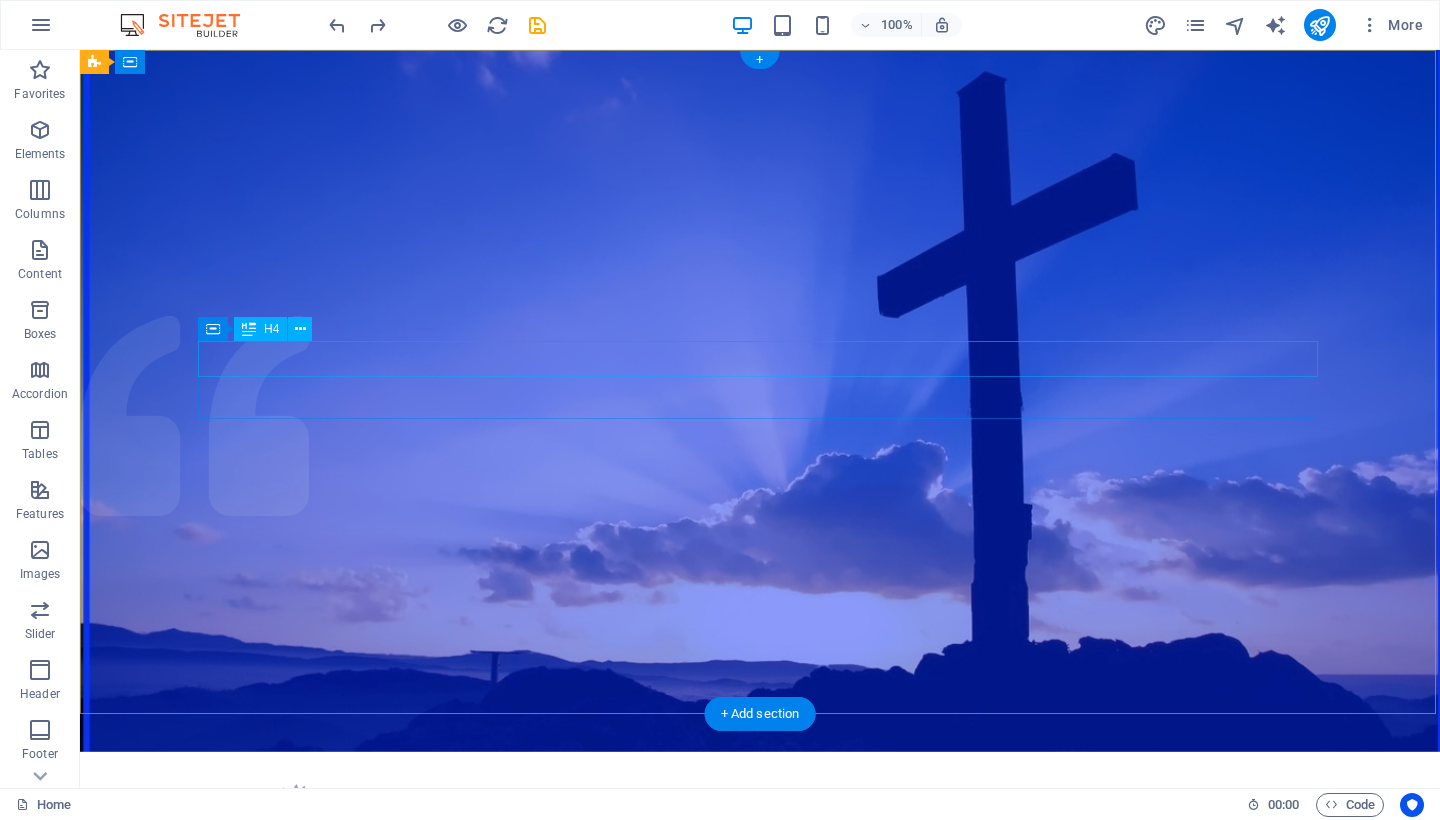 click on "Christian Church with open doors of acceptance surrounded by God" at bounding box center [760, 926] 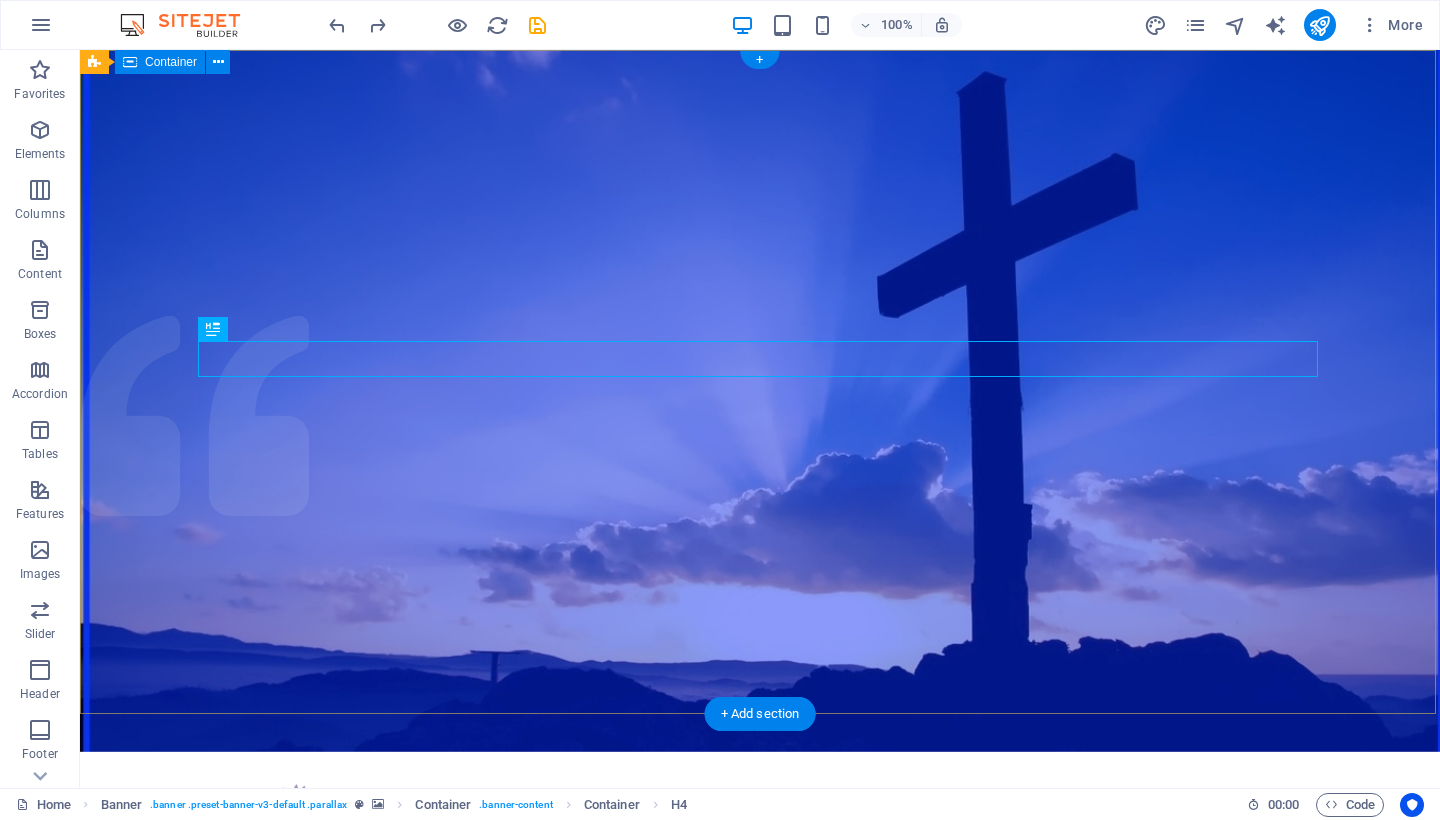 click on "Home About us What we do Projects Volunteers Donate Christian Church with open doors of acceptance surrounded by God Learn more" at bounding box center (760, 921) 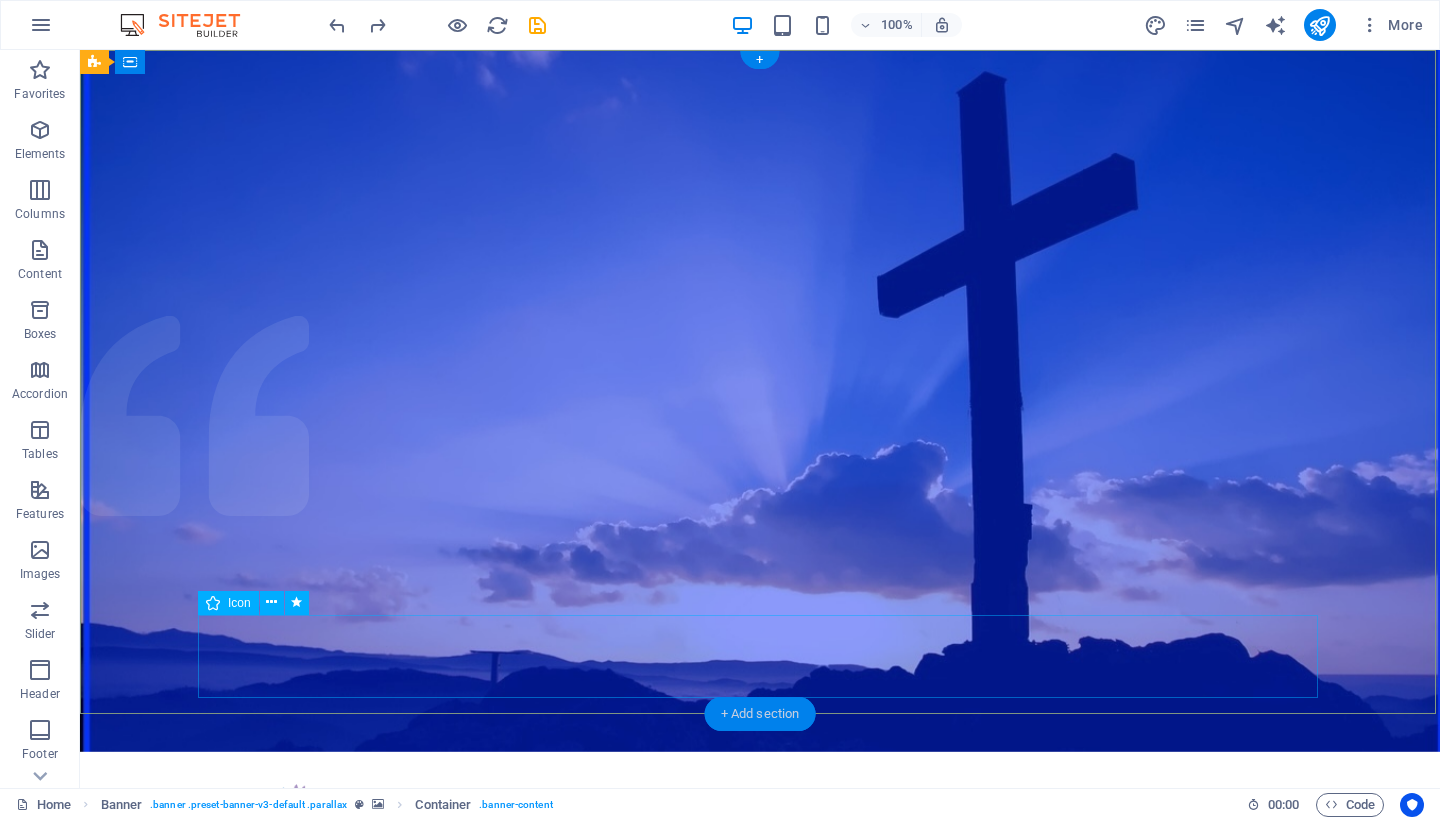 click on "+ Add section" at bounding box center (760, 714) 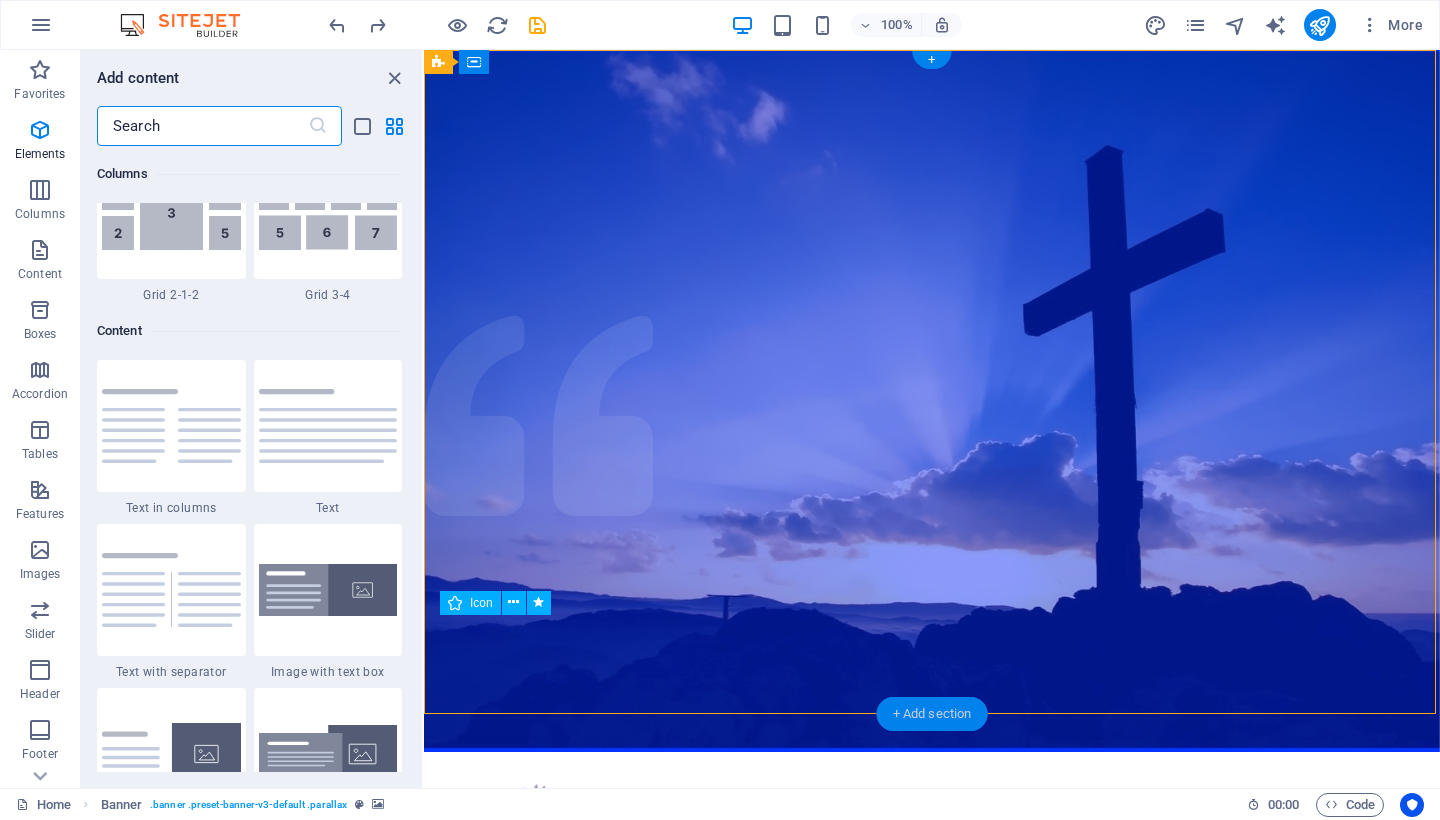 scroll, scrollTop: 3499, scrollLeft: 0, axis: vertical 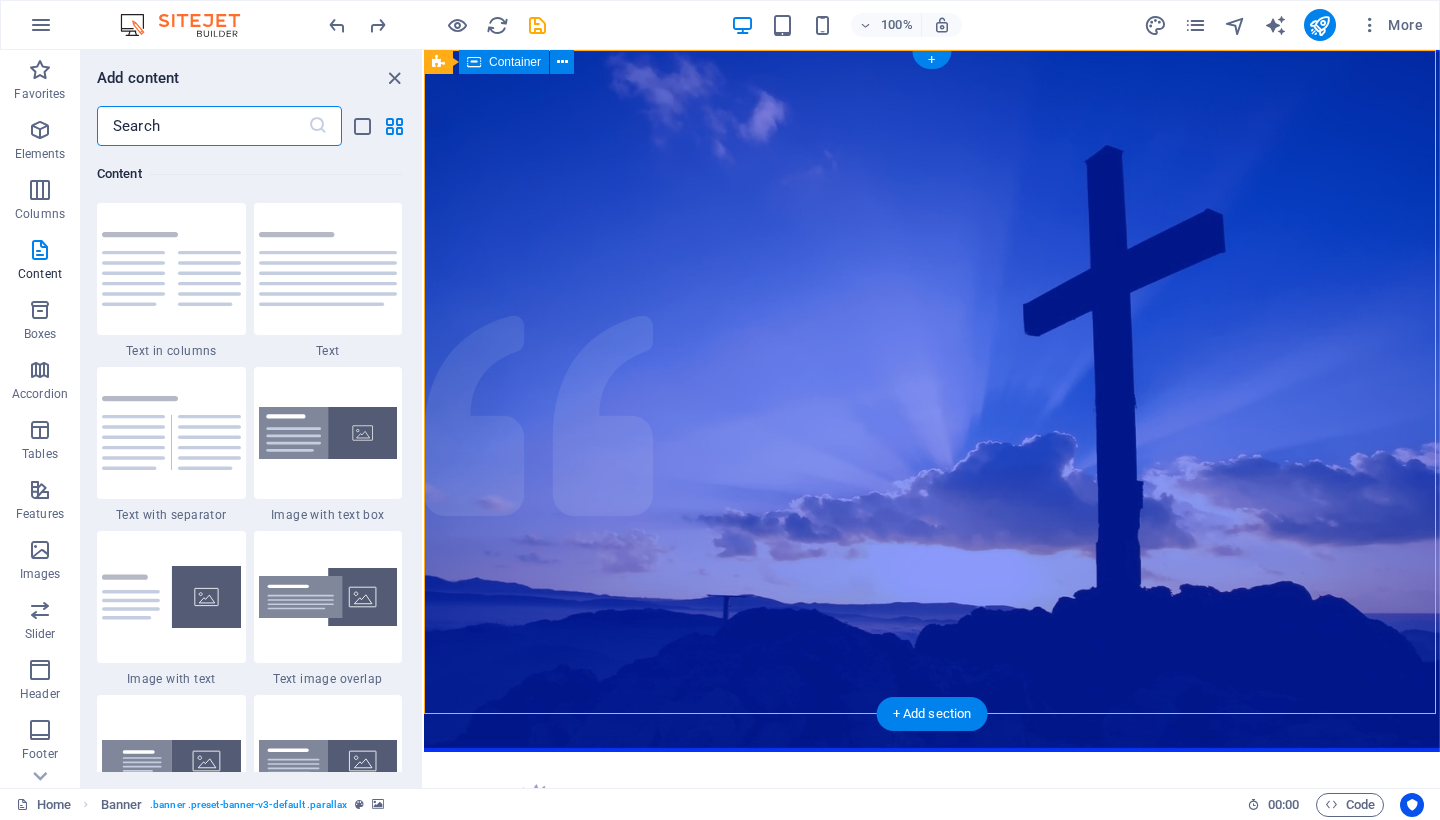 click on "Home About us What we do Projects Volunteers Donate Christian Church with open doors of acceptance surrounded by God Learn more" at bounding box center [932, 920] 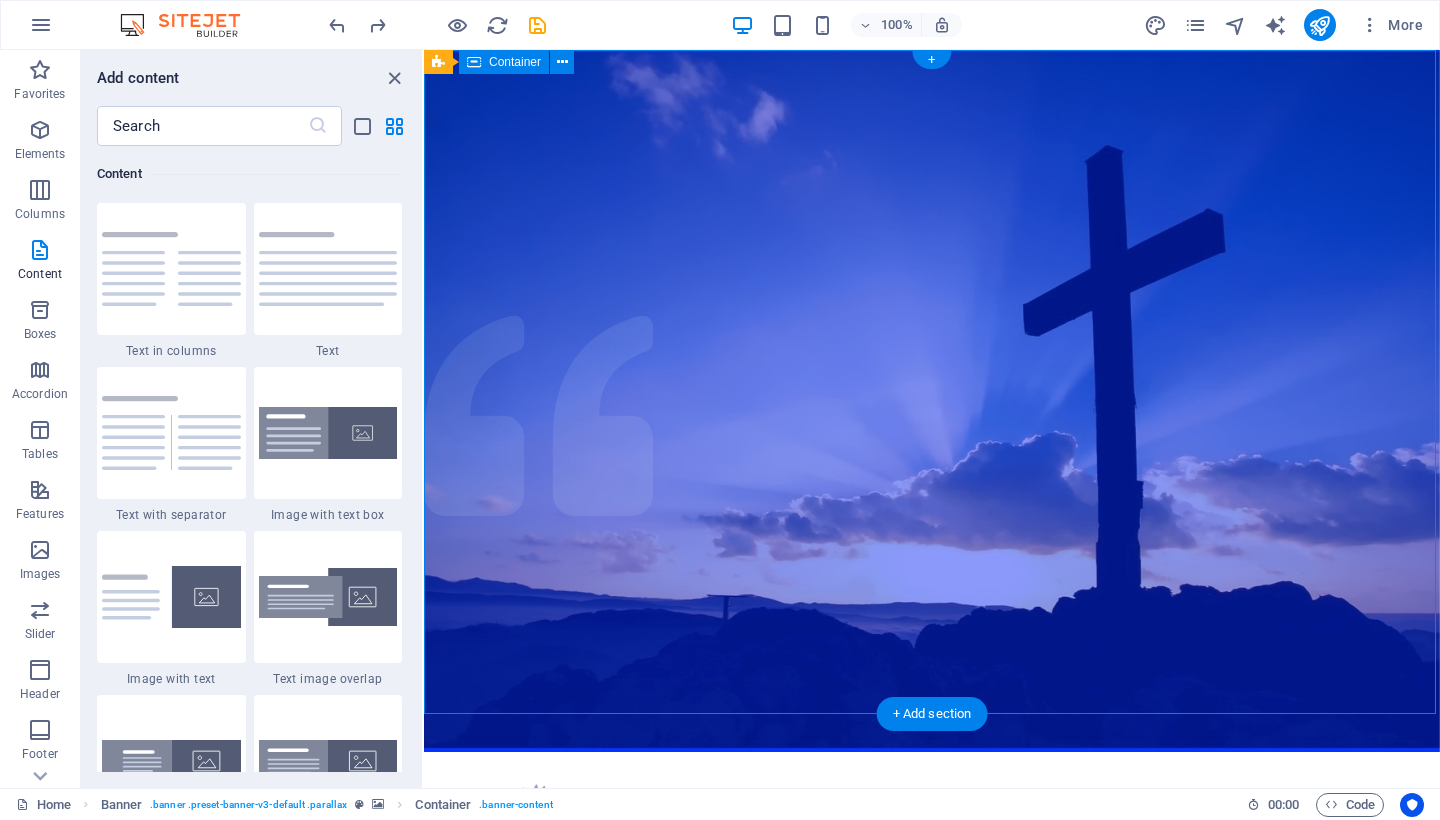 click on "Home About us What we do Projects Volunteers Donate Christian Church with open doors of acceptance surrounded by God Learn more" at bounding box center [932, 920] 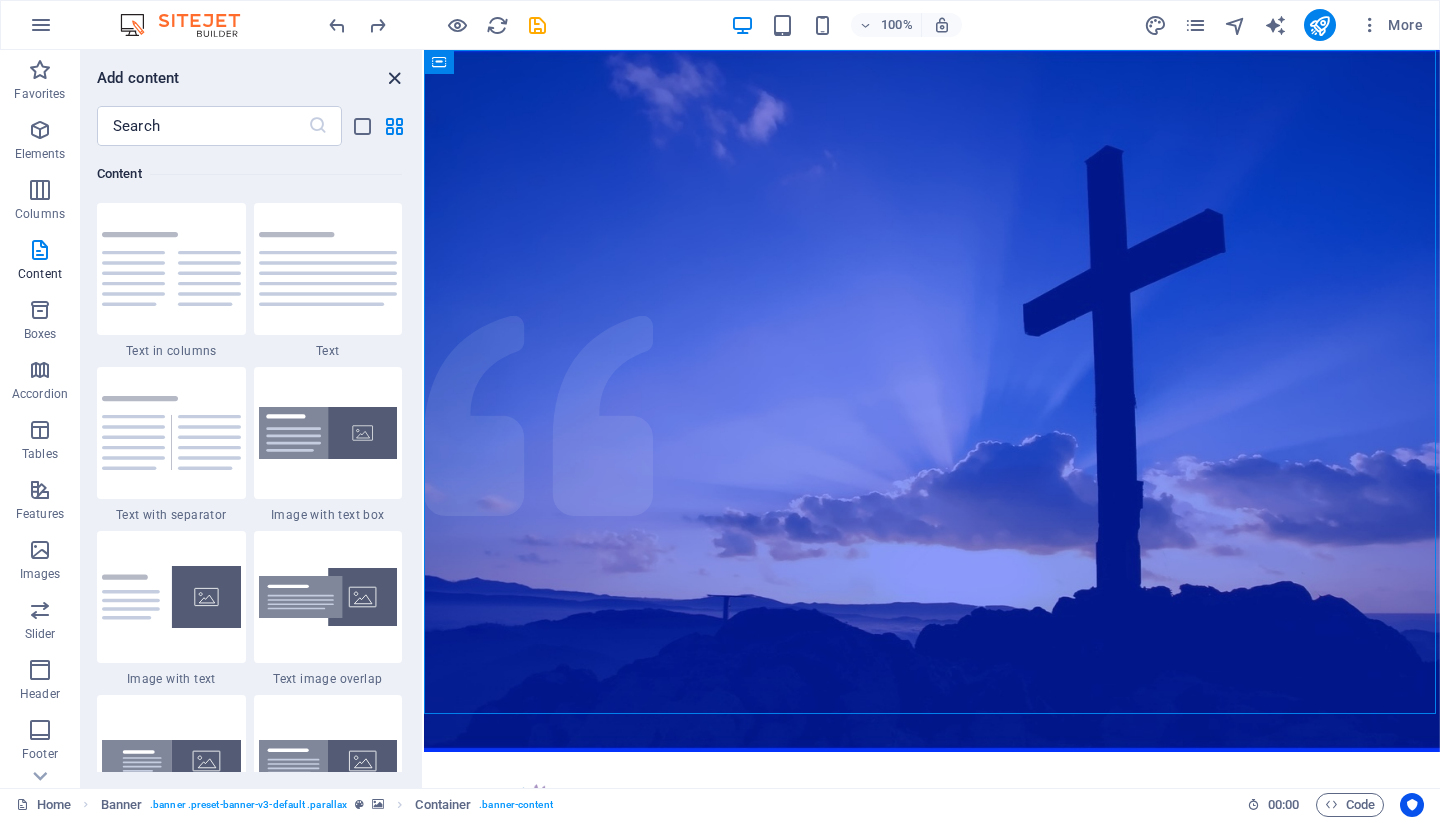 click at bounding box center [394, 78] 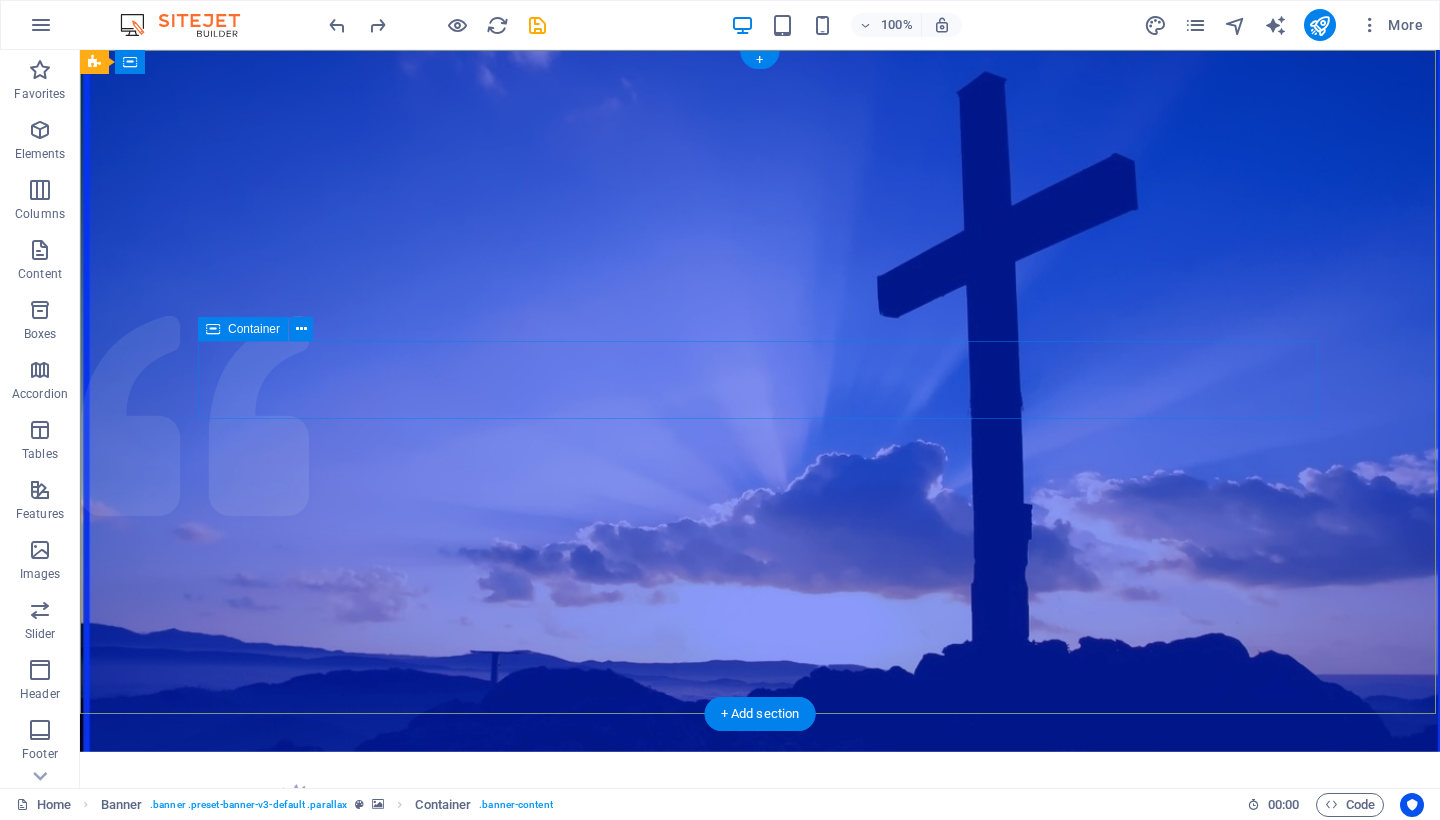 click at bounding box center (213, 329) 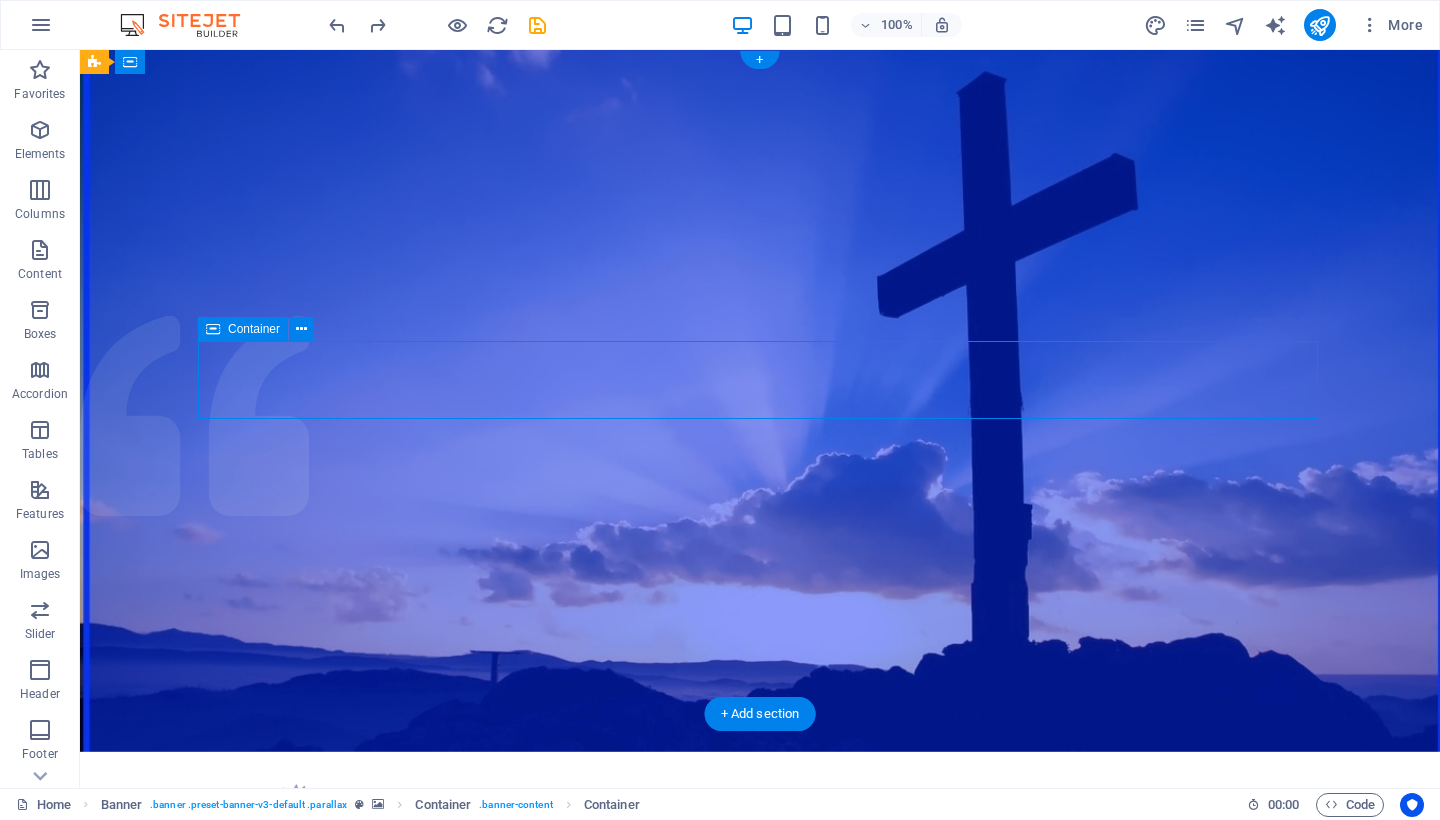 click on "Container" at bounding box center [254, 329] 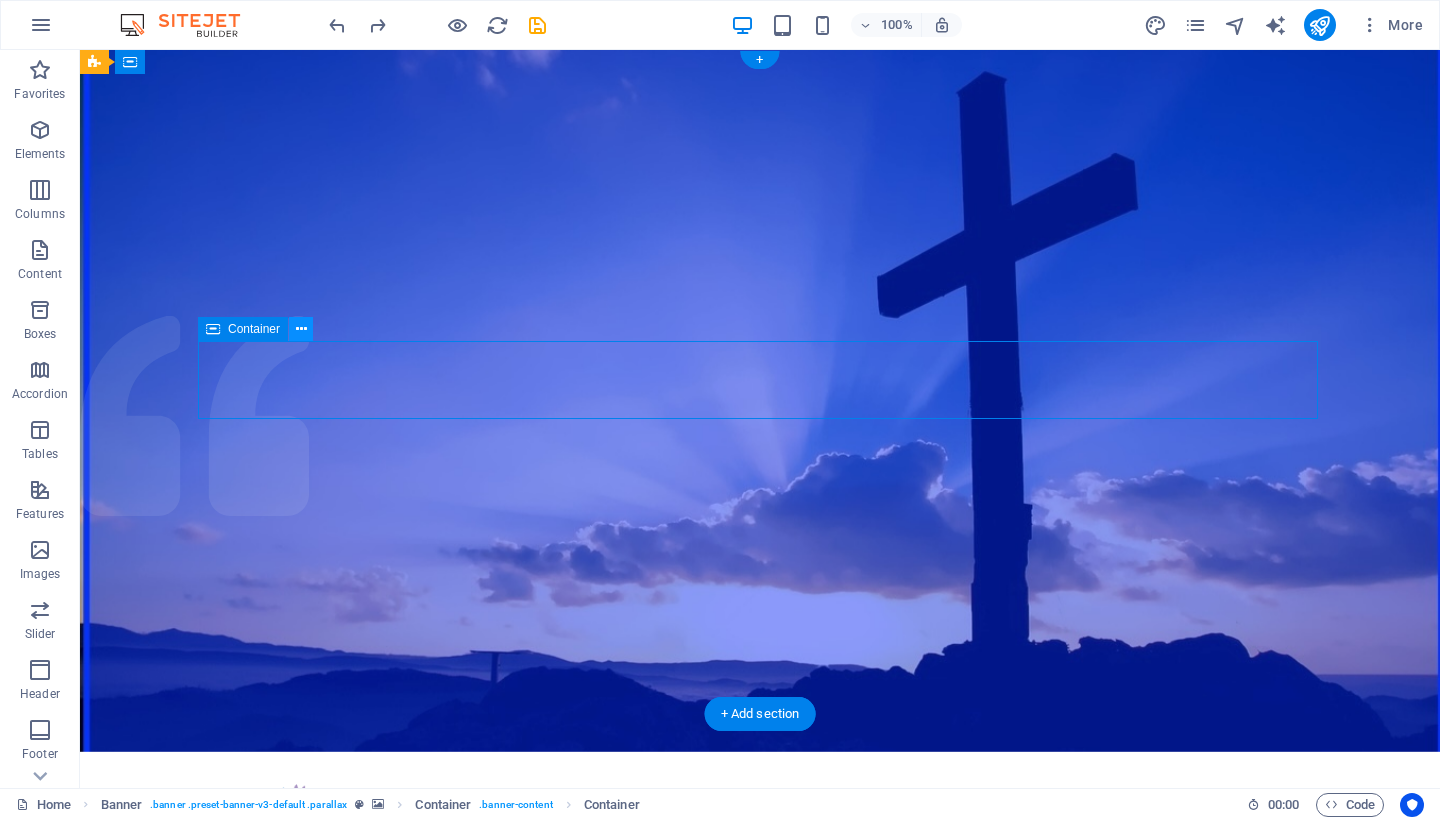 click at bounding box center (301, 329) 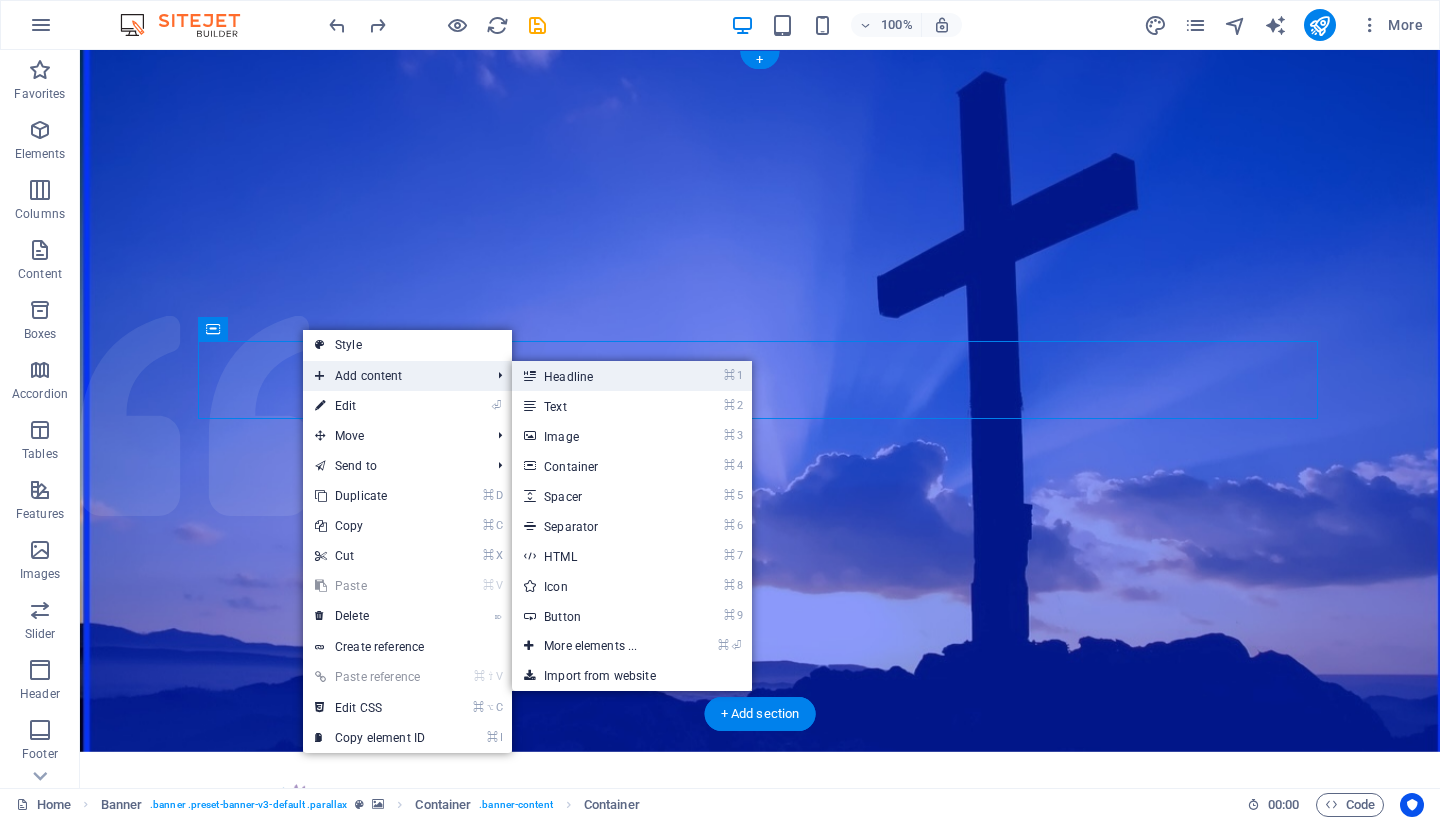 click on "⌘ 1  Headline" at bounding box center [594, 376] 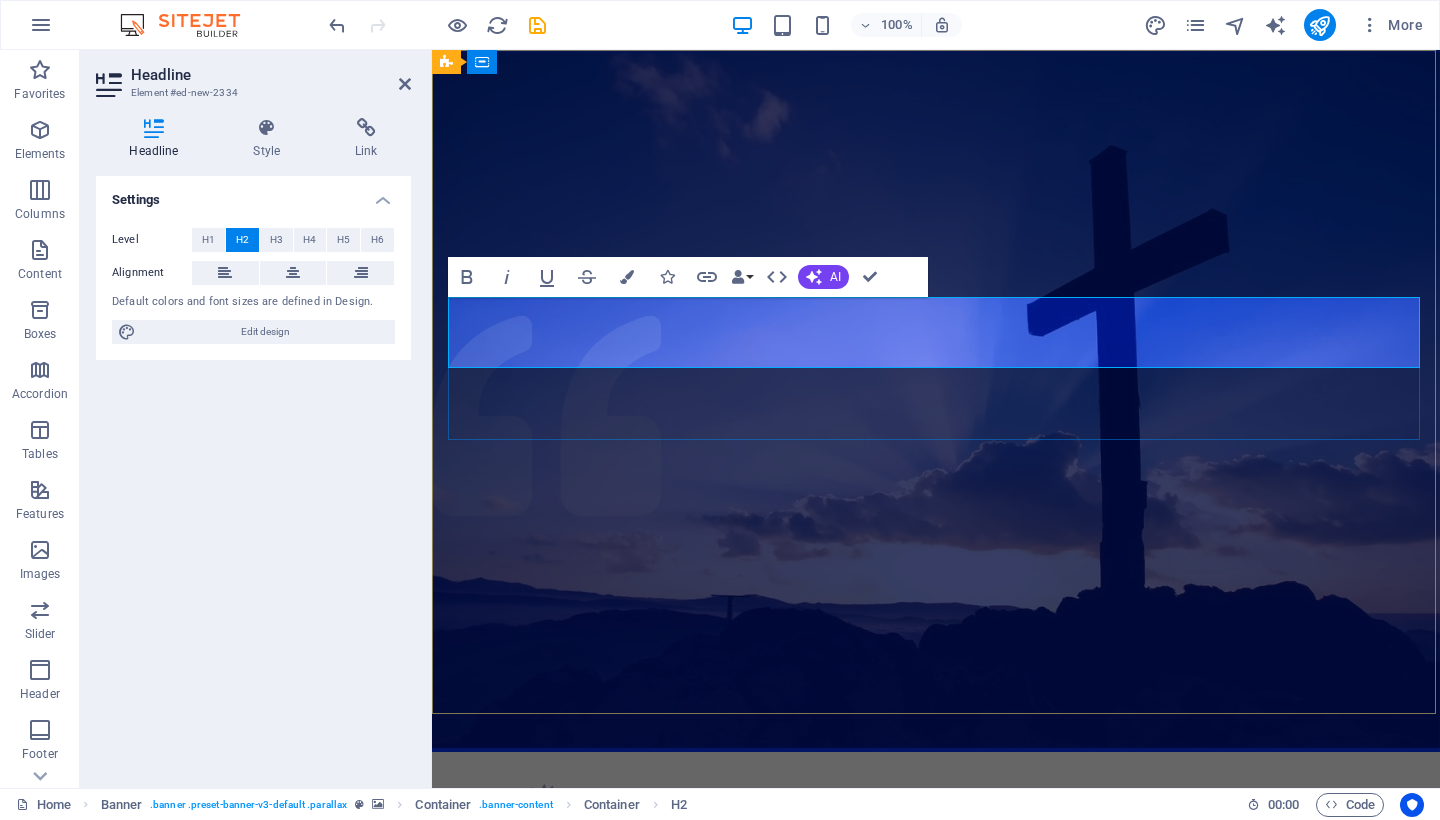 type 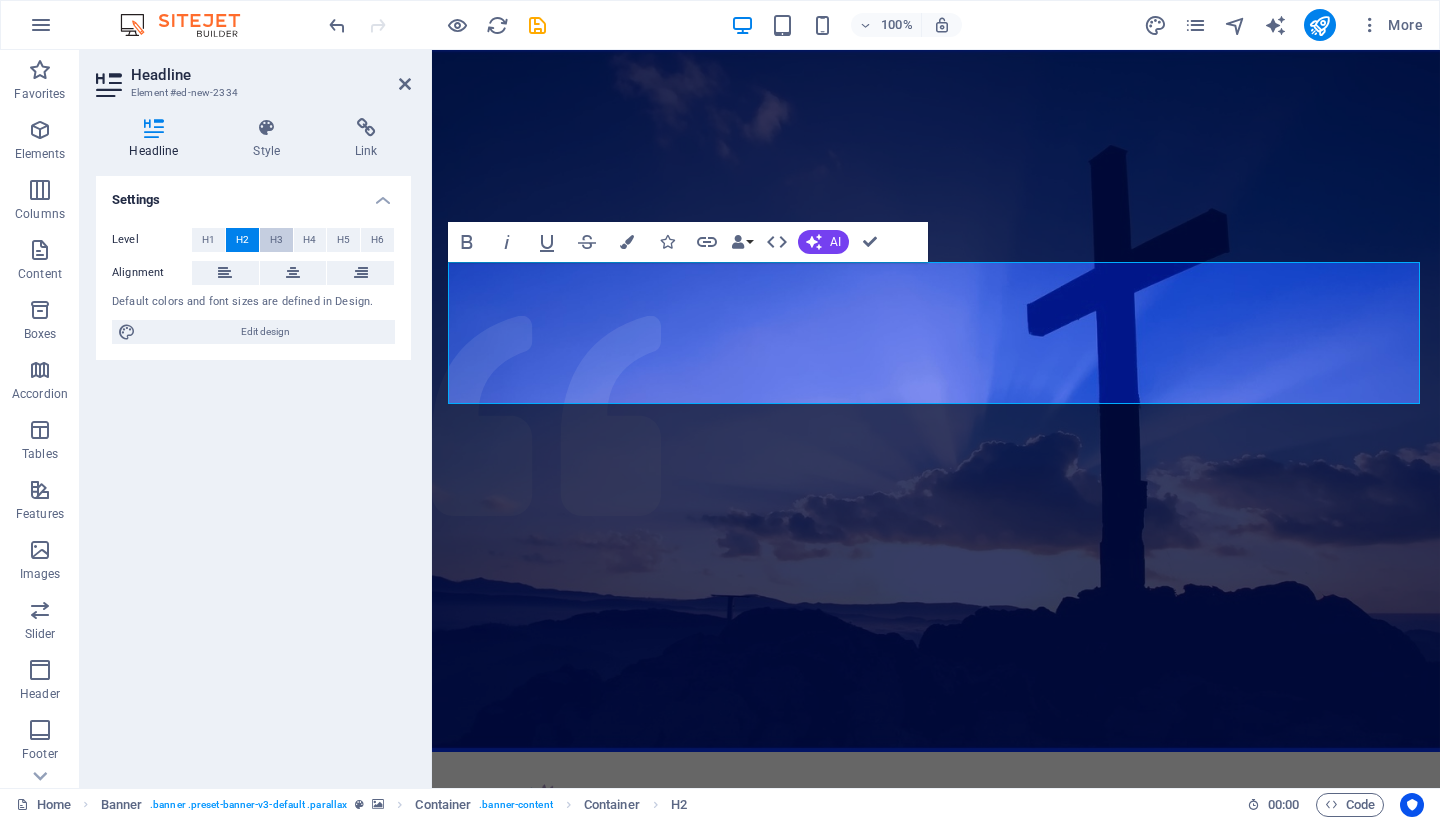 click on "H3" at bounding box center [276, 240] 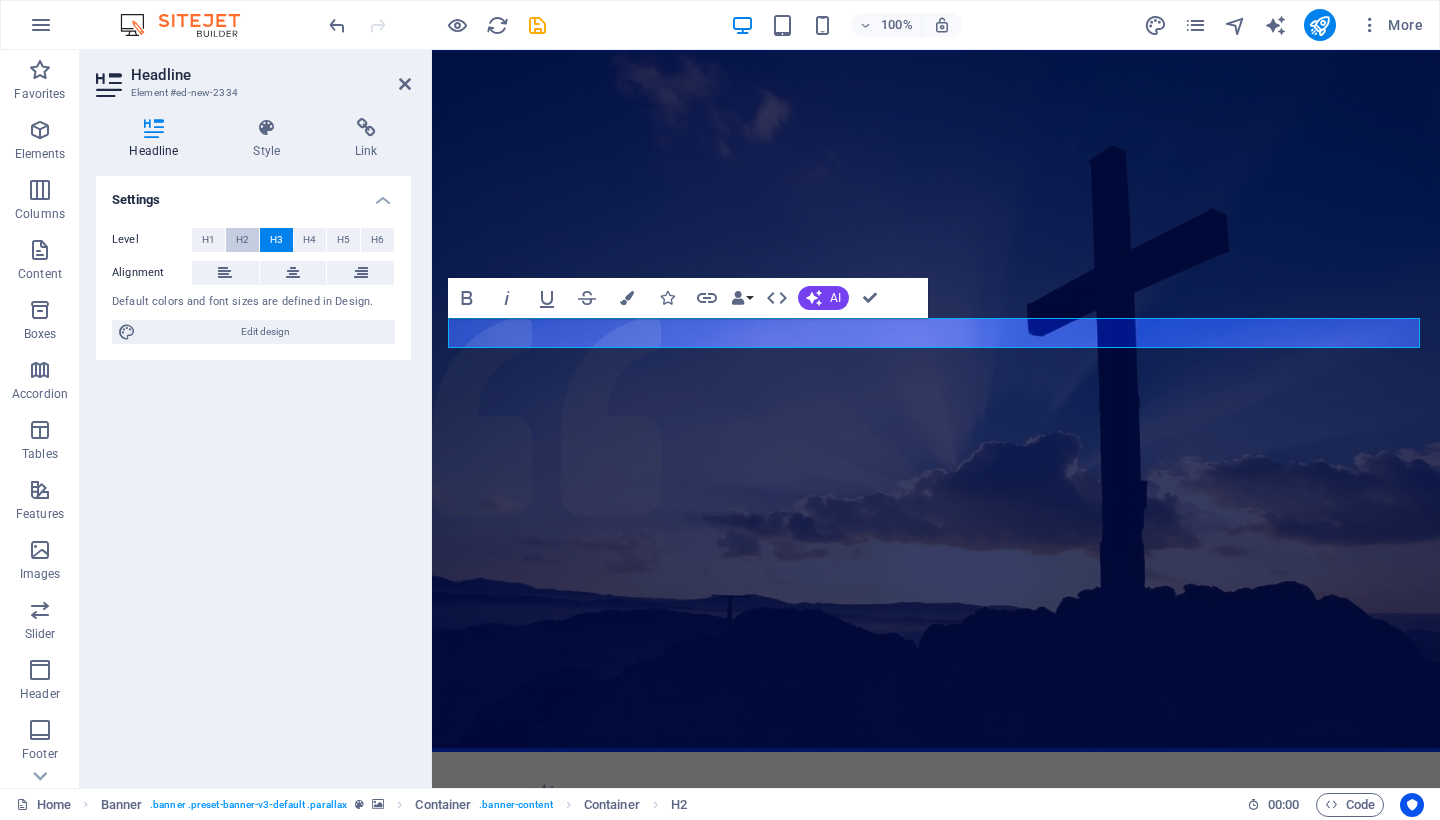 click on "H2" at bounding box center (242, 240) 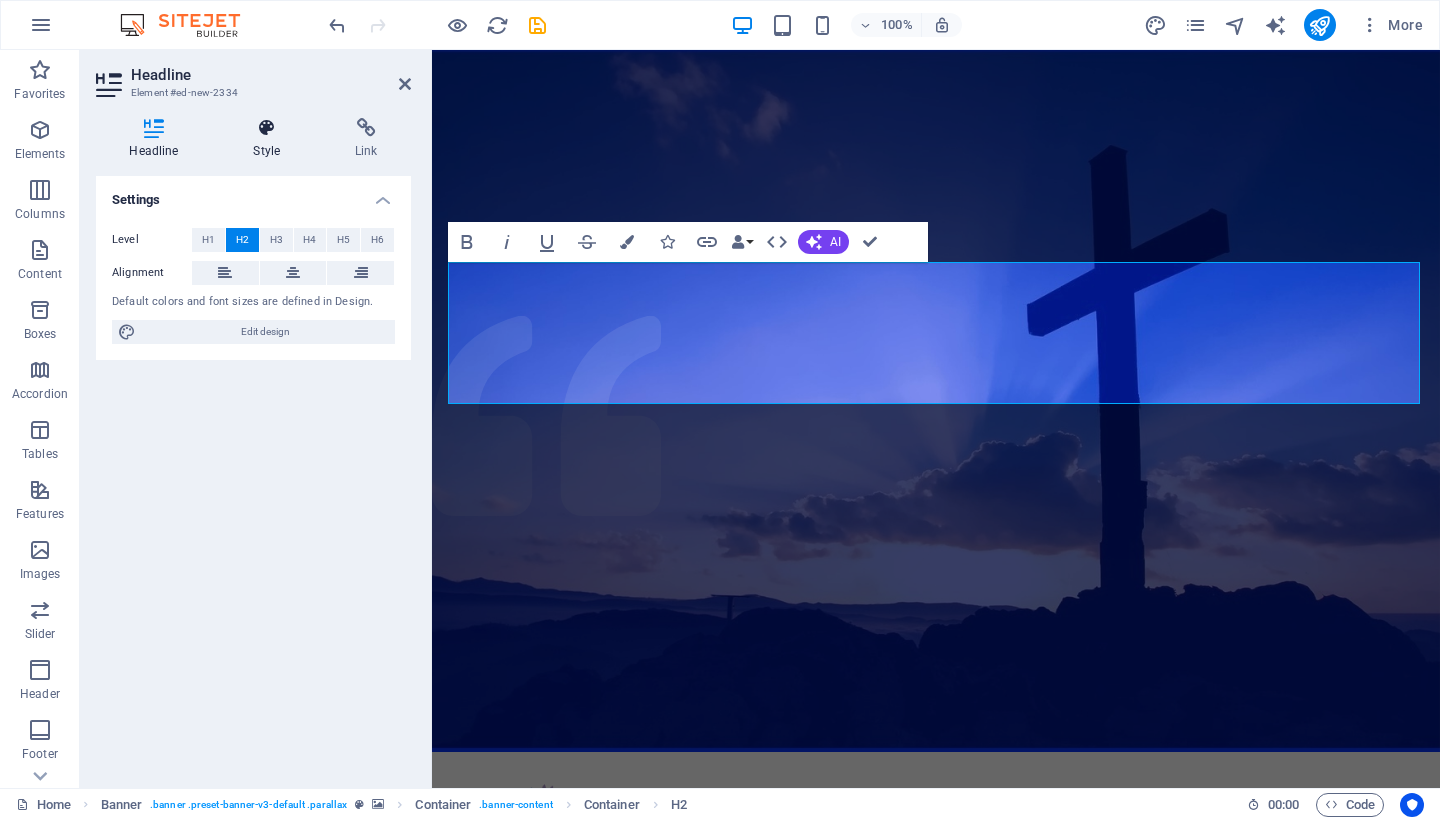 click at bounding box center (267, 128) 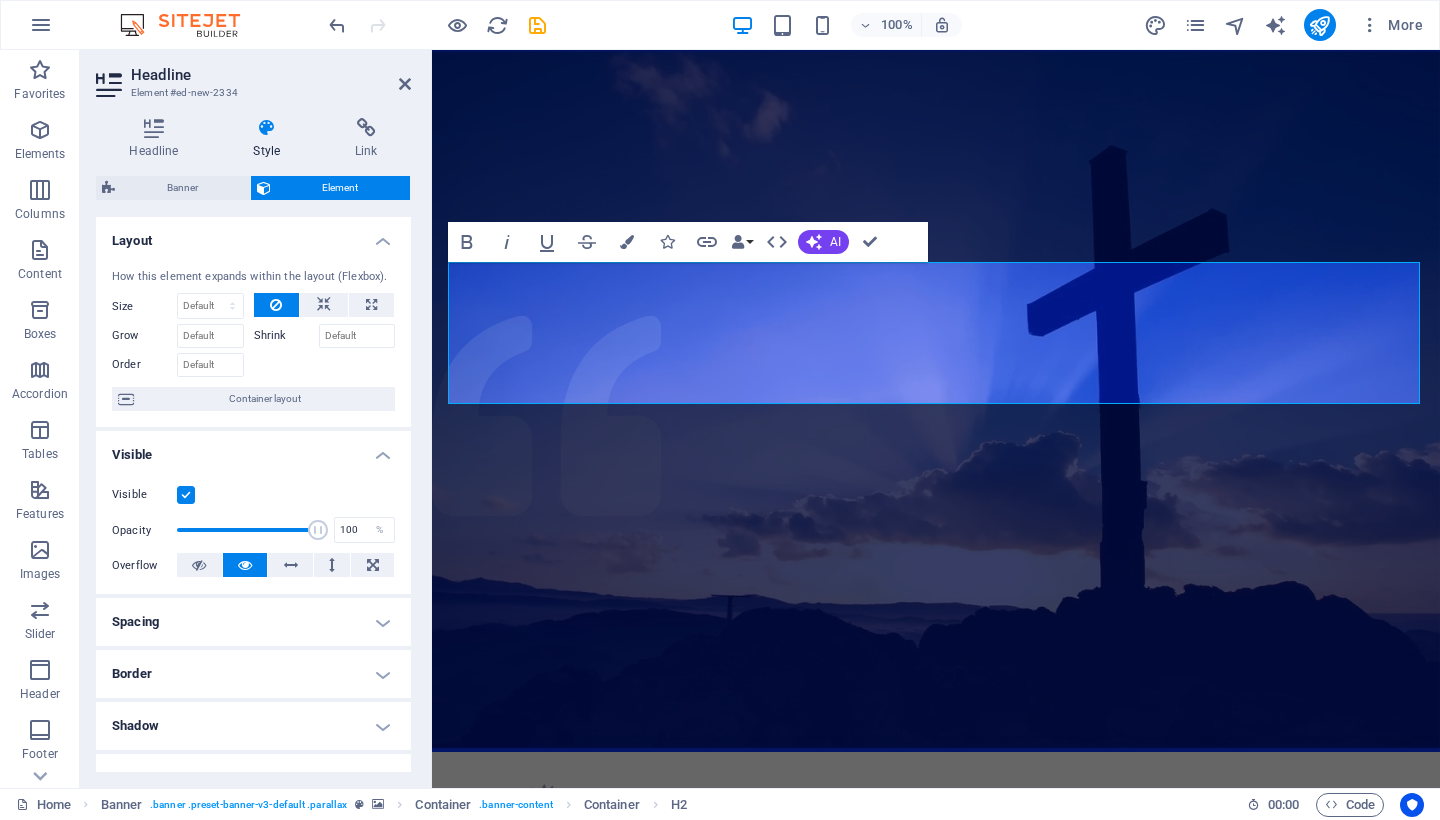 scroll, scrollTop: 0, scrollLeft: 0, axis: both 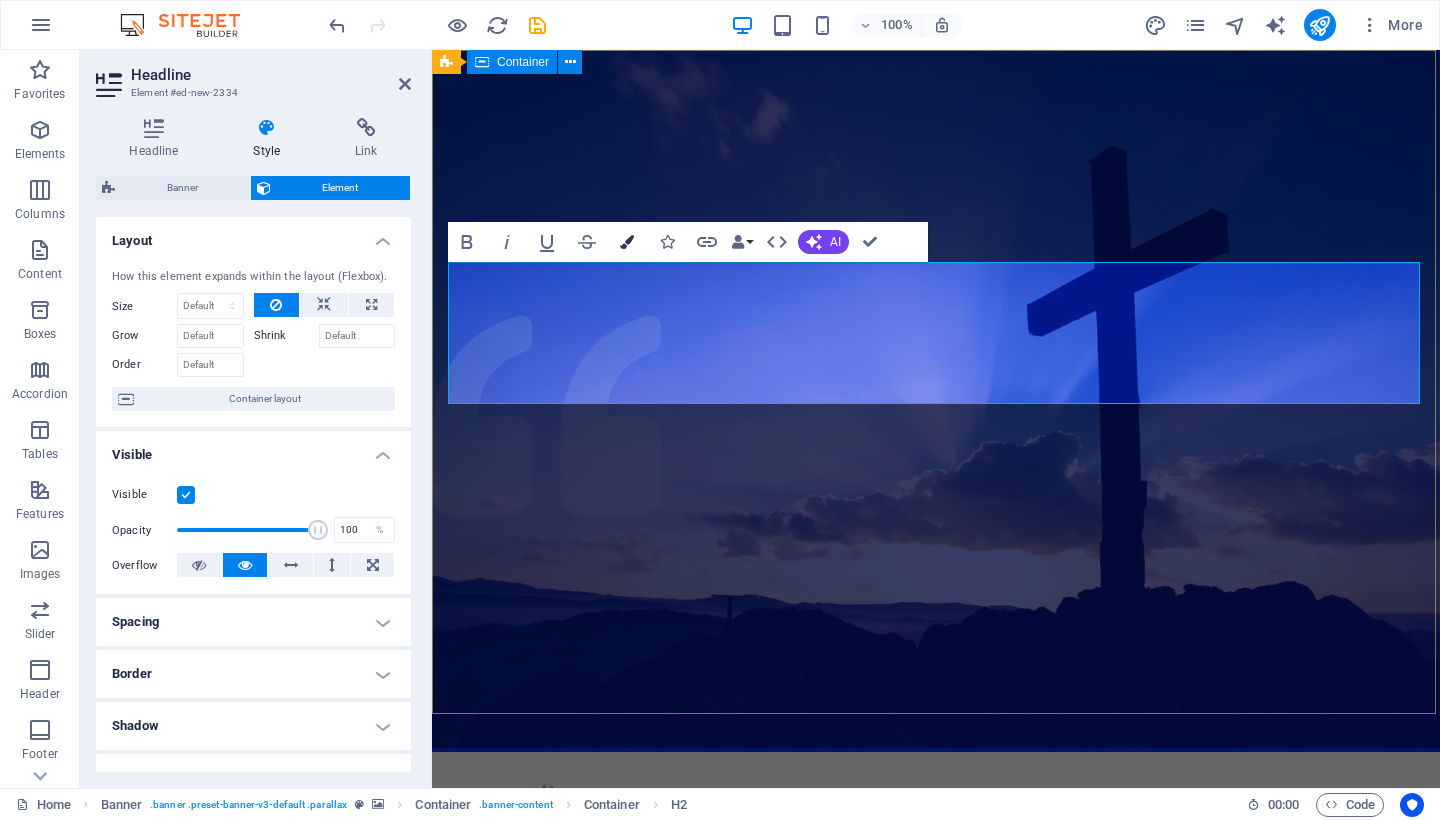 click at bounding box center [627, 242] 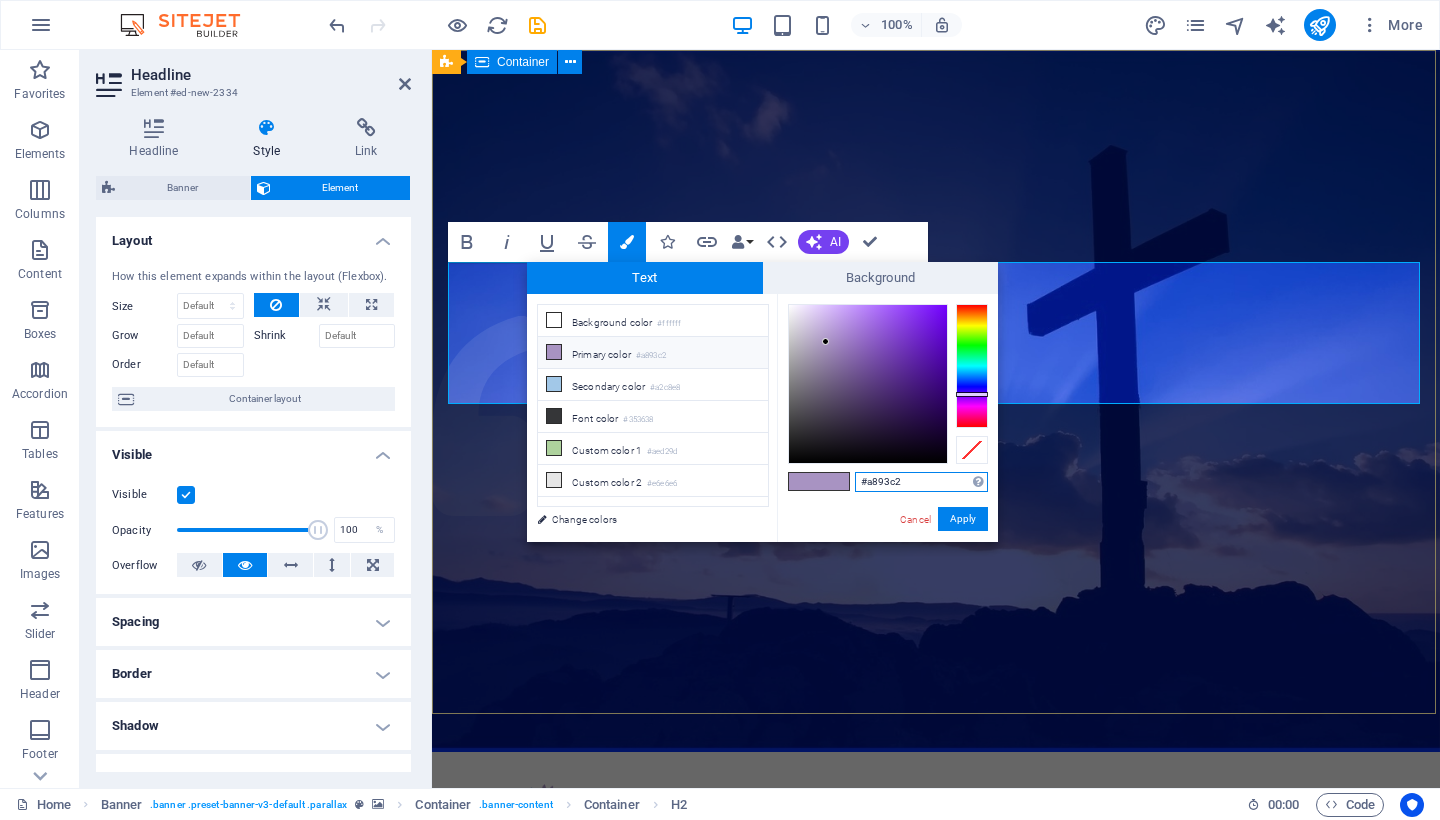 drag, startPoint x: 921, startPoint y: 484, endPoint x: 845, endPoint y: 486, distance: 76.02631 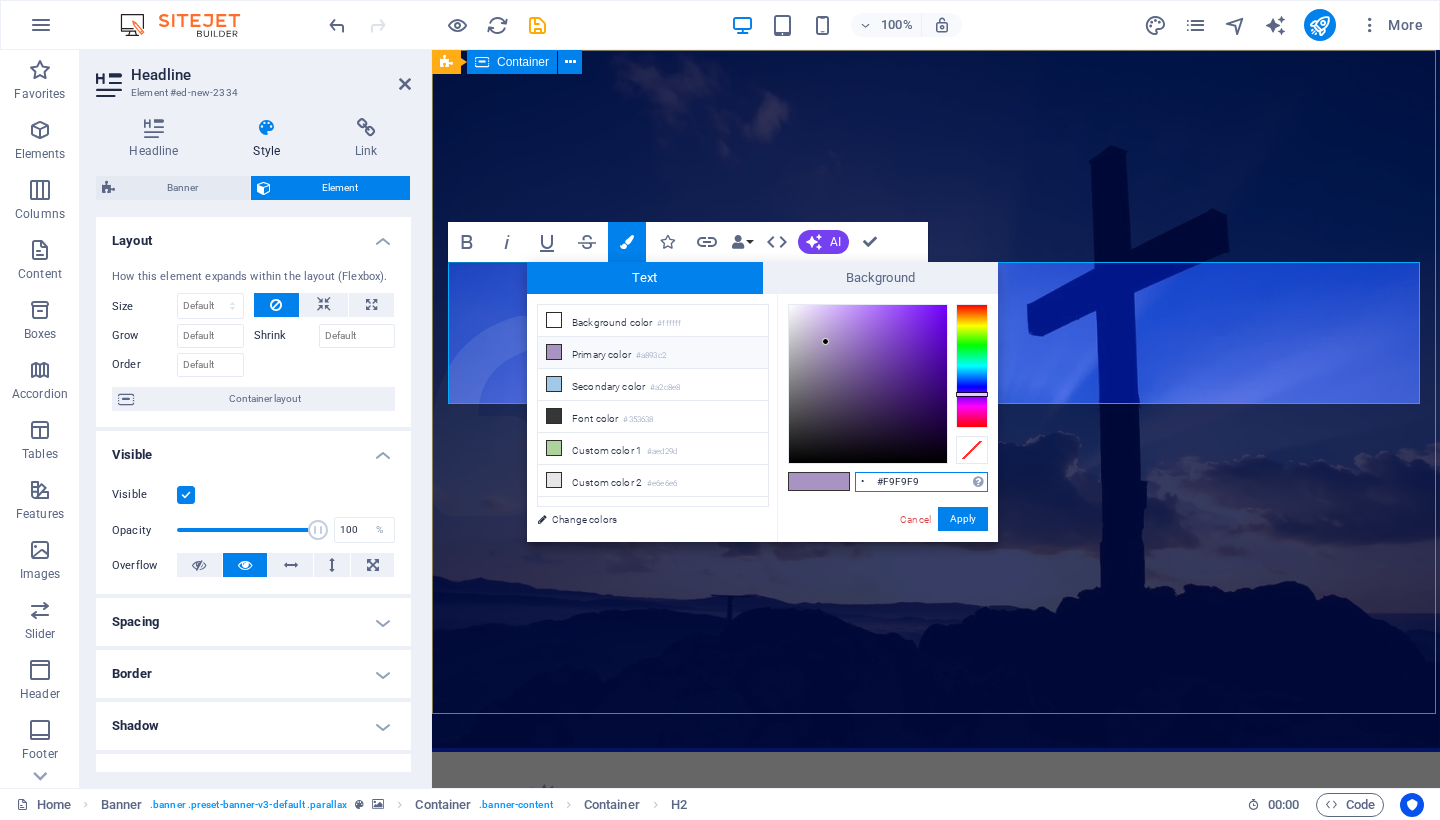 click on "•	#F9F9F9" at bounding box center (921, 482) 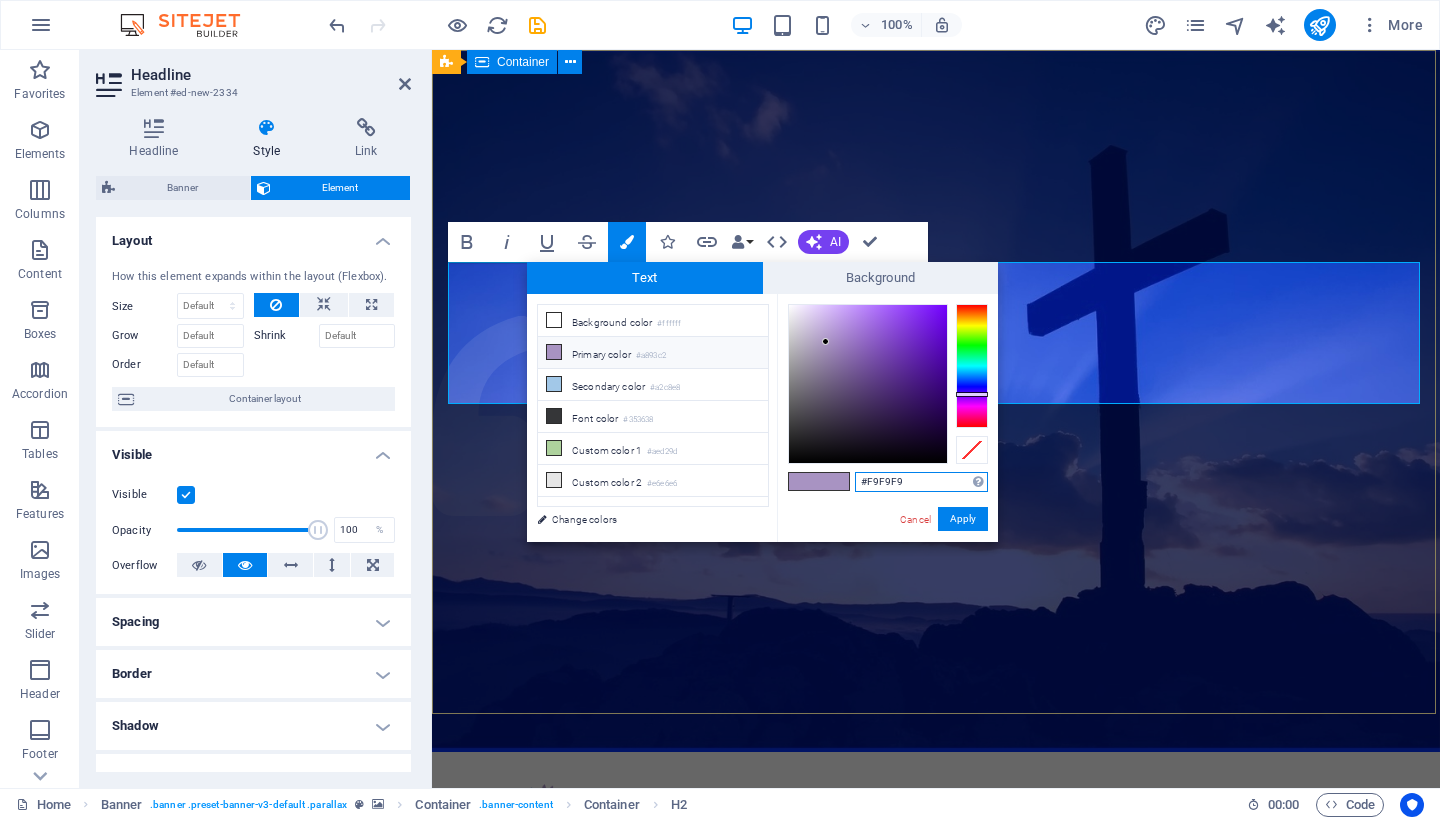 click on "#F9F9F9" at bounding box center (921, 482) 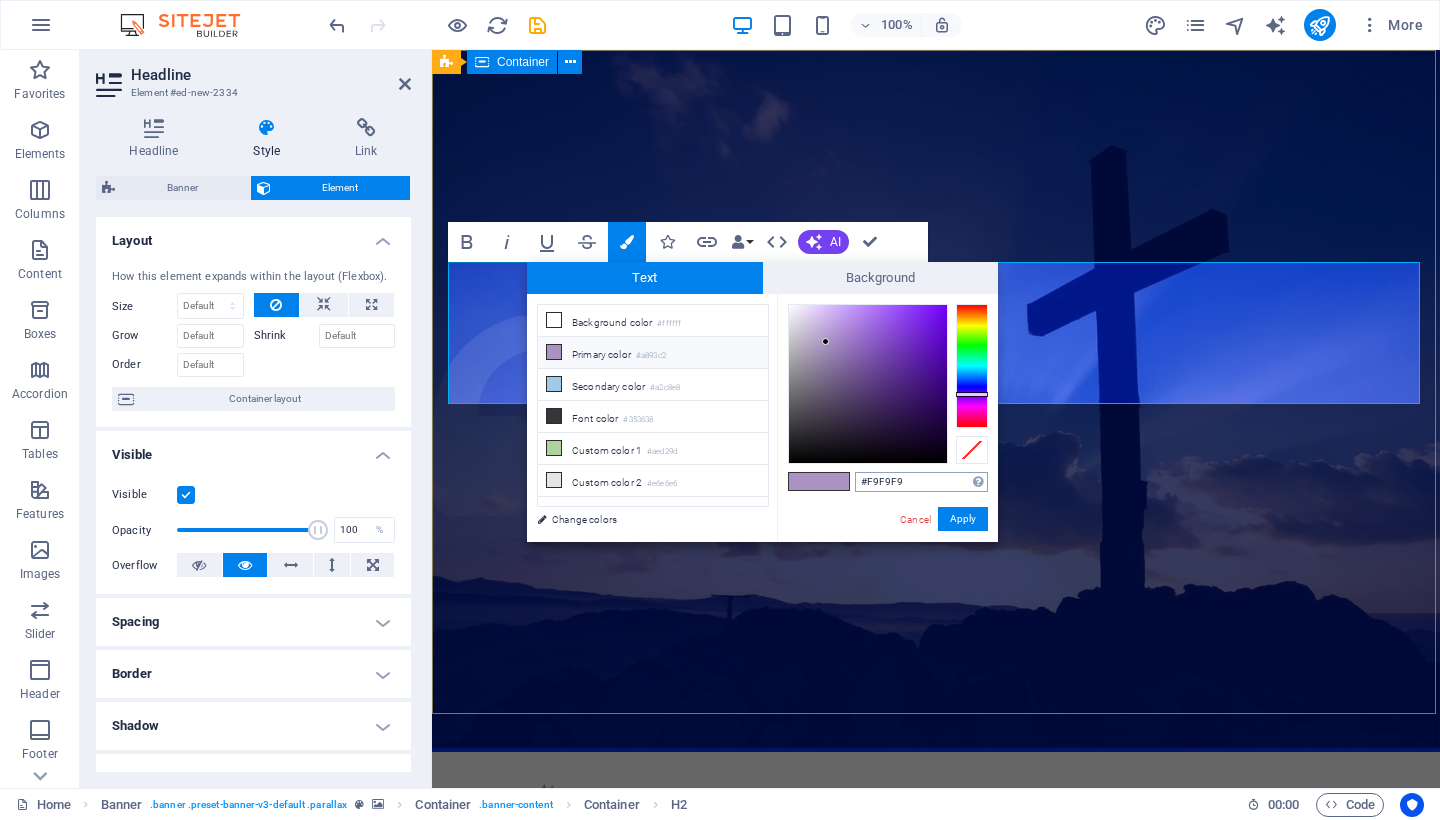 type on "#f9f9f9" 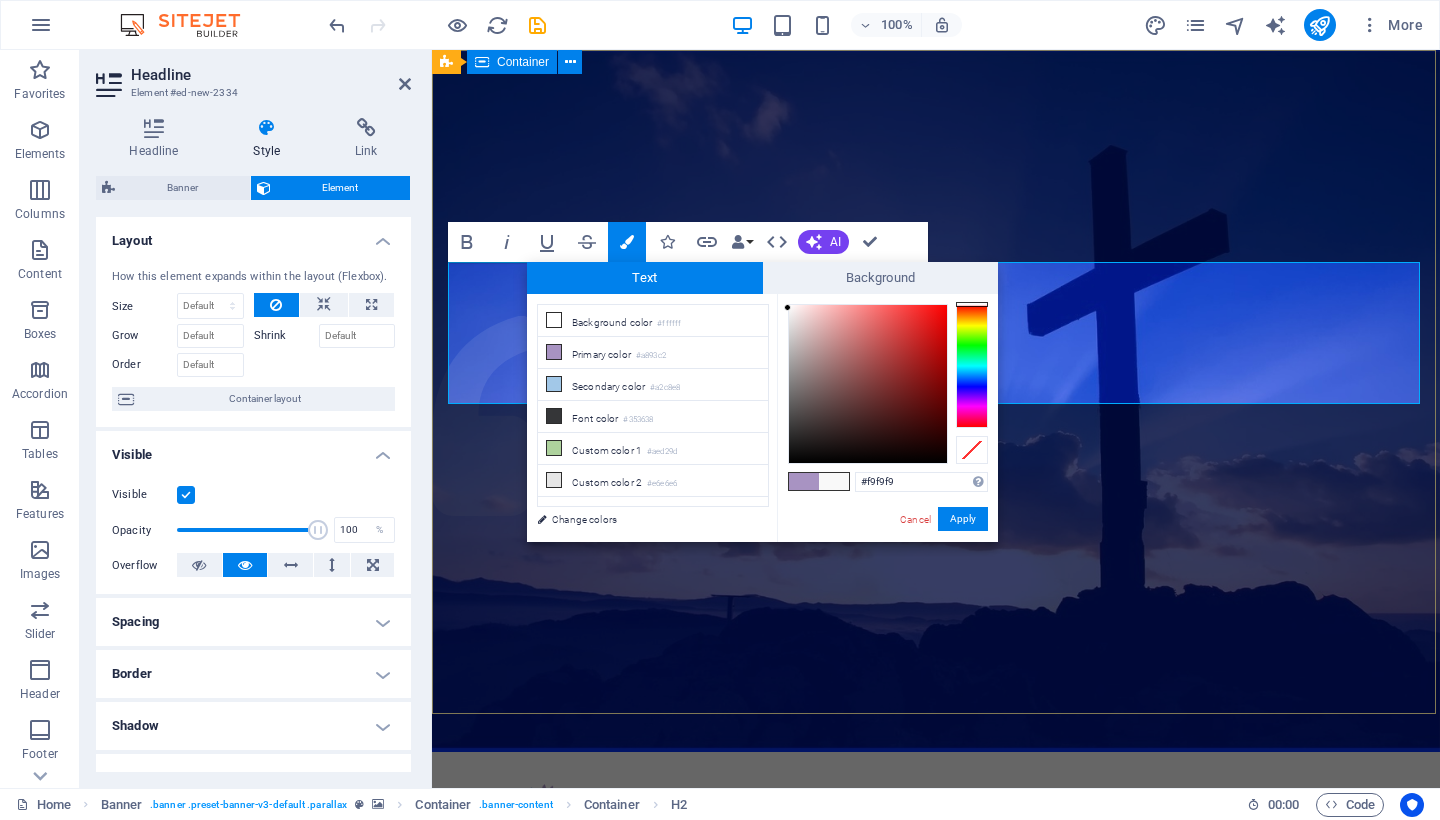click at bounding box center (834, 481) 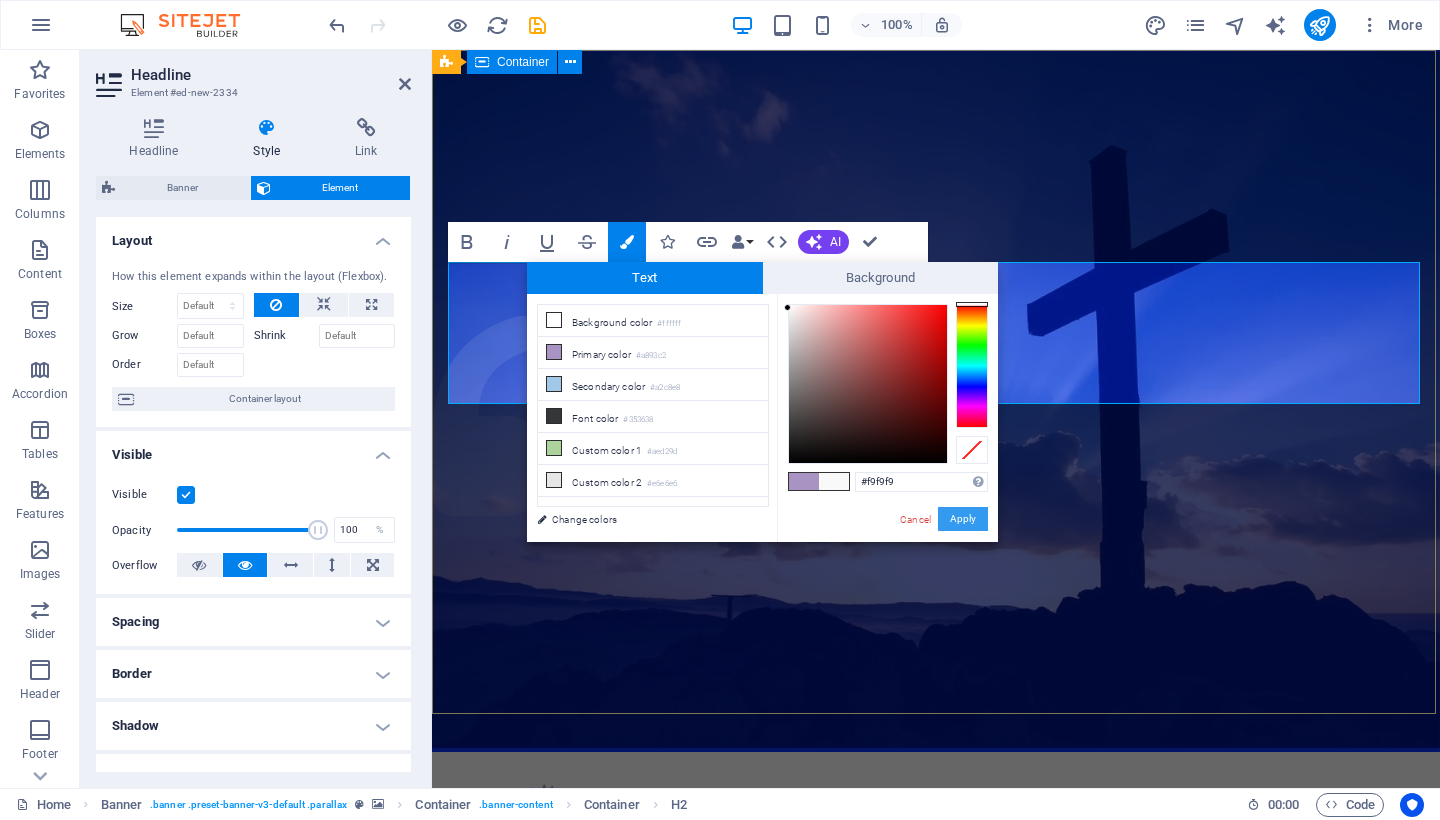 click on "Apply" at bounding box center (963, 519) 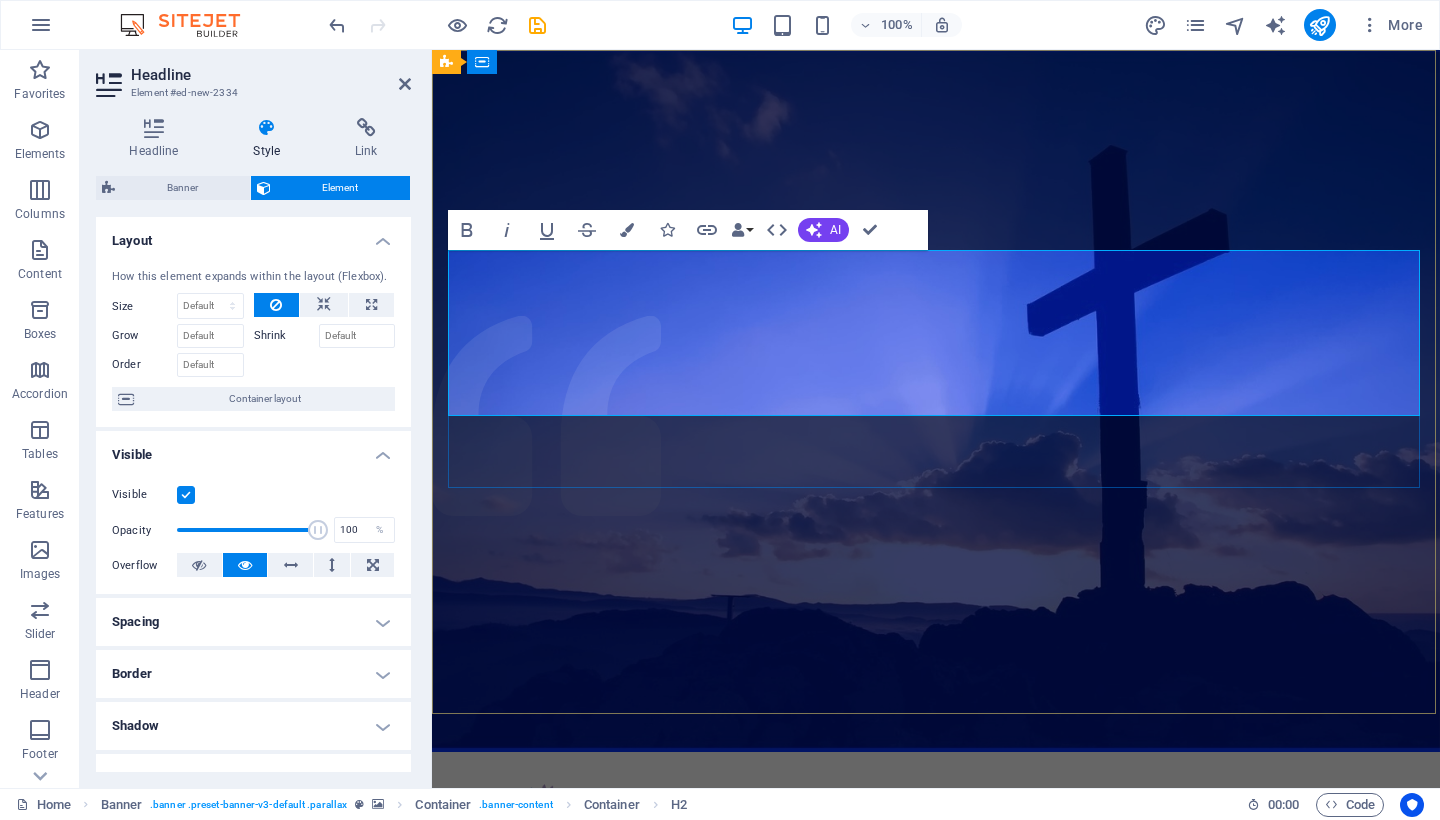 click on "Metropolitan Community Church of Rehoboth" at bounding box center (936, 1005) 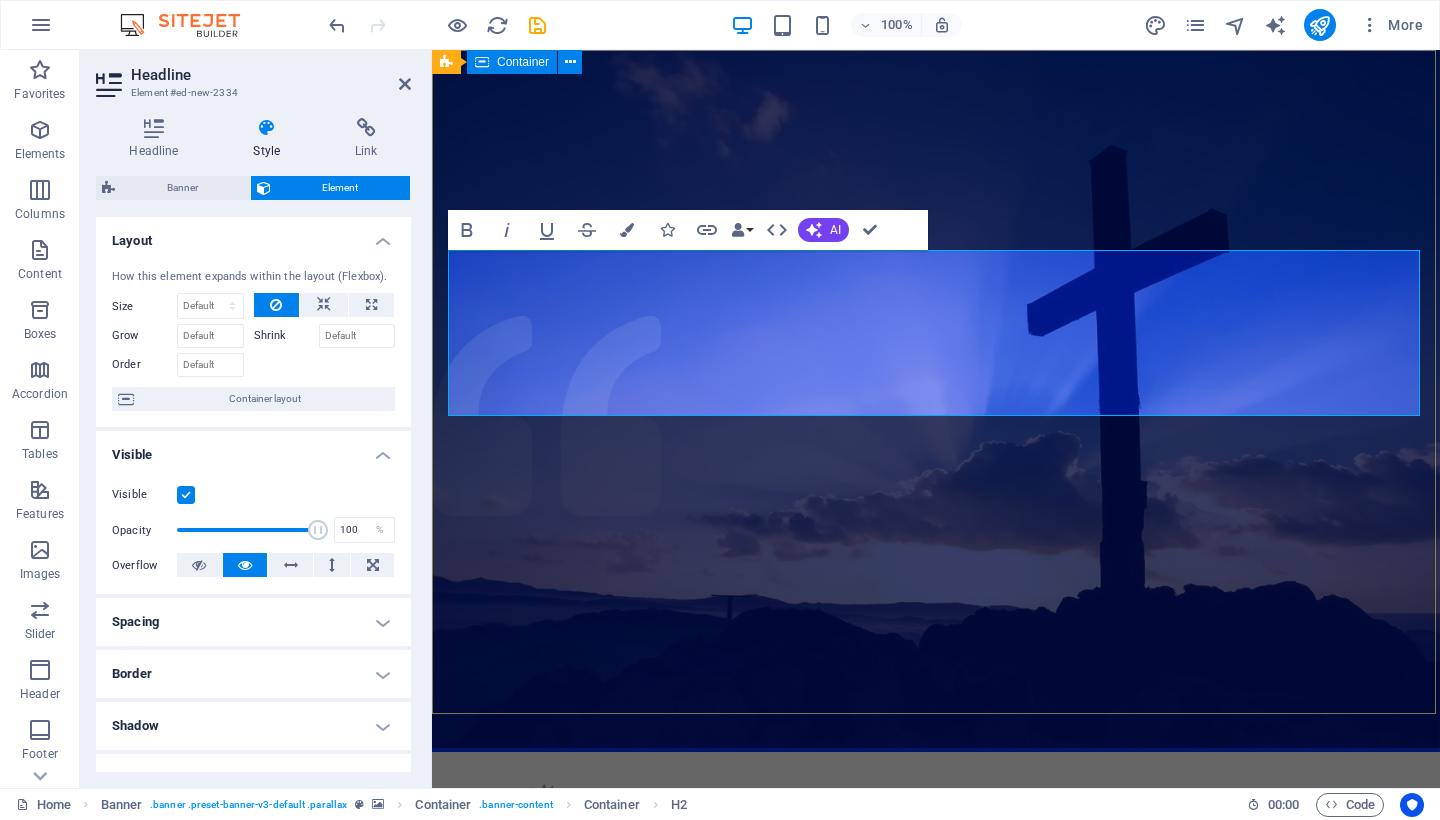 click on "Home About us What we do Projects Volunteers Donate ​ ​ Metropolitan Community Church of Rehoboth Christian Church with open doors of acceptance surrounded by God Learn more" at bounding box center (936, 1003) 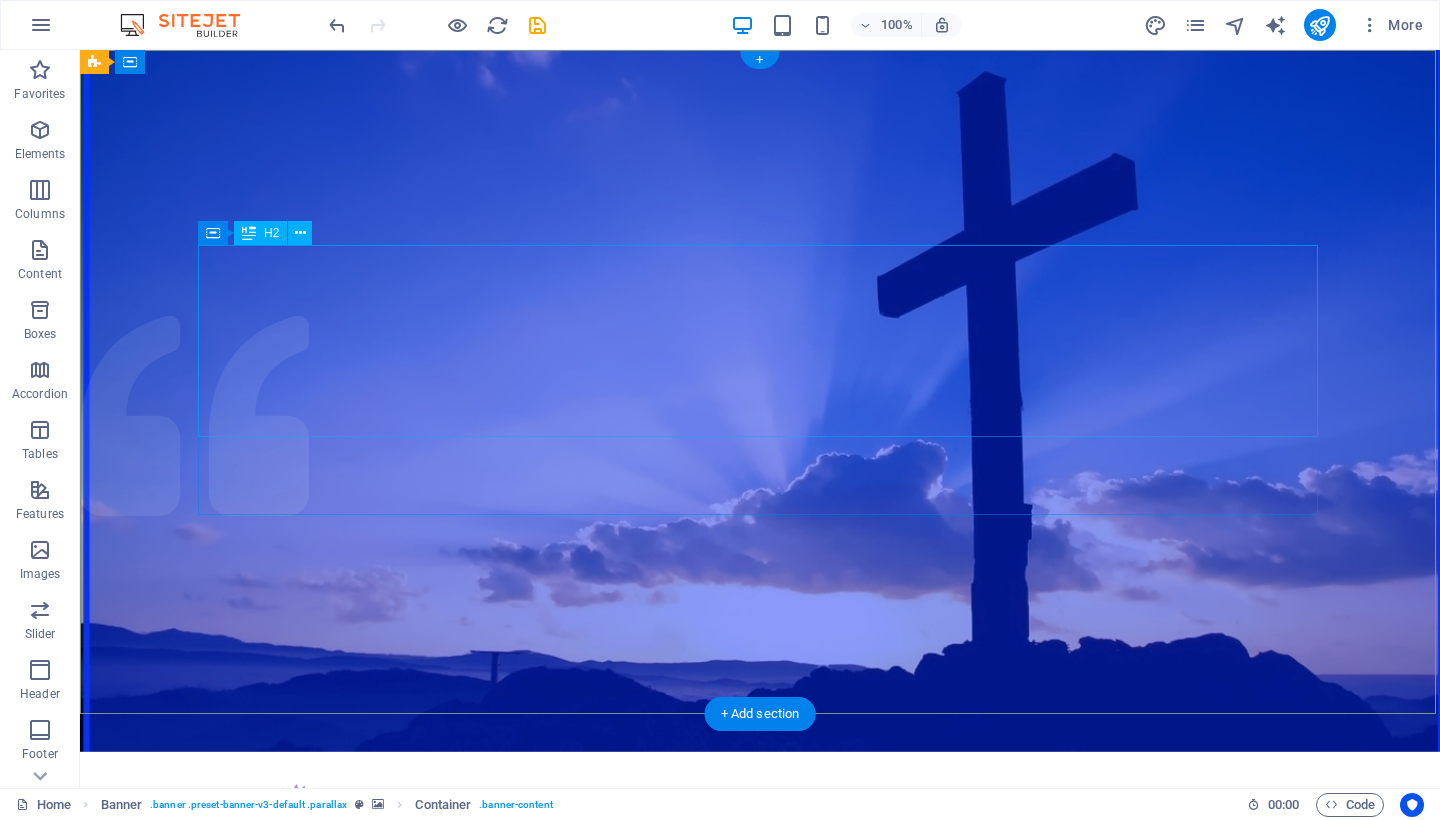 click on "​ Metropolitan Community Church of Rehoboth" at bounding box center (760, 1004) 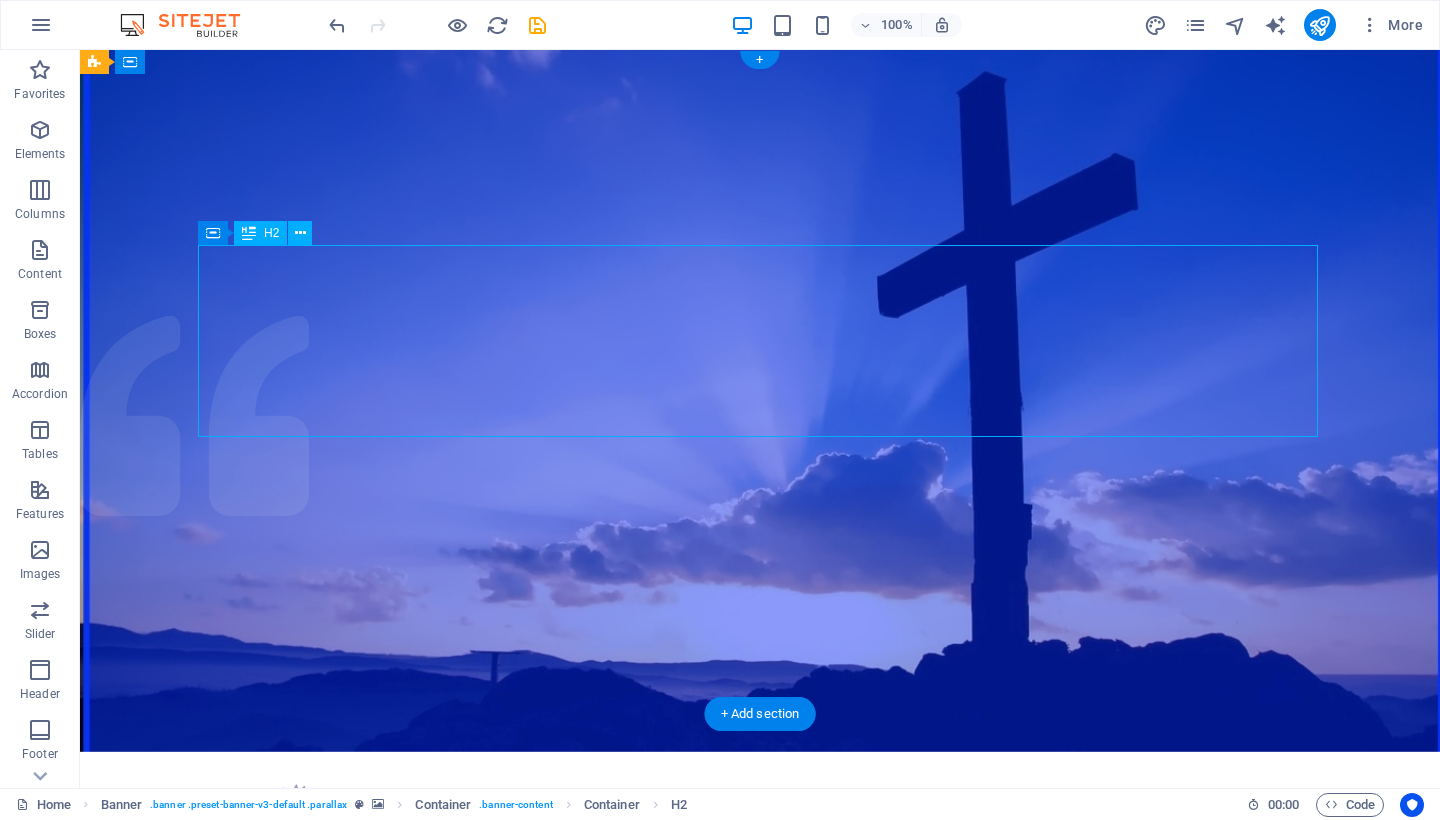 click on "​ Metropolitan Community Church of Rehoboth" at bounding box center [760, 1004] 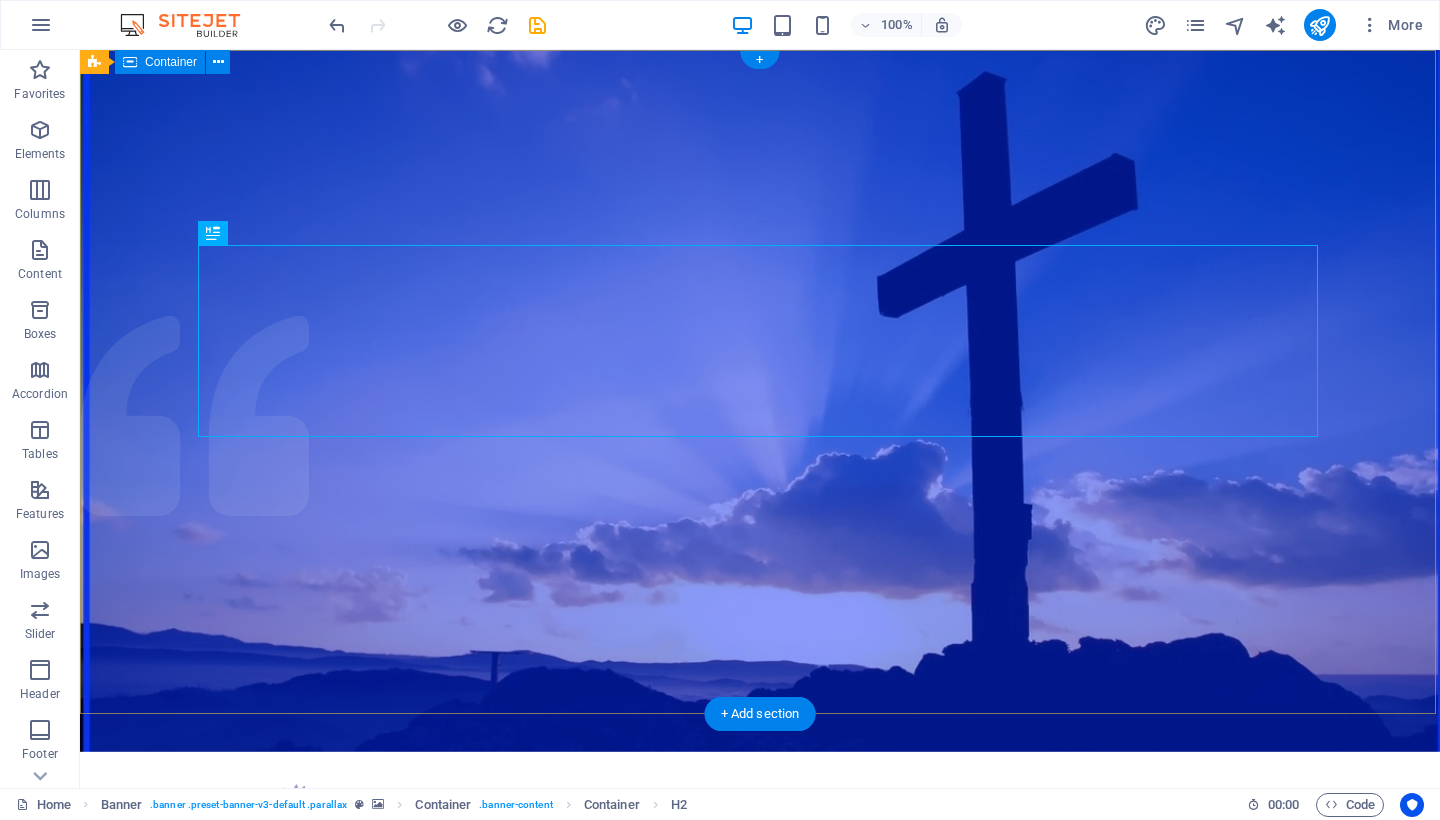 click on "Home About us What we do Projects Volunteers Donate ​ Metropolitan Community Church of Rehoboth Christian Church with open doors of acceptance surrounded by God Learn more" at bounding box center [760, 1017] 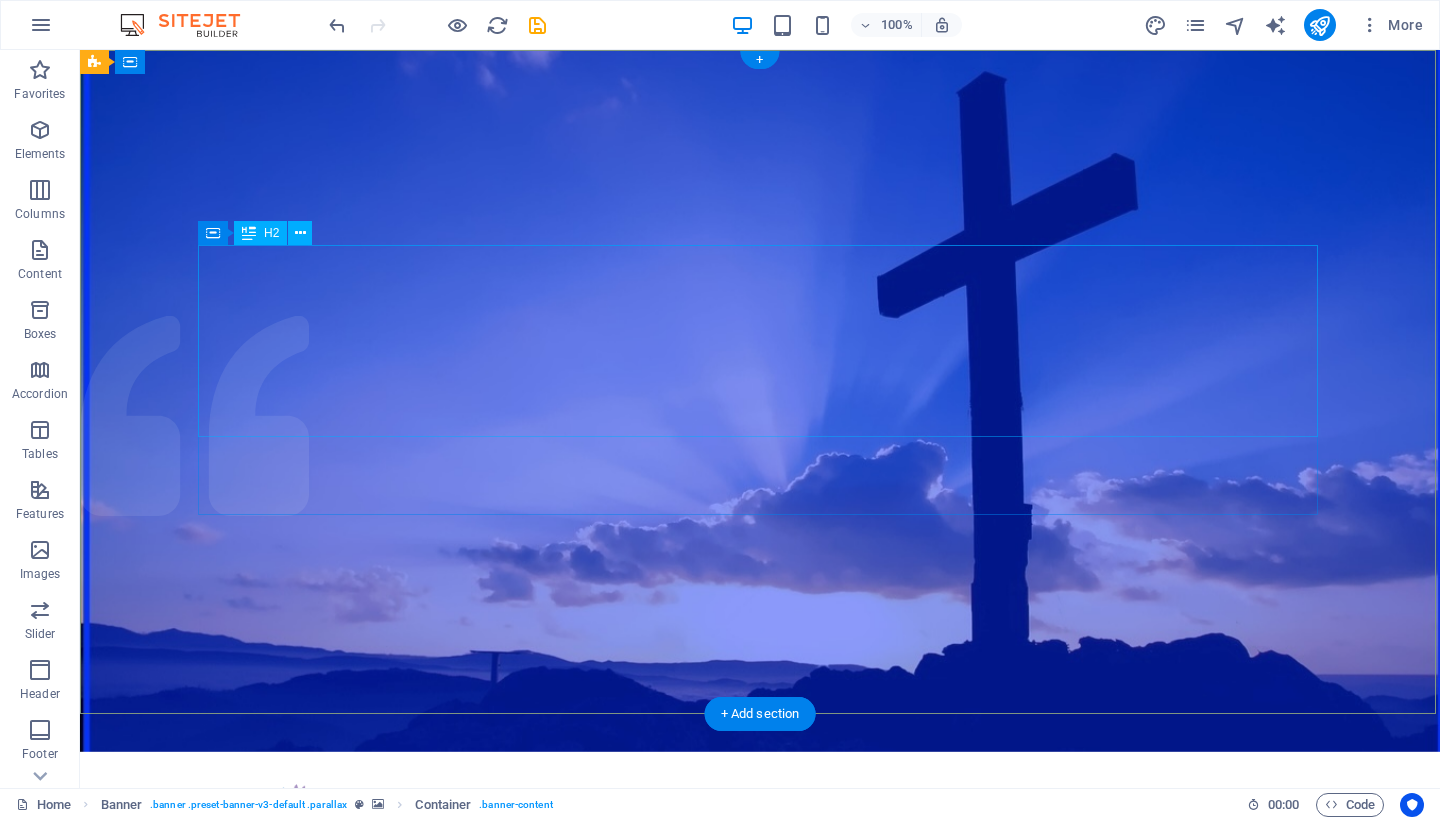 click on "​ Metropolitan Community Church of Rehoboth" at bounding box center [760, 1004] 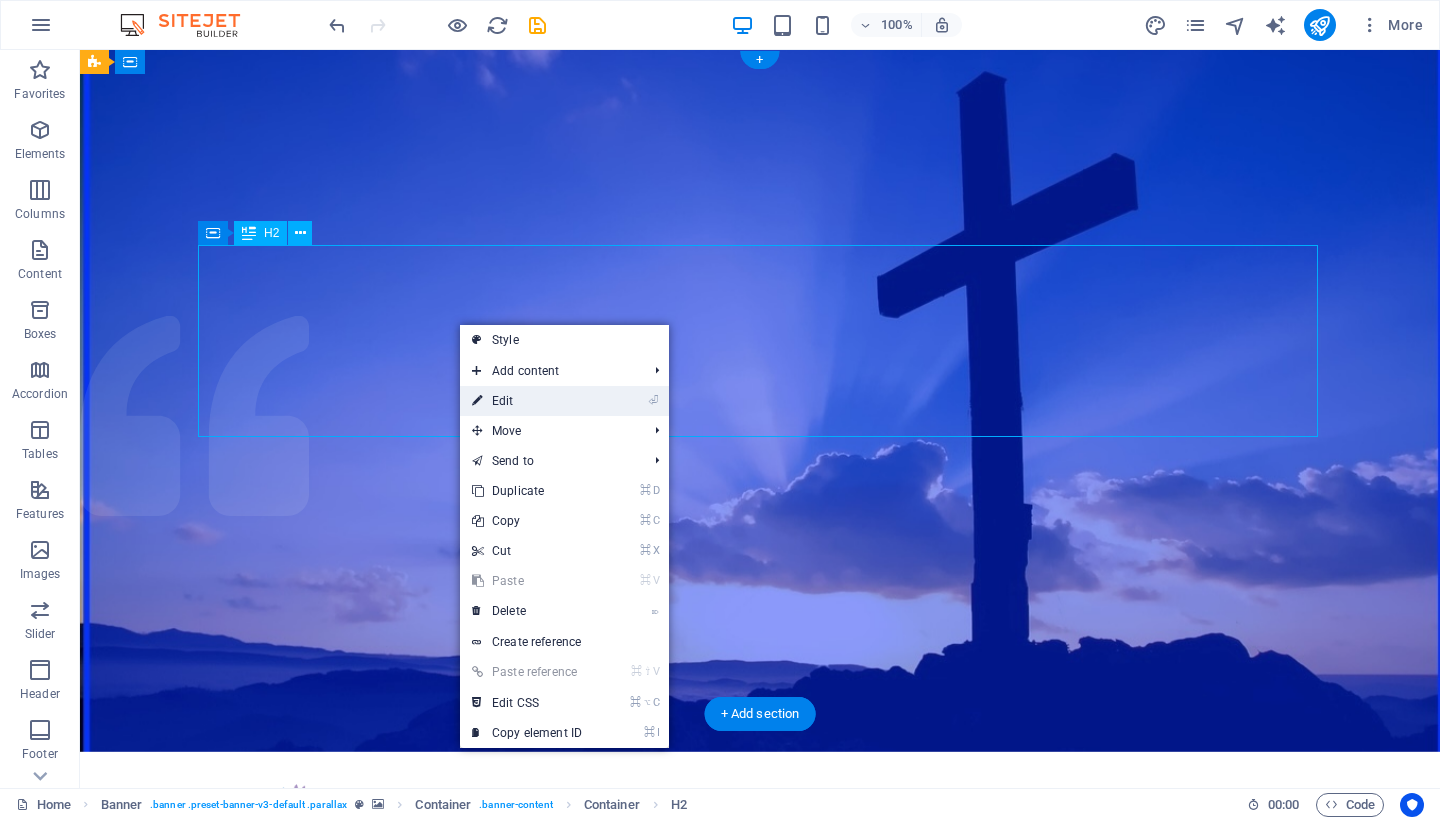 click on "⏎  Edit" at bounding box center (527, 401) 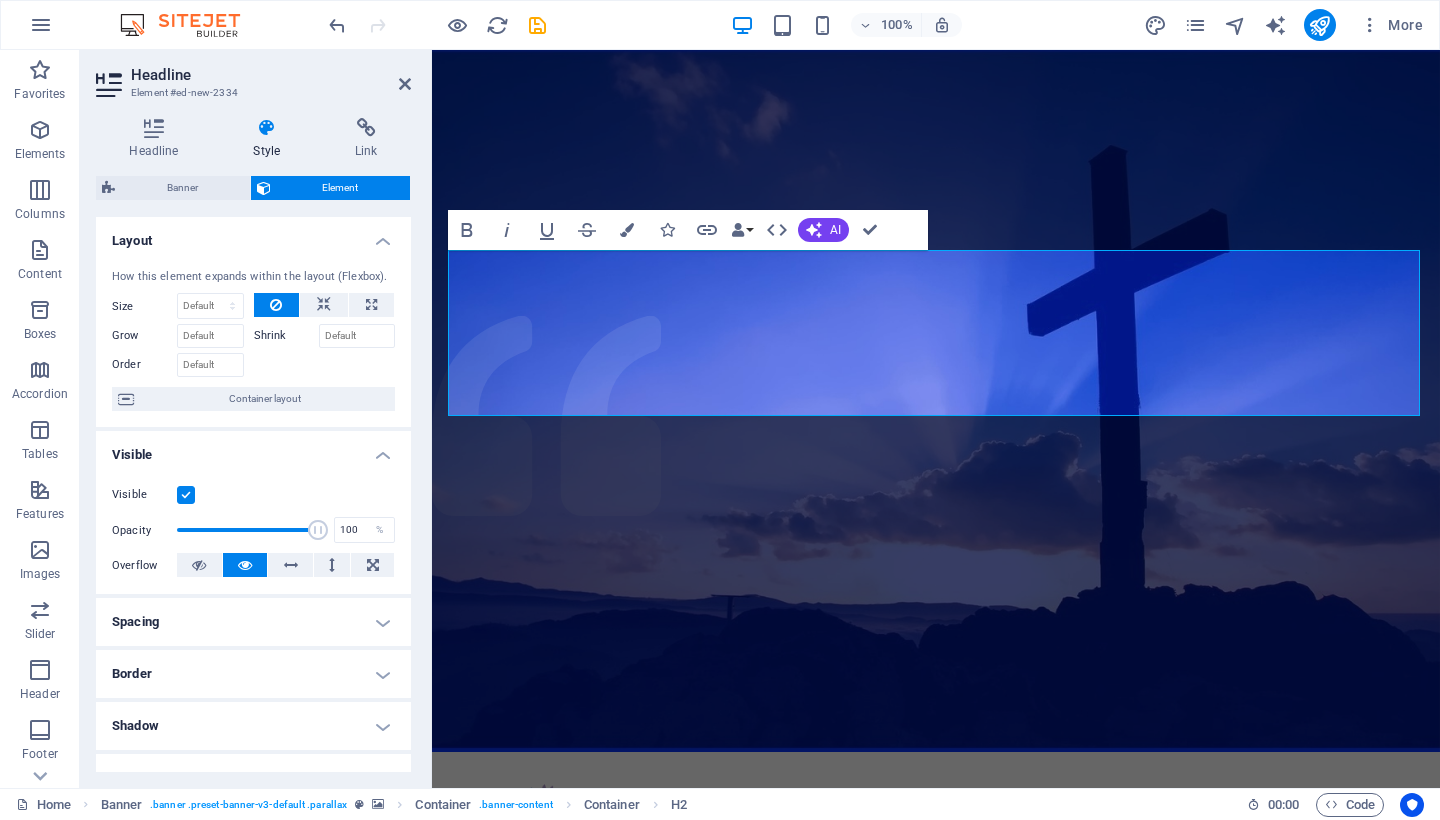 click at bounding box center (267, 128) 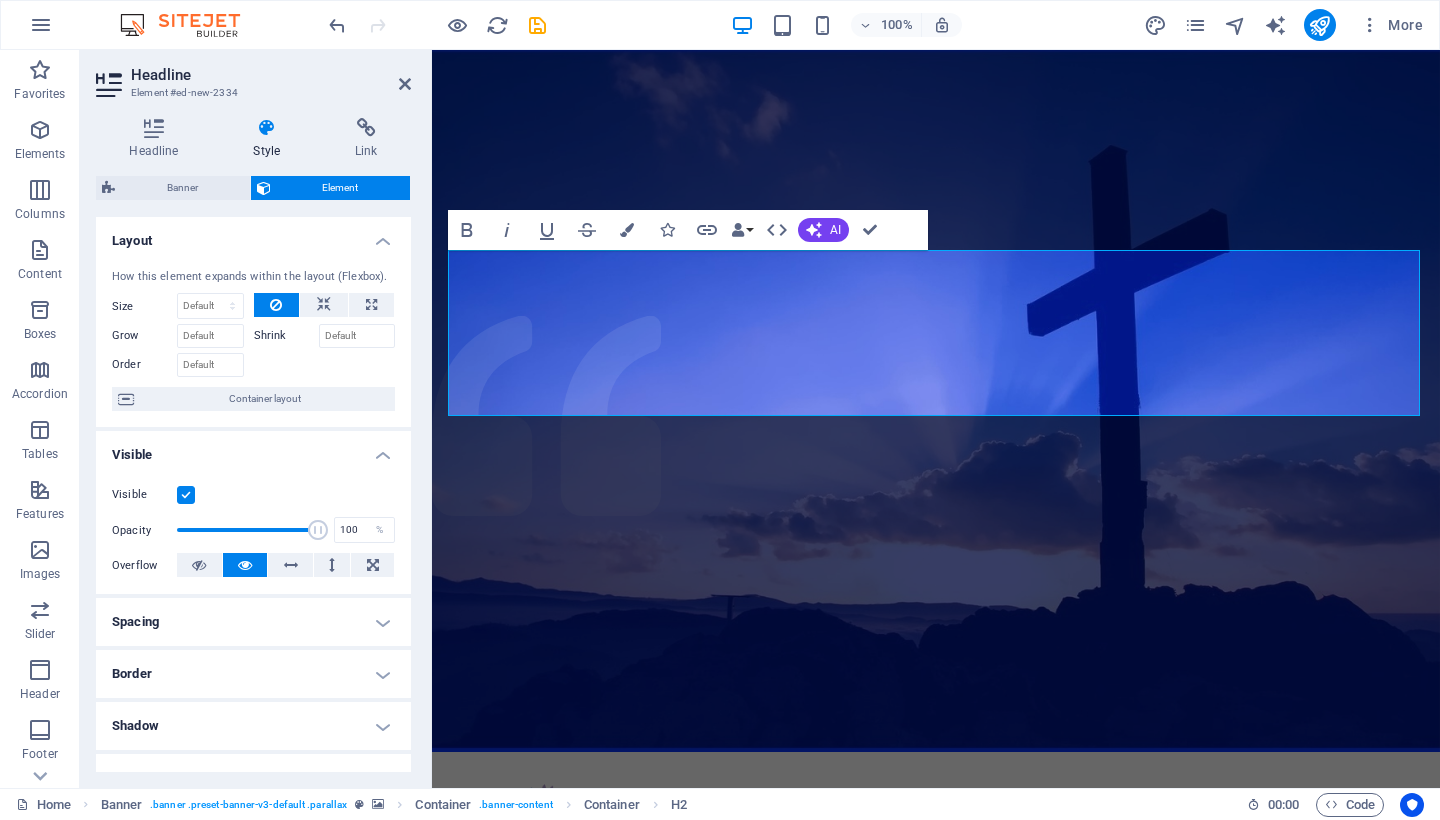 click on "Shrink" at bounding box center [357, 336] 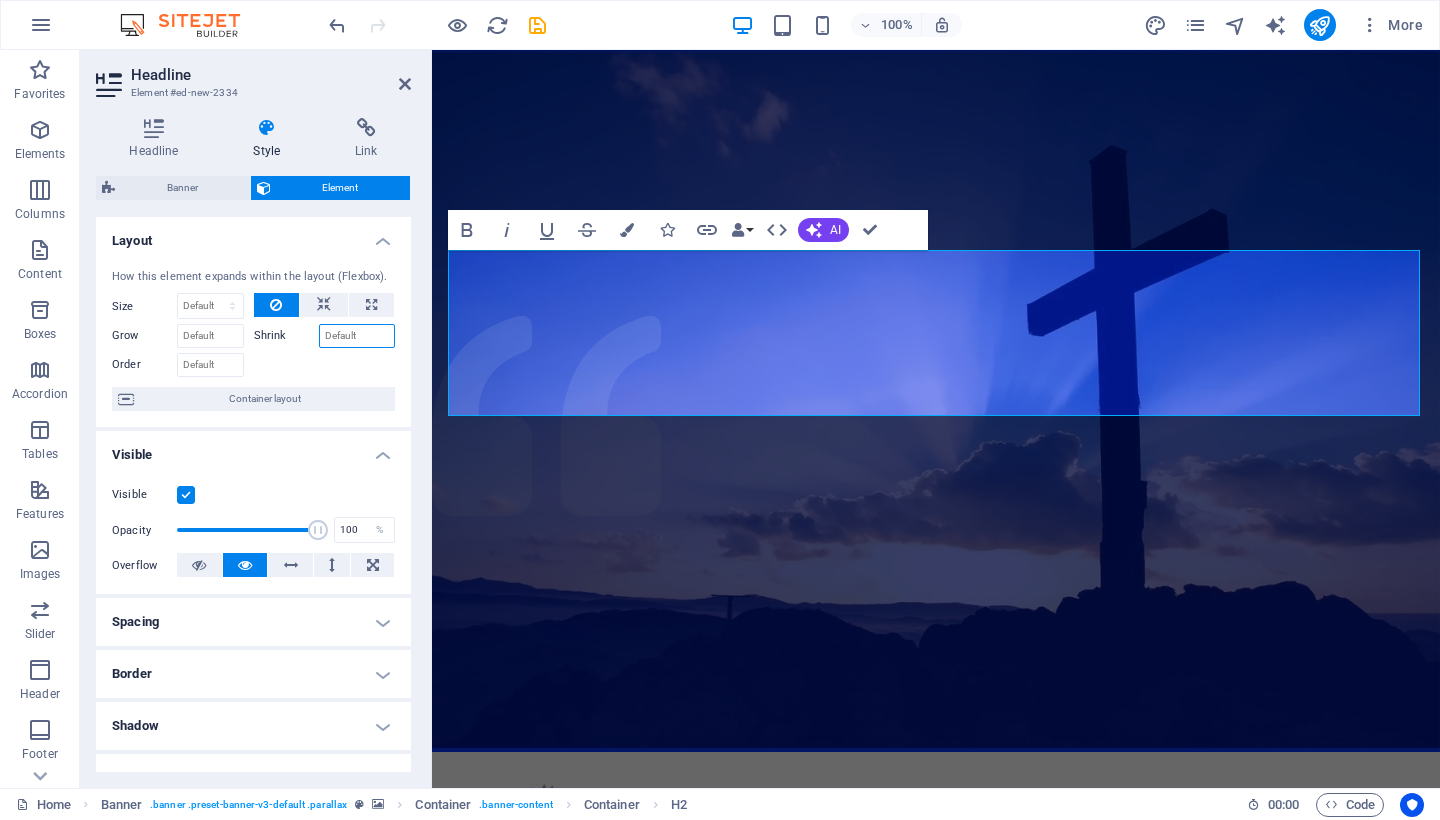 scroll, scrollTop: 0, scrollLeft: 0, axis: both 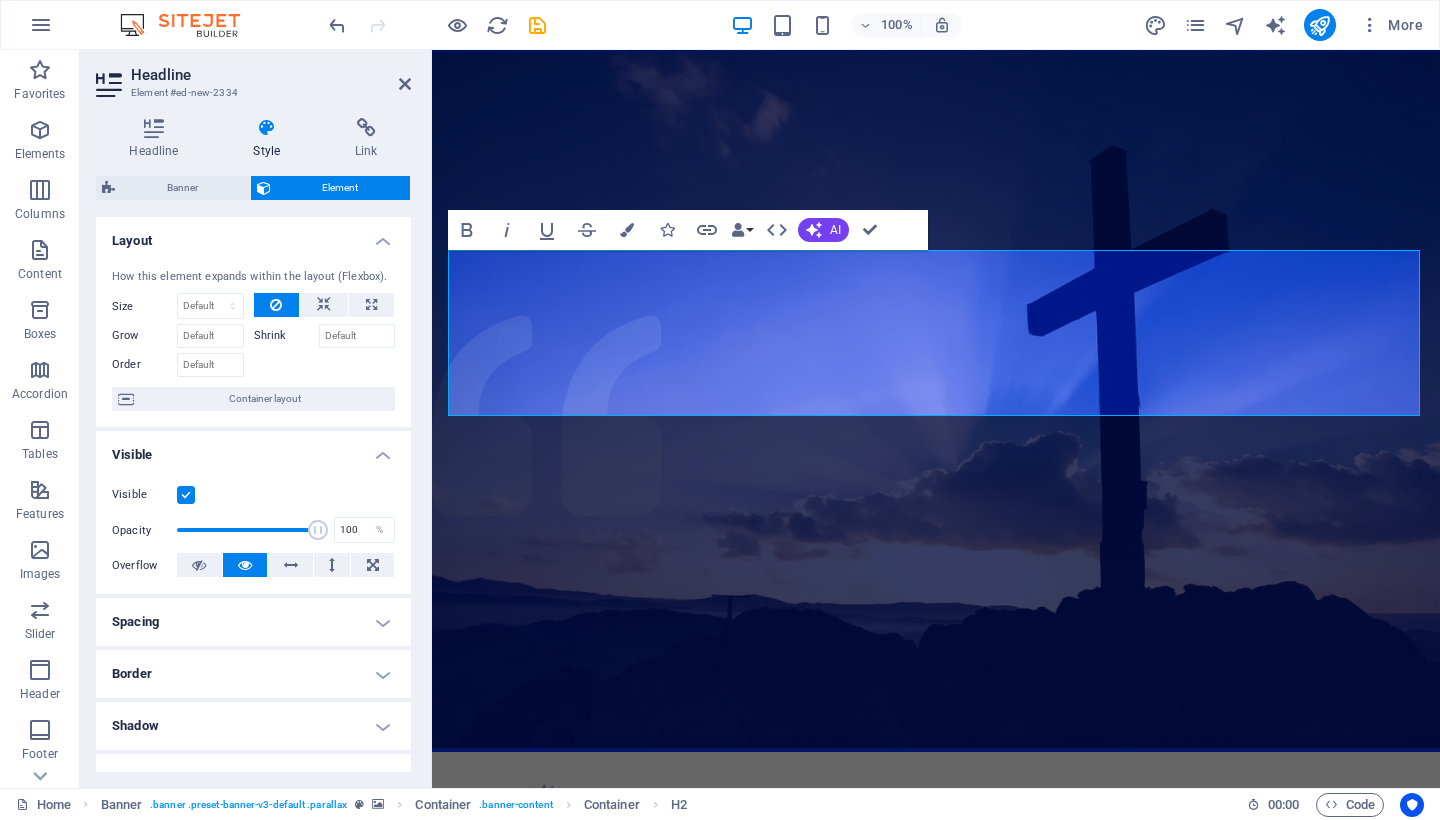 click at bounding box center (267, 128) 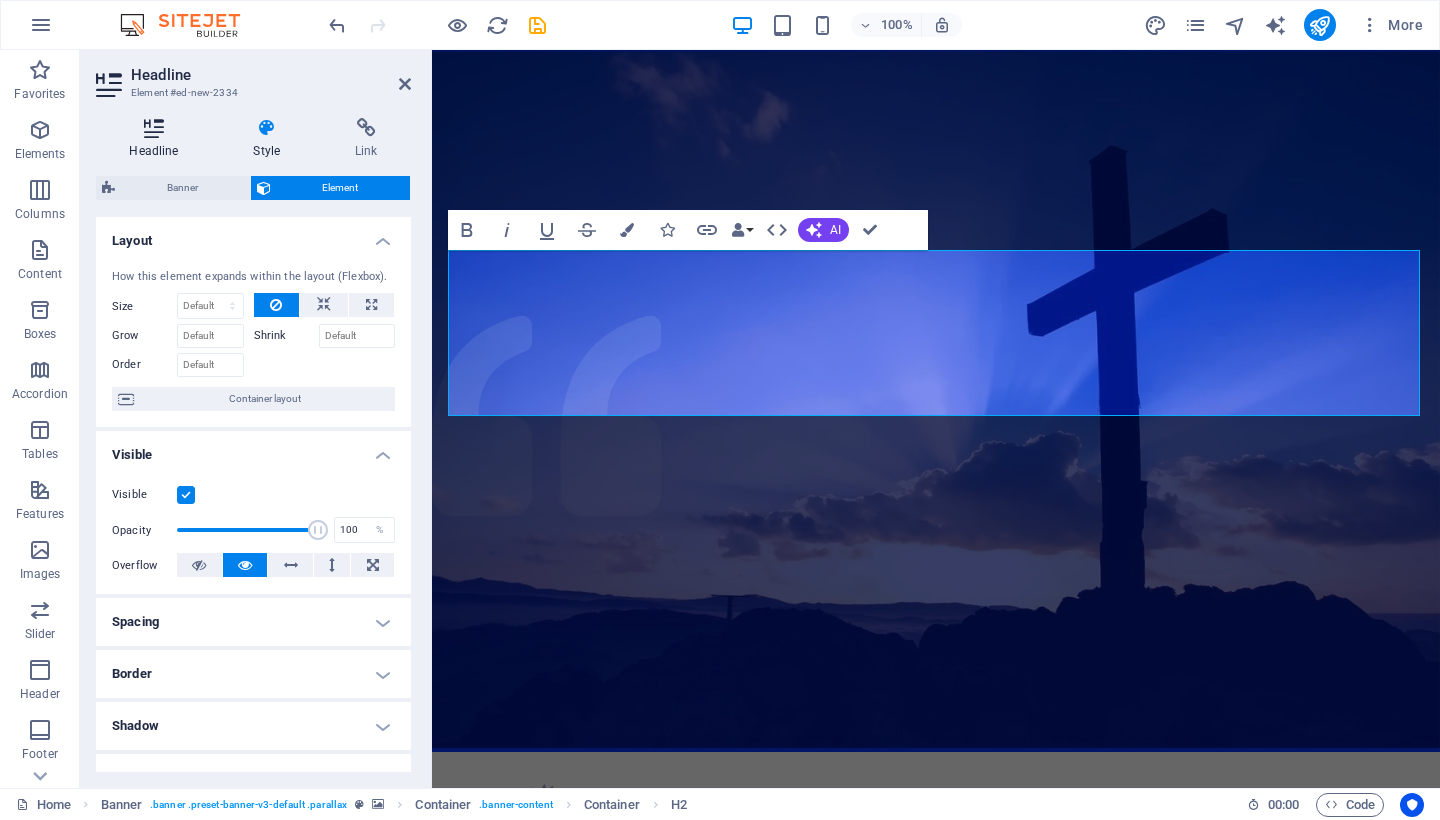 click at bounding box center [154, 128] 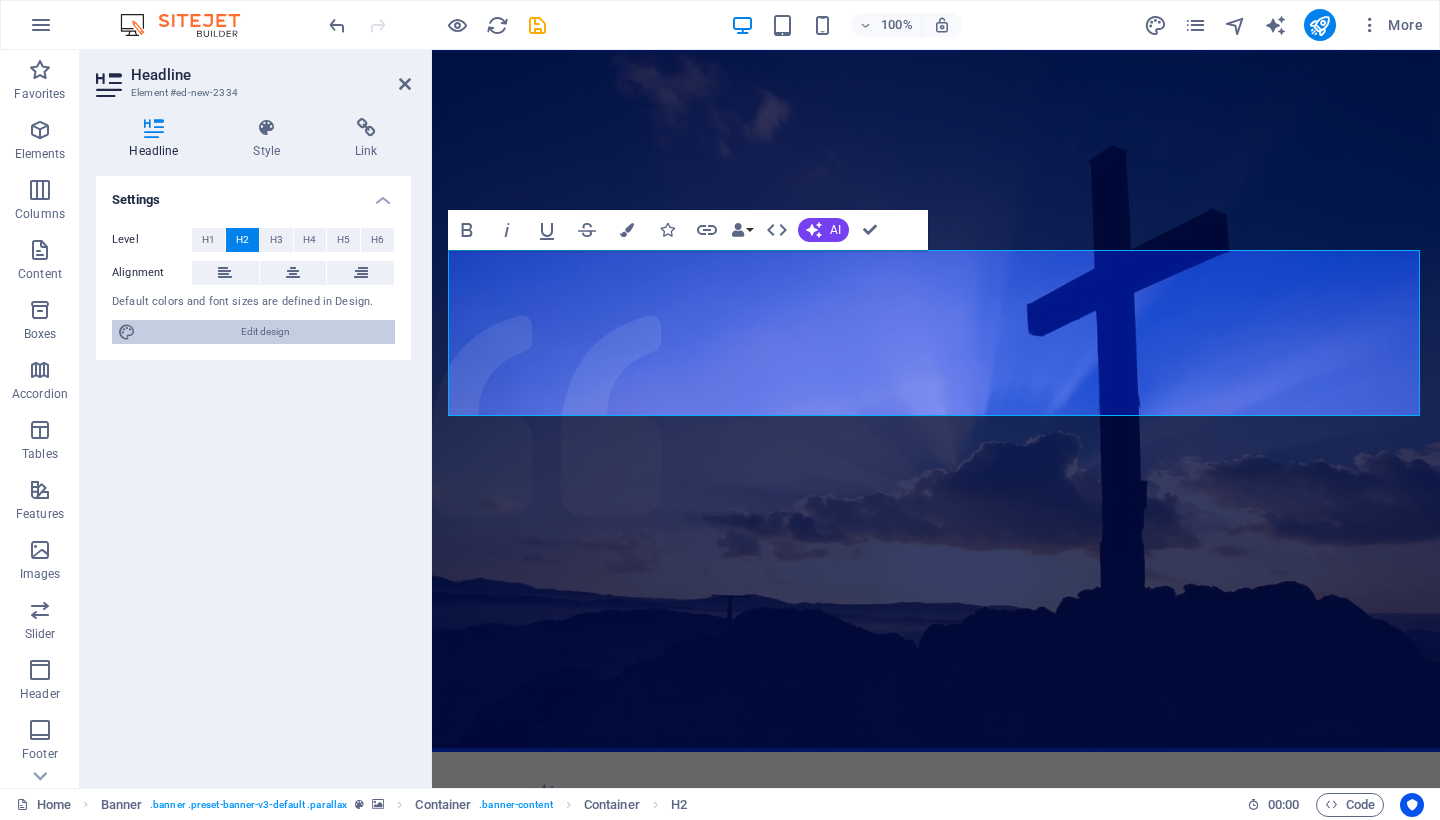 click on "Edit design" at bounding box center [265, 332] 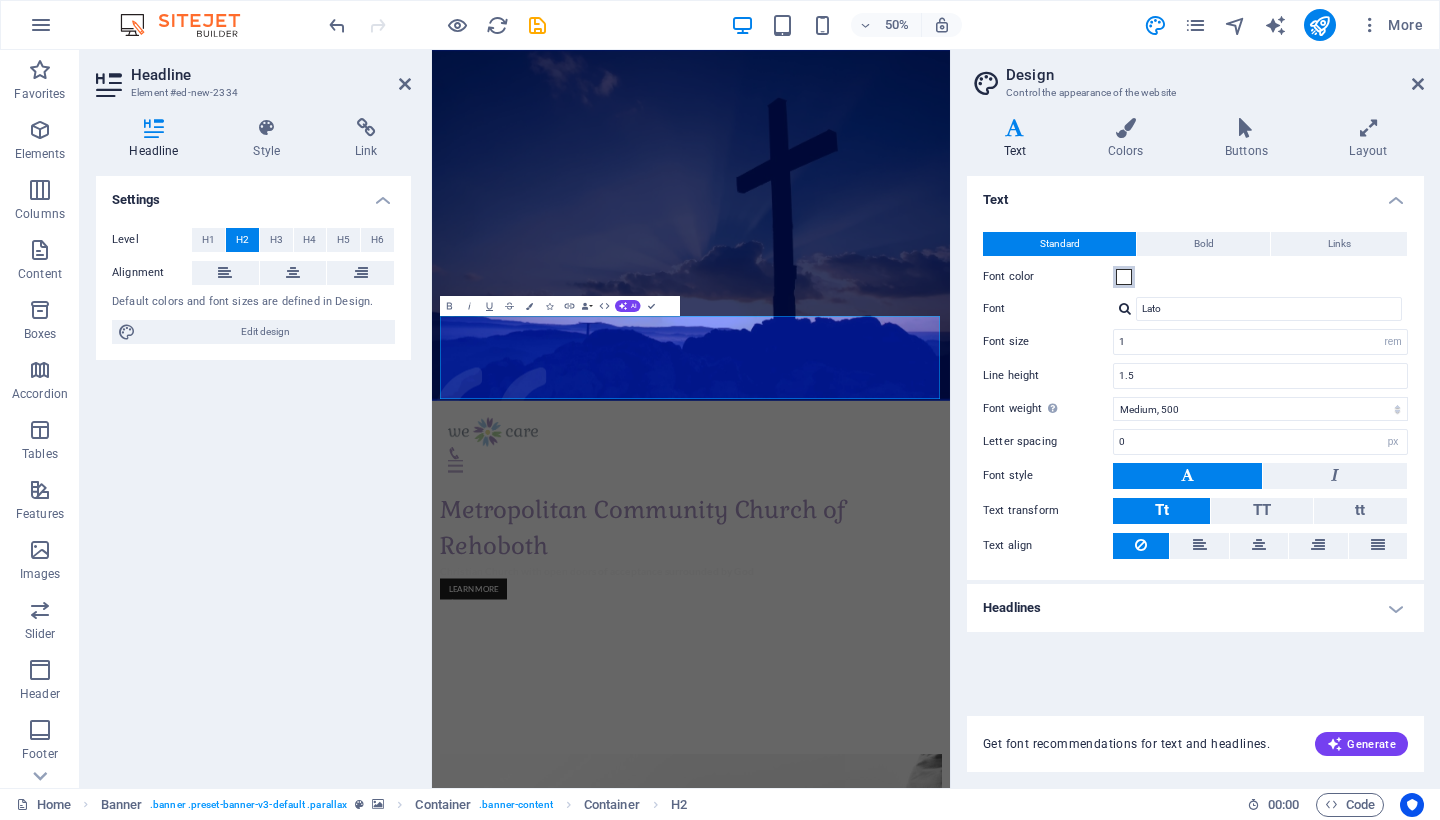 click at bounding box center (1124, 277) 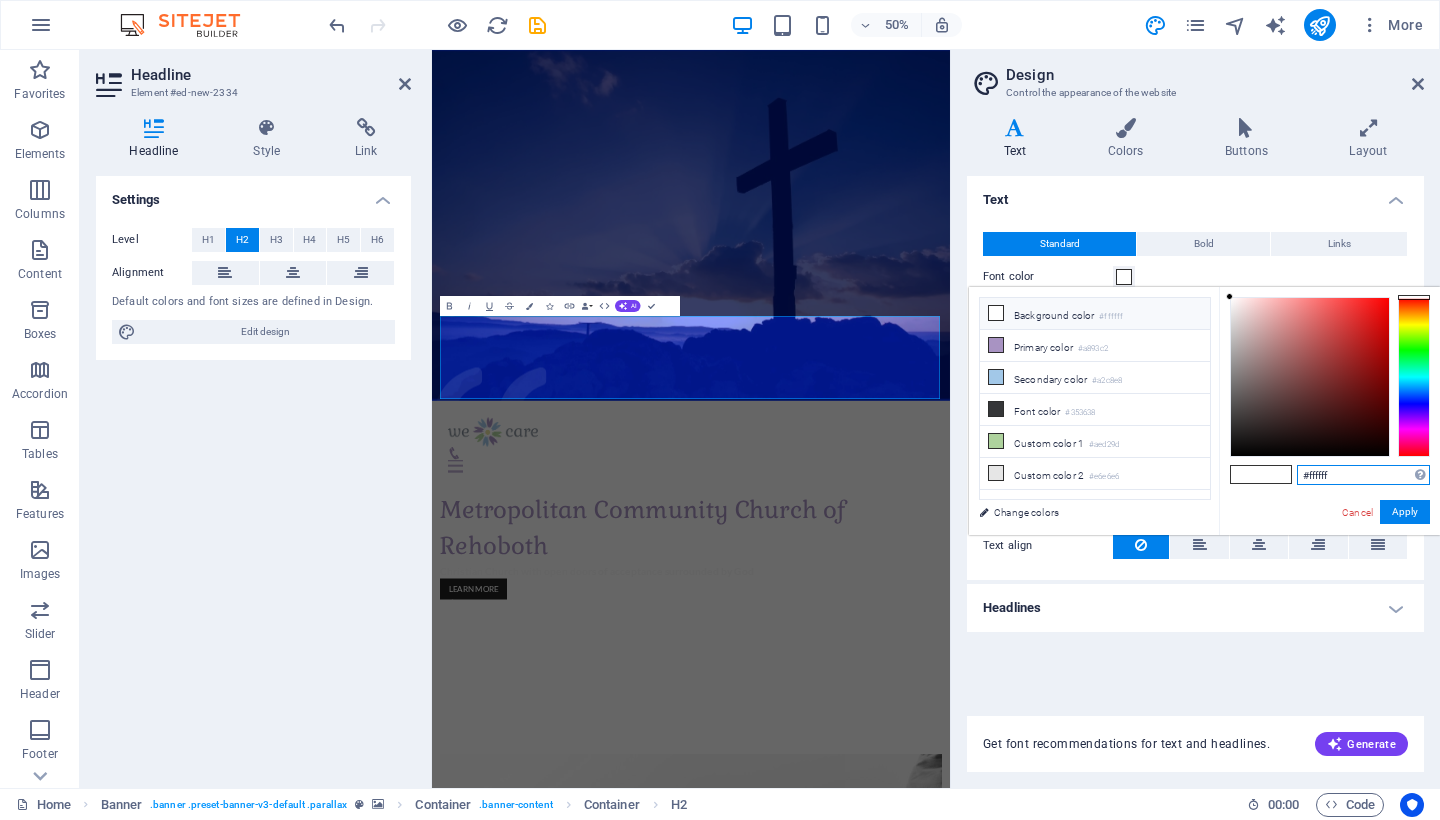 drag, startPoint x: 1337, startPoint y: 476, endPoint x: 1278, endPoint y: 468, distance: 59.5399 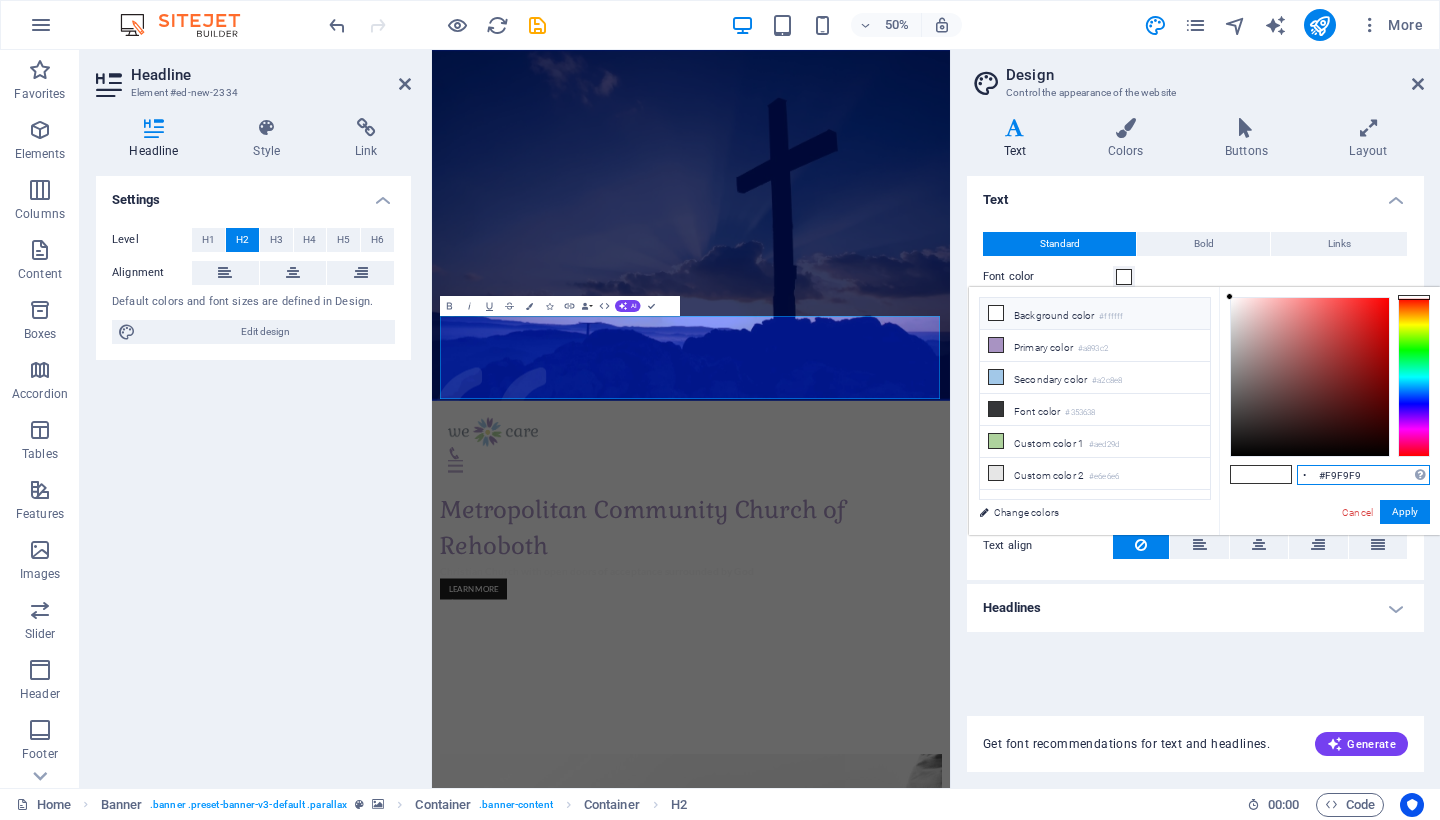 click on "•	#F9F9F9" at bounding box center (1363, 475) 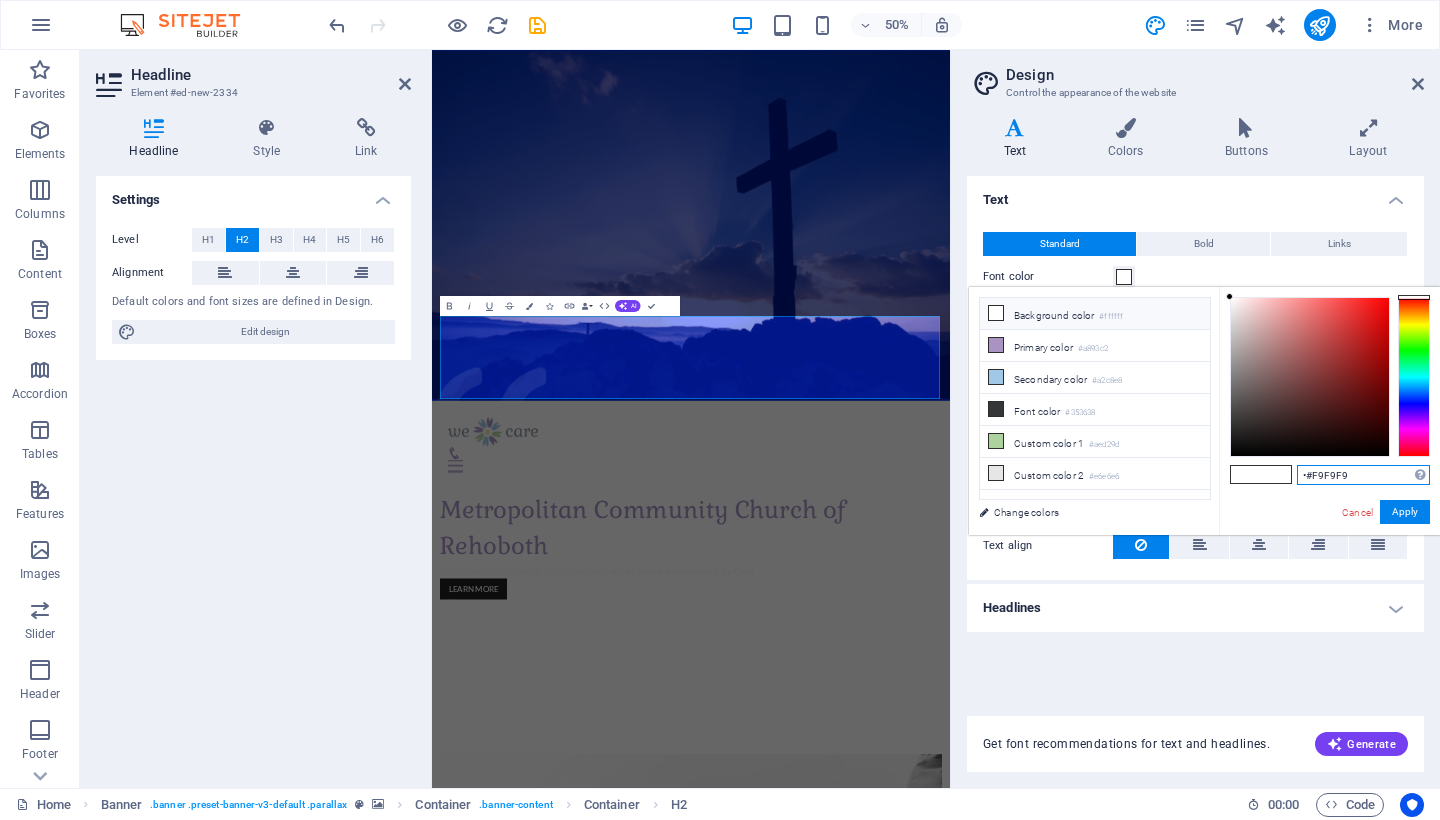 type on "#F9F9F9" 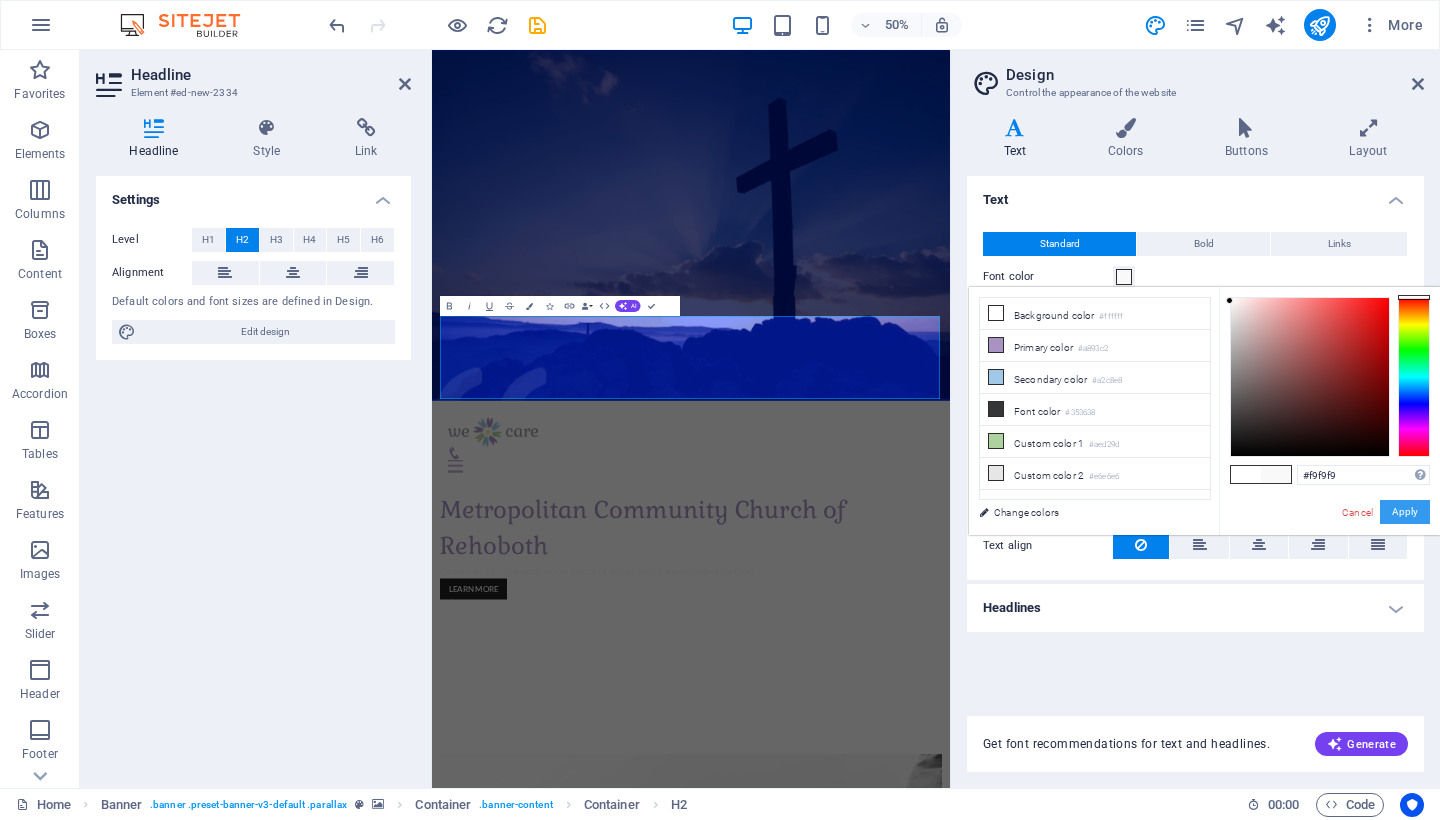 click on "Apply" at bounding box center (1405, 512) 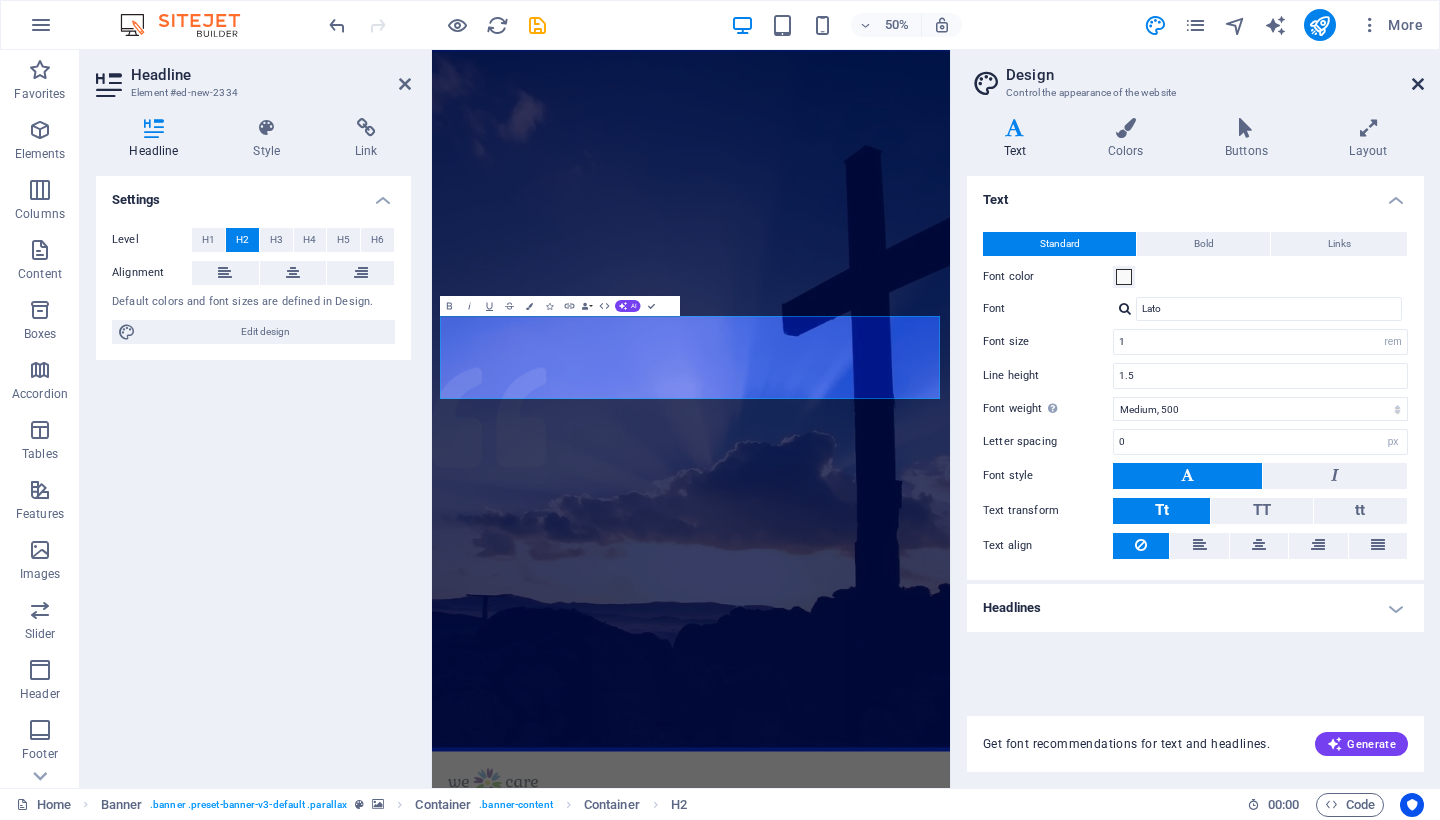 click at bounding box center [1418, 84] 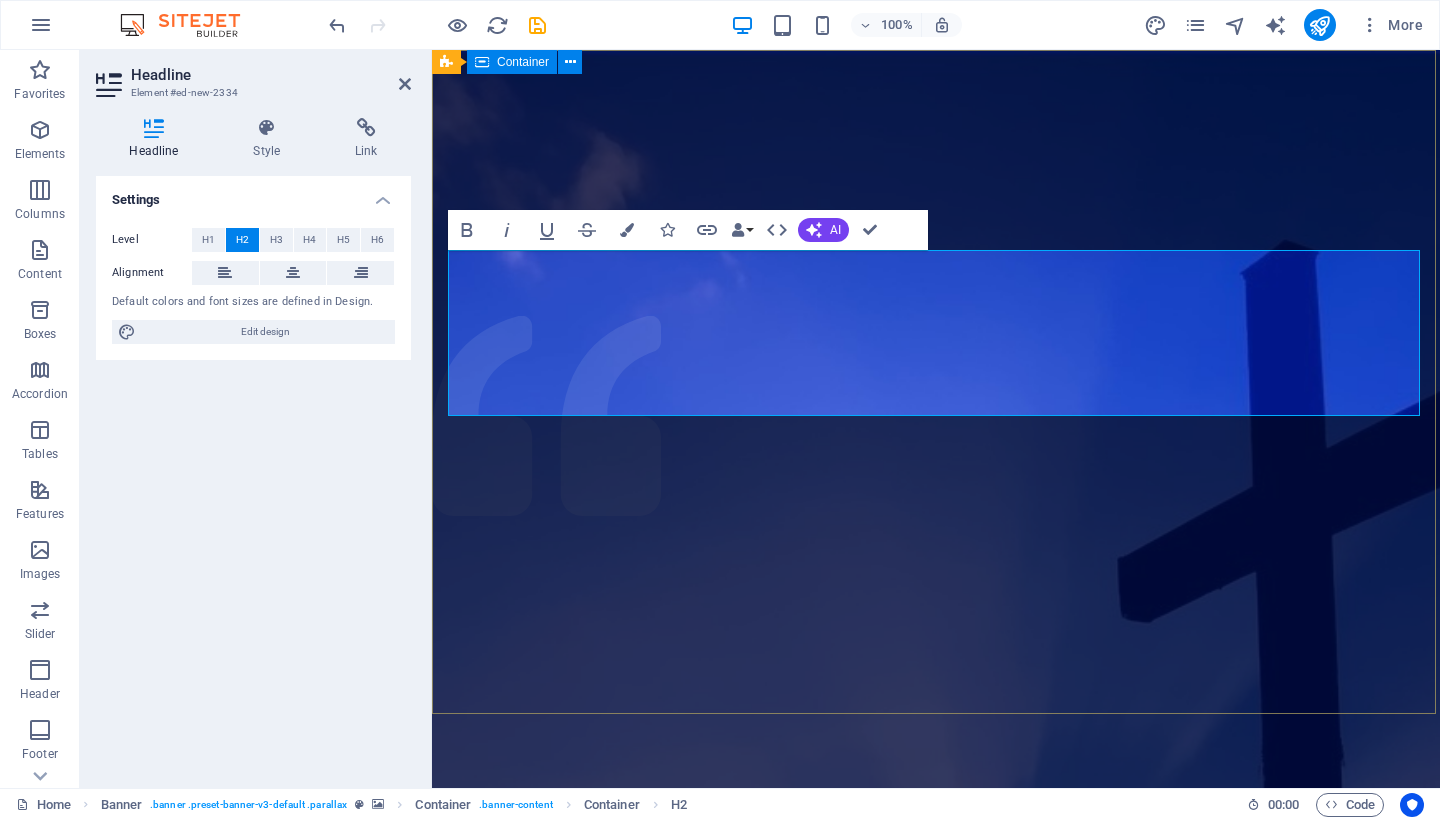 click on "Home About us What we do Projects Volunteers Donate ​ Metropolitan Community Church of Rehoboth Christian Church with open doors of acceptance surrounded by God Learn more" at bounding box center (936, 1704) 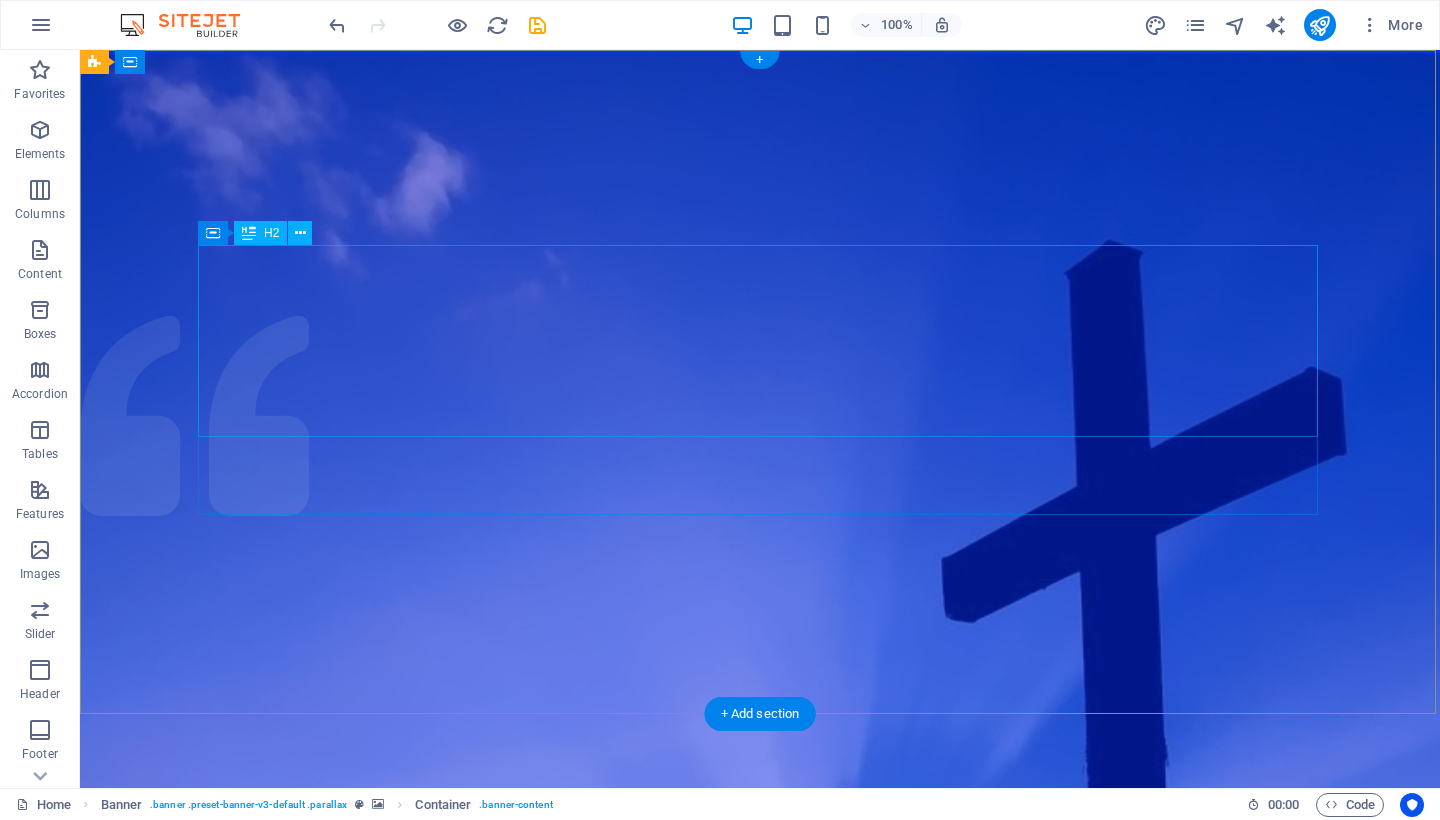 click on "​ Metropolitan Community Church of Rehoboth" at bounding box center [760, 1705] 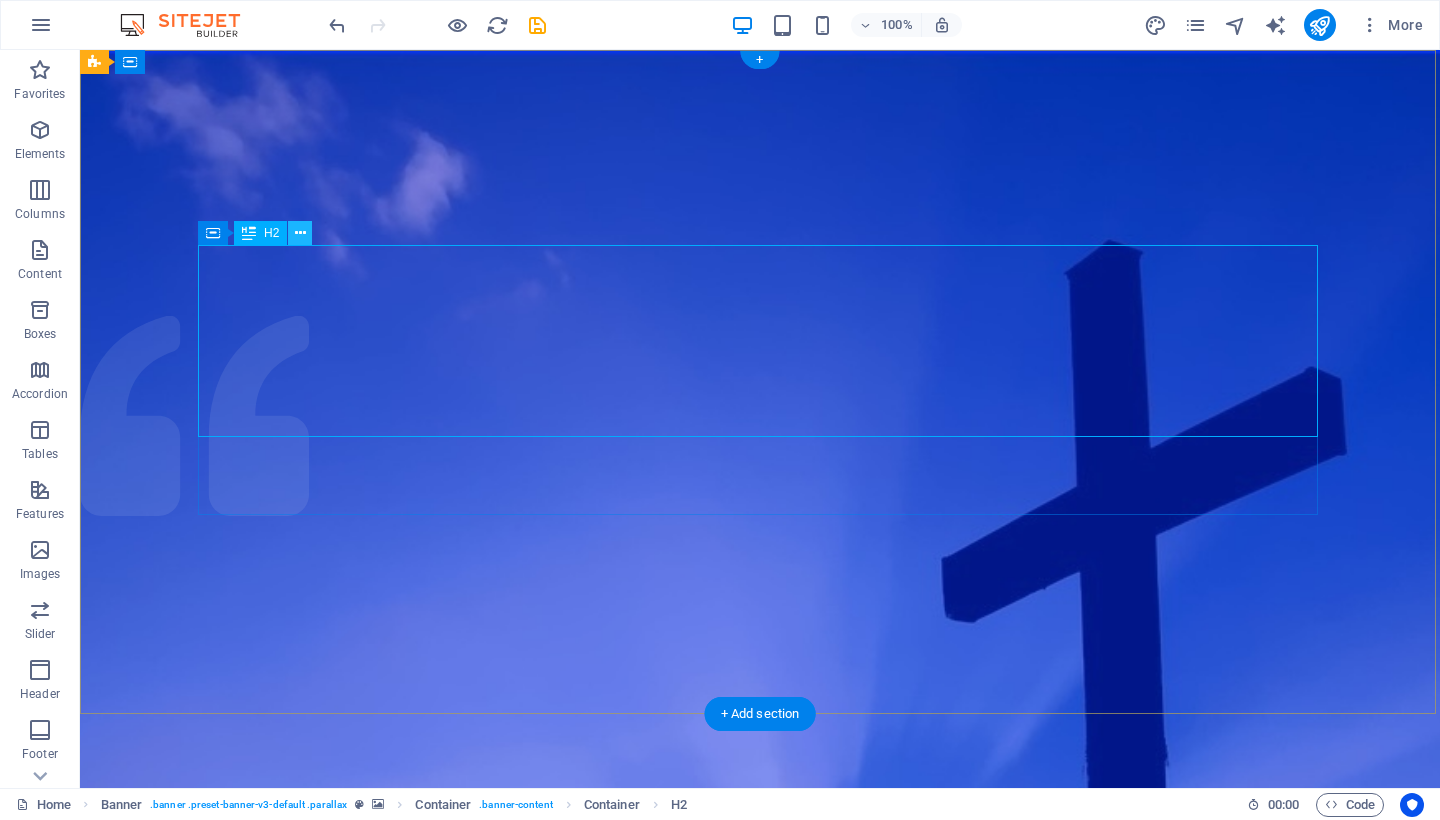 click at bounding box center (300, 233) 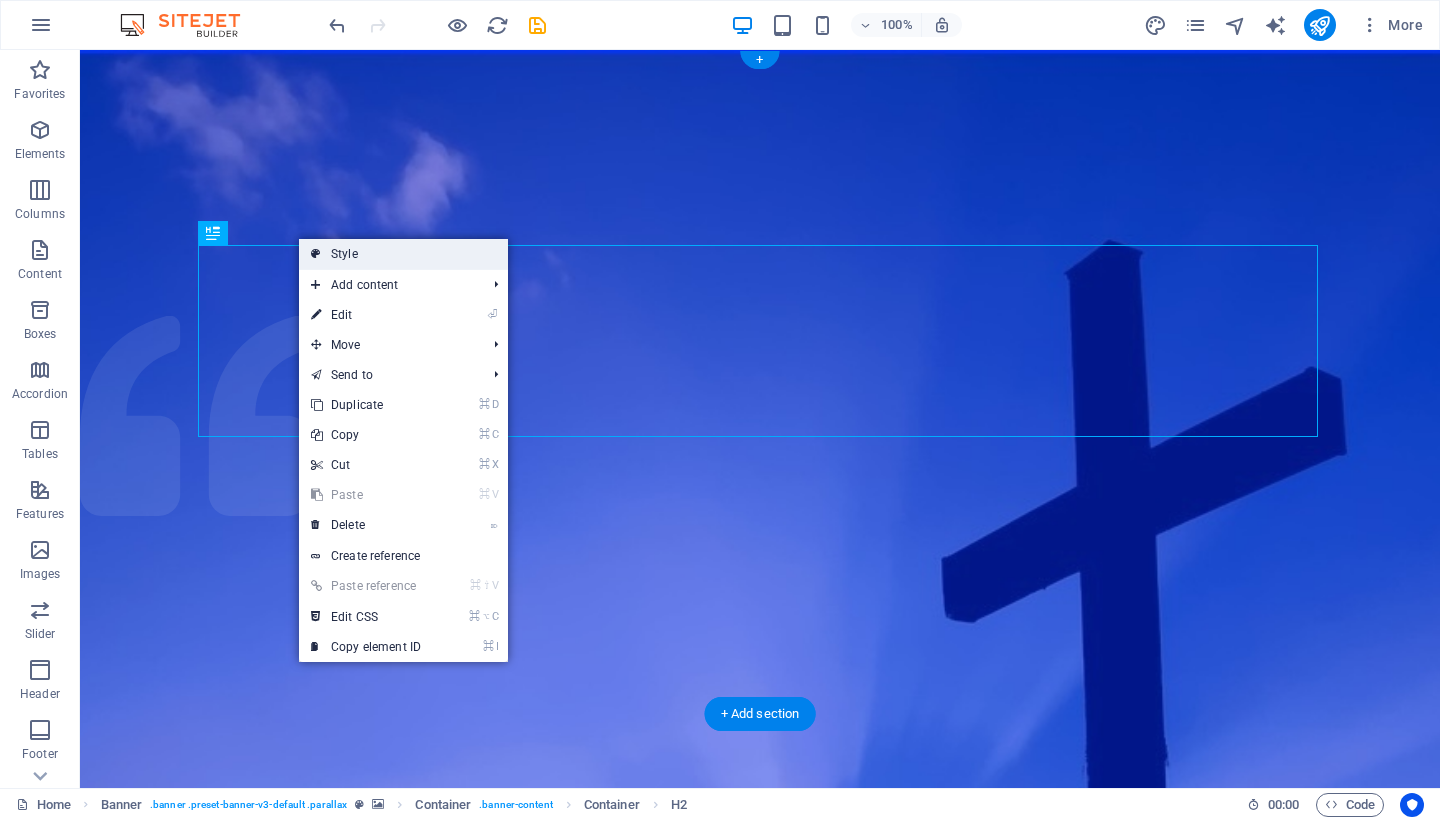 click on "Style" at bounding box center [403, 254] 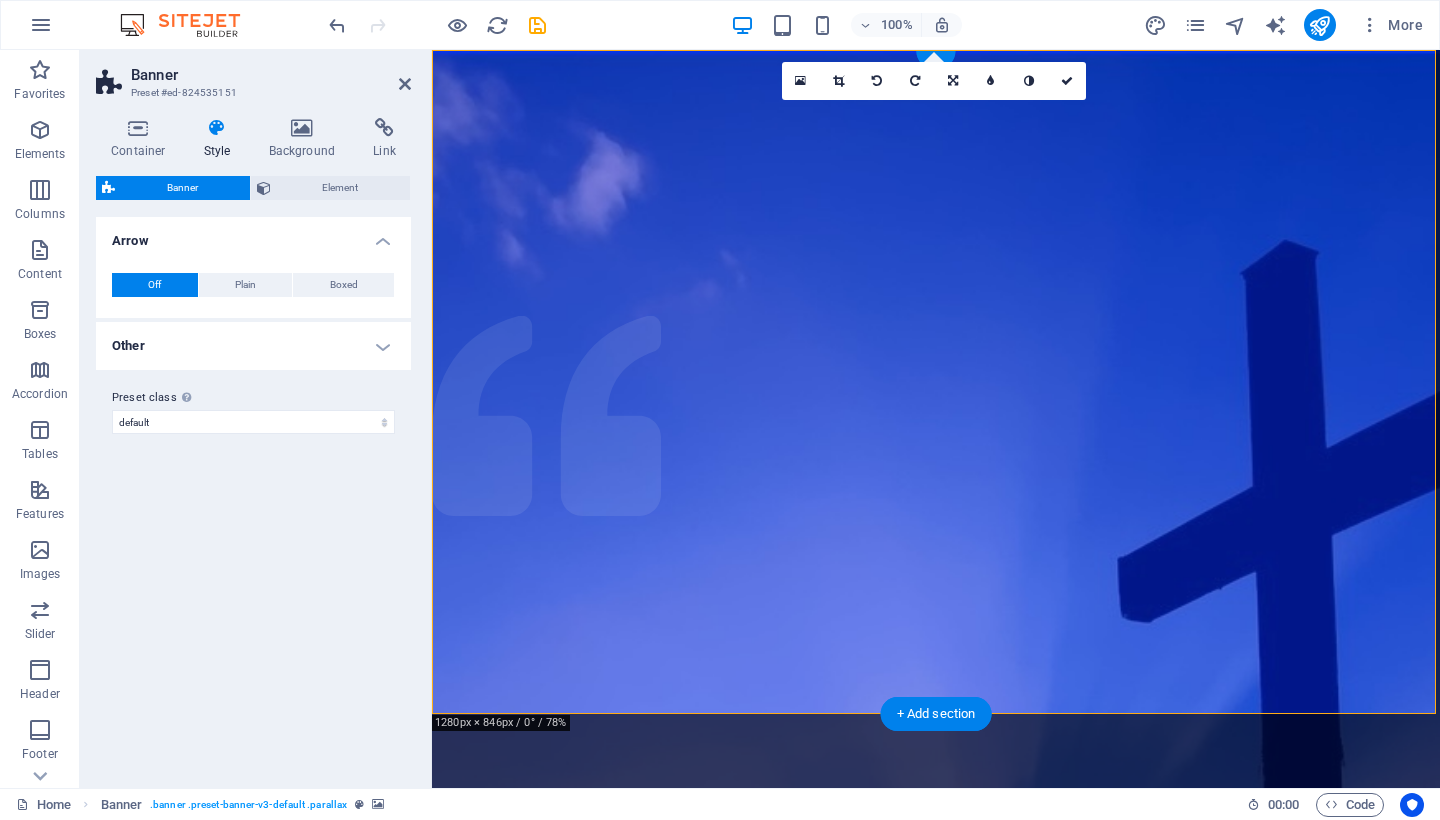click on "Other" at bounding box center [253, 346] 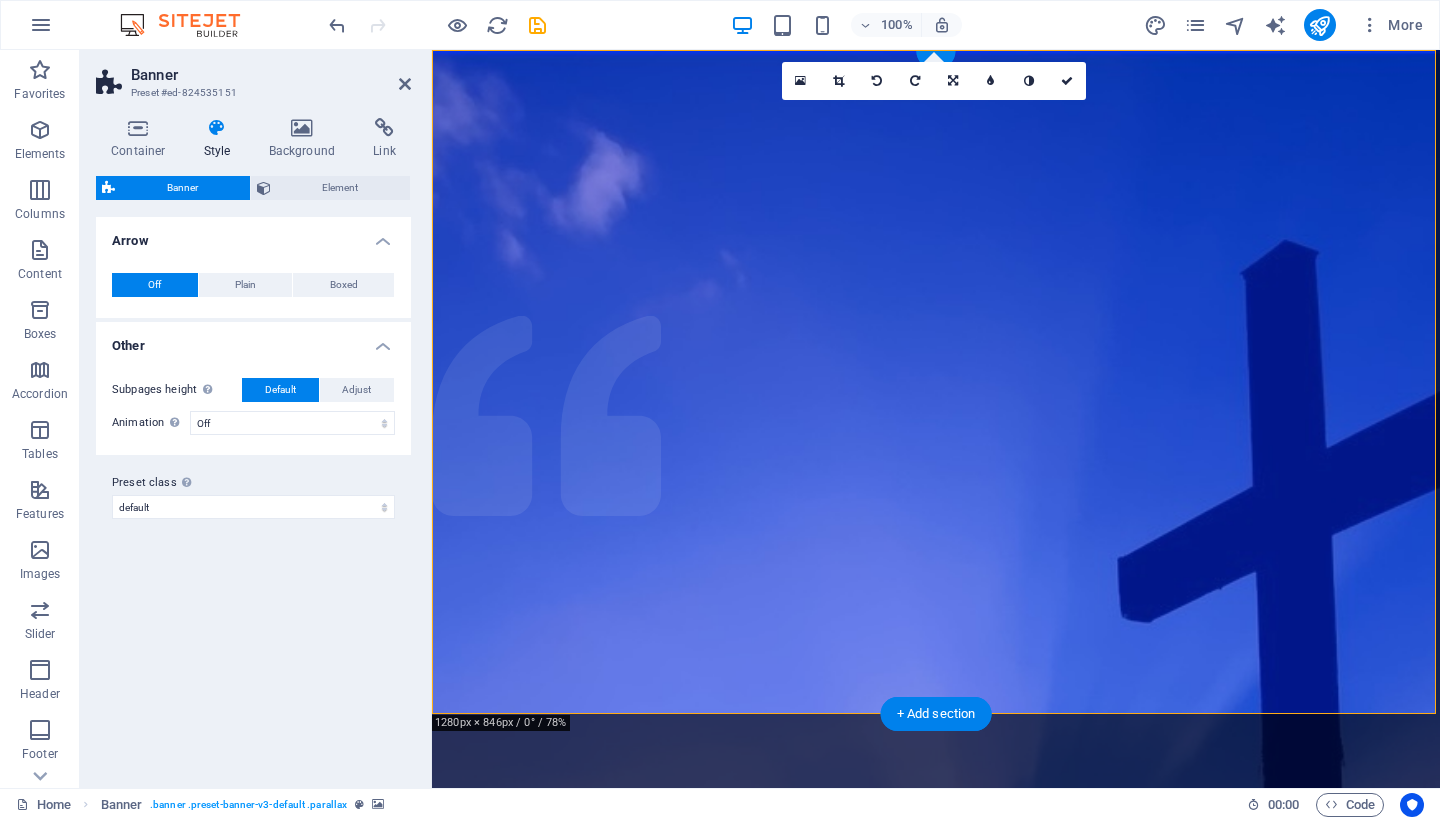 click on "Other" at bounding box center (253, 340) 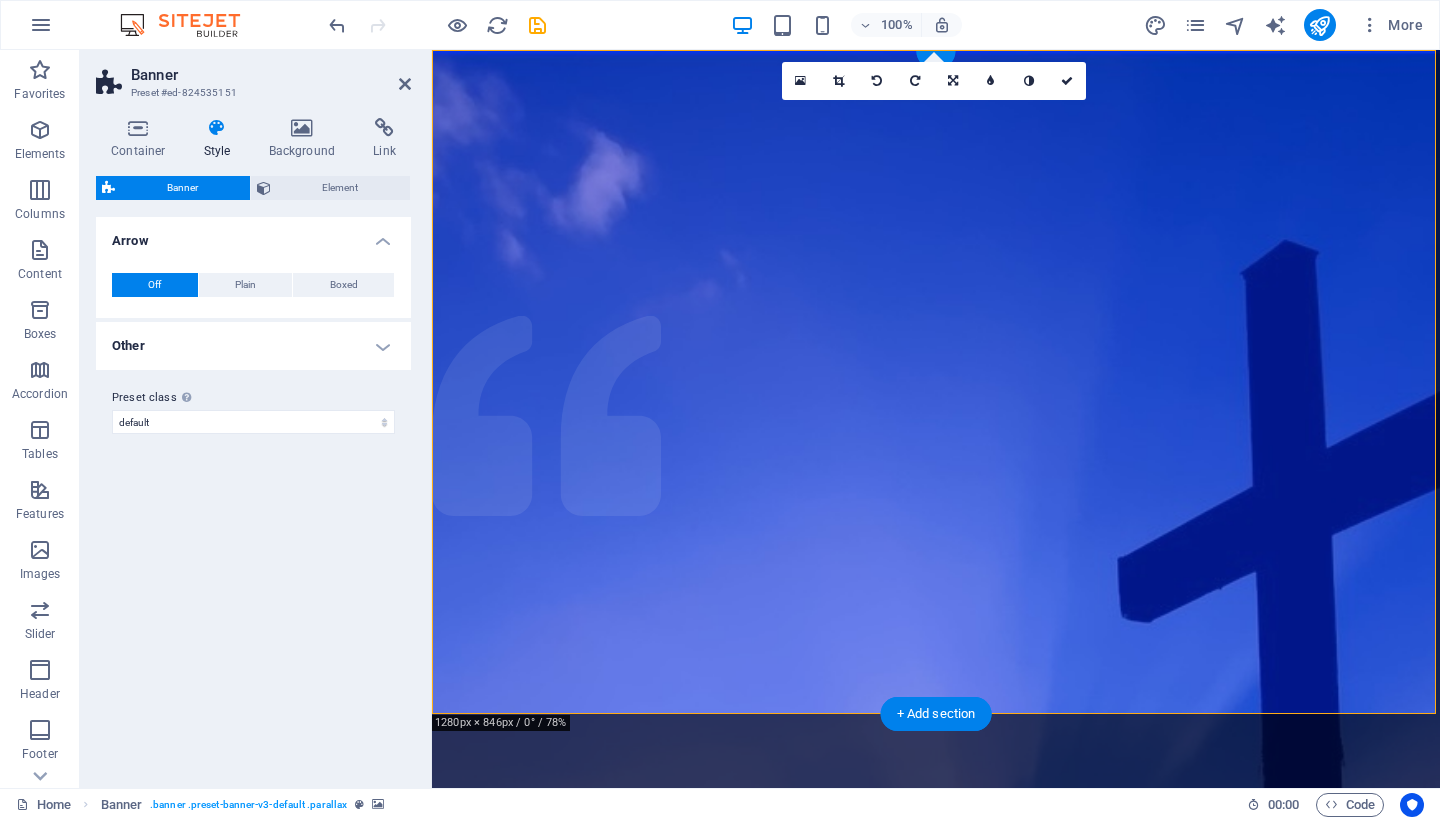 click at bounding box center [217, 128] 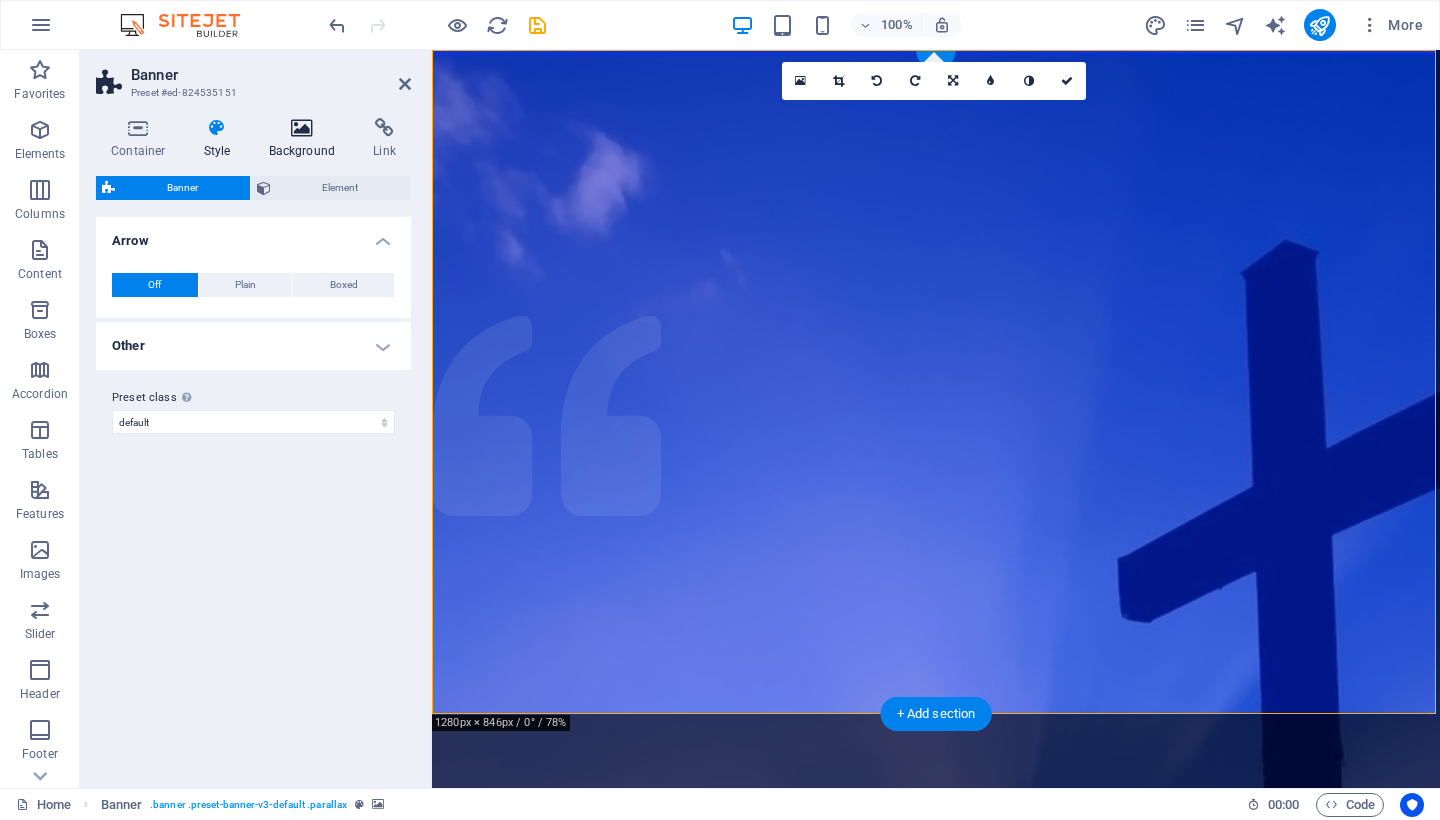 click at bounding box center [302, 128] 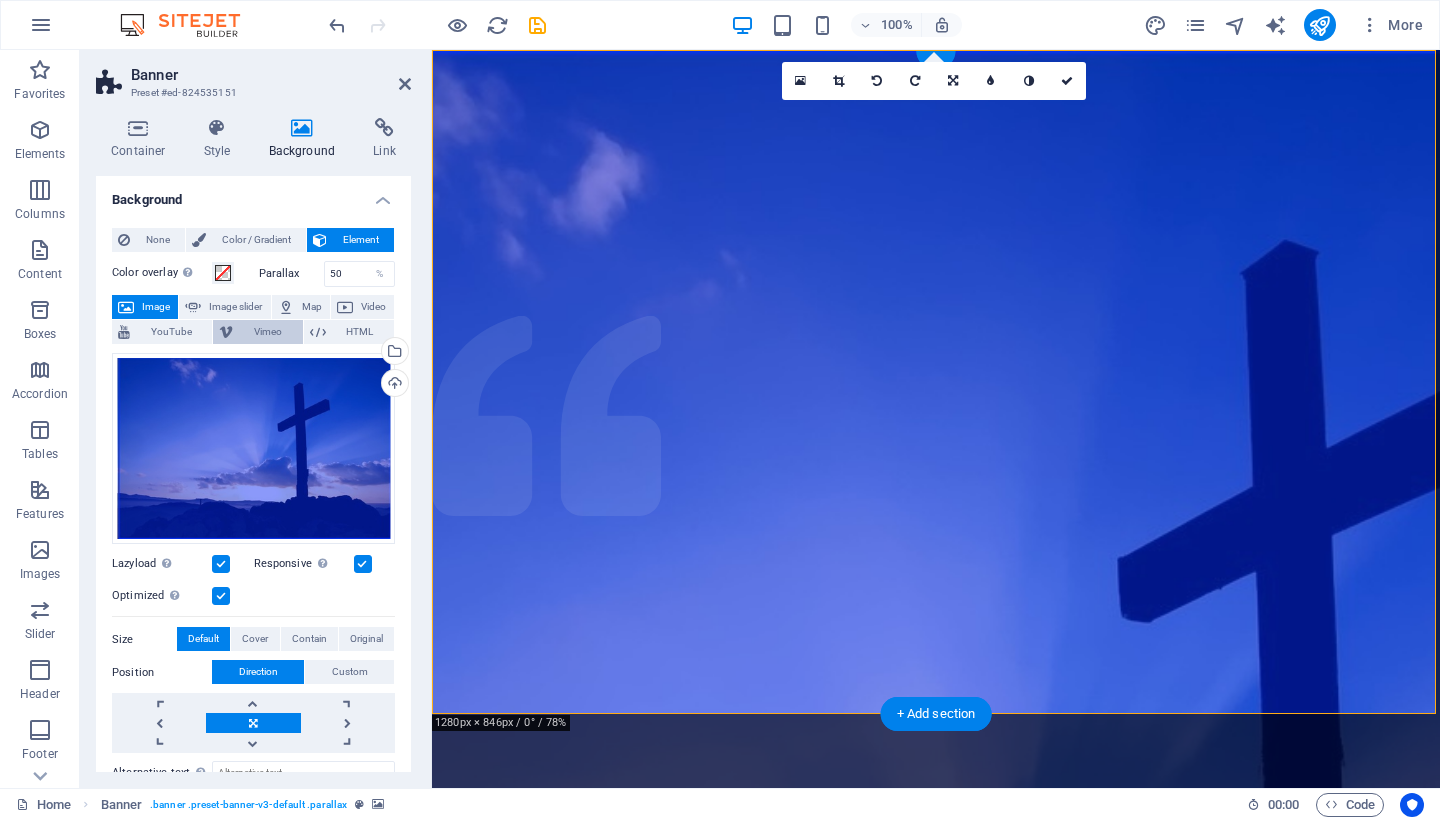 scroll, scrollTop: 0, scrollLeft: 0, axis: both 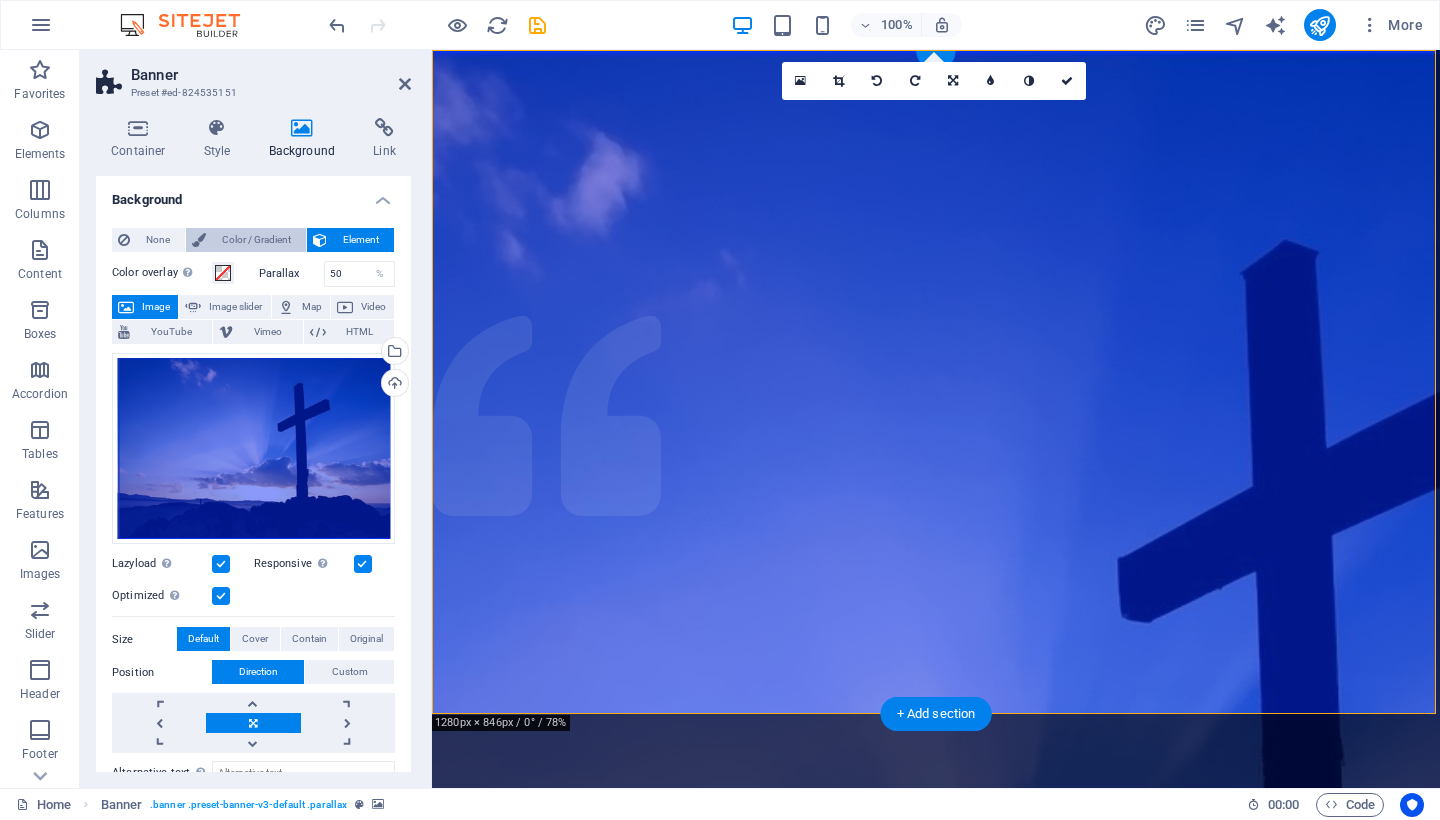 click on "Color / Gradient" at bounding box center (256, 240) 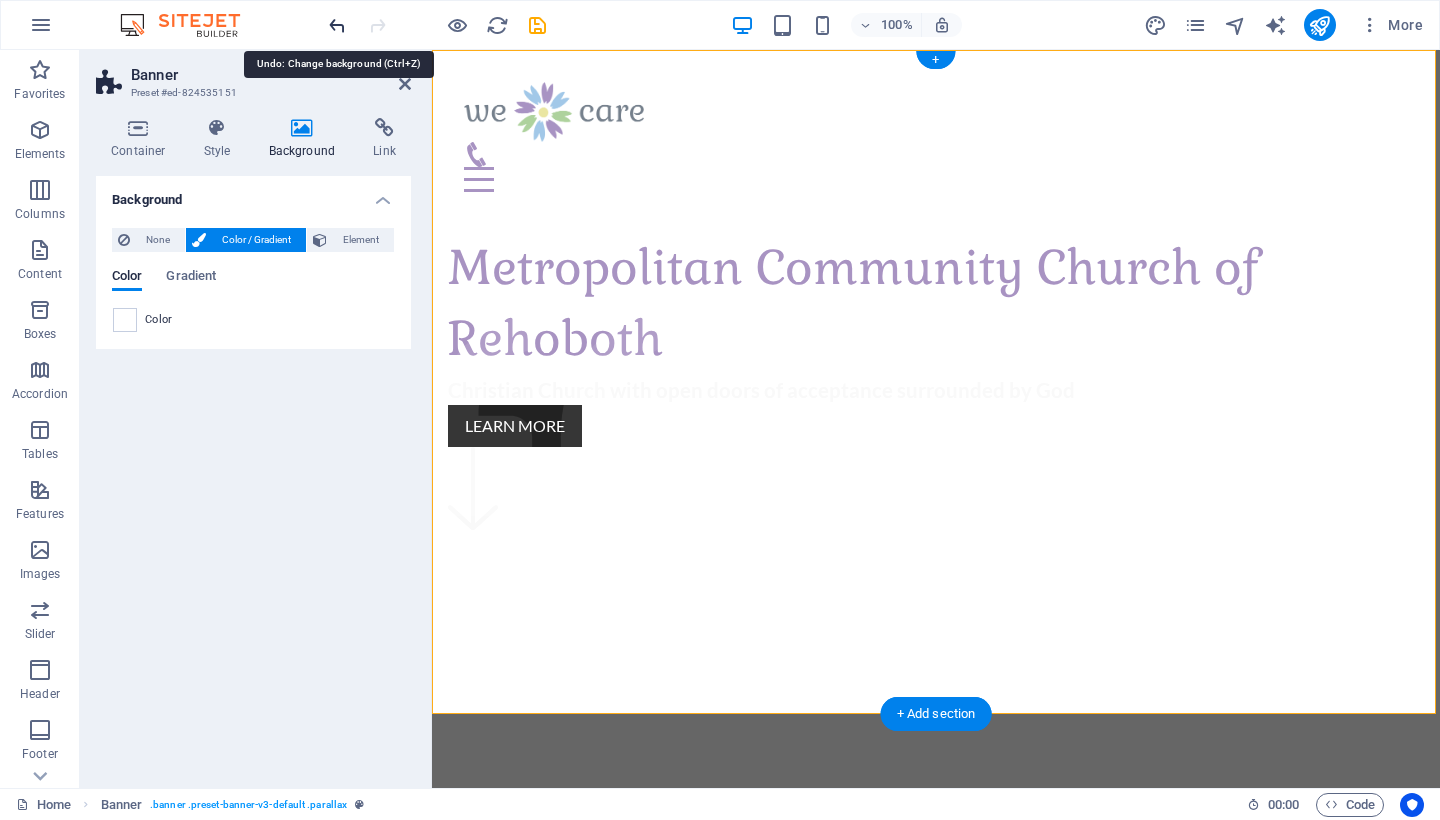 click at bounding box center (337, 25) 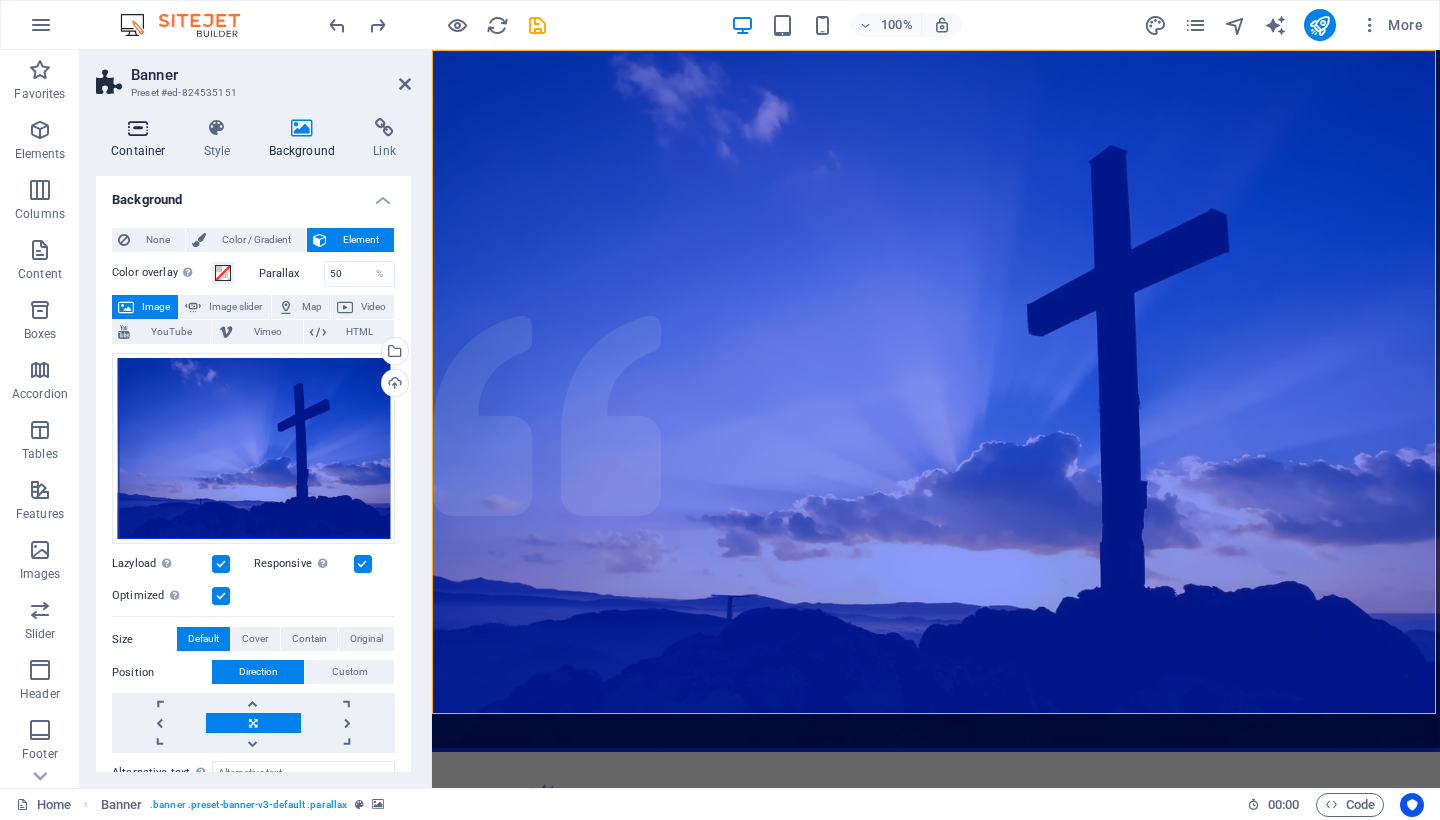 click at bounding box center (138, 128) 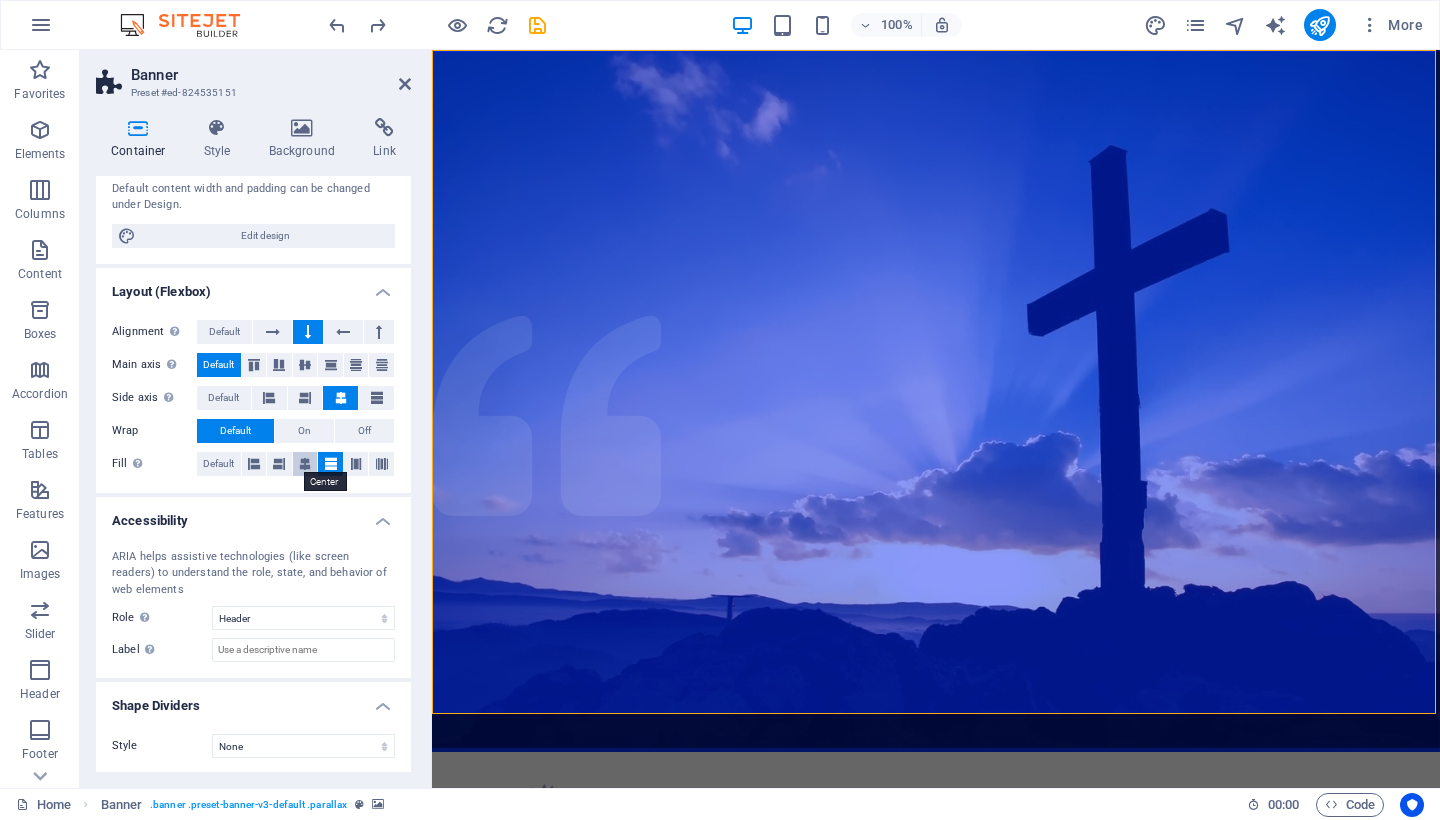 scroll, scrollTop: 210, scrollLeft: 0, axis: vertical 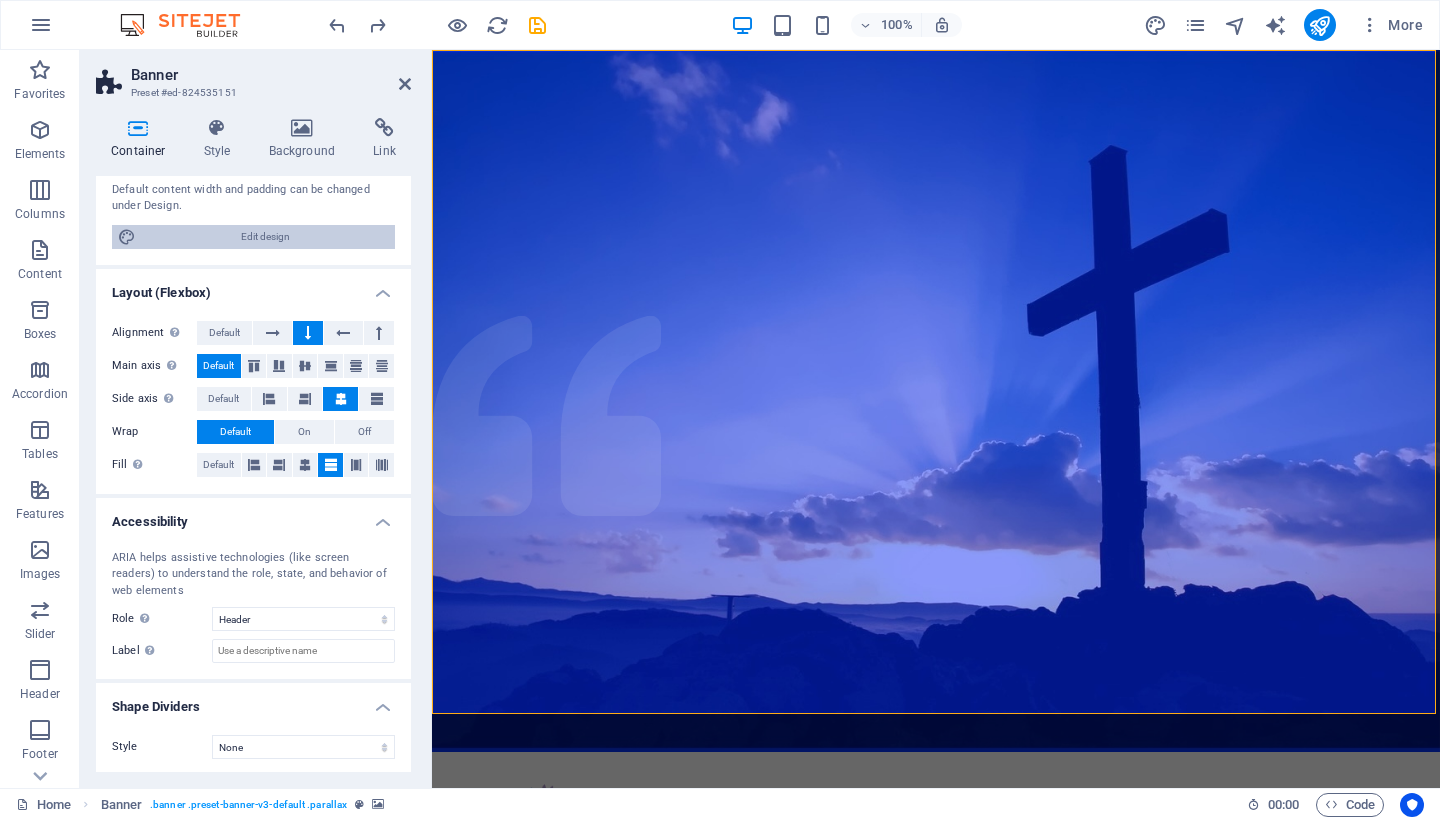 click on "Edit design" at bounding box center (265, 237) 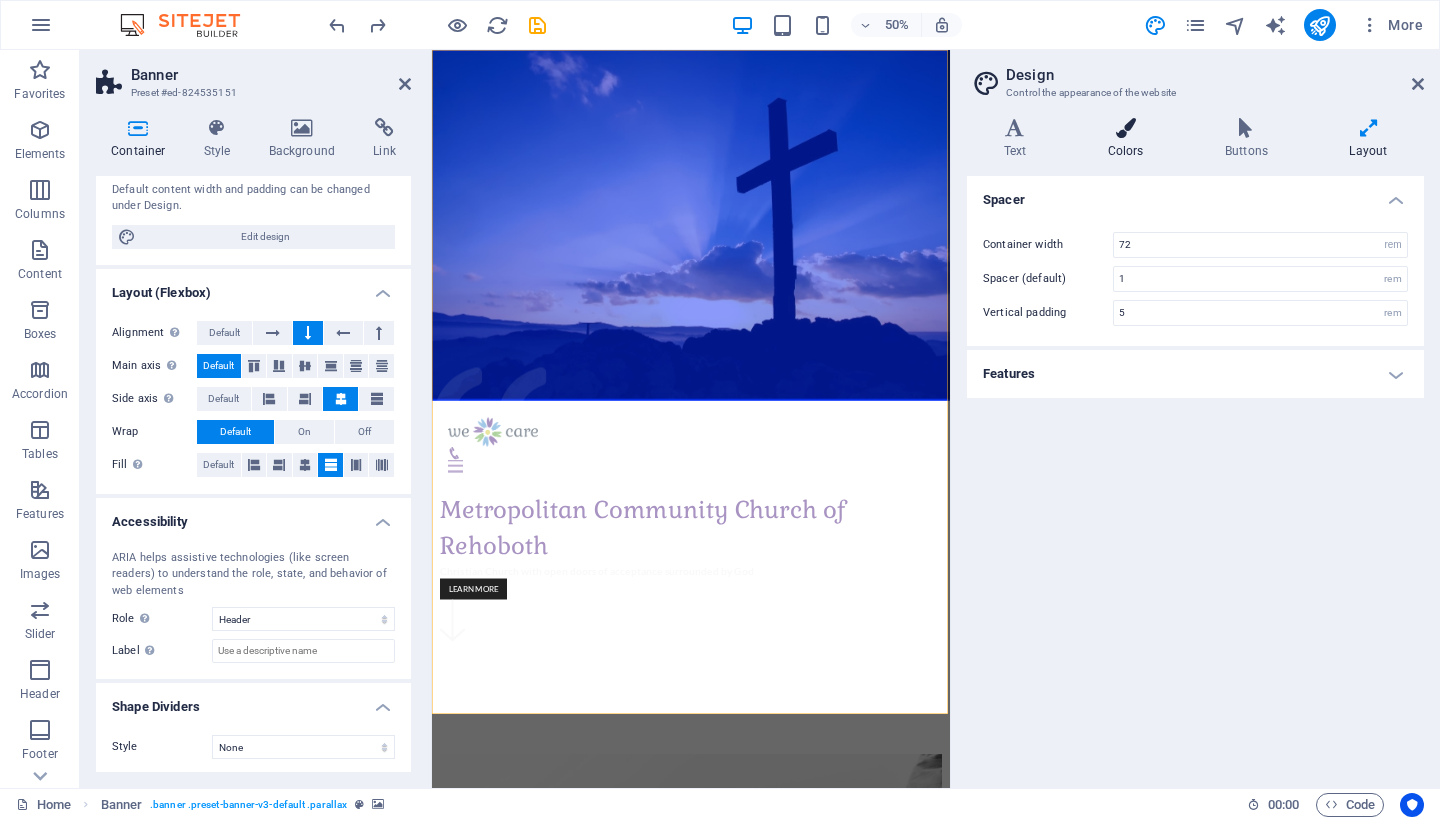 click on "Colors" at bounding box center [1129, 139] 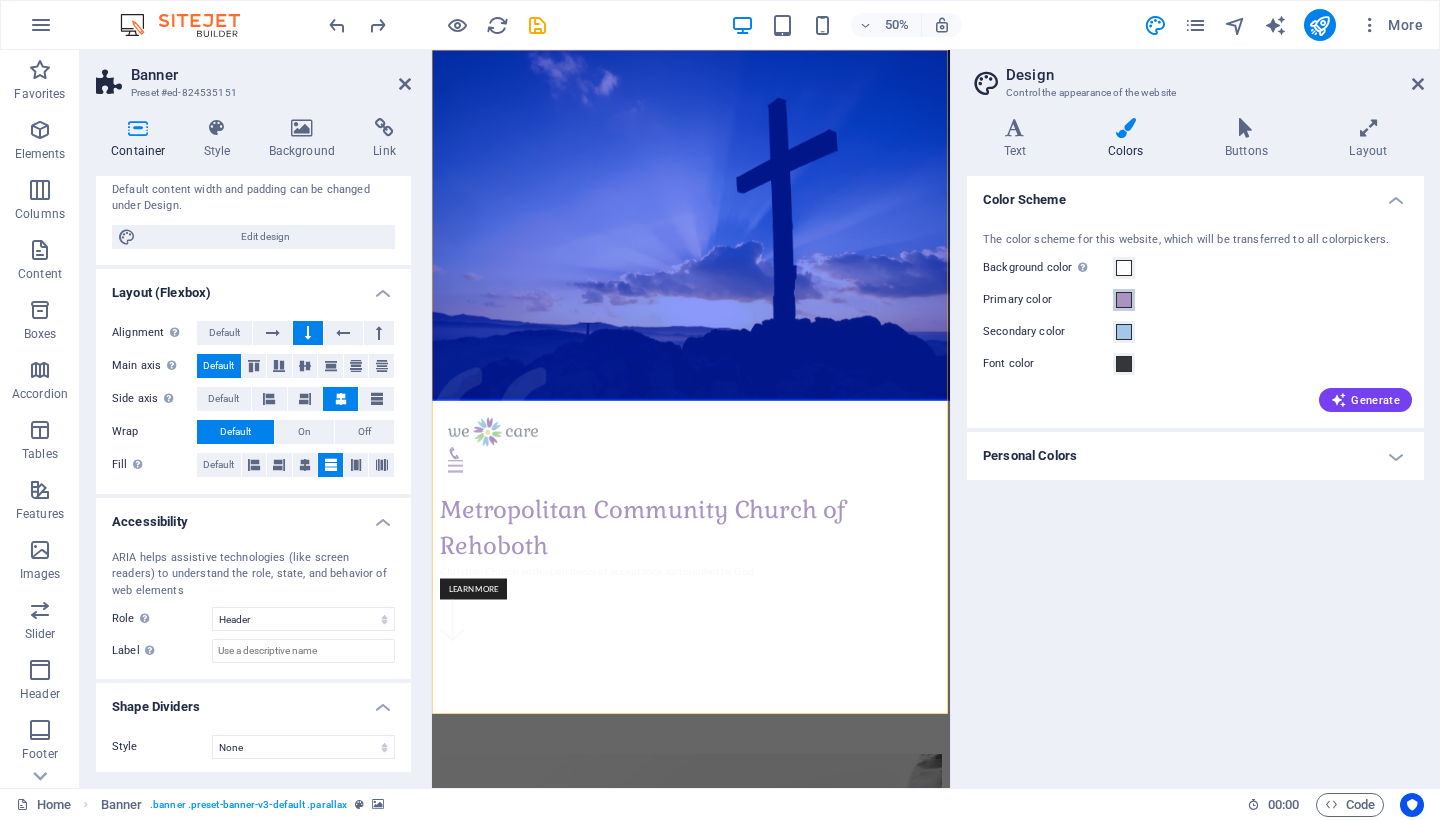 click at bounding box center (1124, 300) 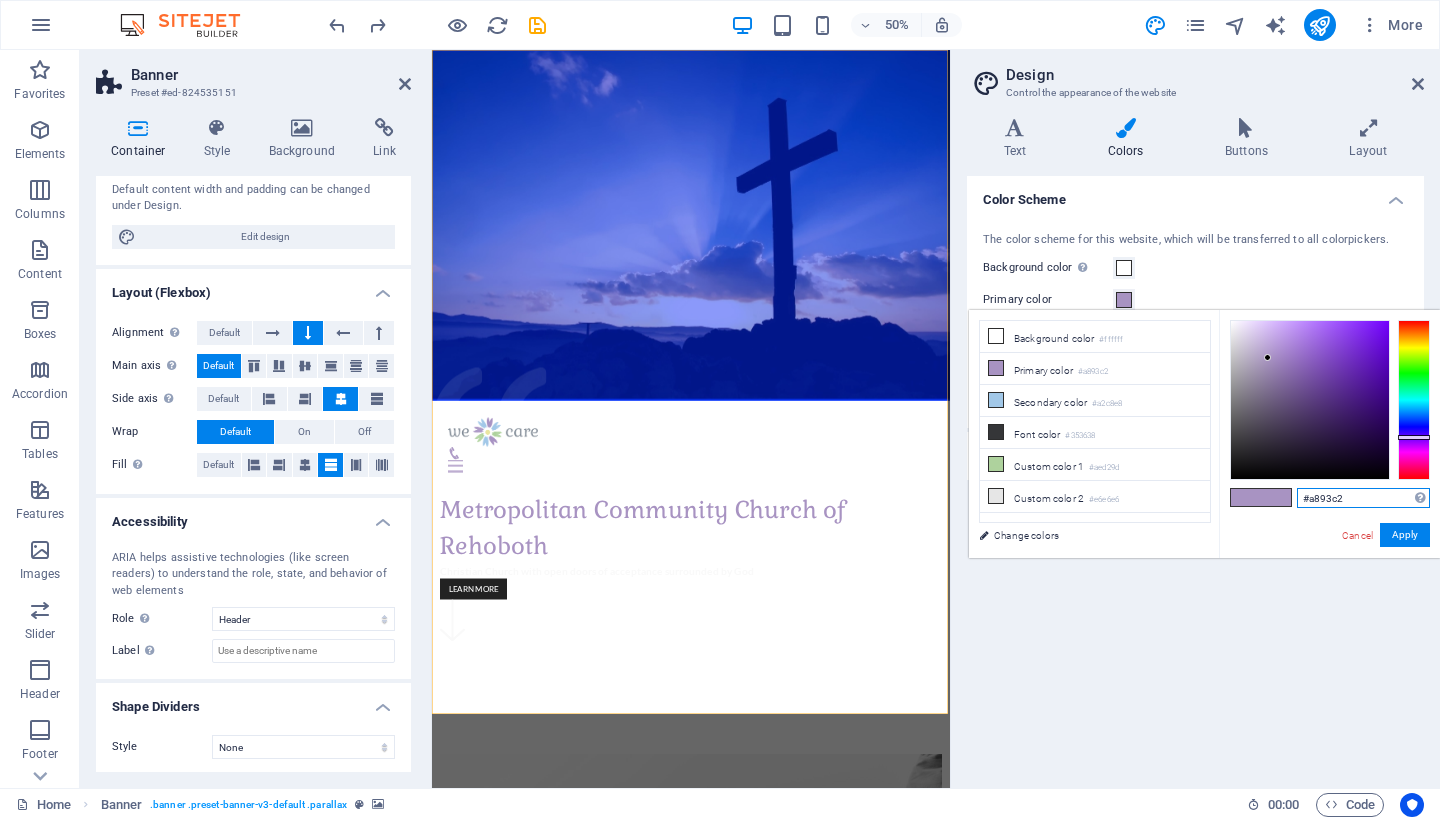 drag, startPoint x: 1356, startPoint y: 502, endPoint x: 1283, endPoint y: 493, distance: 73.552704 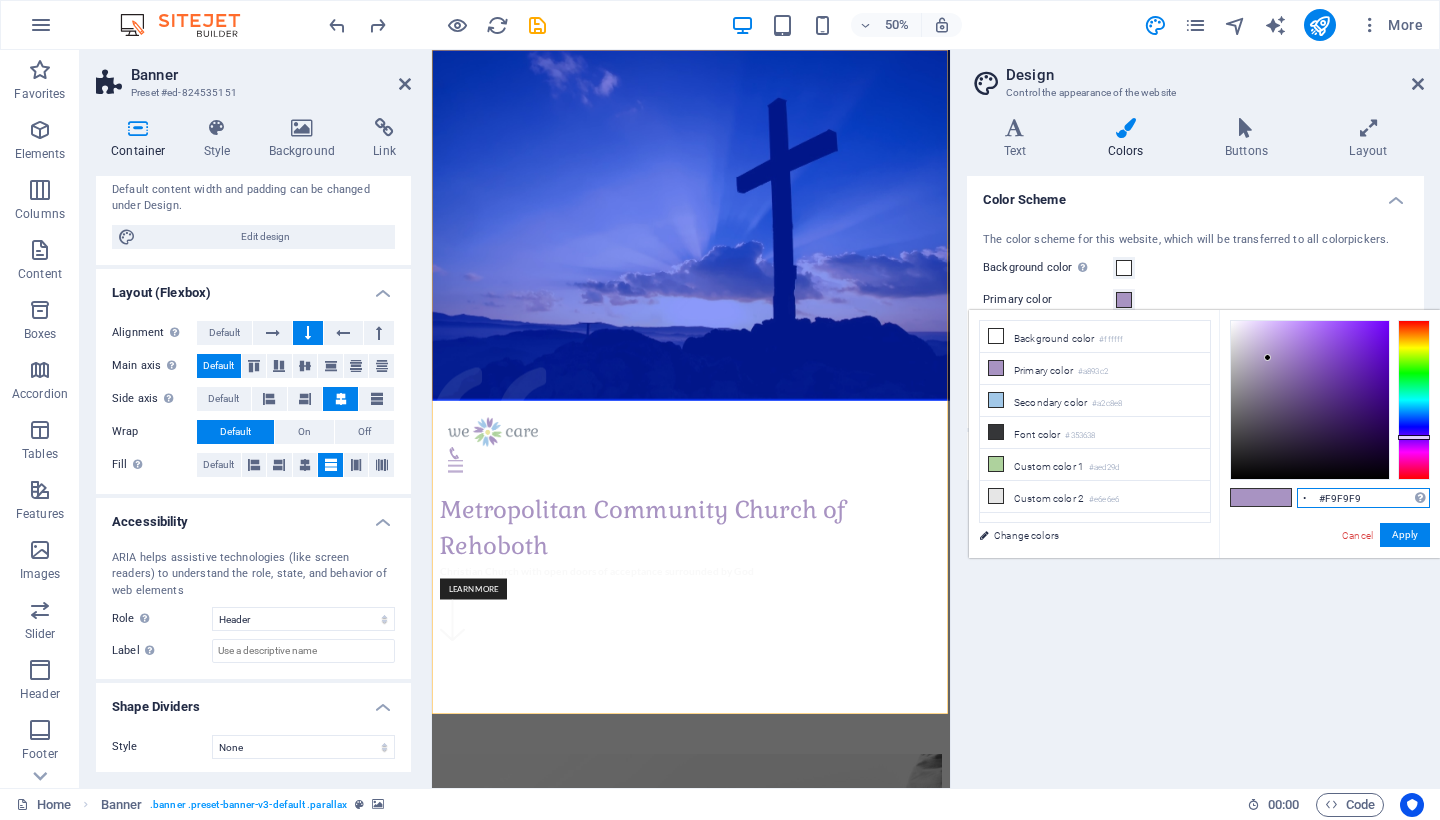 click on "•	#F9F9F9" at bounding box center [1363, 498] 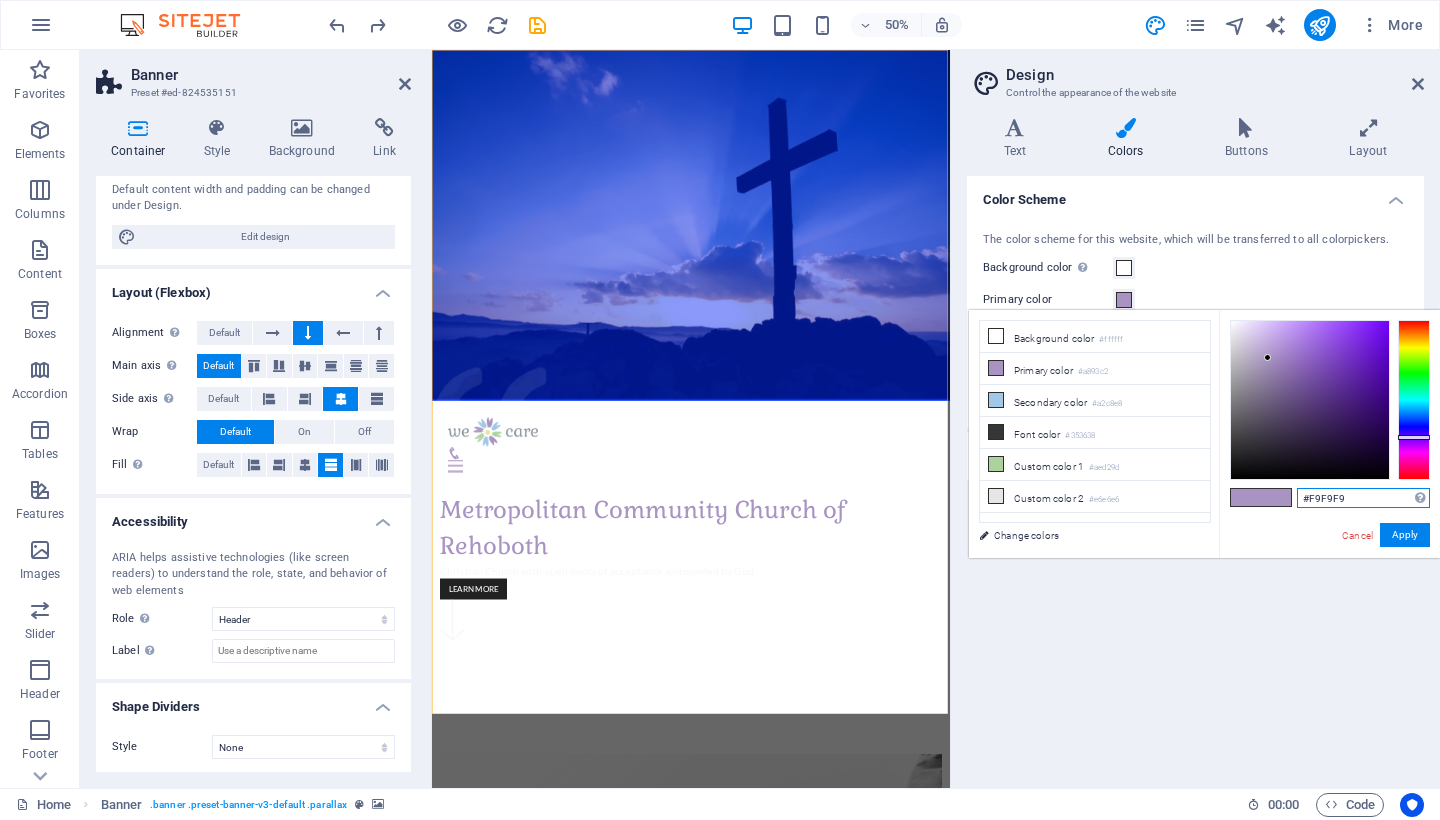 type on "#f9f9f9" 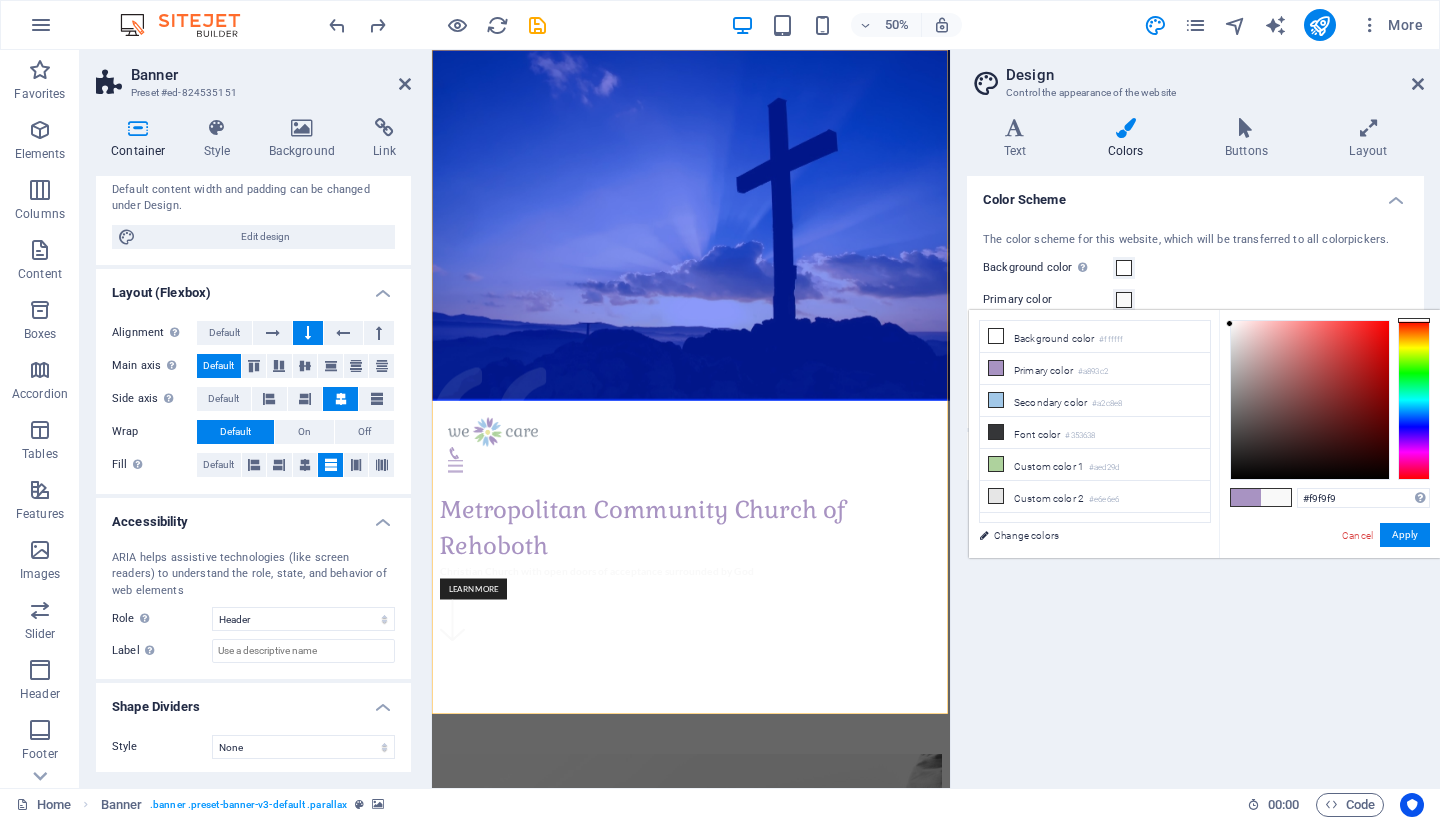 click at bounding box center [1276, 497] 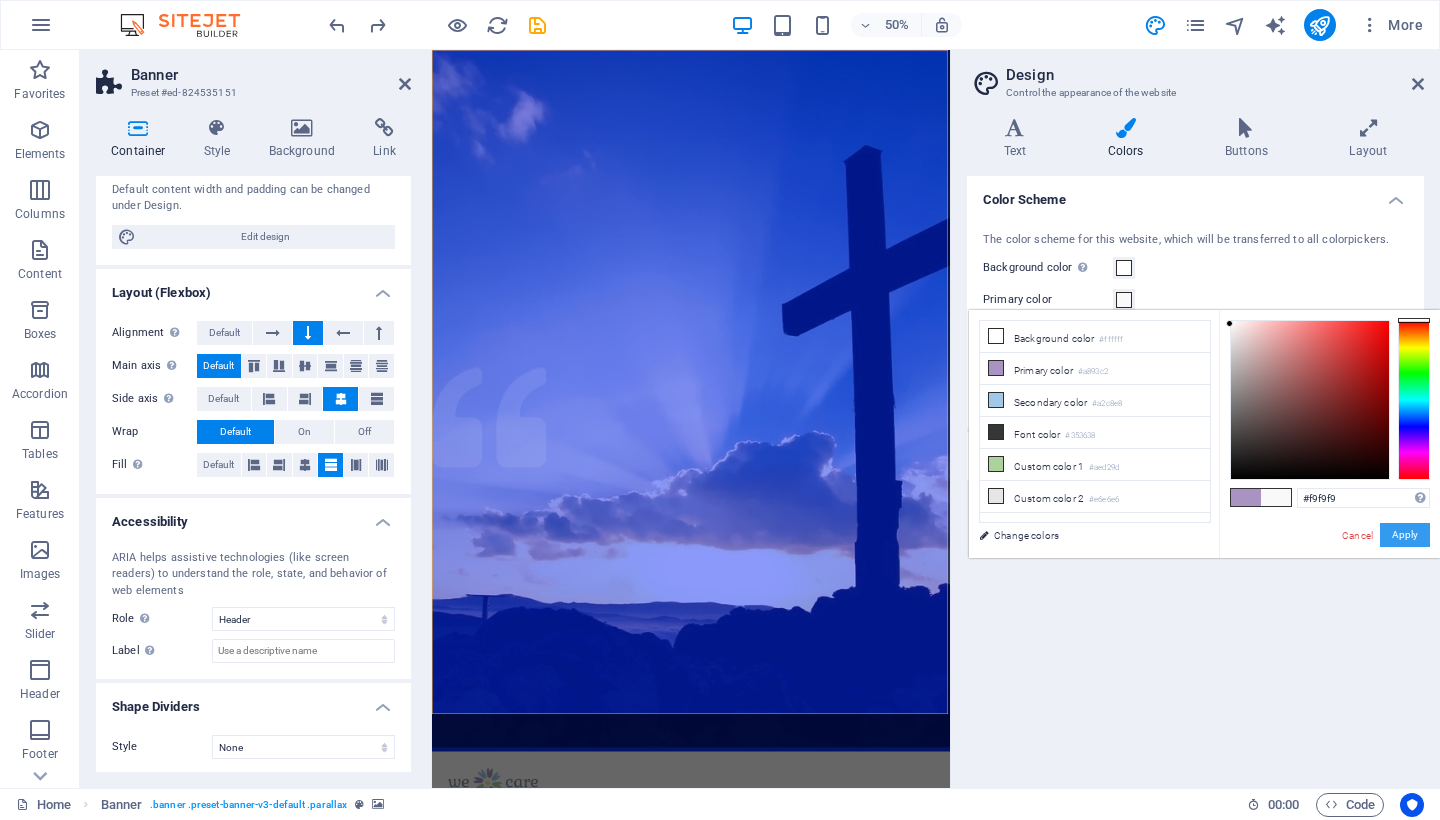 click on "Apply" at bounding box center [1405, 535] 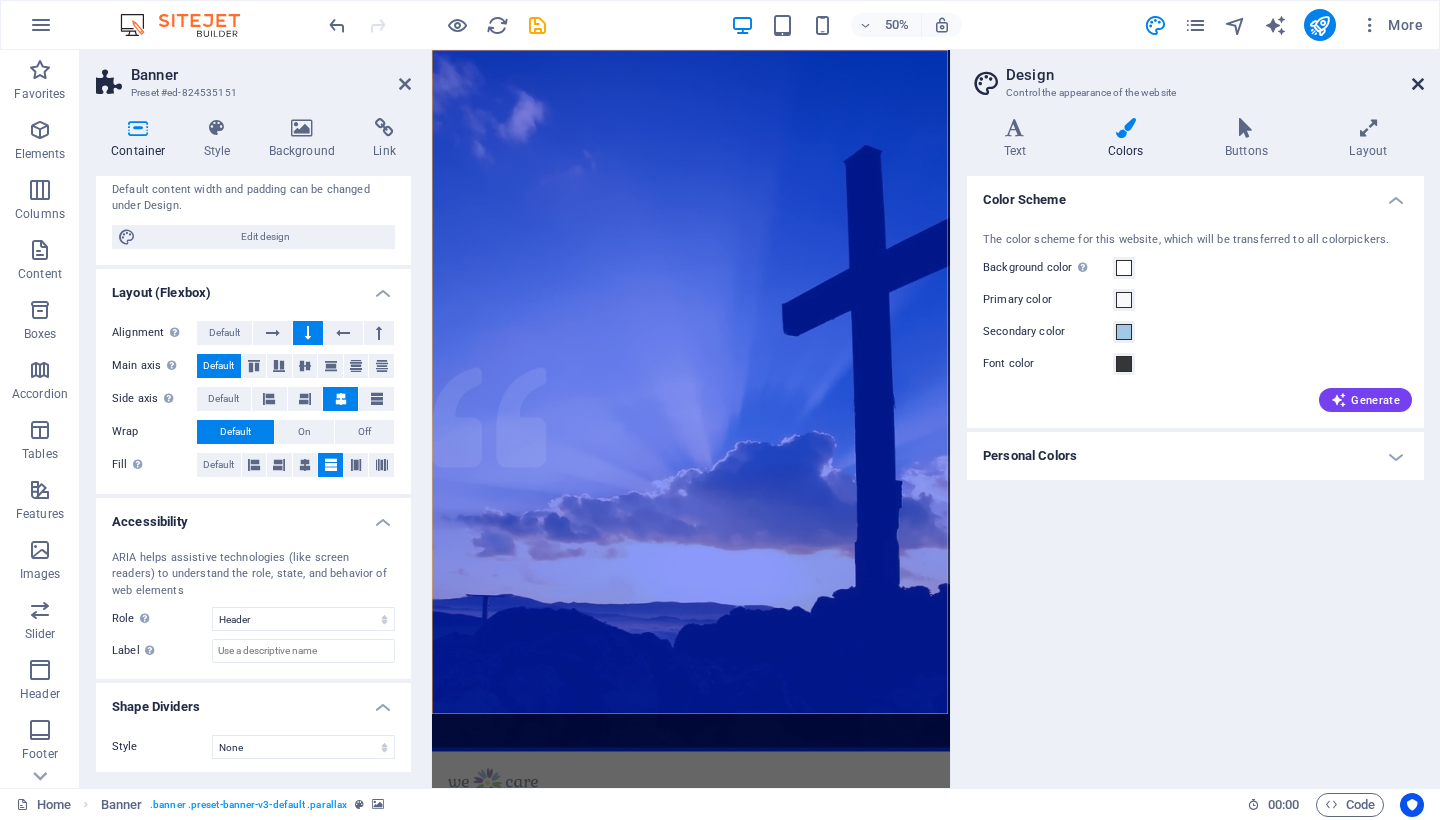 click at bounding box center [1418, 84] 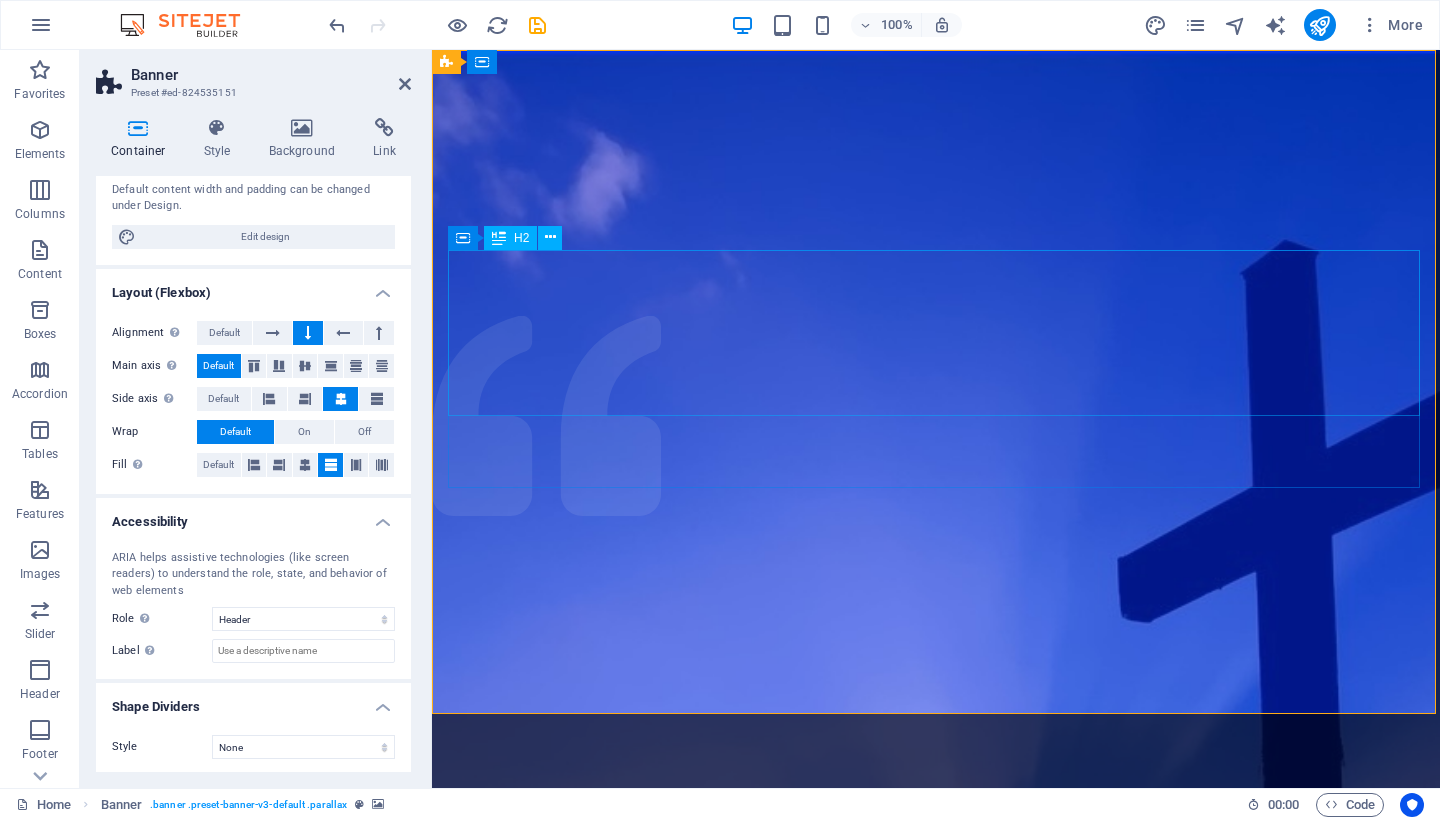 click on "​ Metropolitan Community Church of Rehoboth" at bounding box center (936, 1694) 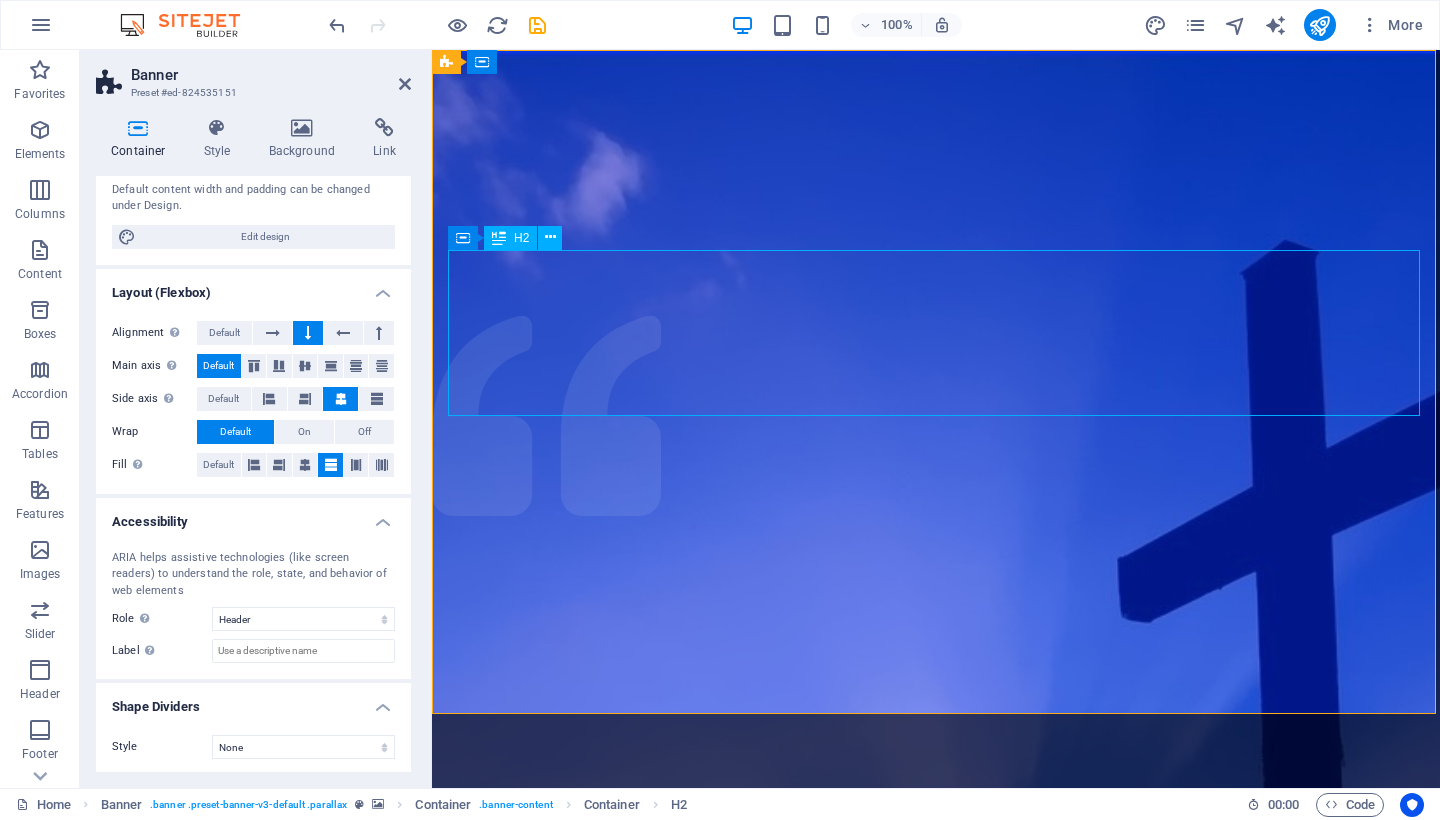 click on "​ Metropolitan Community Church of Rehoboth" at bounding box center (936, 1694) 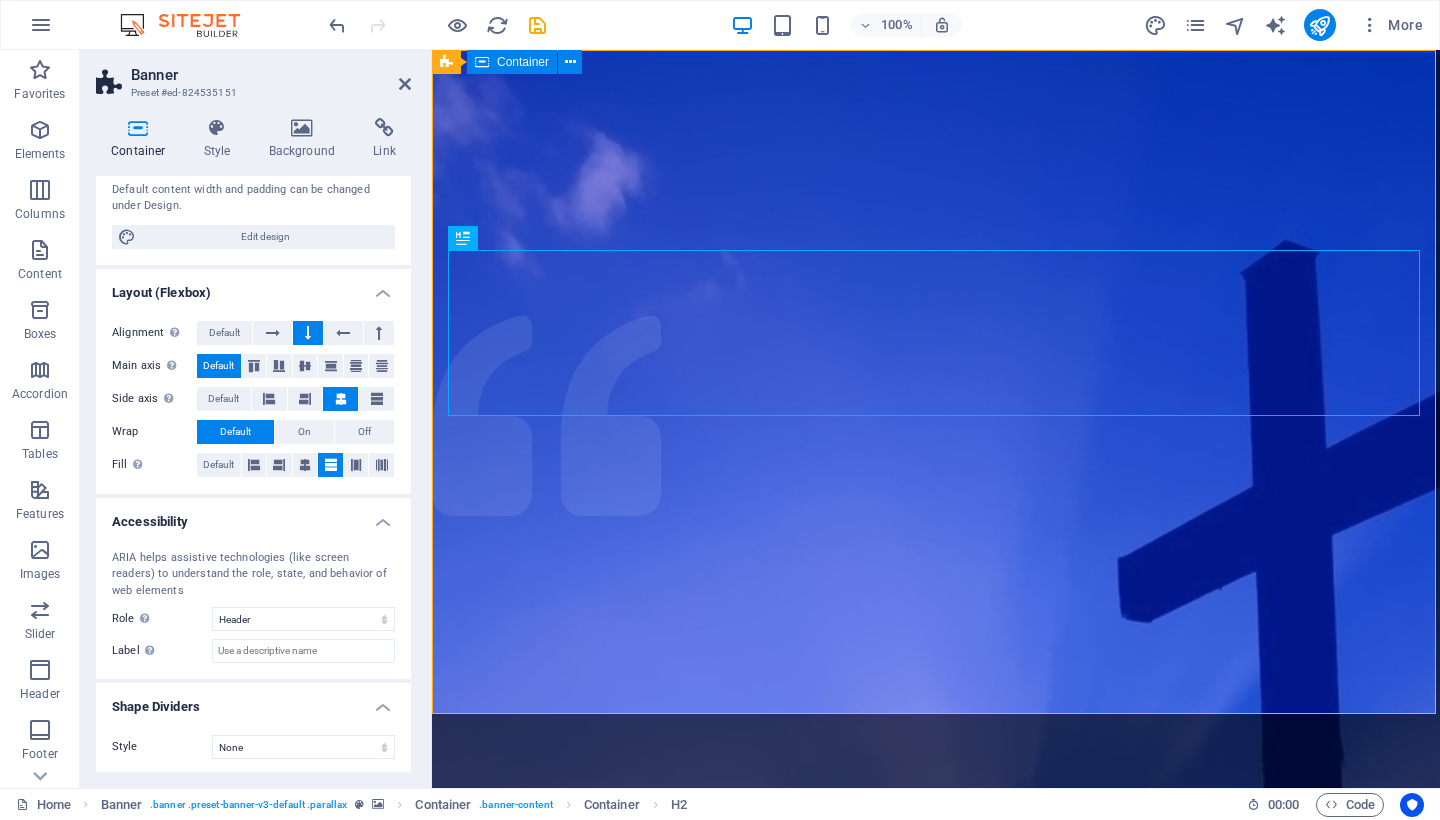 click on "Home About us What we do Projects Volunteers Donate ​ Metropolitan Community Church of Rehoboth Christian Church with open doors of acceptance surrounded by God Learn more" at bounding box center [936, 1704] 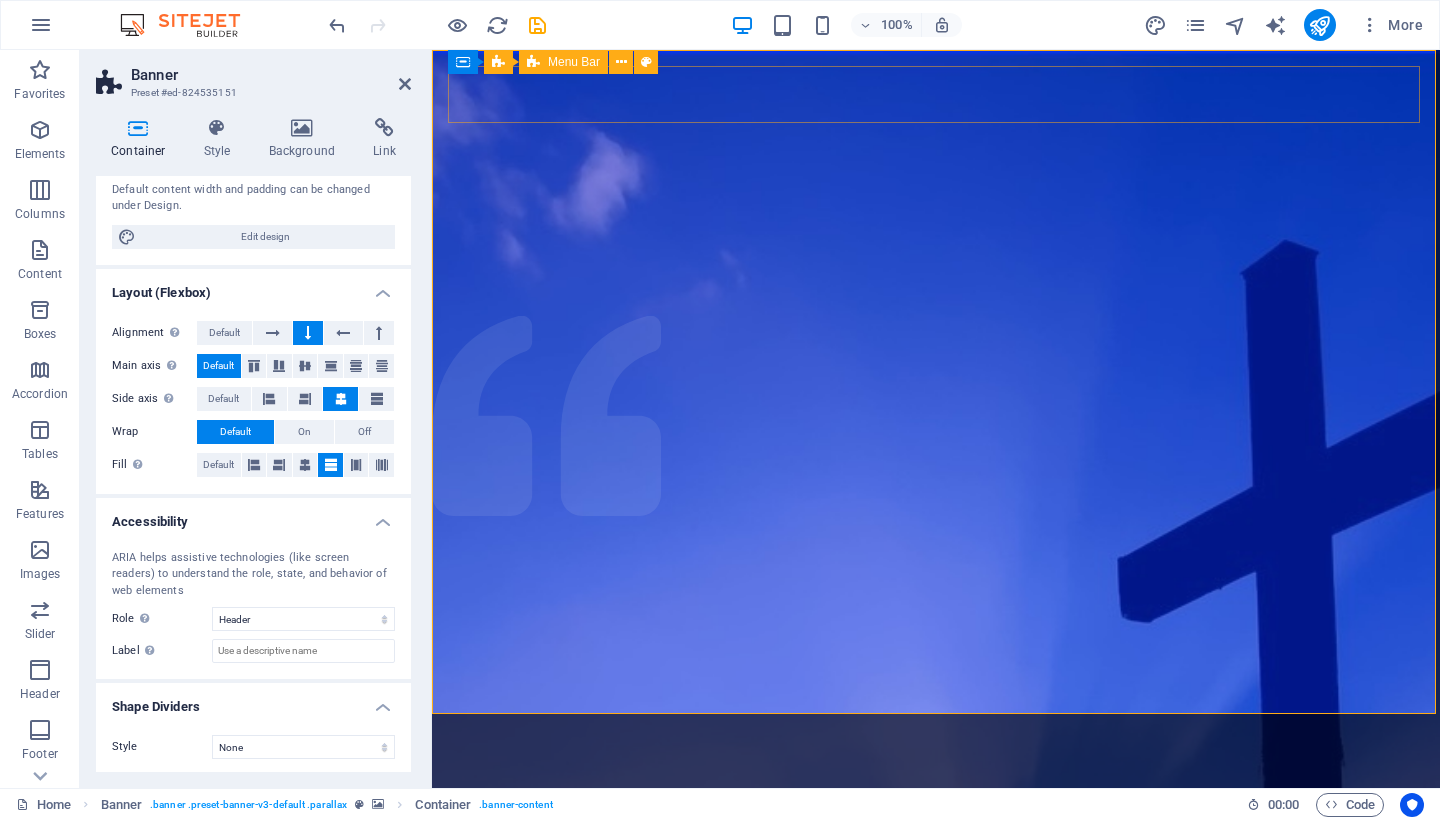 click on "Home About us What we do Projects Volunteers Donate" at bounding box center [936, 1540] 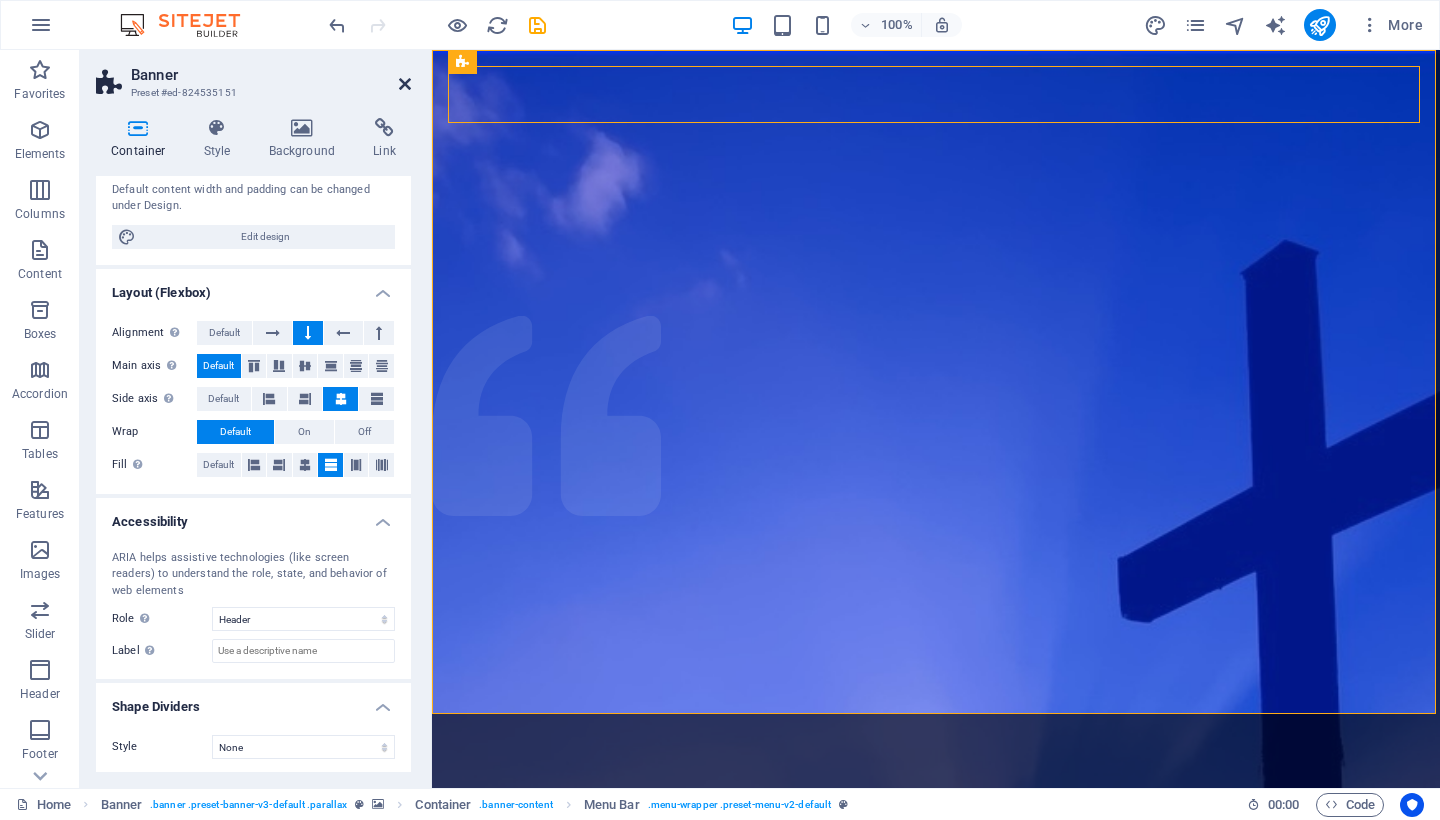 click at bounding box center [405, 84] 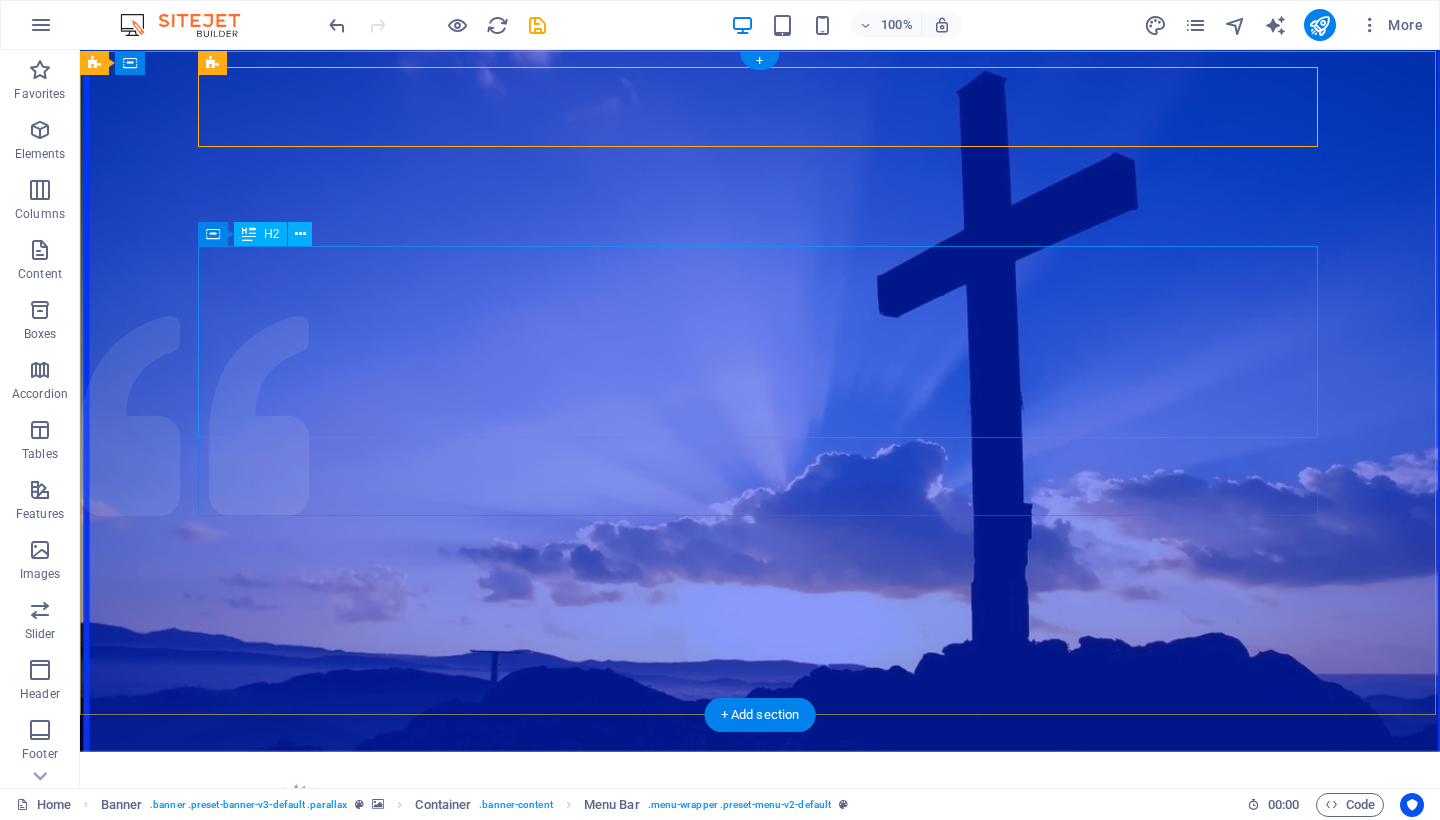 scroll, scrollTop: 0, scrollLeft: 0, axis: both 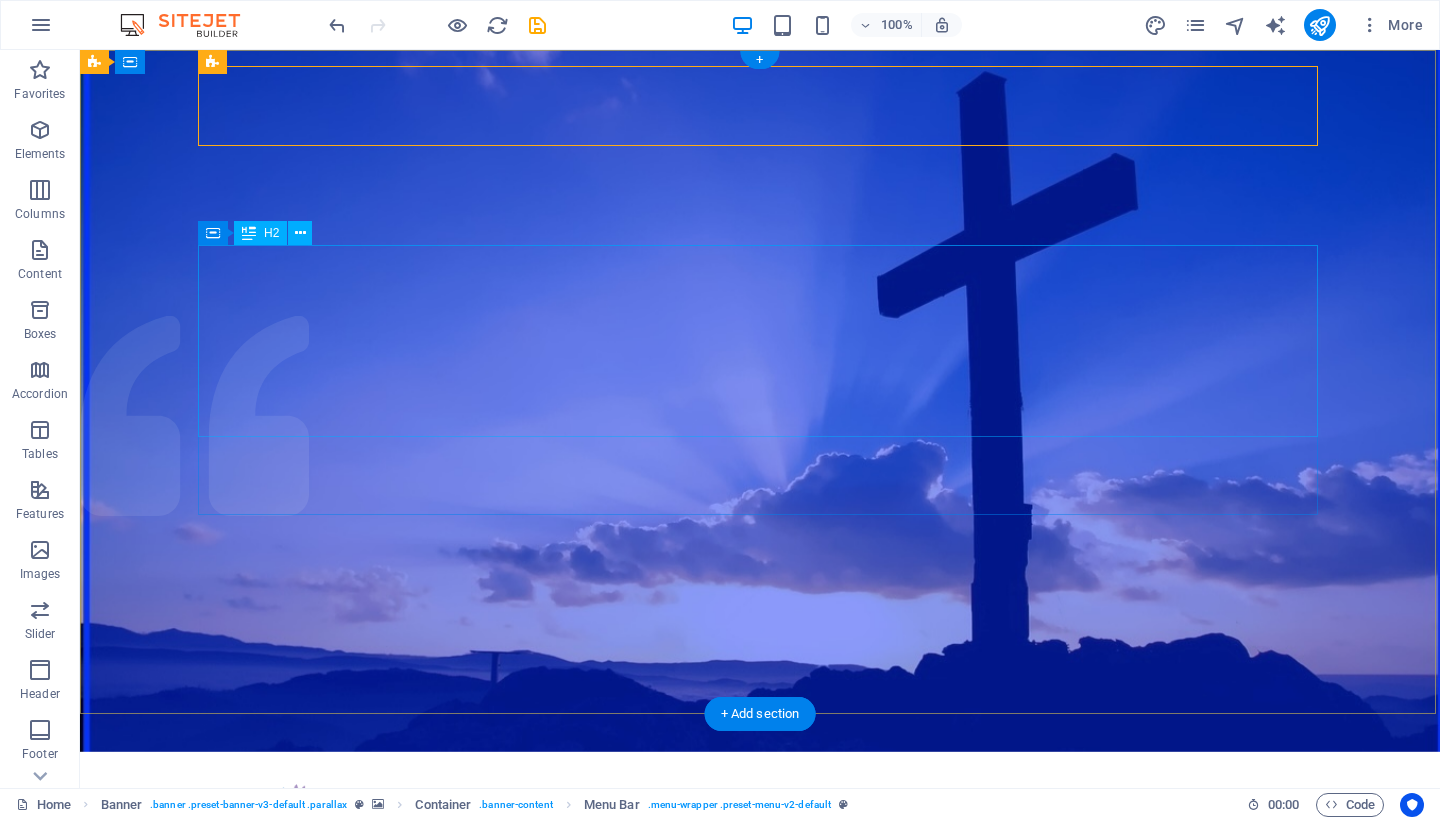 click on "​ Metropolitan Community Church of Rehoboth" at bounding box center (760, 1004) 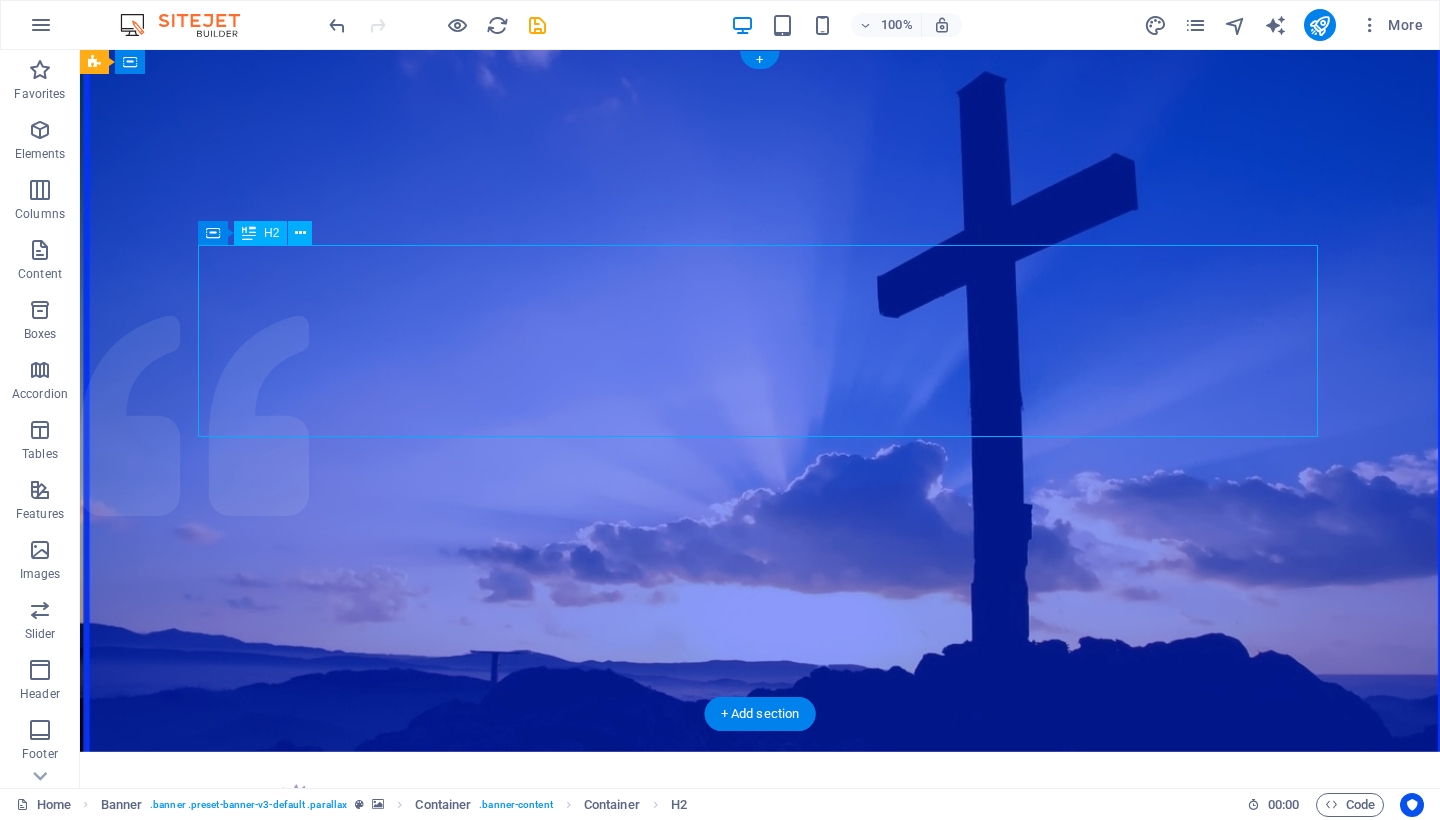 click on "​ Metropolitan Community Church of Rehoboth" at bounding box center [760, 1004] 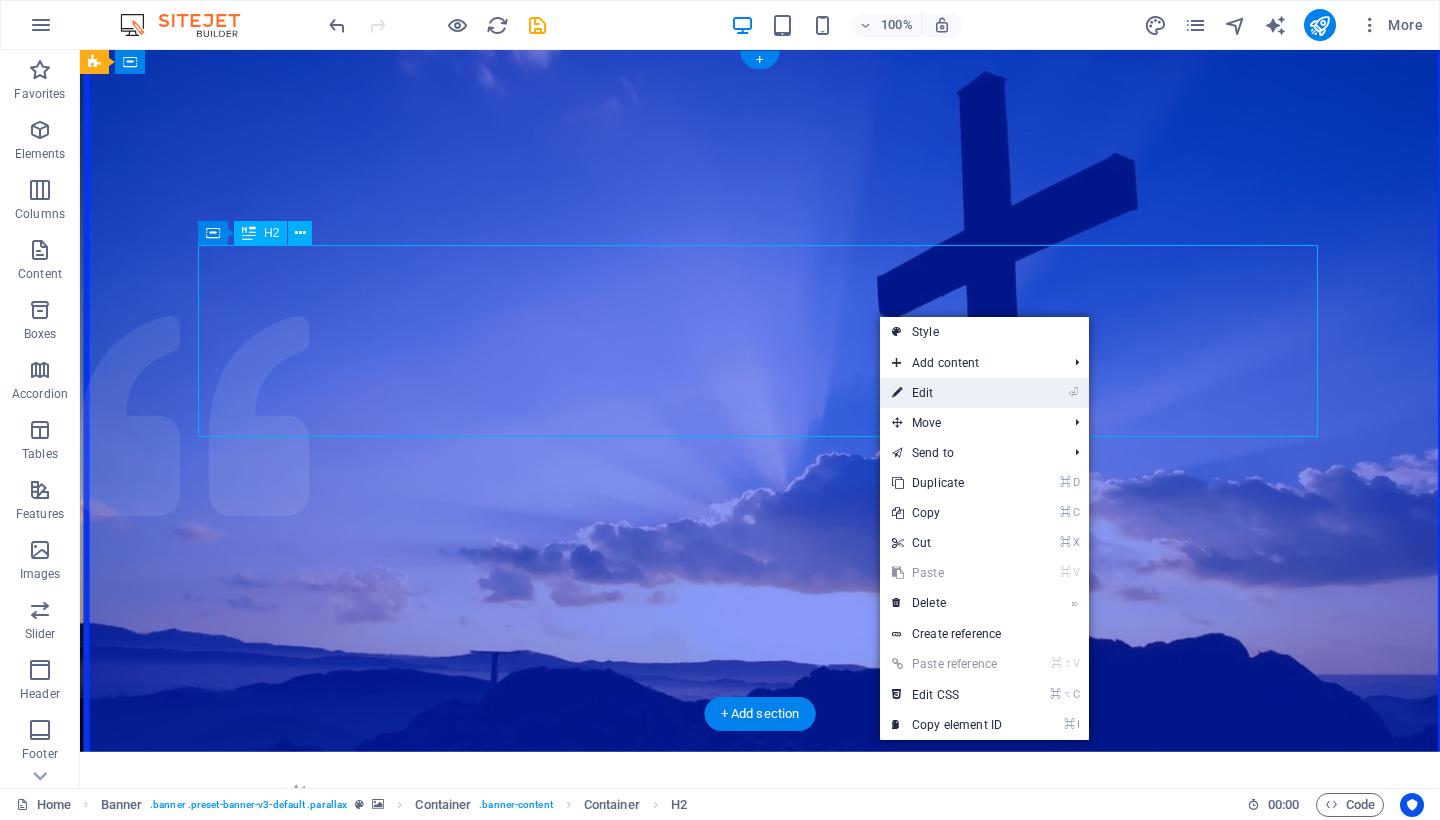 click on "⏎  Edit" at bounding box center [947, 393] 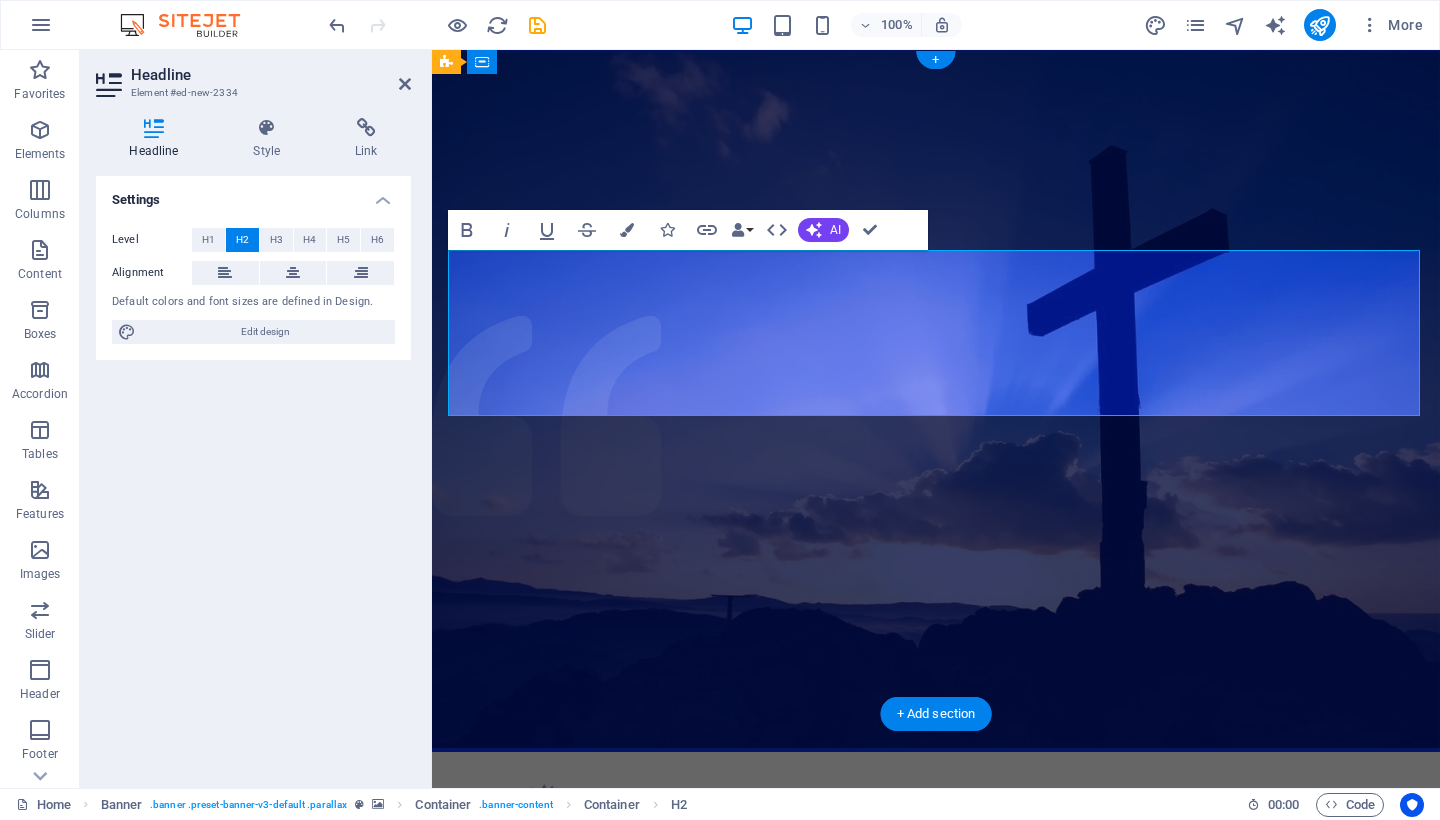 click on "Metropolitan Community Church of Rehoboth" at bounding box center (936, 1005) 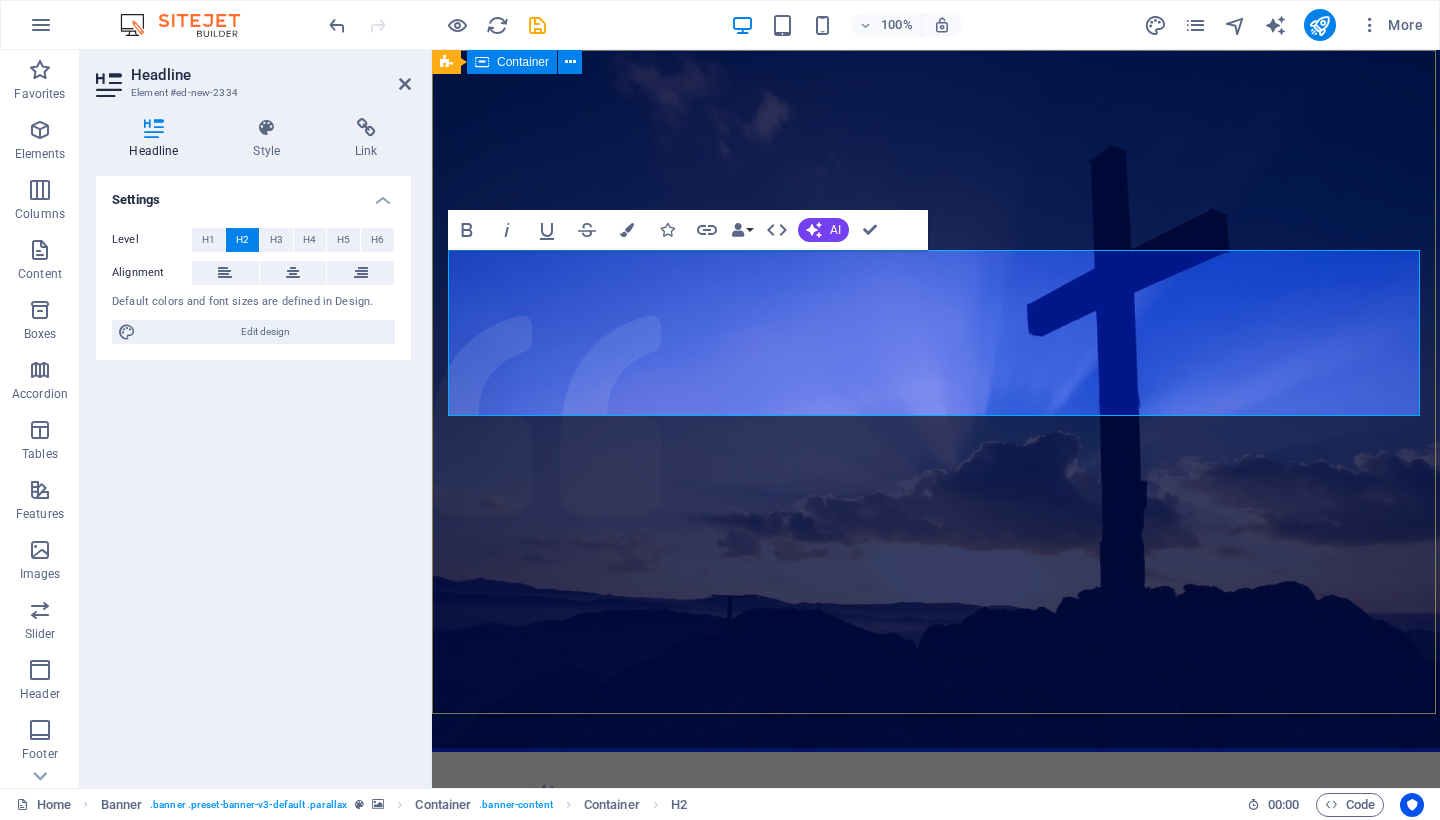 click on "Home About us What we do Projects Volunteers Donate ​ Metropolitan Community  ‌Church of Rehoboth Christian Church with open doors of acceptance surrounded by God Learn more" at bounding box center (936, 1003) 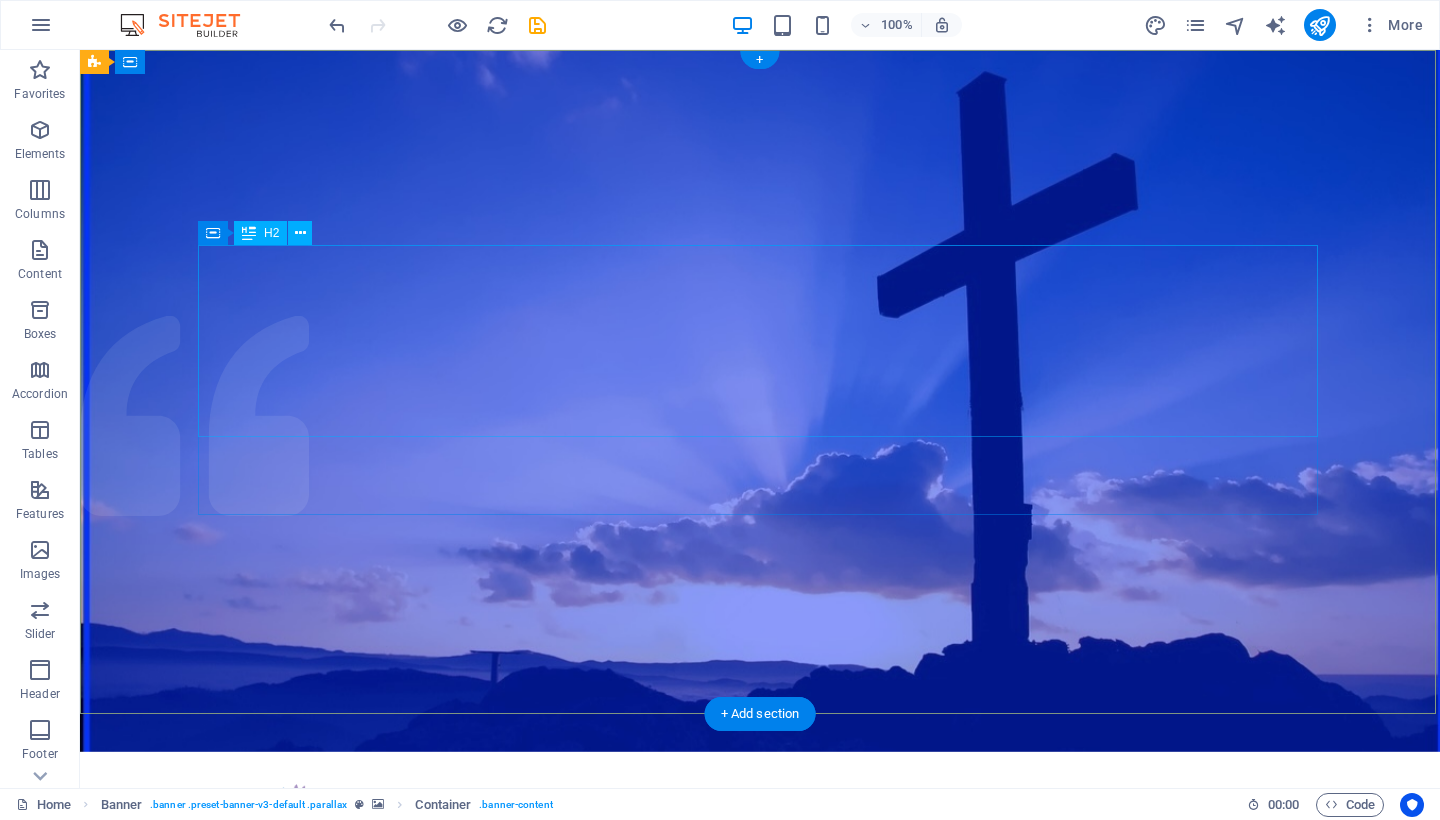 click on "​ Metropolitan Community  Church of Rehoboth" at bounding box center (760, 1004) 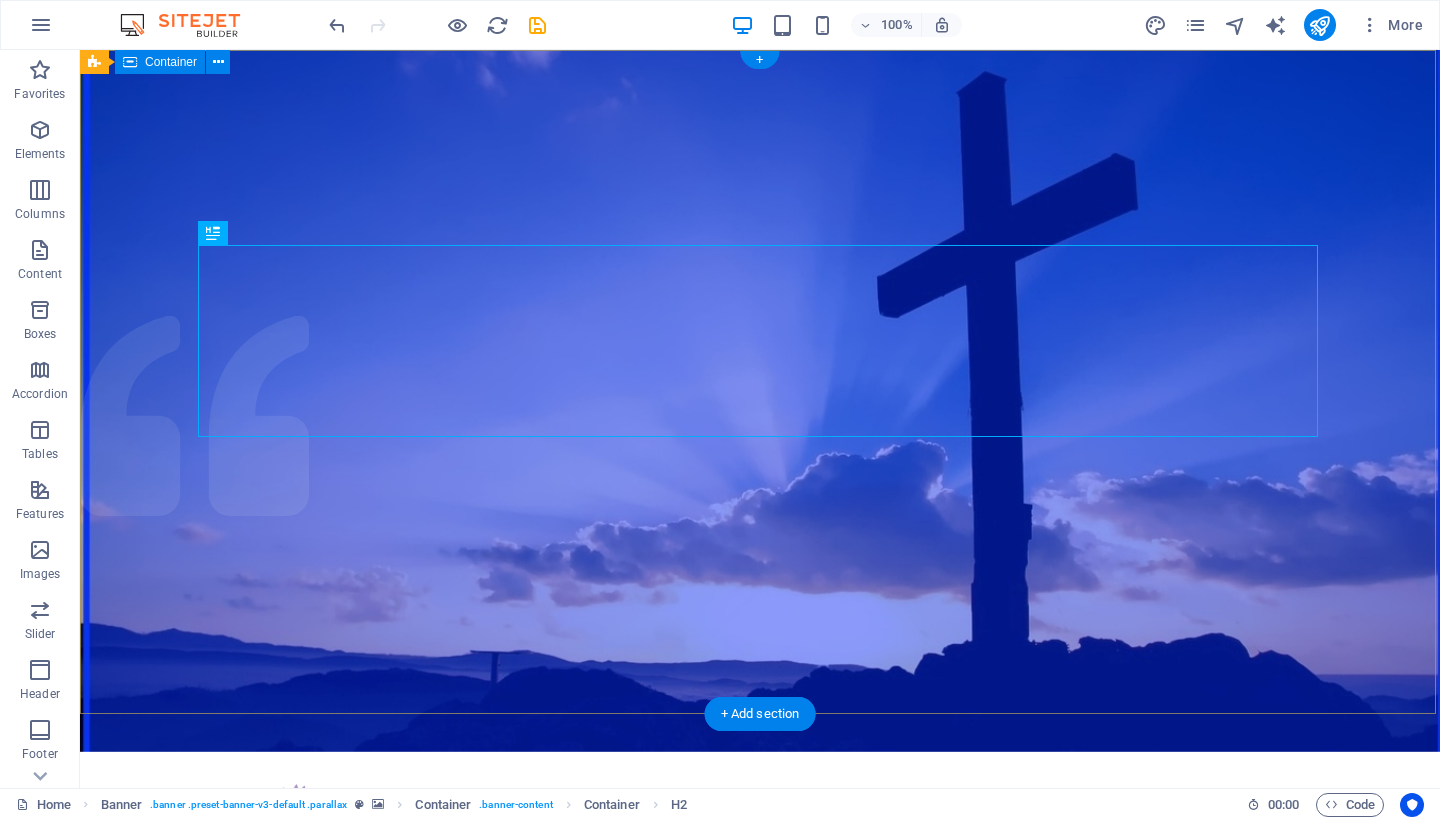 click on "Home About us What we do Projects Volunteers Donate ​ Metropolitan Community  Church of Rehoboth Christian Church with open doors of acceptance surrounded by God Learn more" at bounding box center [760, 1017] 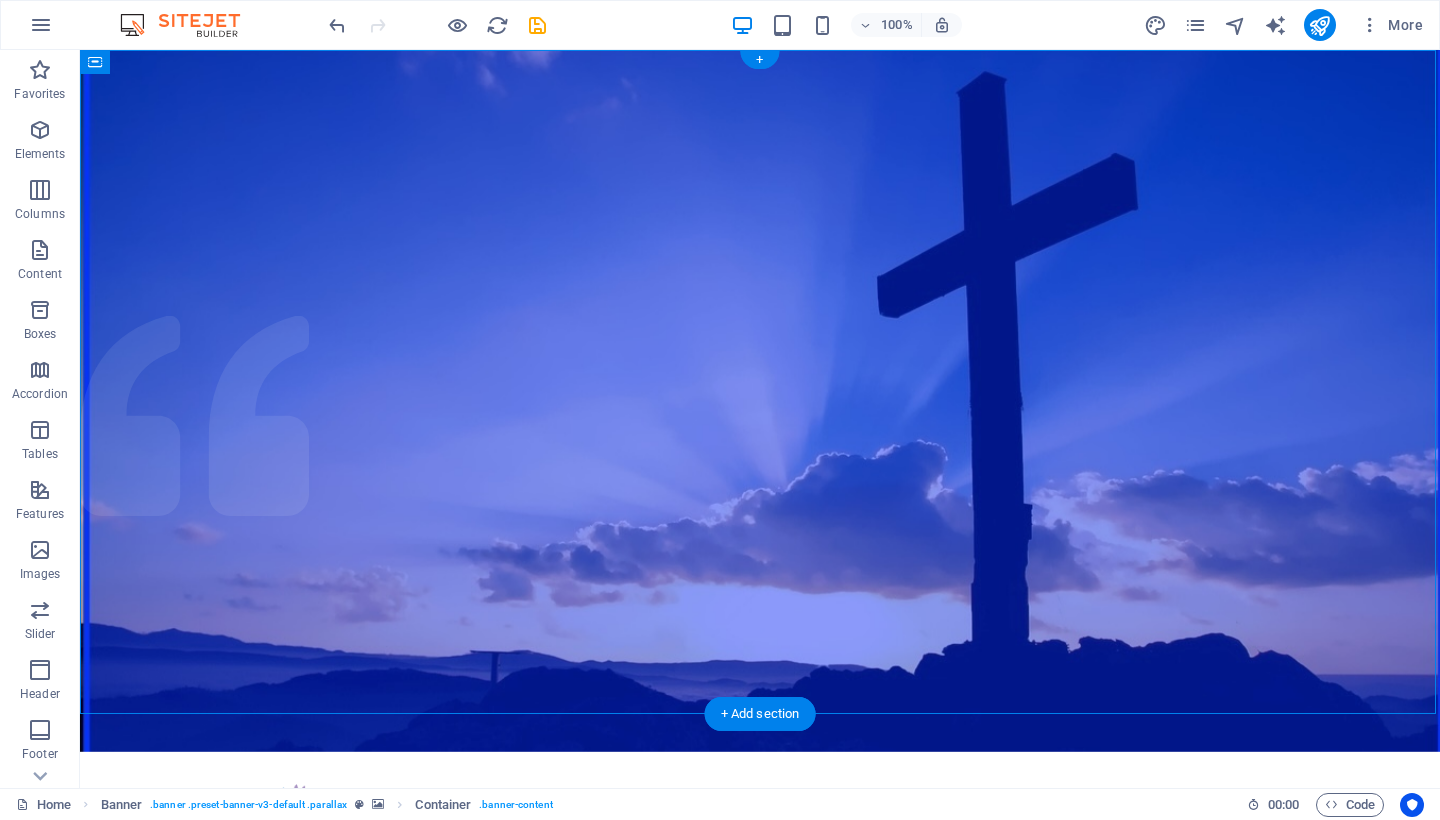 click on "​ Metropolitan Community  Church of Rehoboth" at bounding box center [760, 1004] 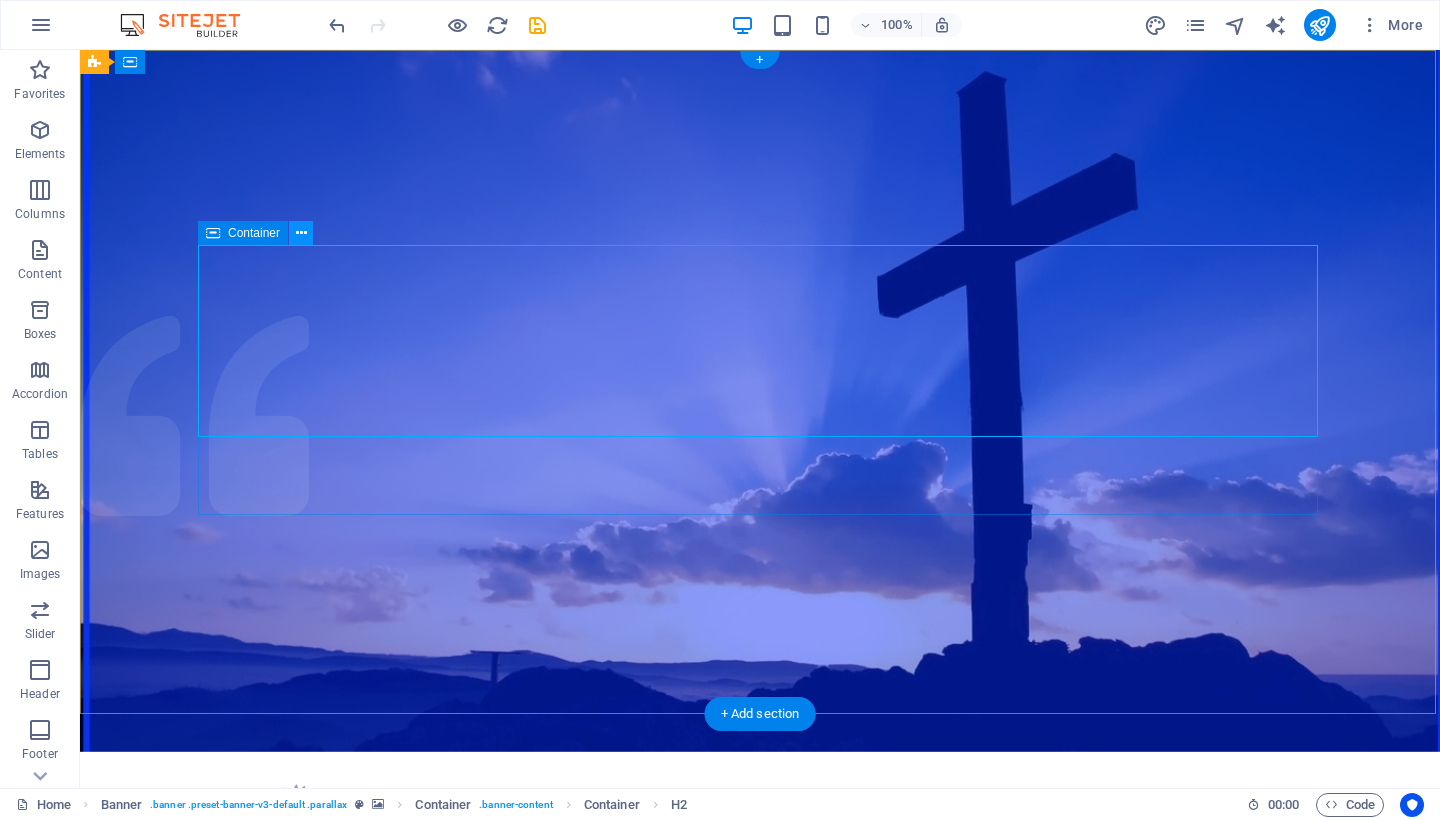 click at bounding box center [301, 233] 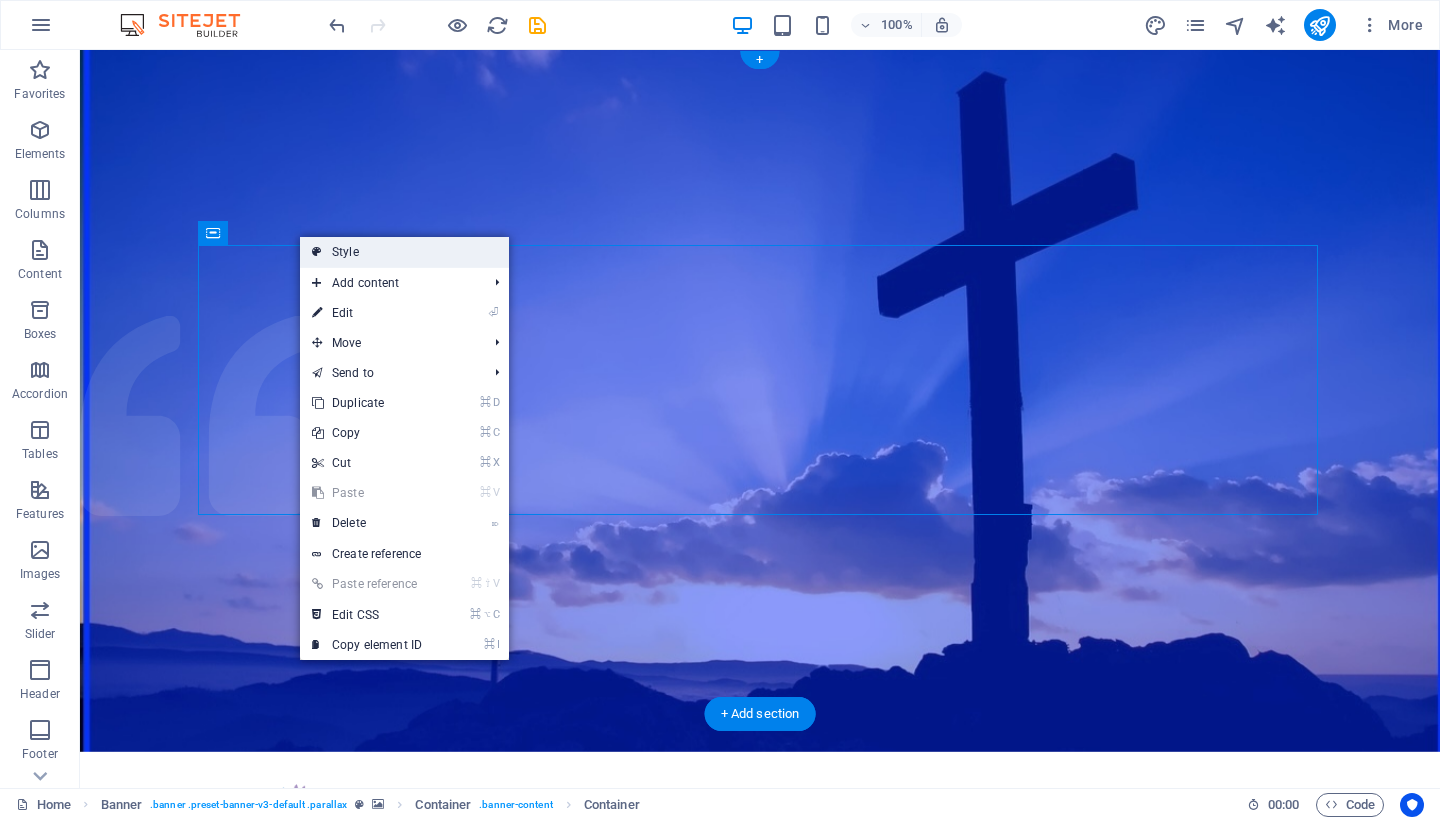 click on "Style" at bounding box center (404, 252) 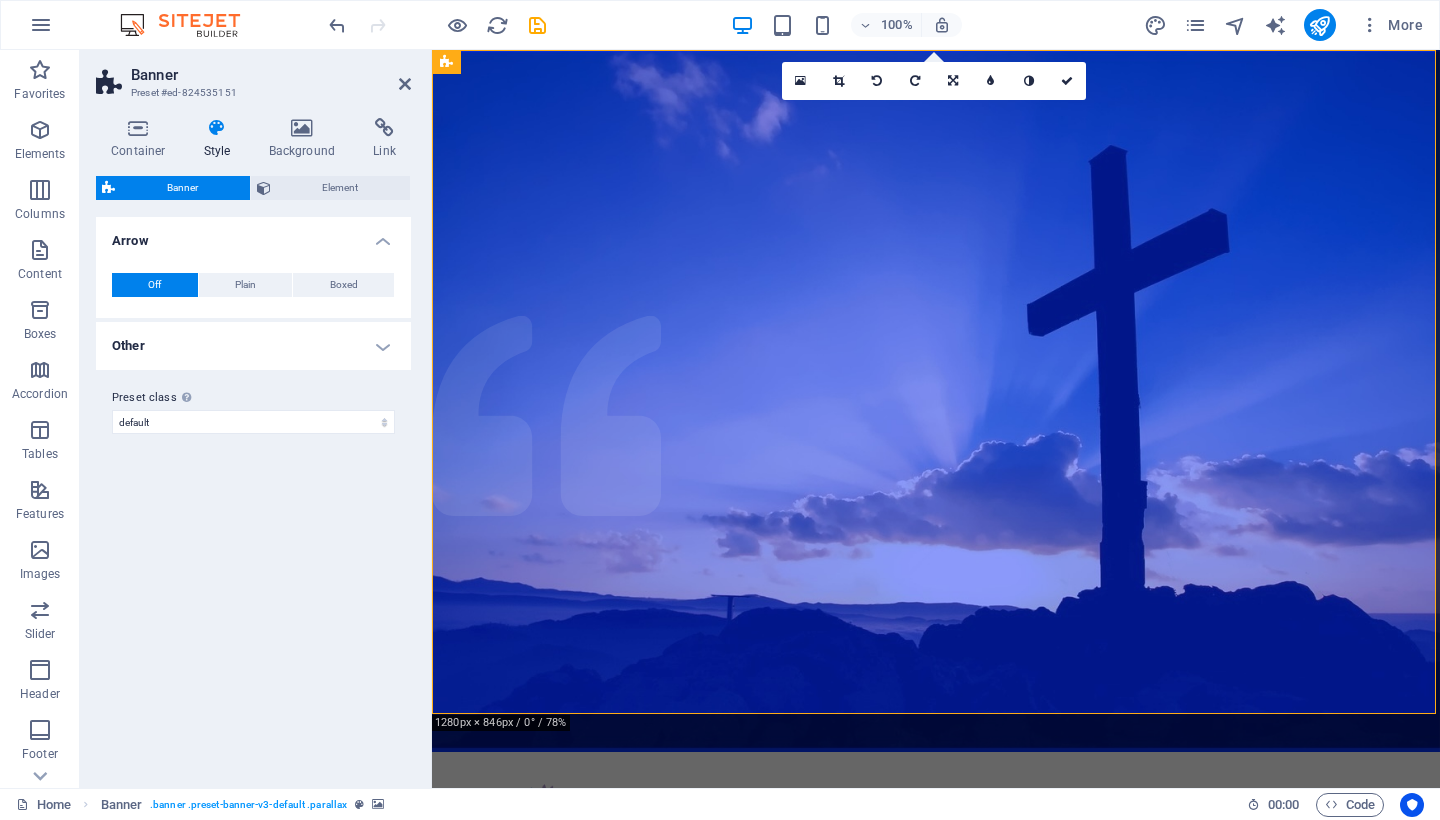click at bounding box center [217, 128] 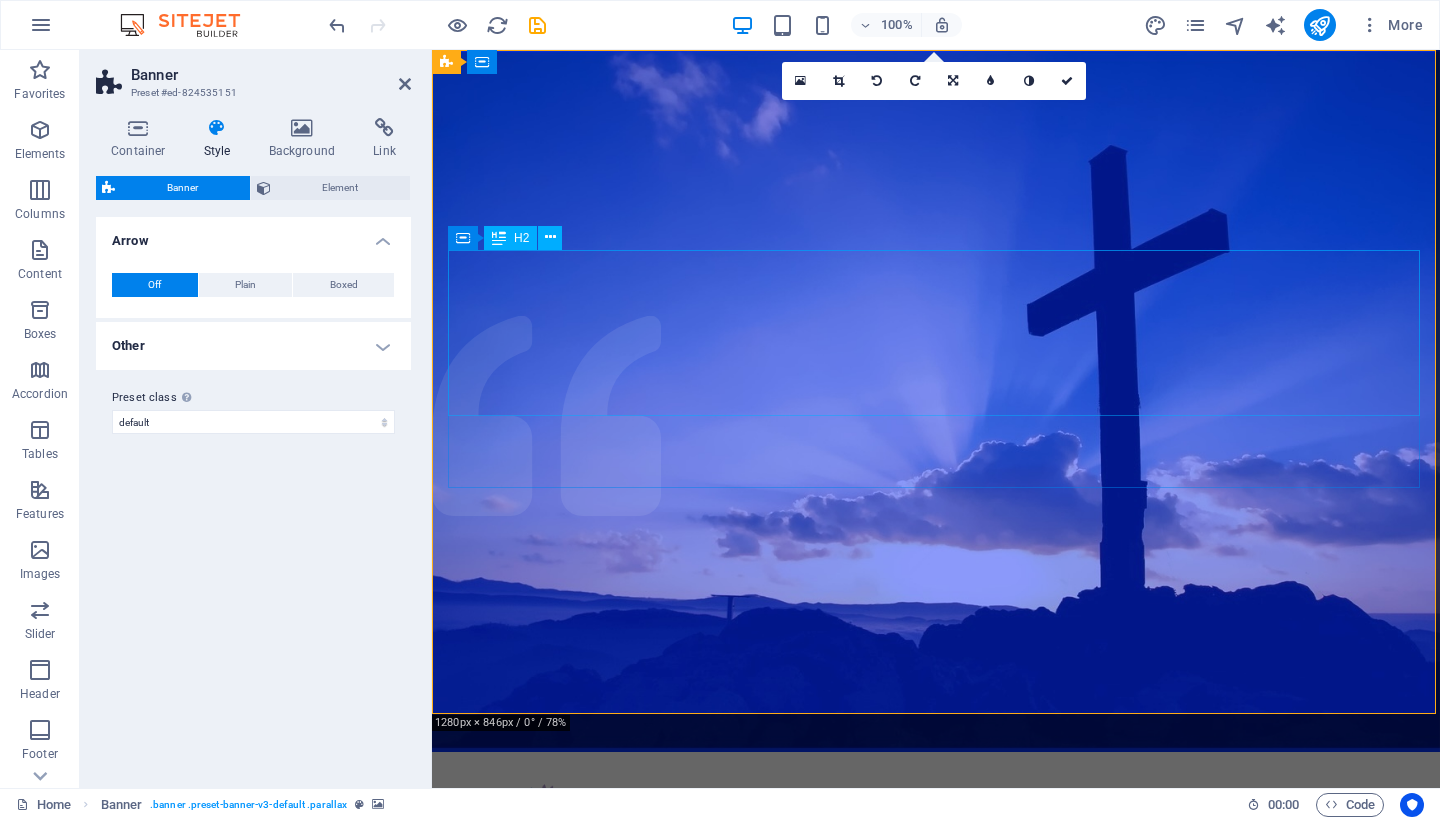 click on "​ Metropolitan Community  Church of Rehoboth" at bounding box center [936, 993] 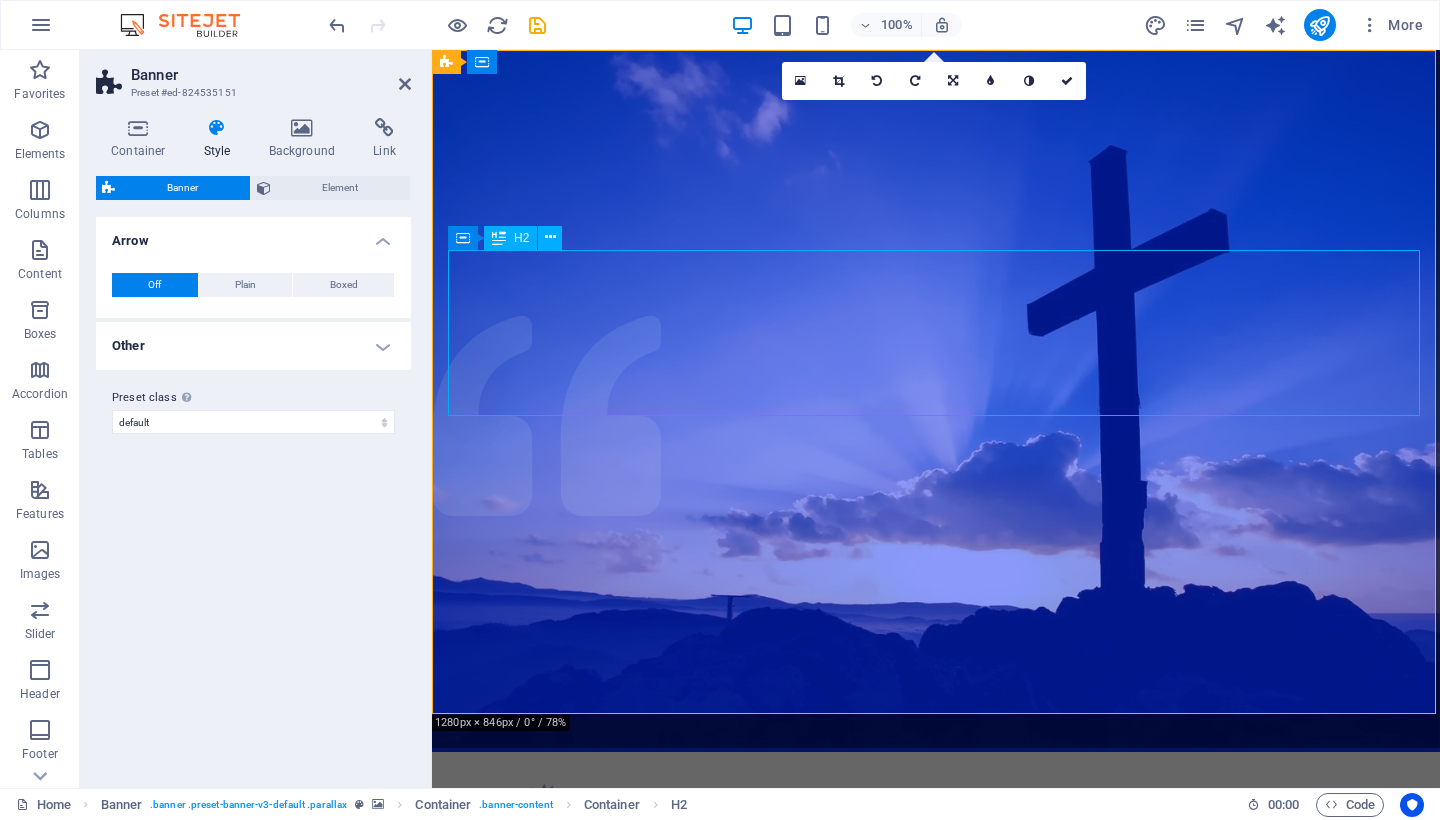 click on "​ Metropolitan Community  Church of Rehoboth" at bounding box center [936, 993] 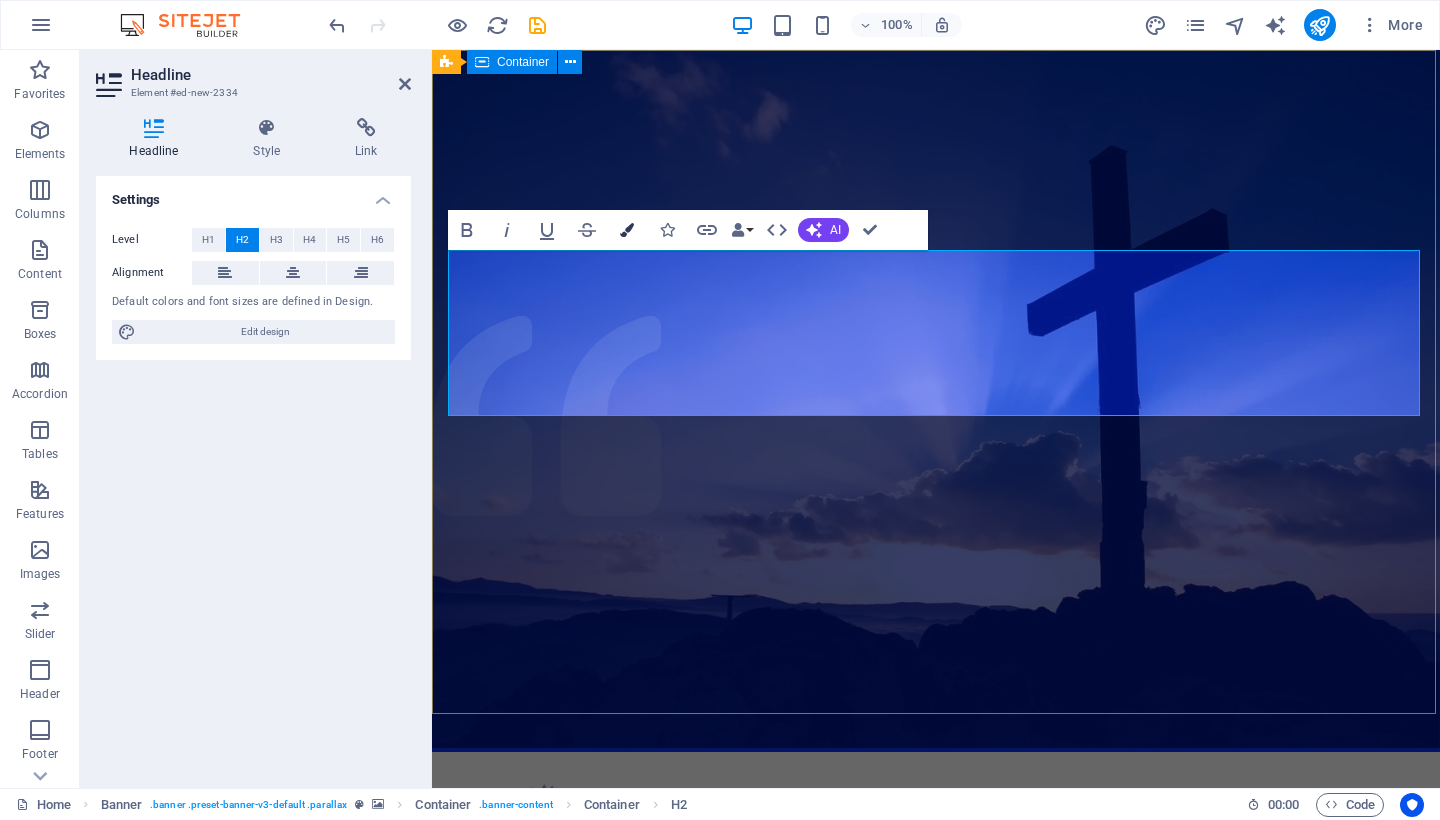 click at bounding box center (627, 230) 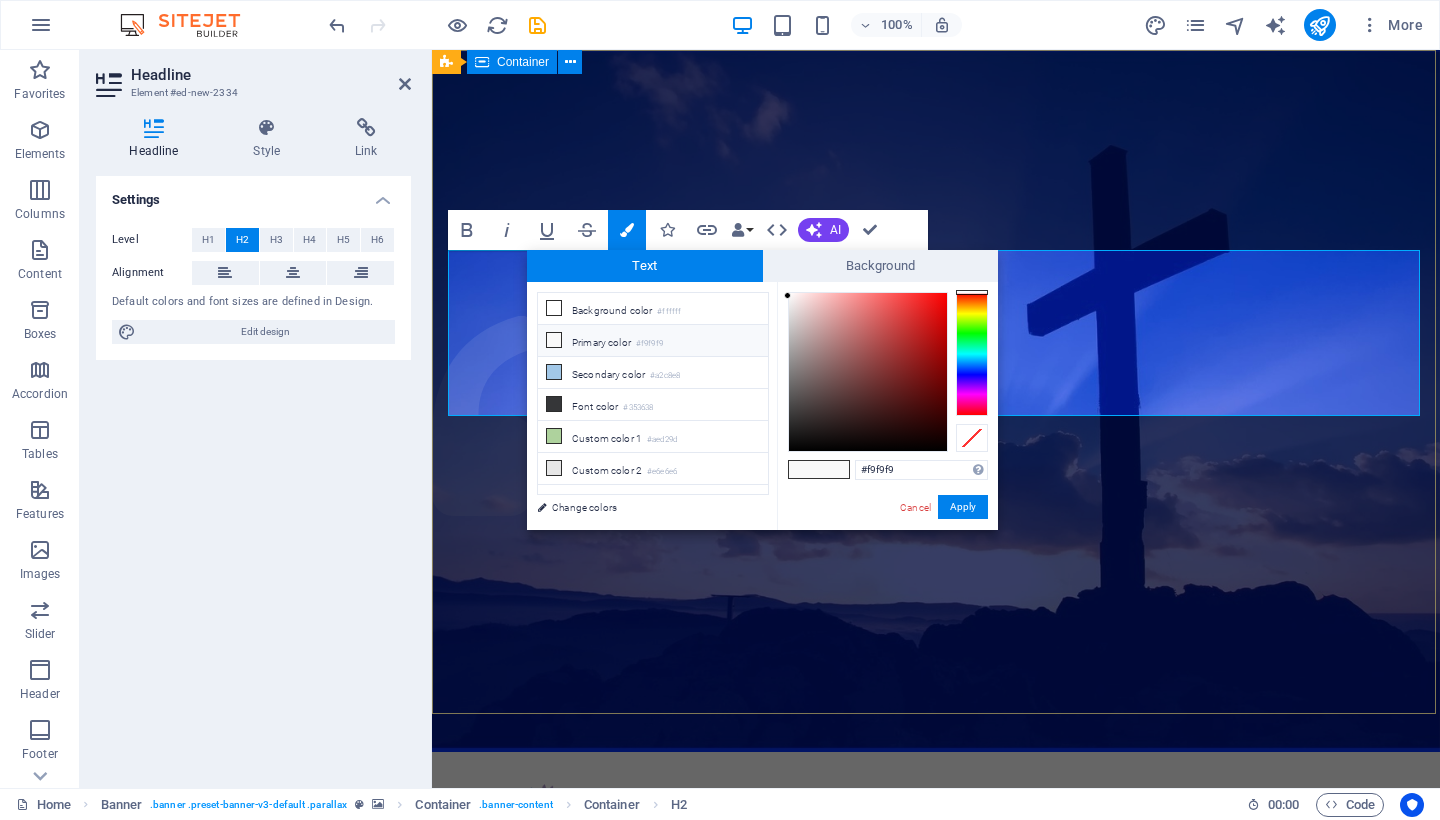 click at bounding box center [154, 128] 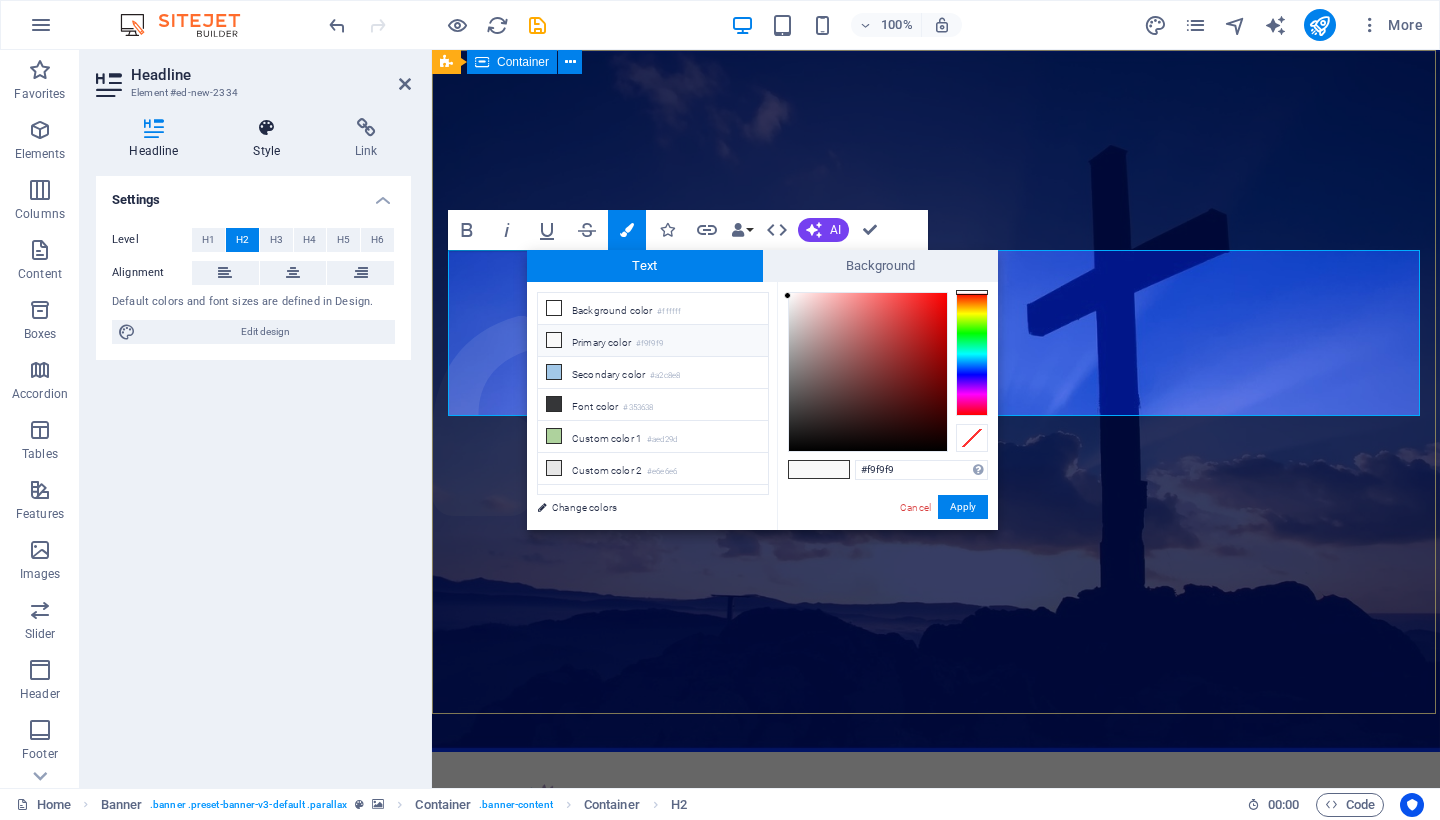 click on "Style" at bounding box center [271, 139] 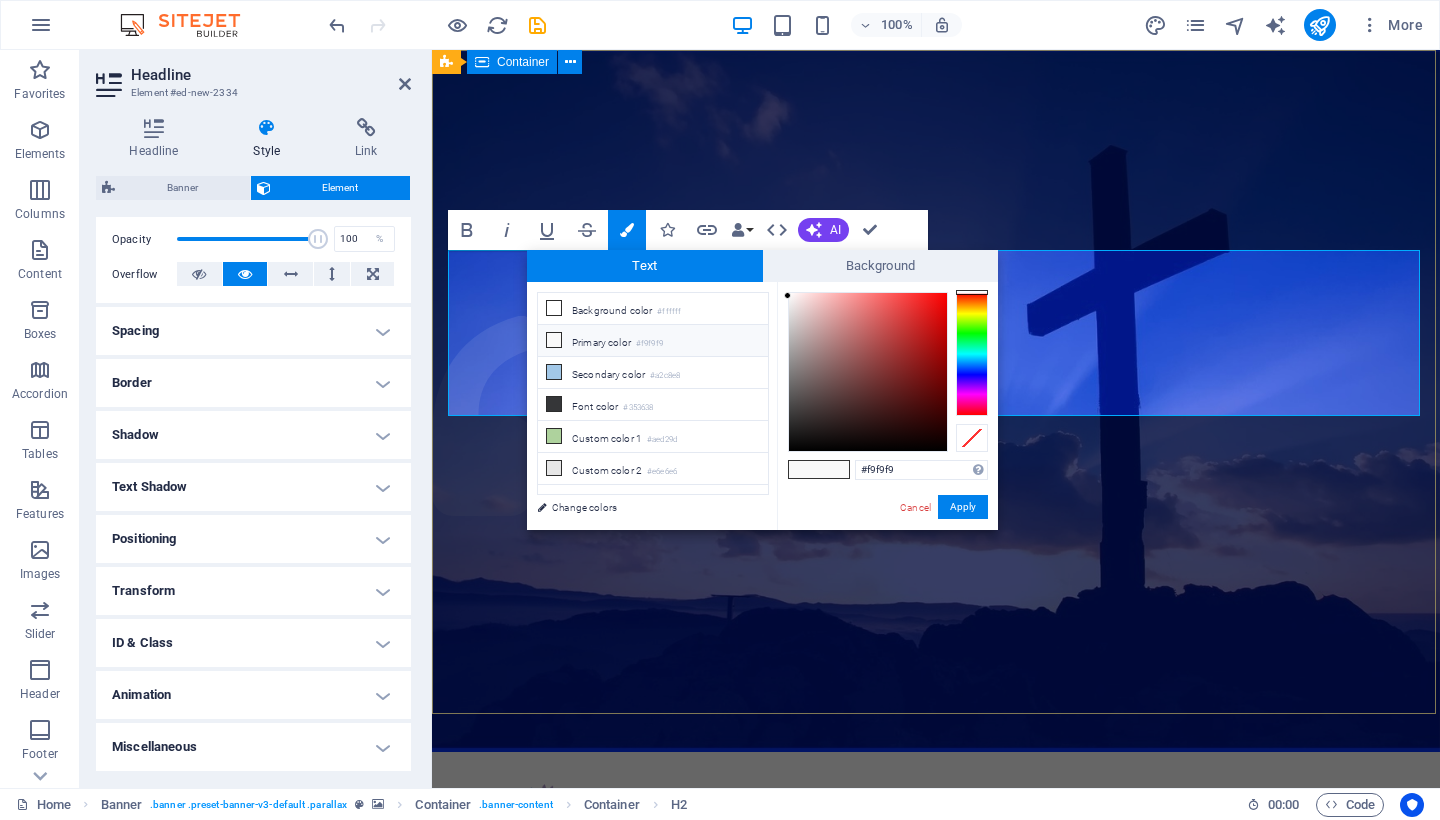 scroll, scrollTop: 289, scrollLeft: 0, axis: vertical 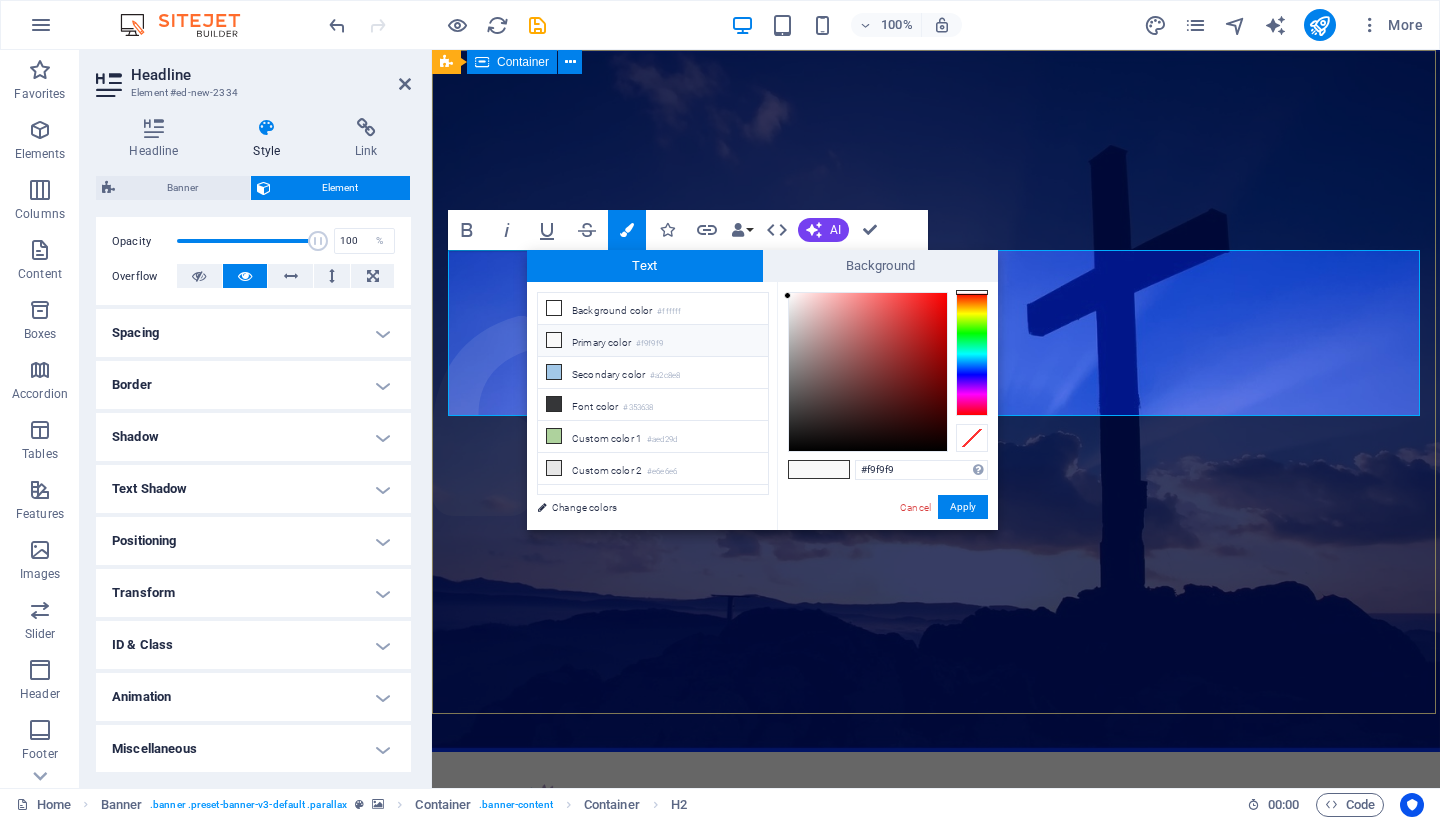 click on "Miscellaneous" at bounding box center [253, 749] 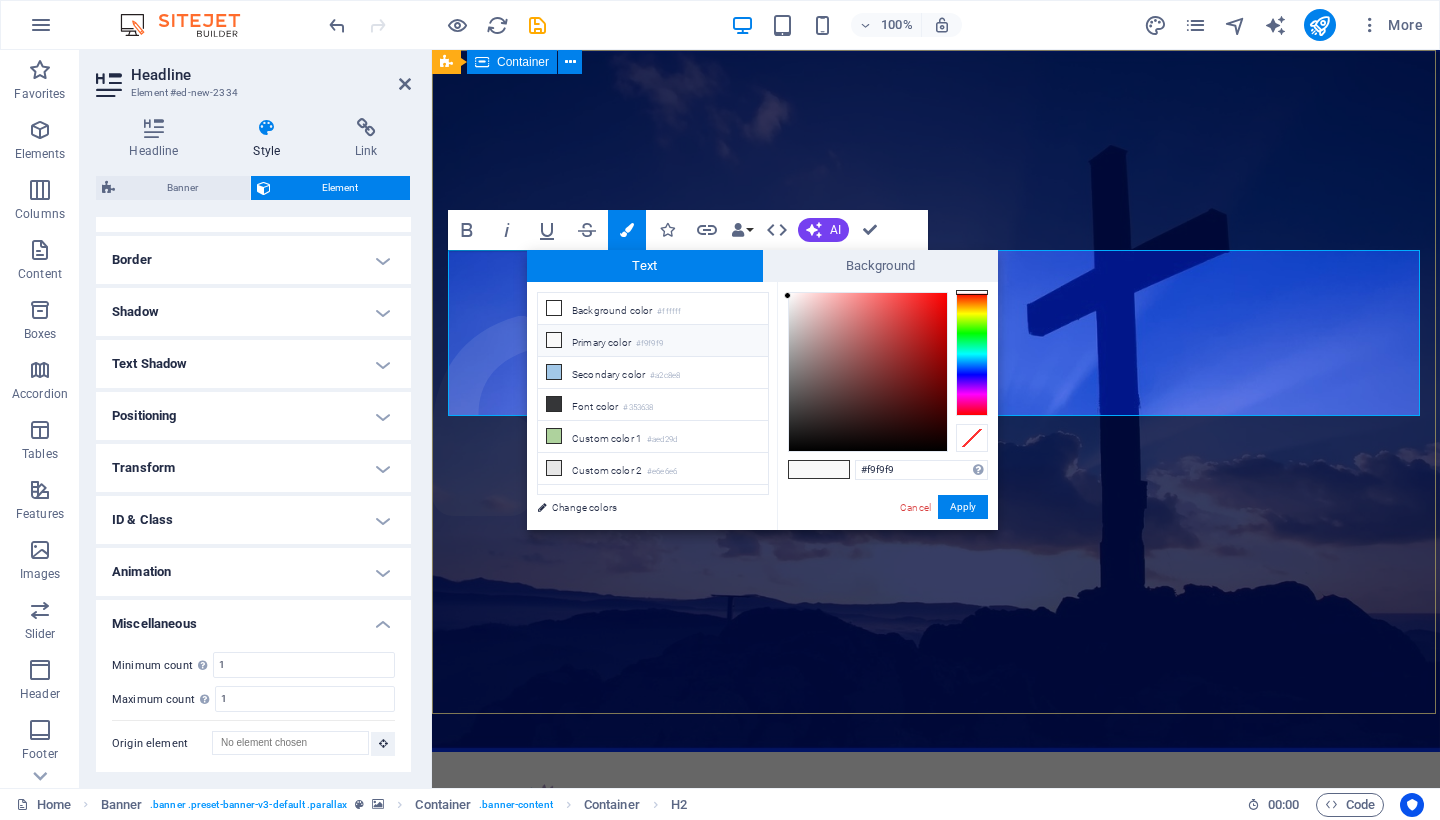 scroll, scrollTop: 413, scrollLeft: 0, axis: vertical 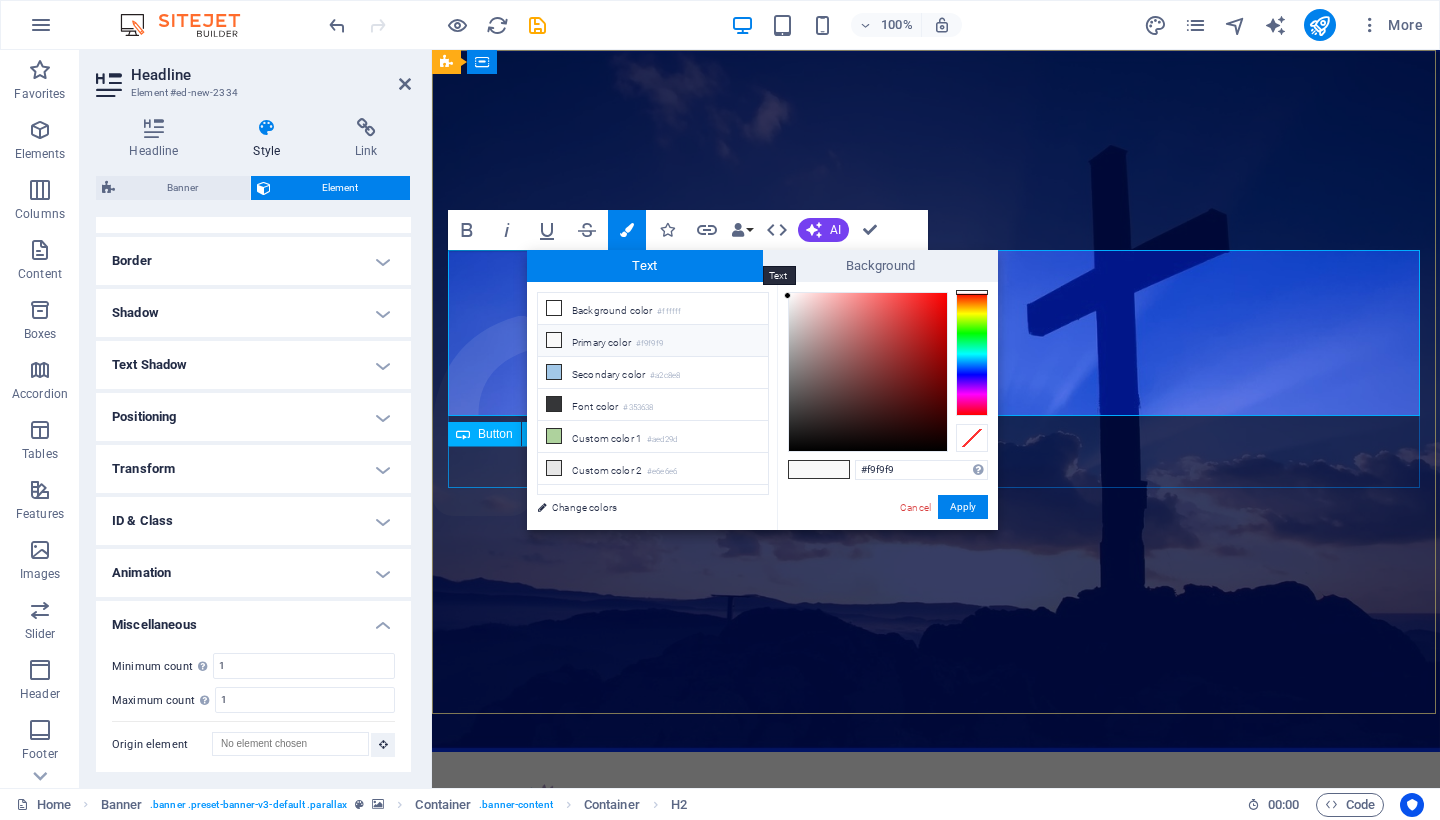 click on "Text" at bounding box center [645, 266] 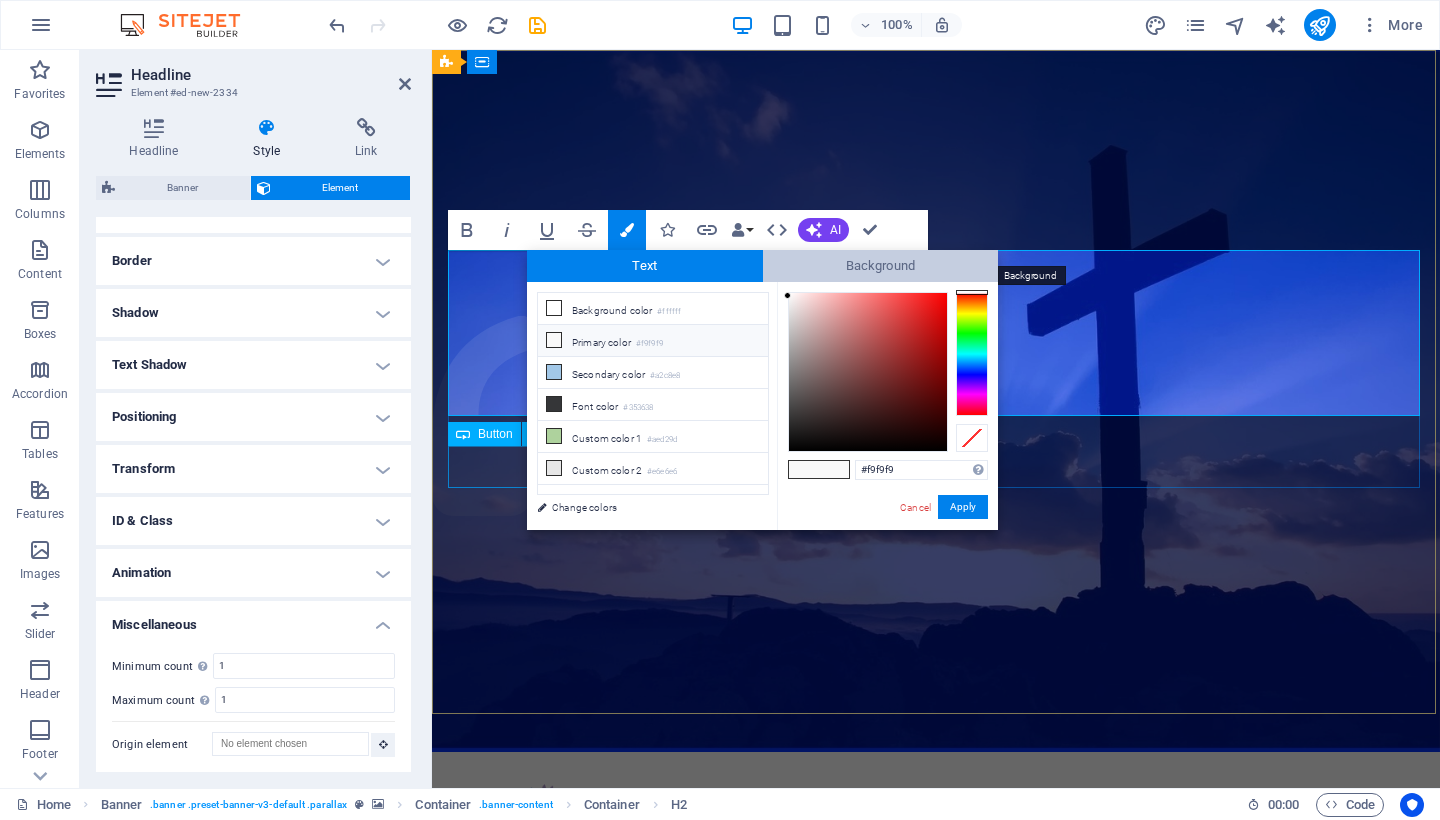 click on "Background" at bounding box center (881, 266) 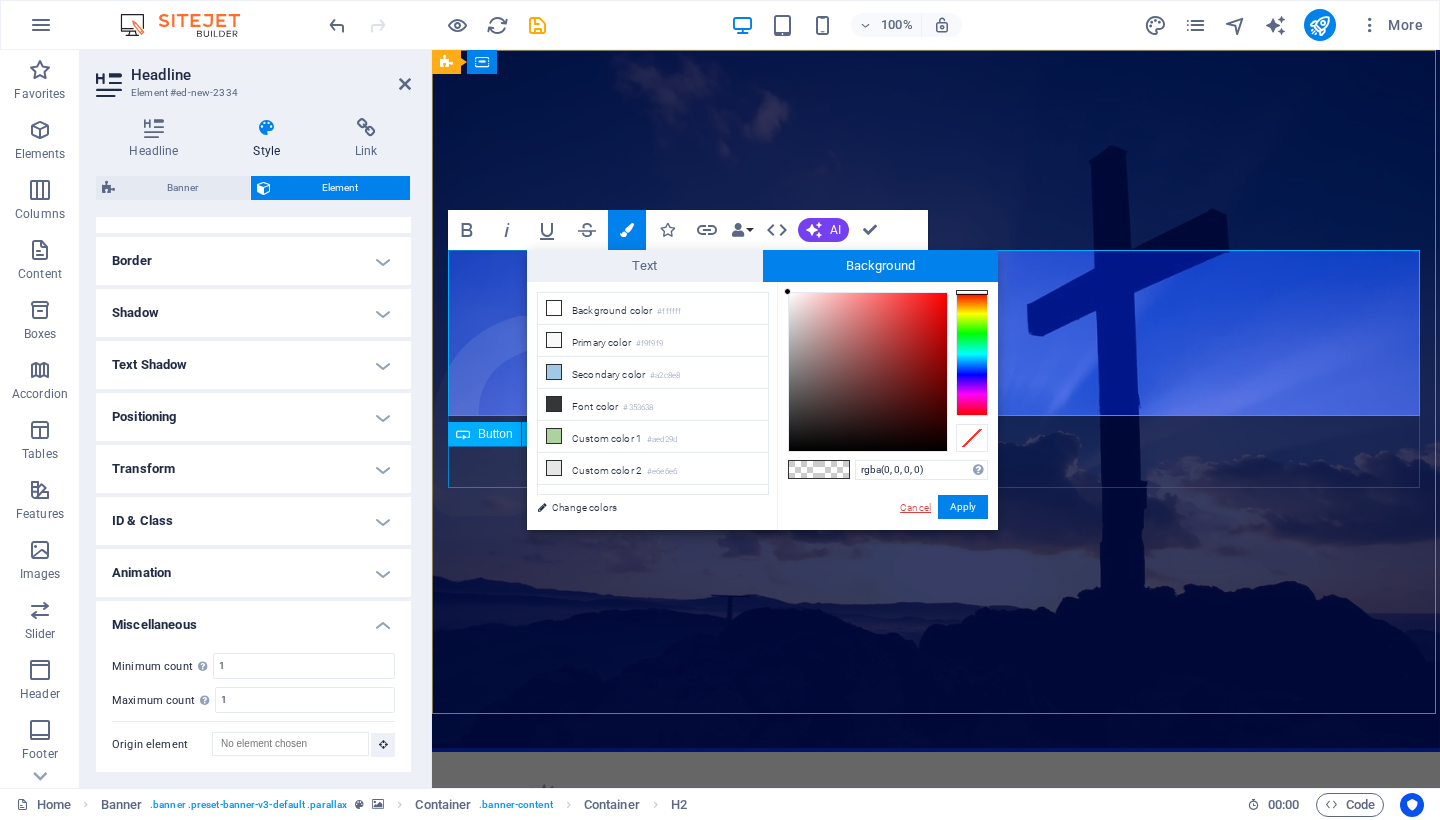 click on "Cancel" at bounding box center (915, 507) 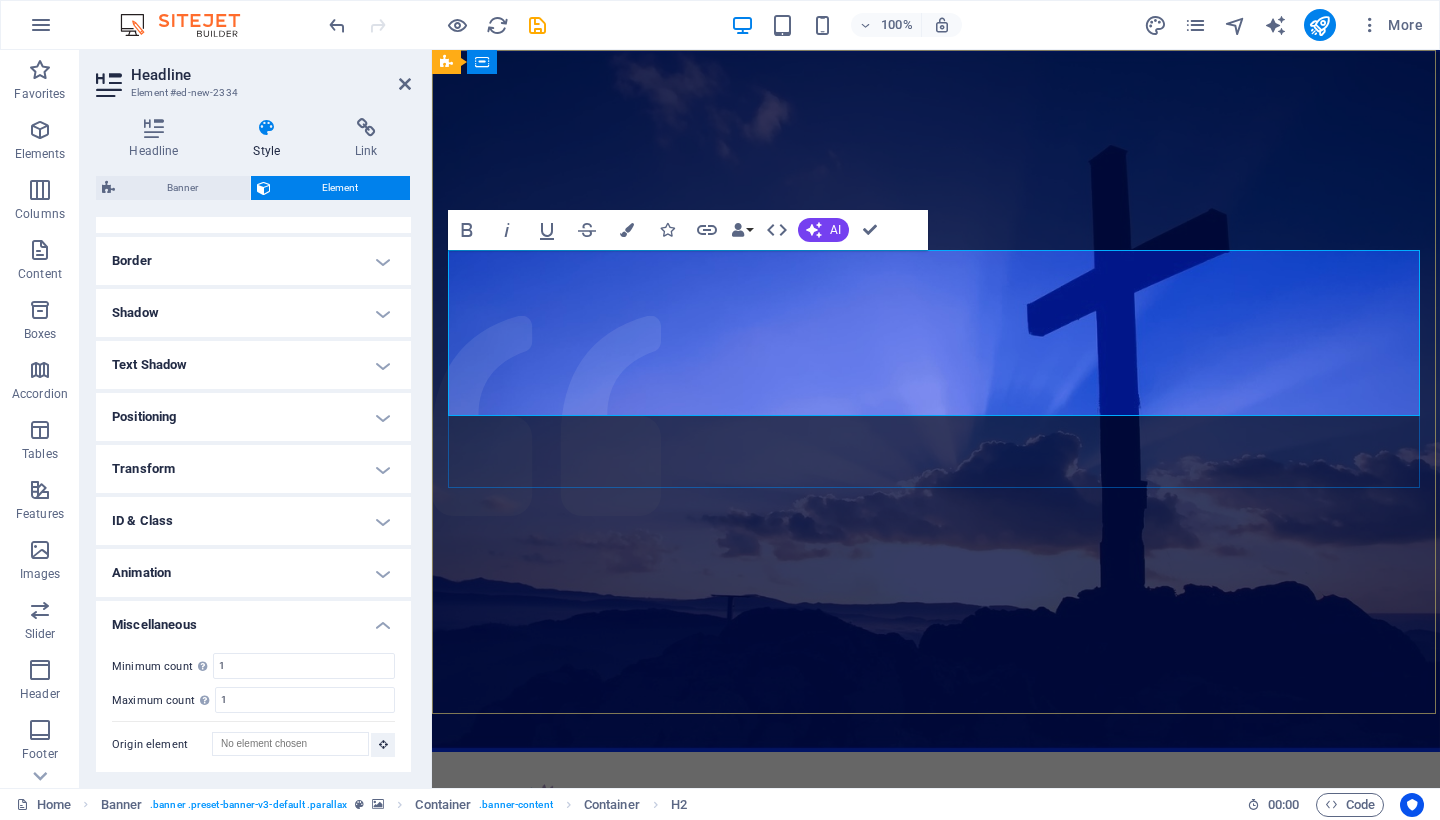 click on "Metropolitan Community Church of Rehoboth" at bounding box center (936, 1005) 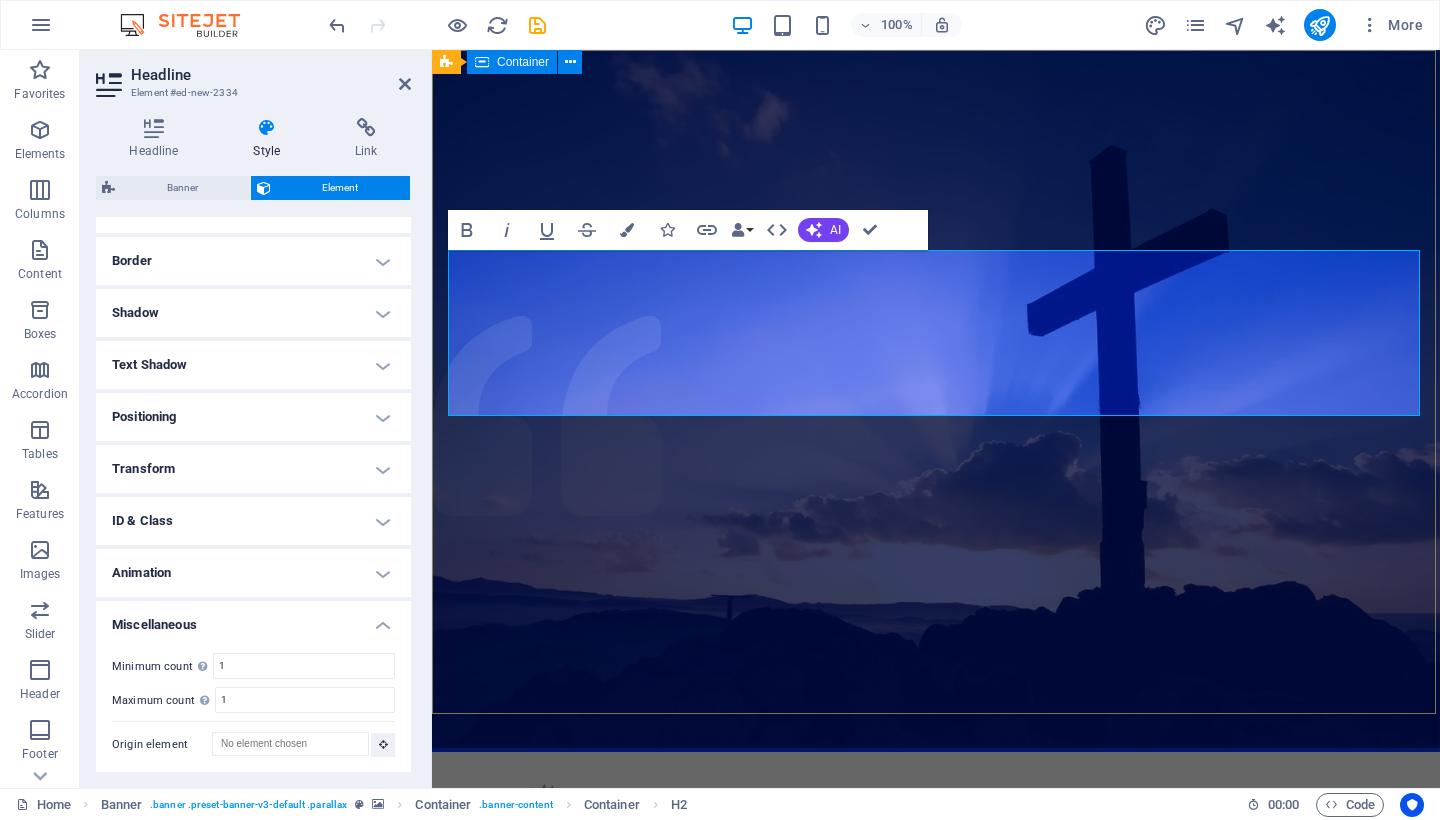 click on "Home About us What we do Projects Volunteers Donate ​ Metropolitan Community Church of Rehoboth Christian Church with open doors of acceptance surrounded by God Learn more" at bounding box center (936, 1003) 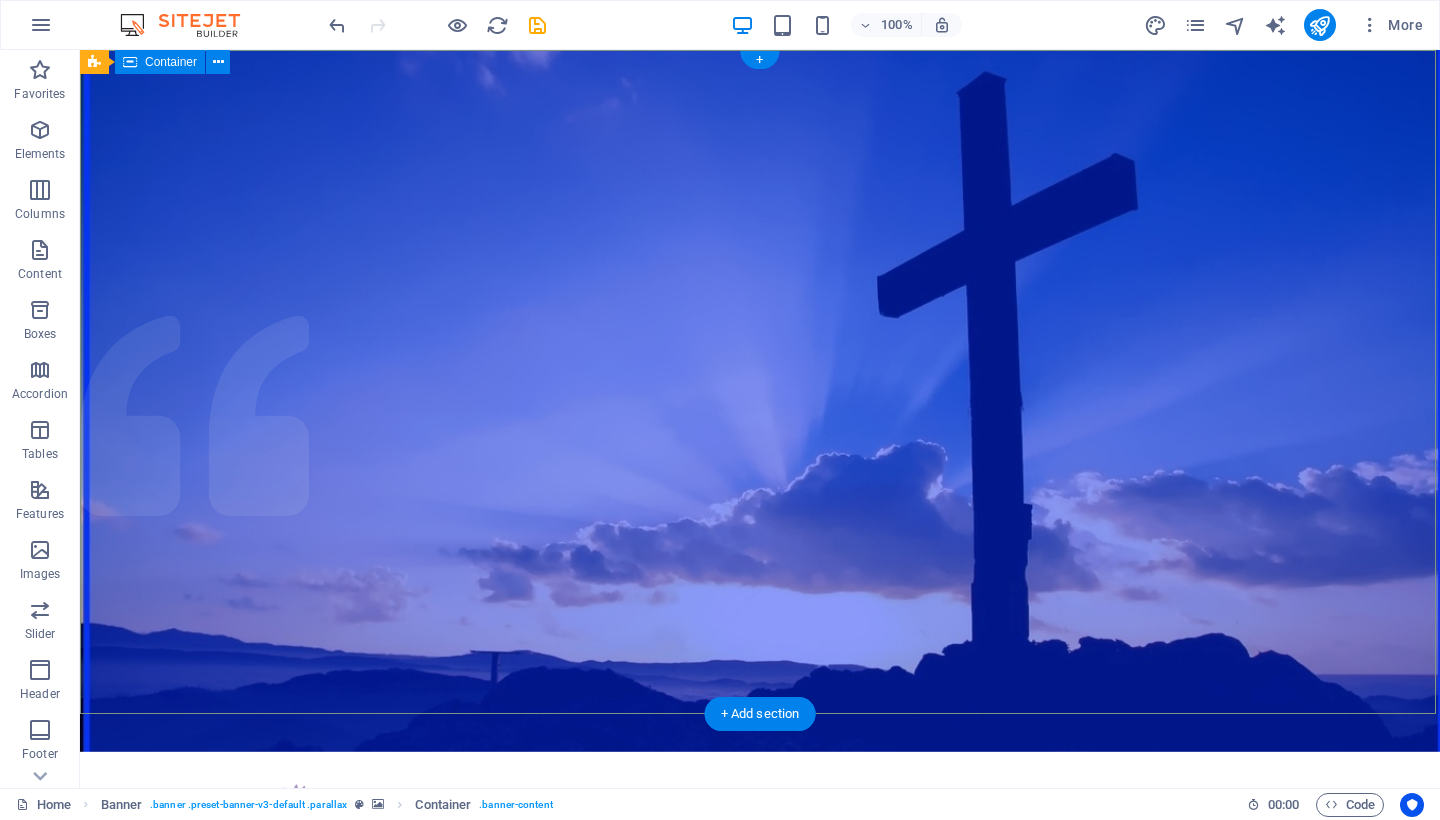 click on "Home About us What we do Projects Volunteers Donate ​ Metropolitan Community Church of Rehoboth Christian Church with open doors of acceptance surrounded by God Learn more" at bounding box center [760, 1017] 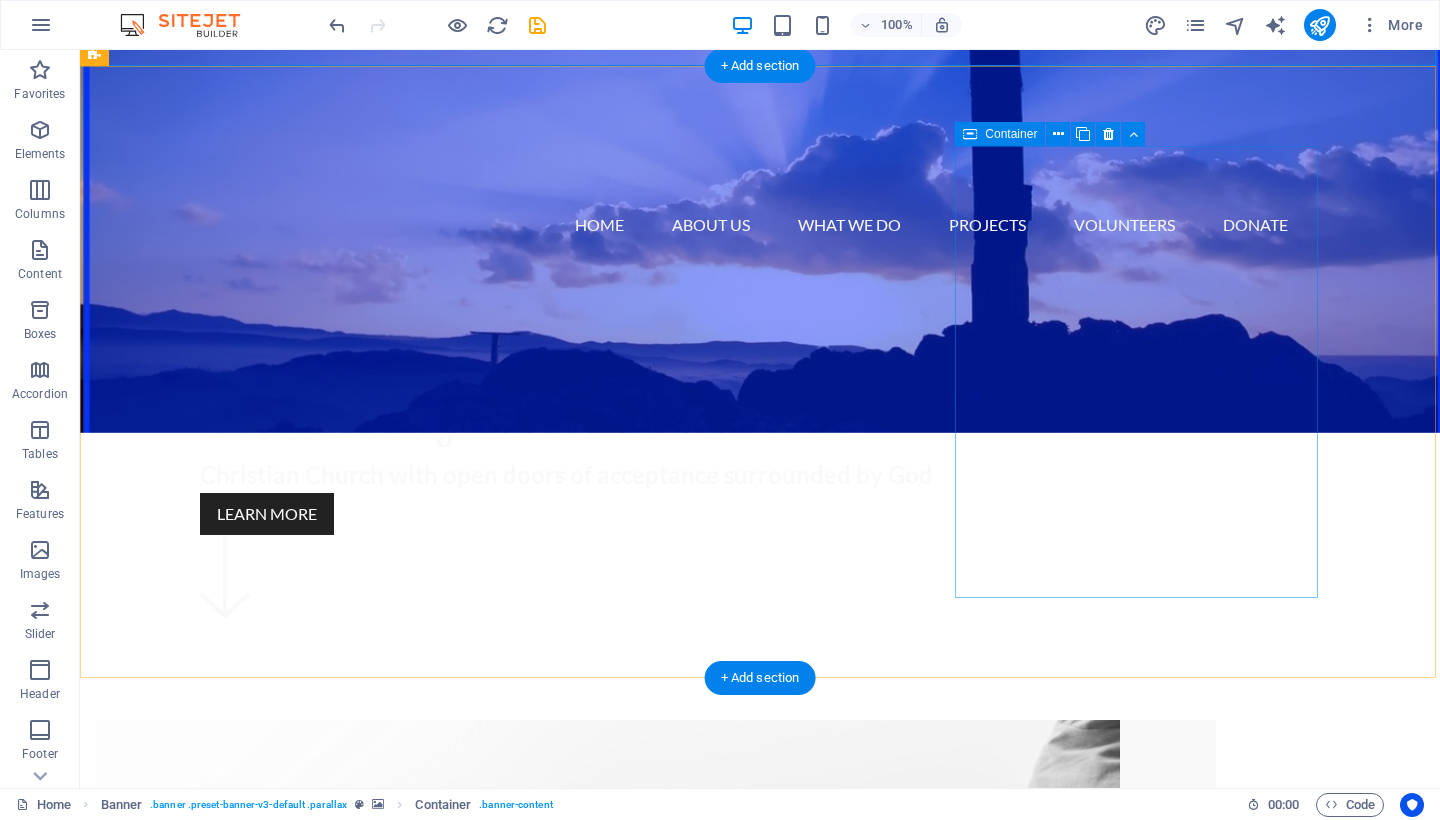 scroll, scrollTop: 648, scrollLeft: 0, axis: vertical 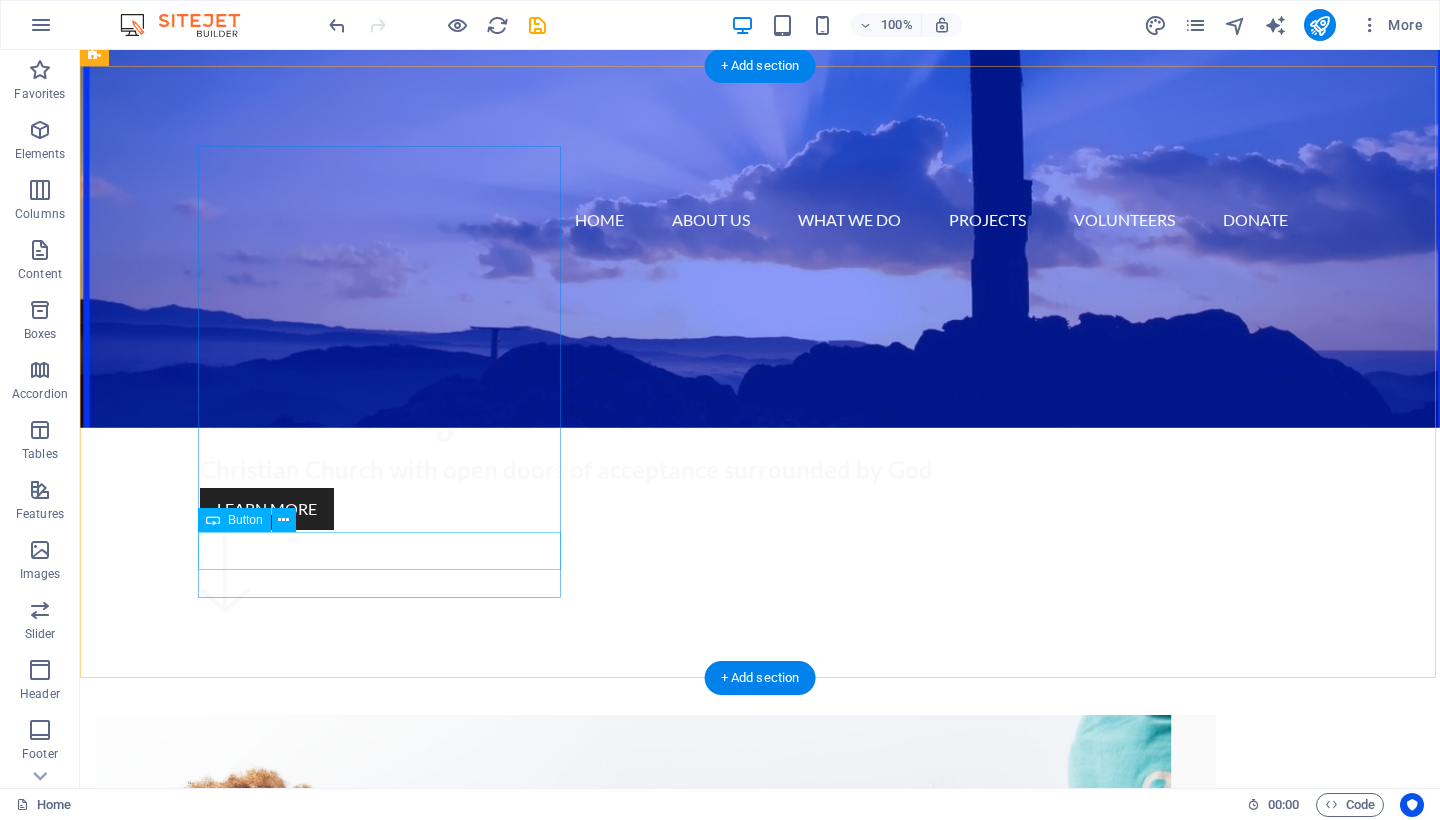click on "Go to Page" at bounding box center (656, 1591) 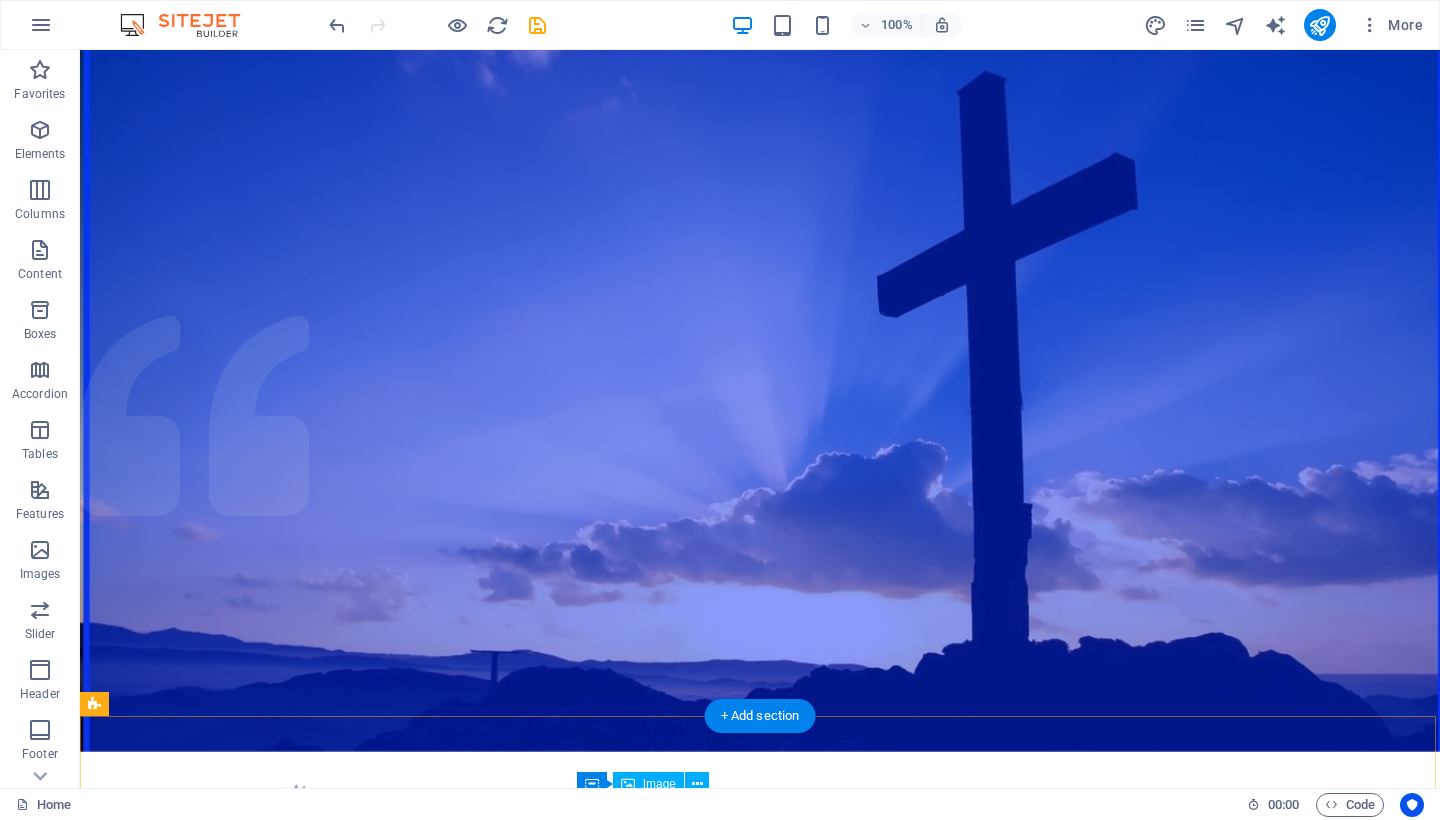 scroll, scrollTop: 0, scrollLeft: 0, axis: both 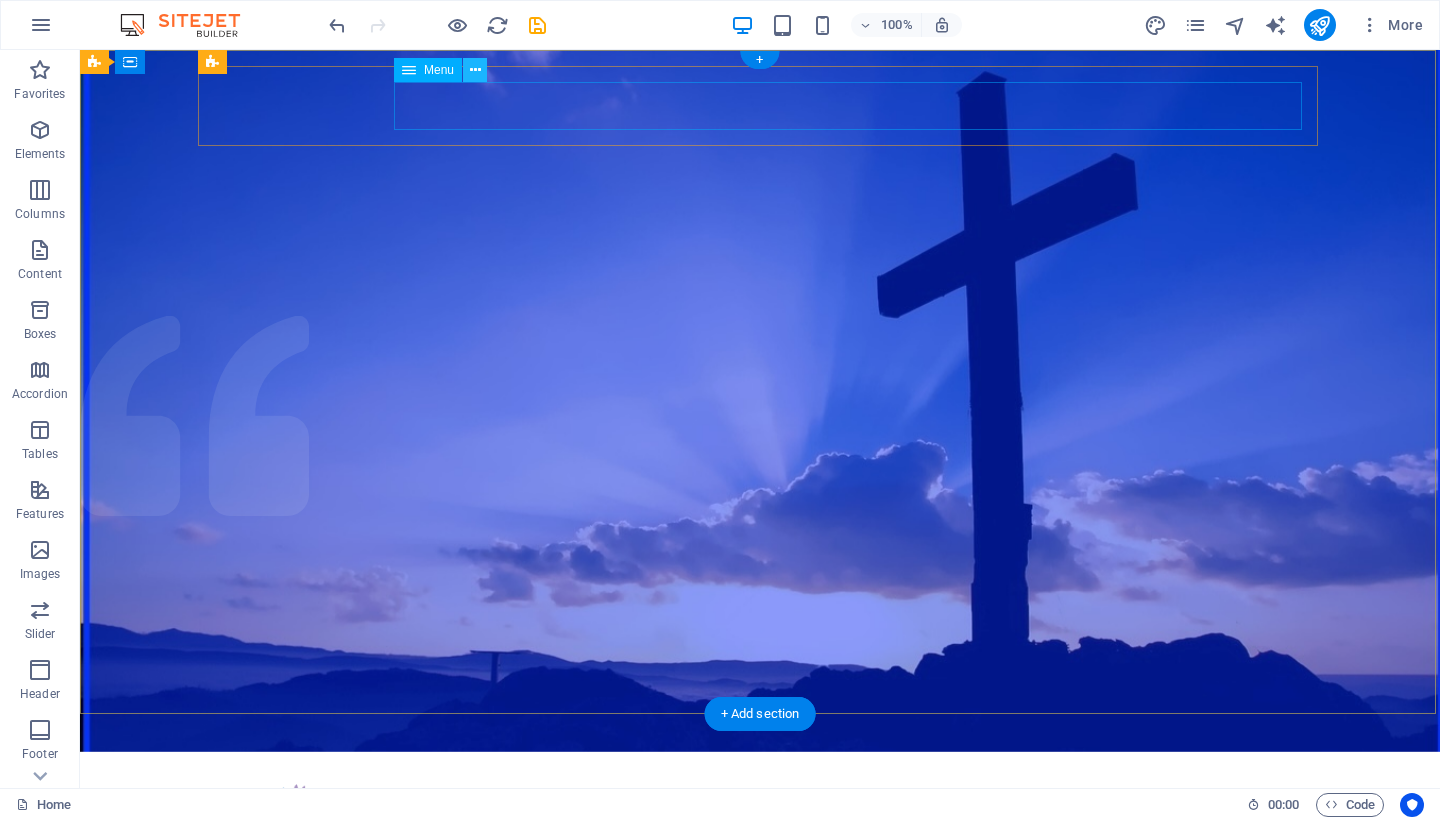 click at bounding box center [475, 70] 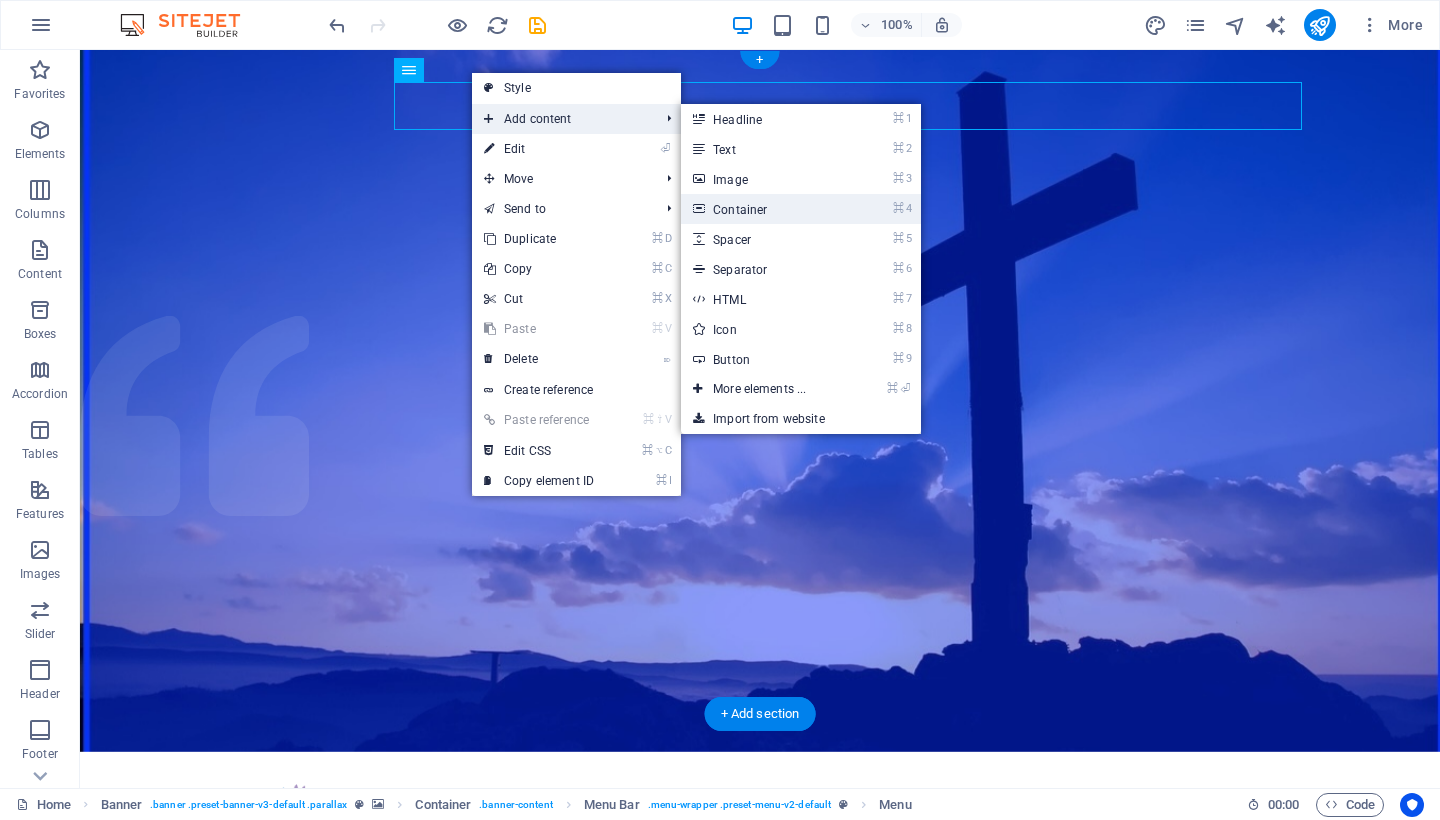 click on "⌘ 4  Container" at bounding box center [763, 209] 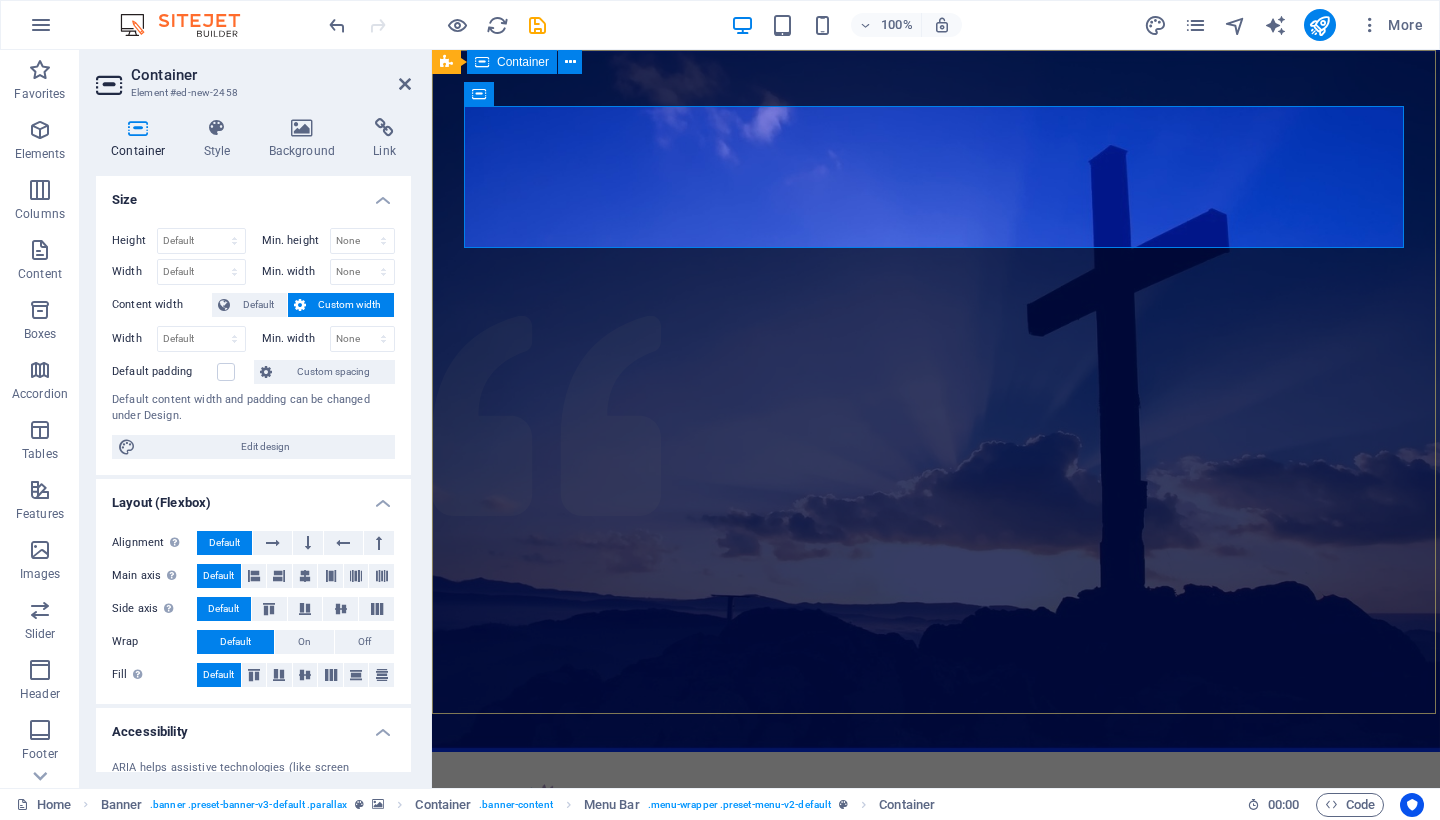 click on "Home About us What we do Projects Volunteers Donate Drop content here or  Add elements  Paste clipboard ​ Metropolitan Community Church of Rehoboth Christian Church with open doors of acceptance surrounded by God Learn more" at bounding box center (936, 1074) 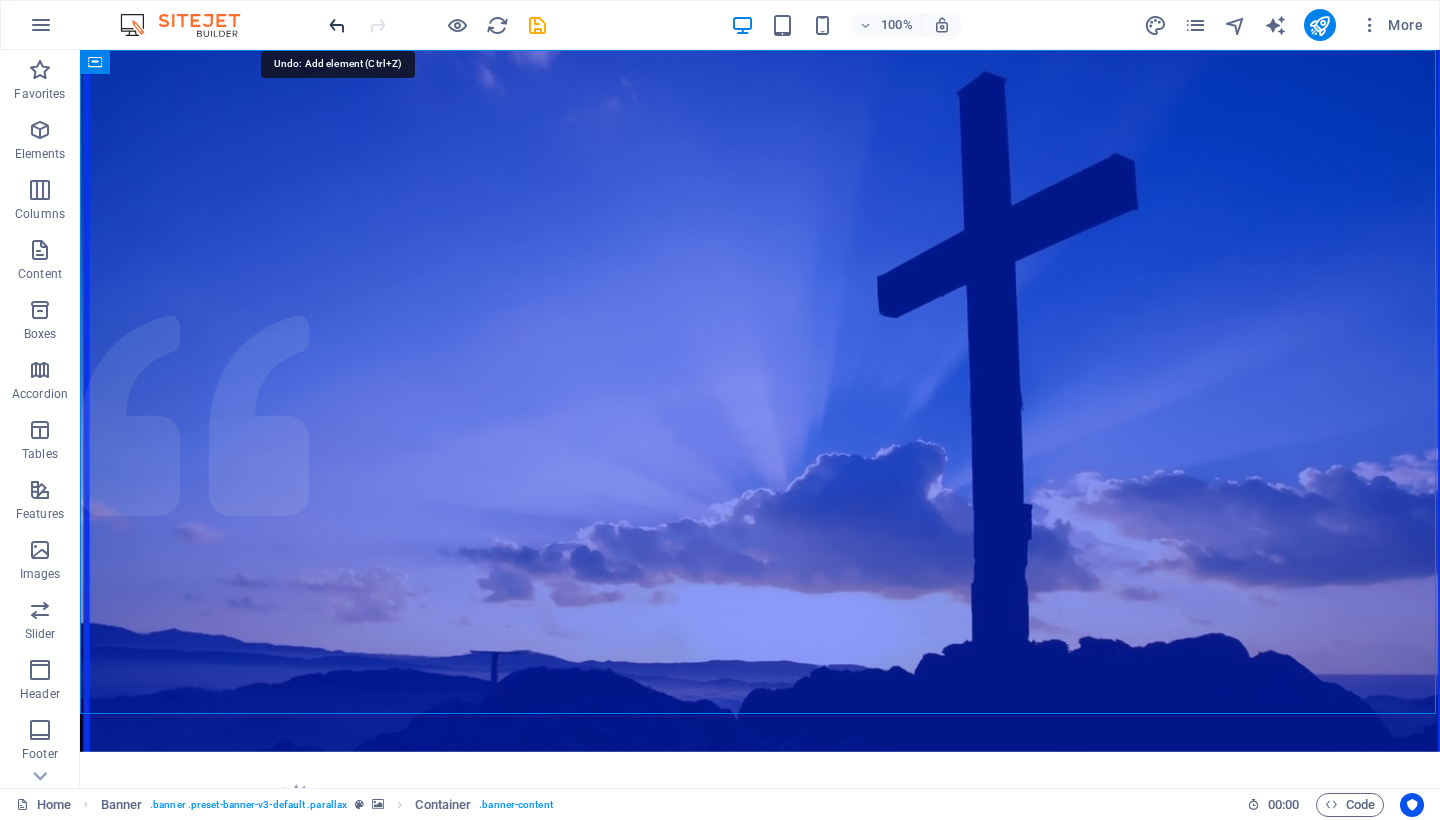 click at bounding box center (337, 25) 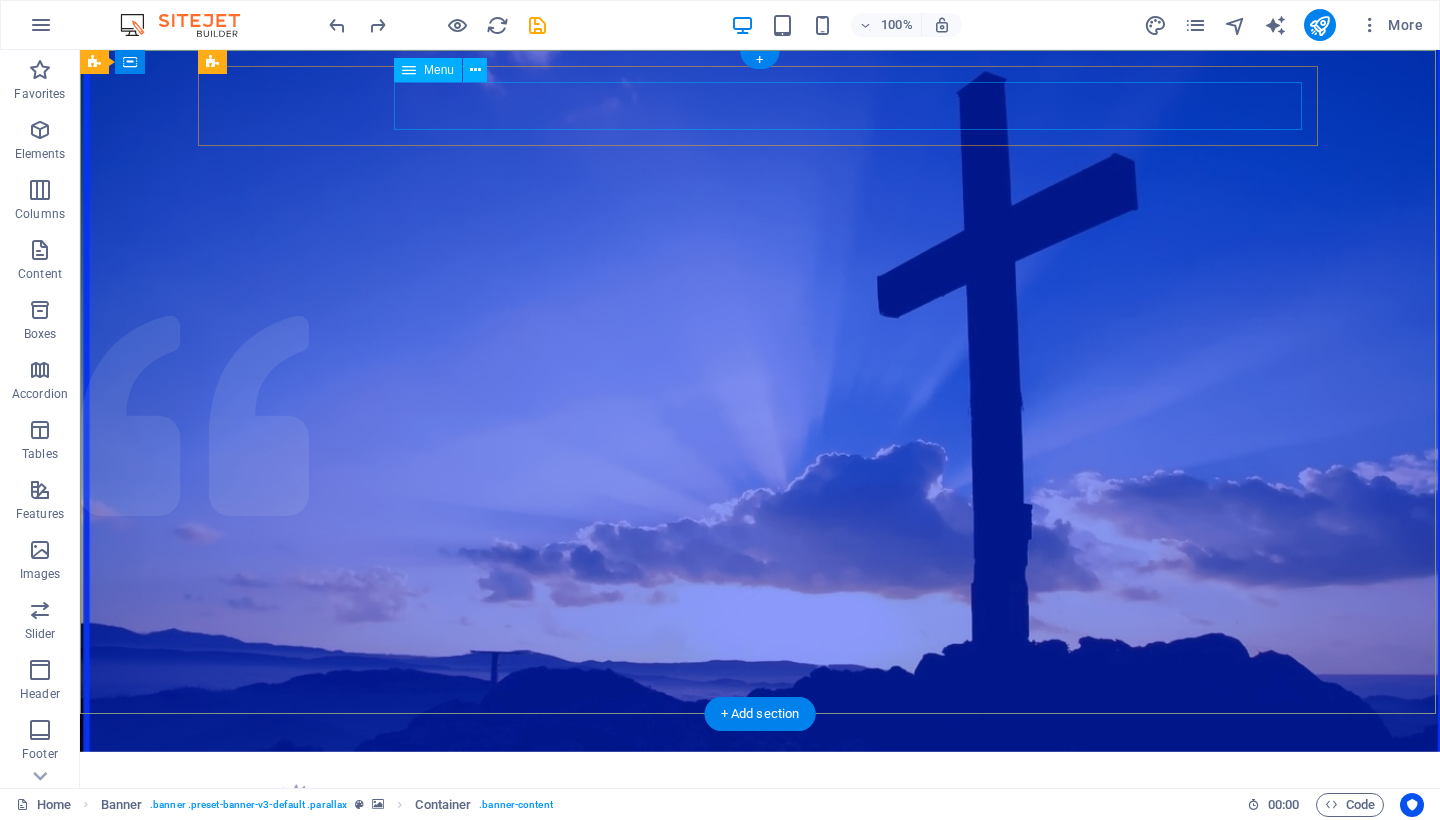 click on "Home About us What we do Projects Volunteers Donate" at bounding box center [760, 868] 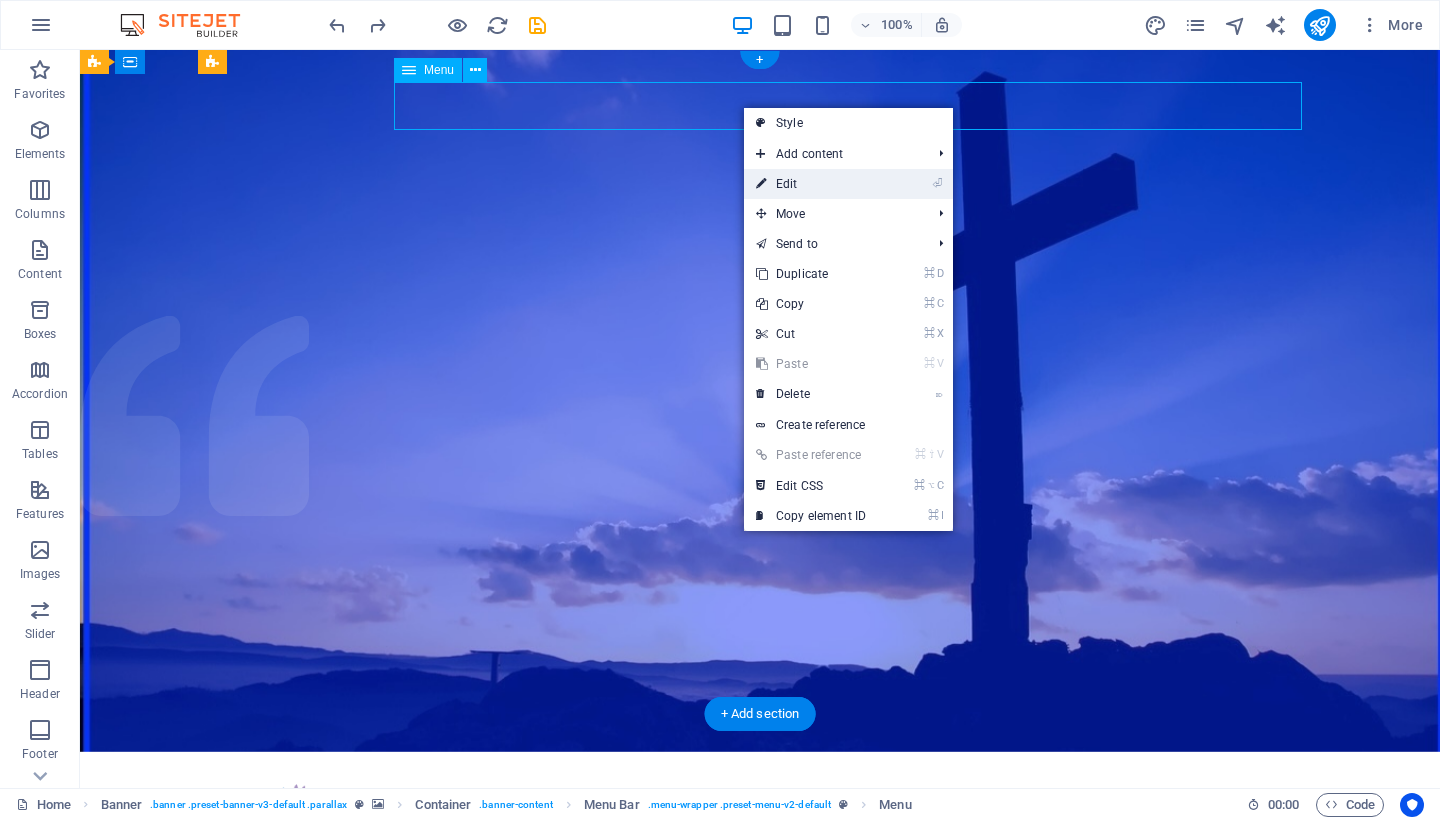 click on "⏎  Edit" at bounding box center (811, 184) 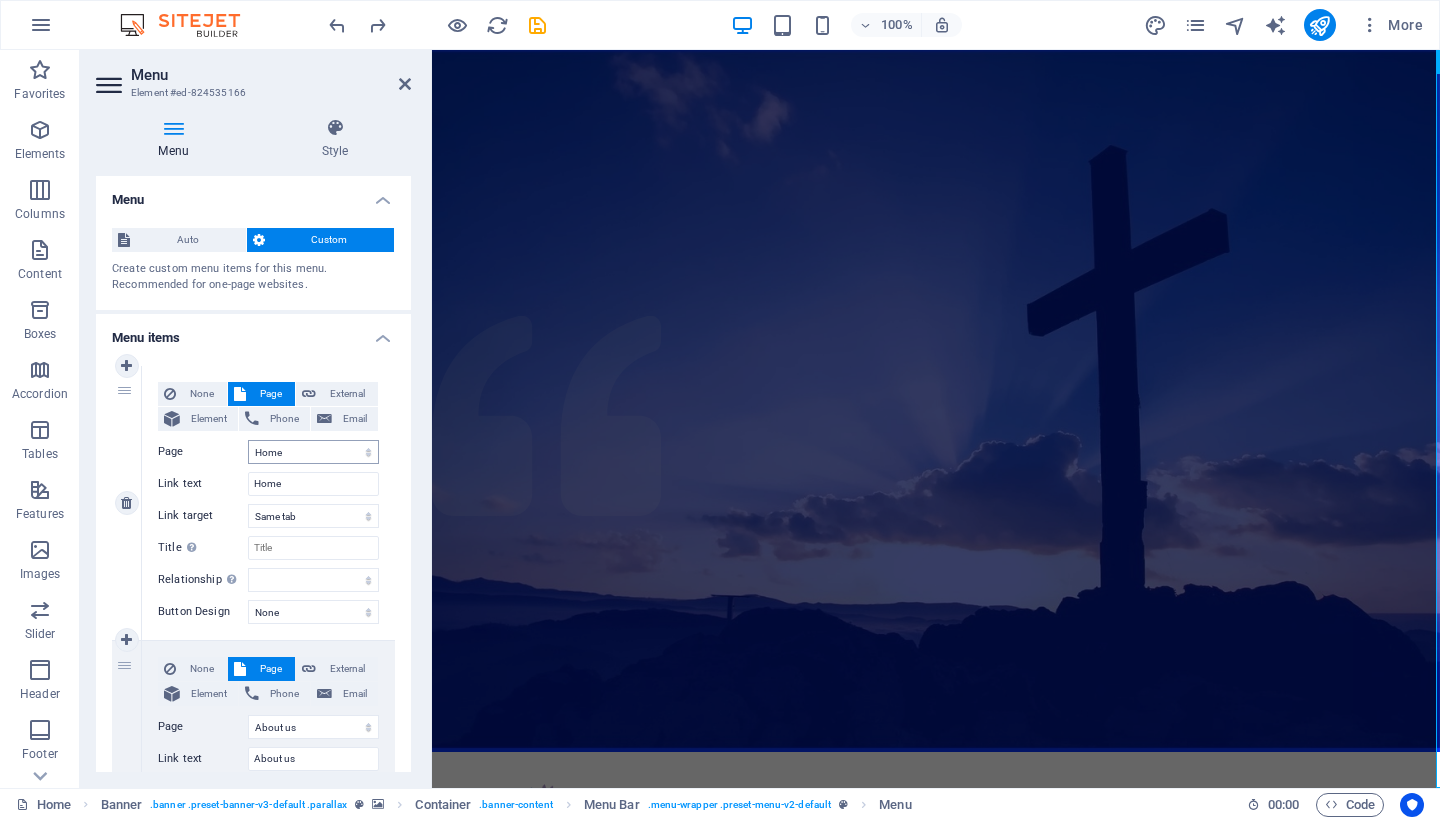 scroll, scrollTop: 0, scrollLeft: 0, axis: both 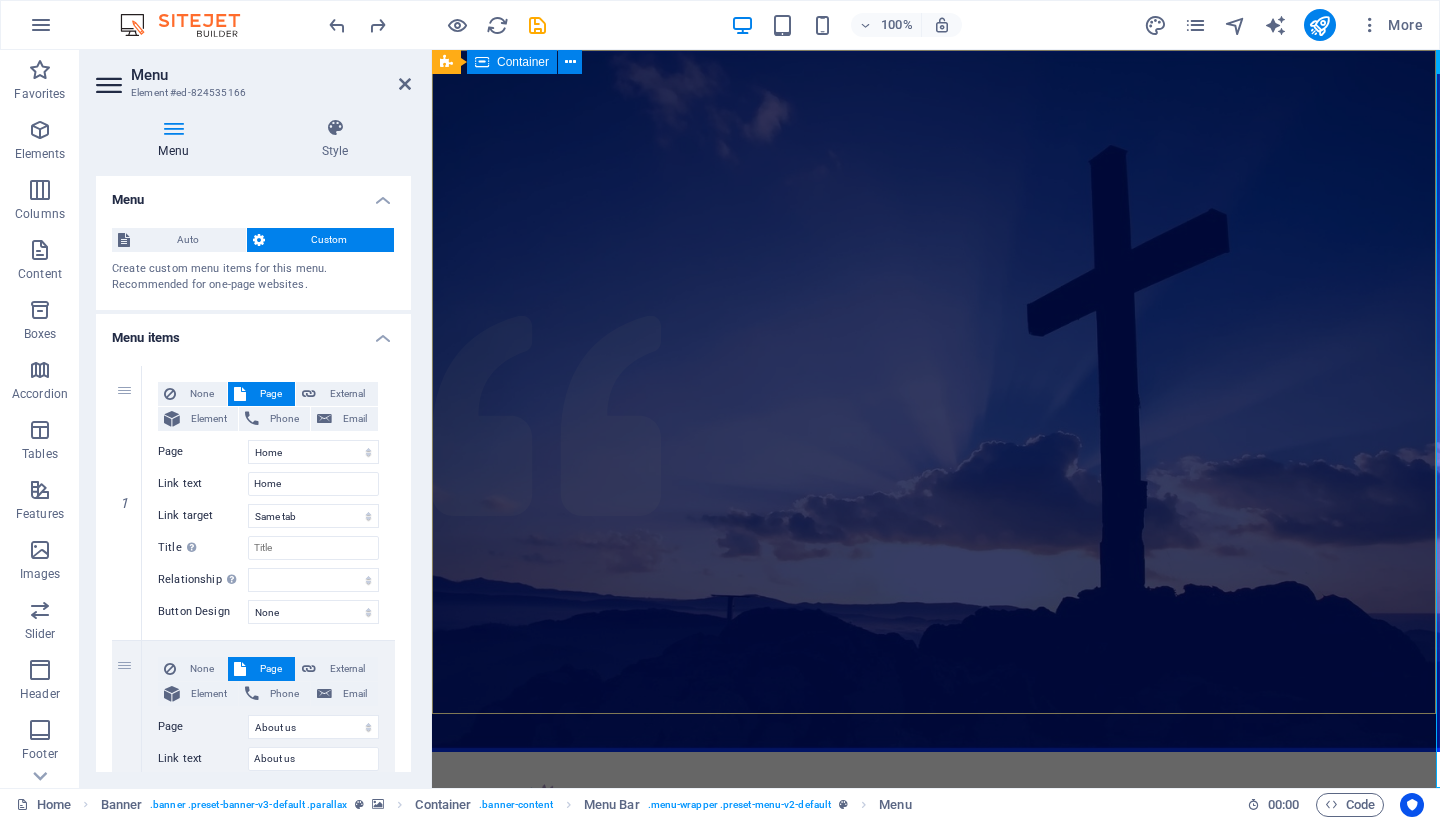 click on "Home About us What we do Projects Volunteers Donate ​ Metropolitan Community Church of Rehoboth Christian Church with open doors of acceptance surrounded by God Learn more" at bounding box center (936, 1003) 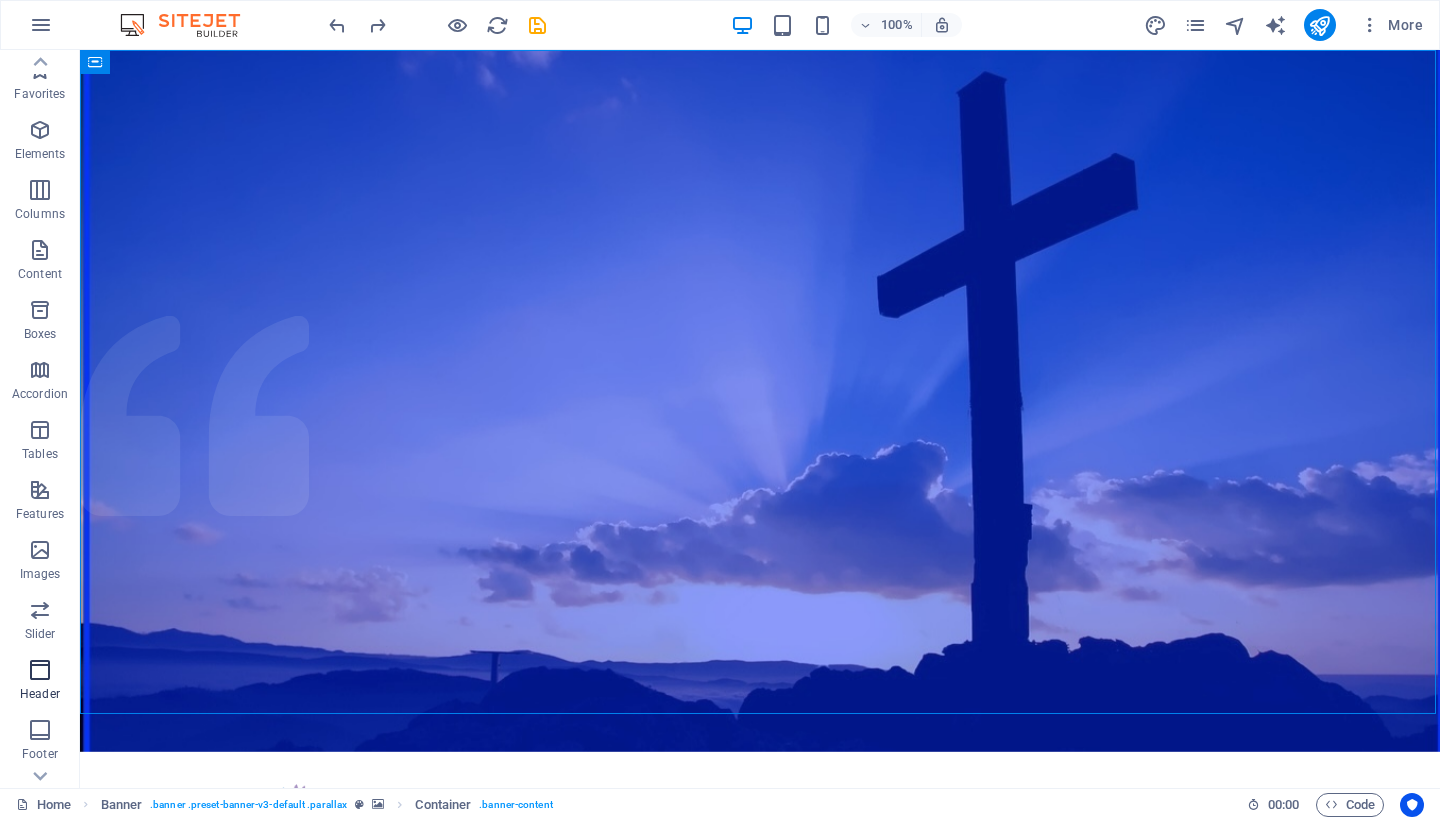 scroll, scrollTop: 0, scrollLeft: 0, axis: both 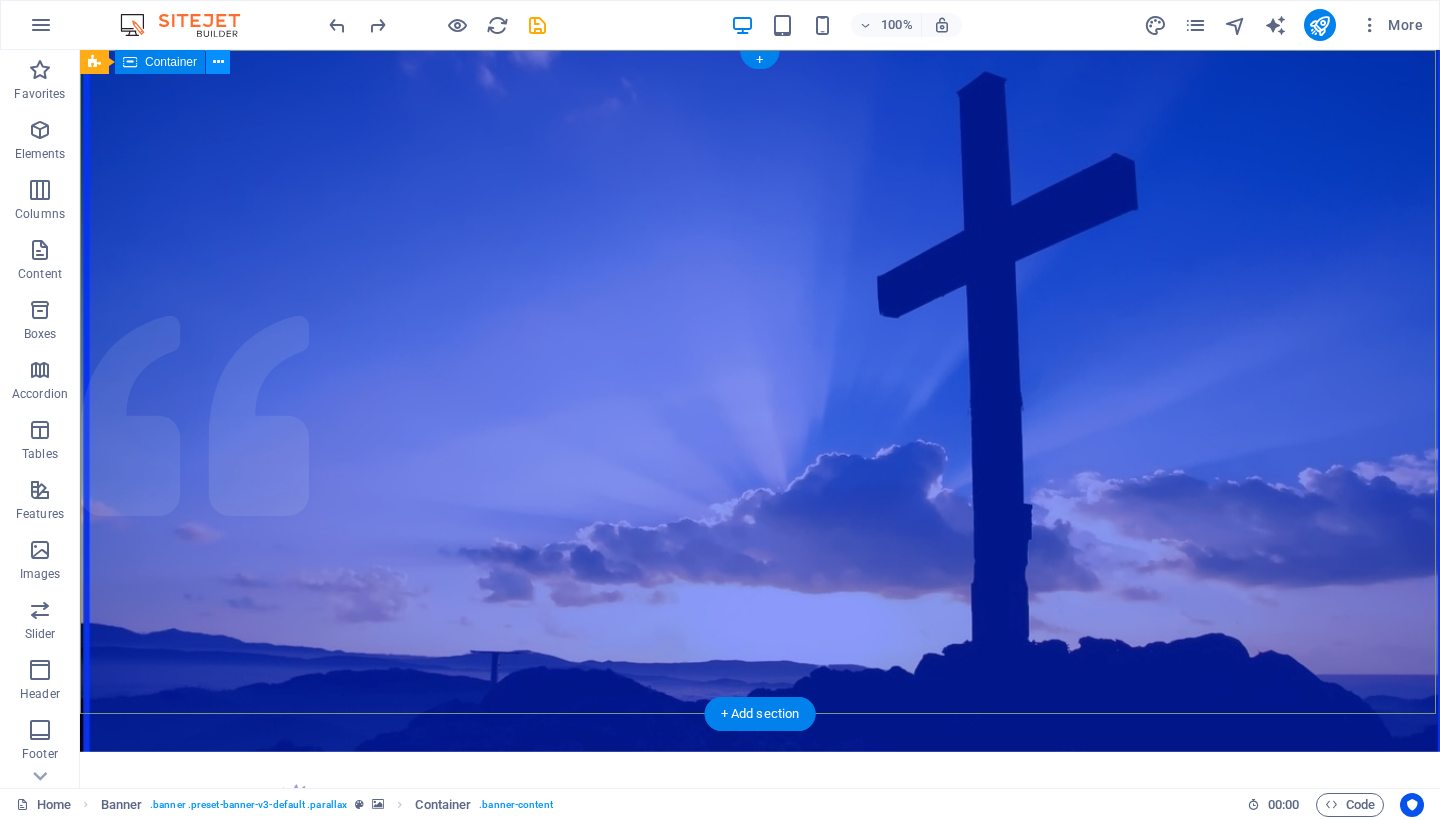click at bounding box center [218, 62] 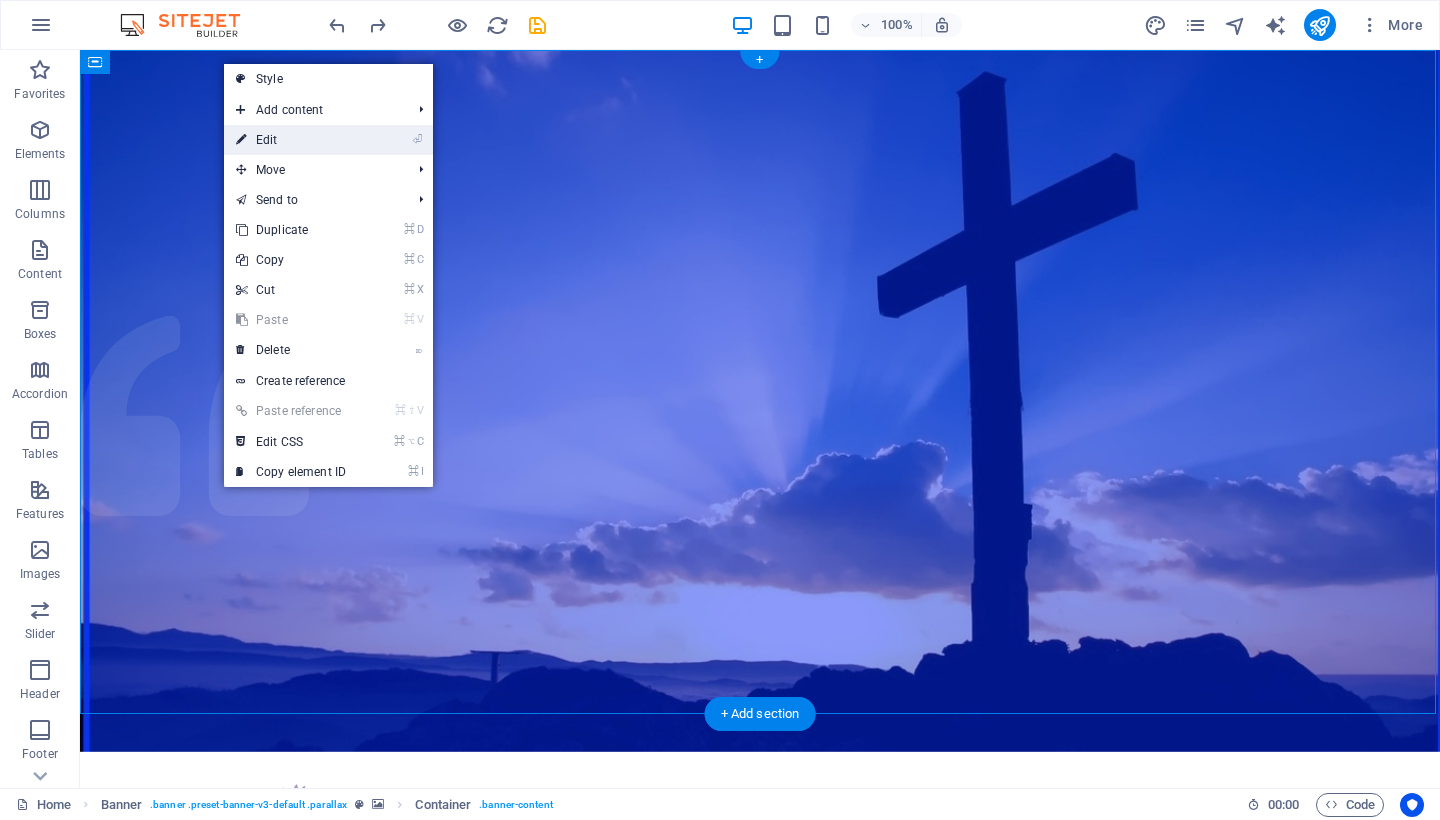 click on "⏎  Edit" at bounding box center (291, 140) 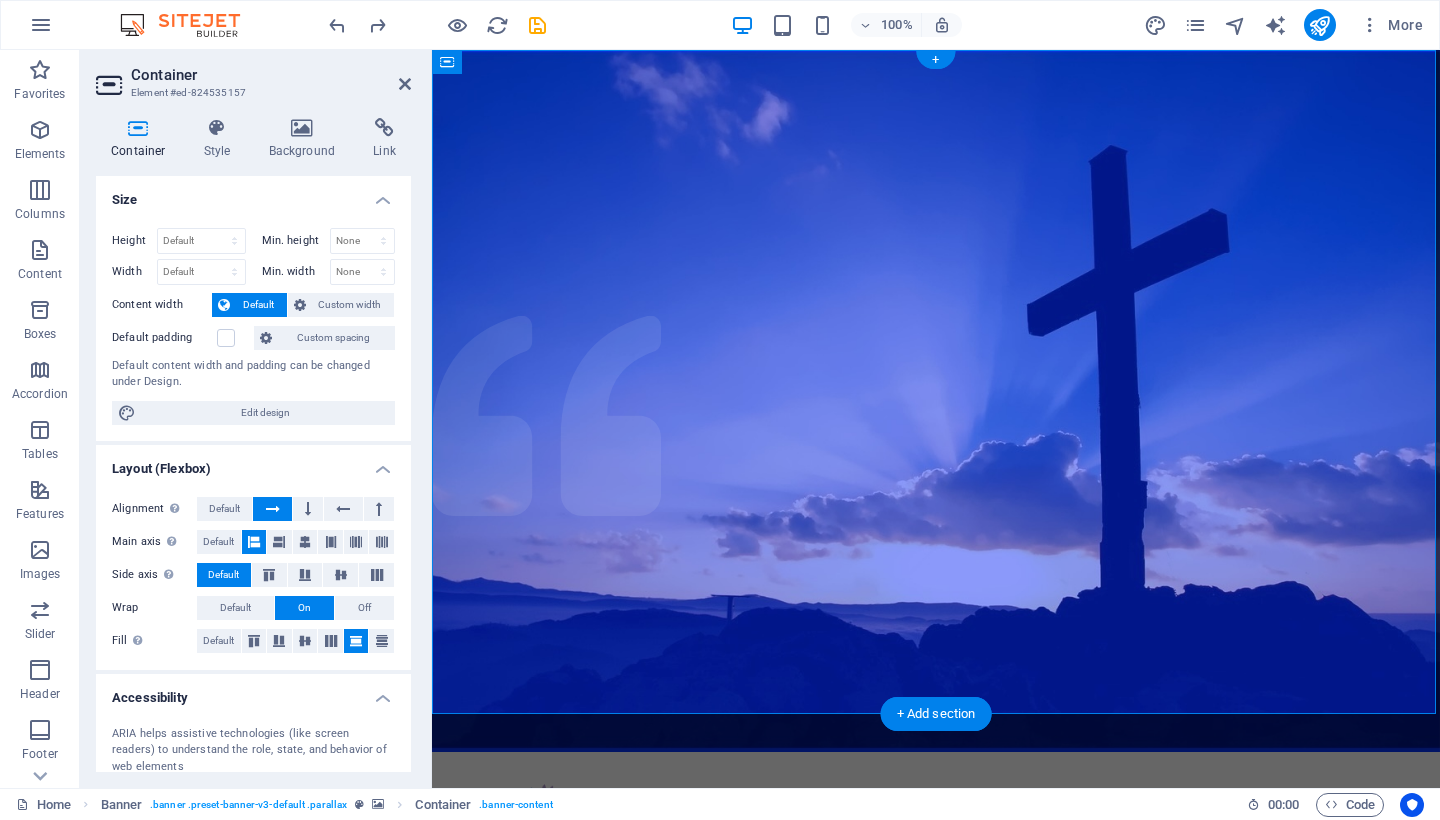 scroll, scrollTop: 0, scrollLeft: 0, axis: both 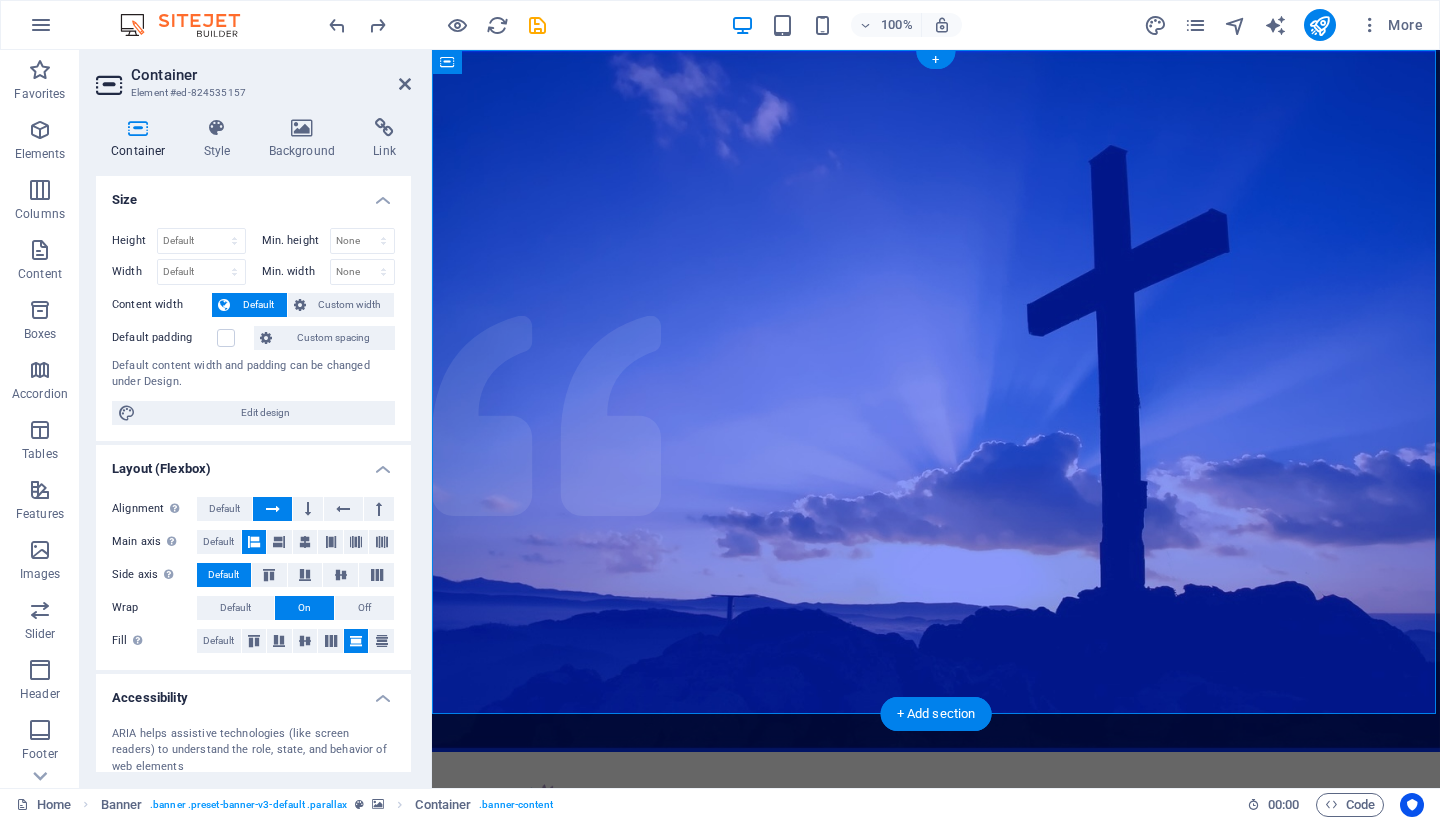 click at bounding box center (138, 128) 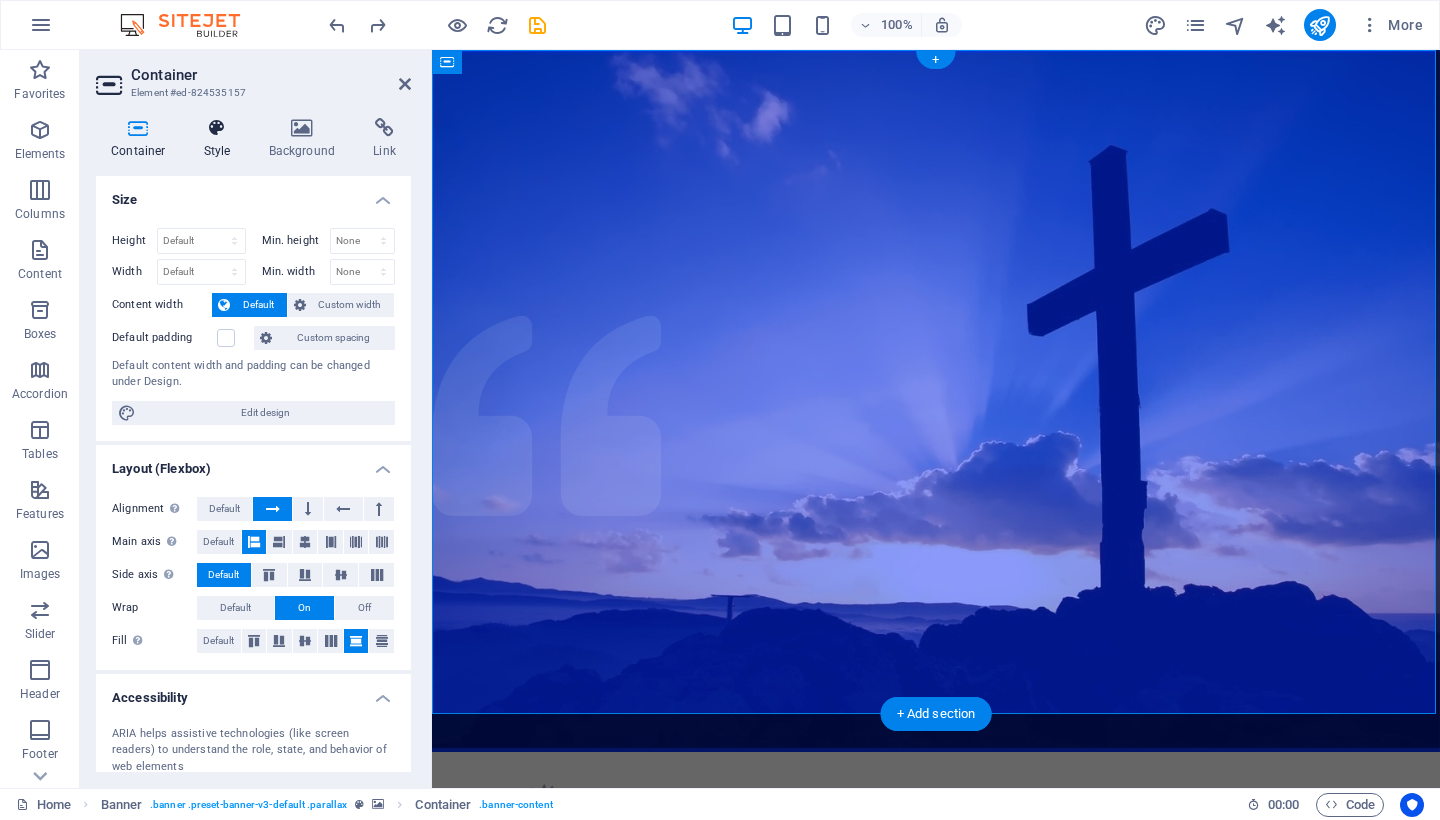 click at bounding box center [217, 128] 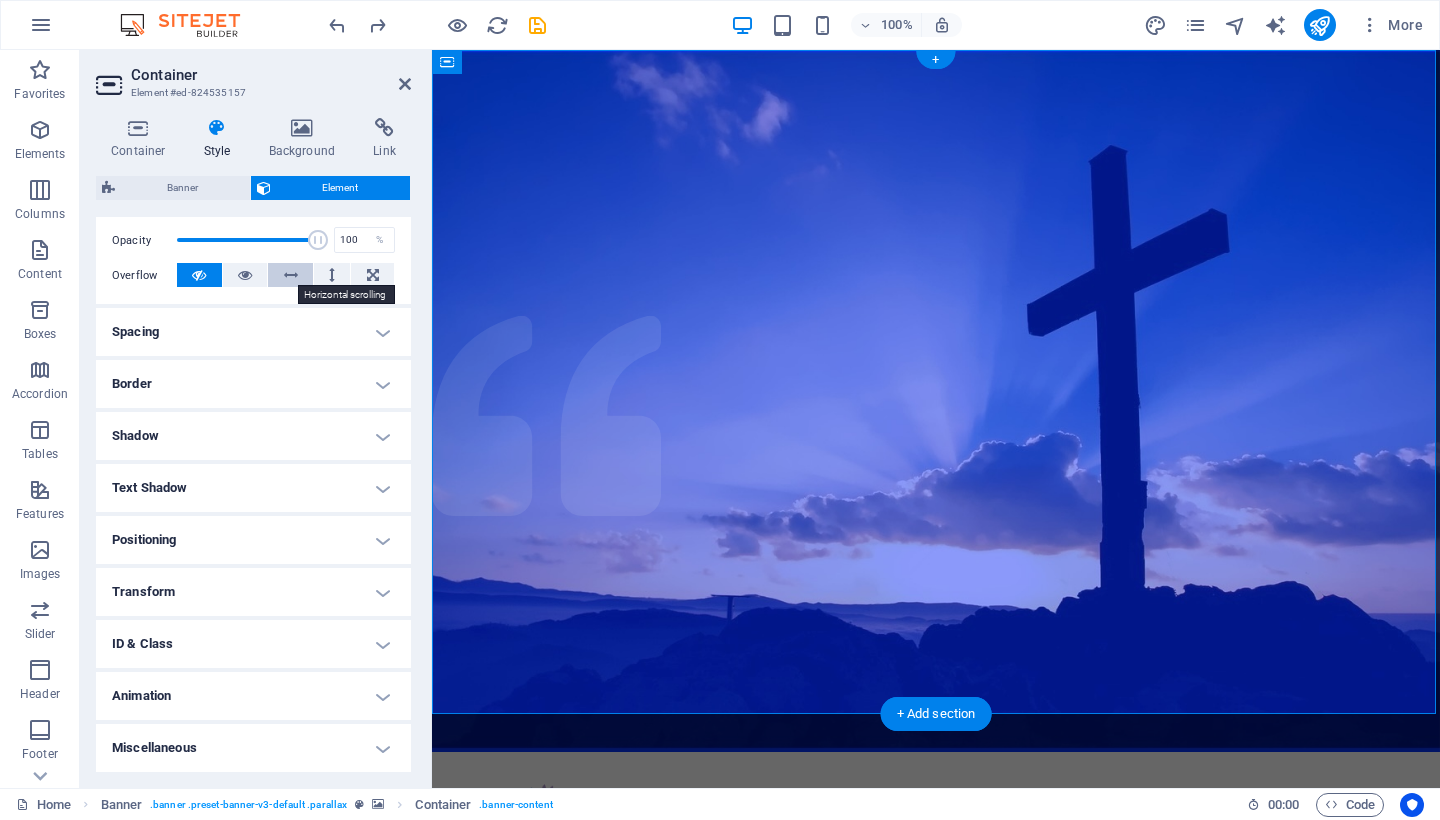 scroll, scrollTop: 289, scrollLeft: 0, axis: vertical 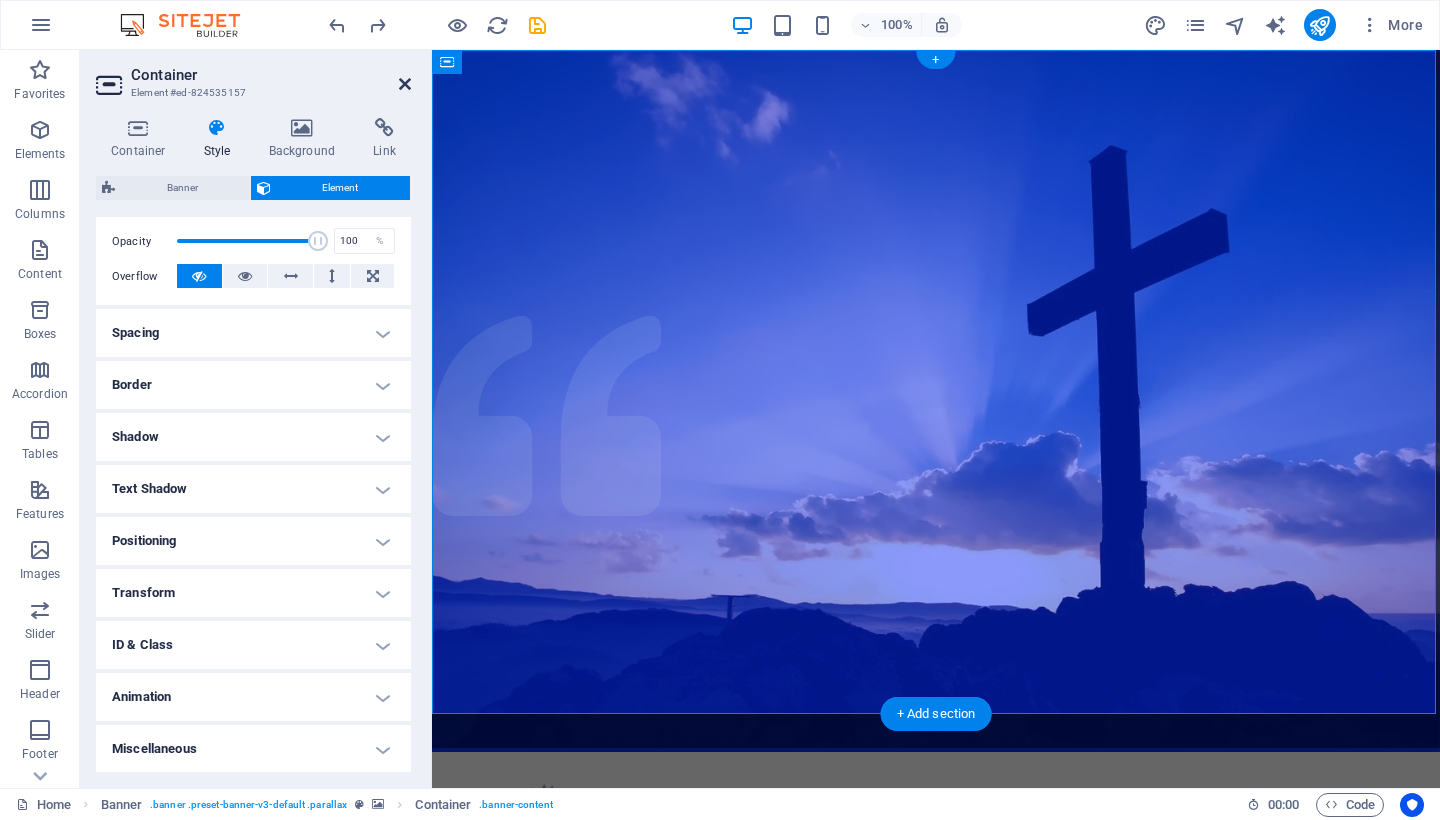 click at bounding box center (405, 84) 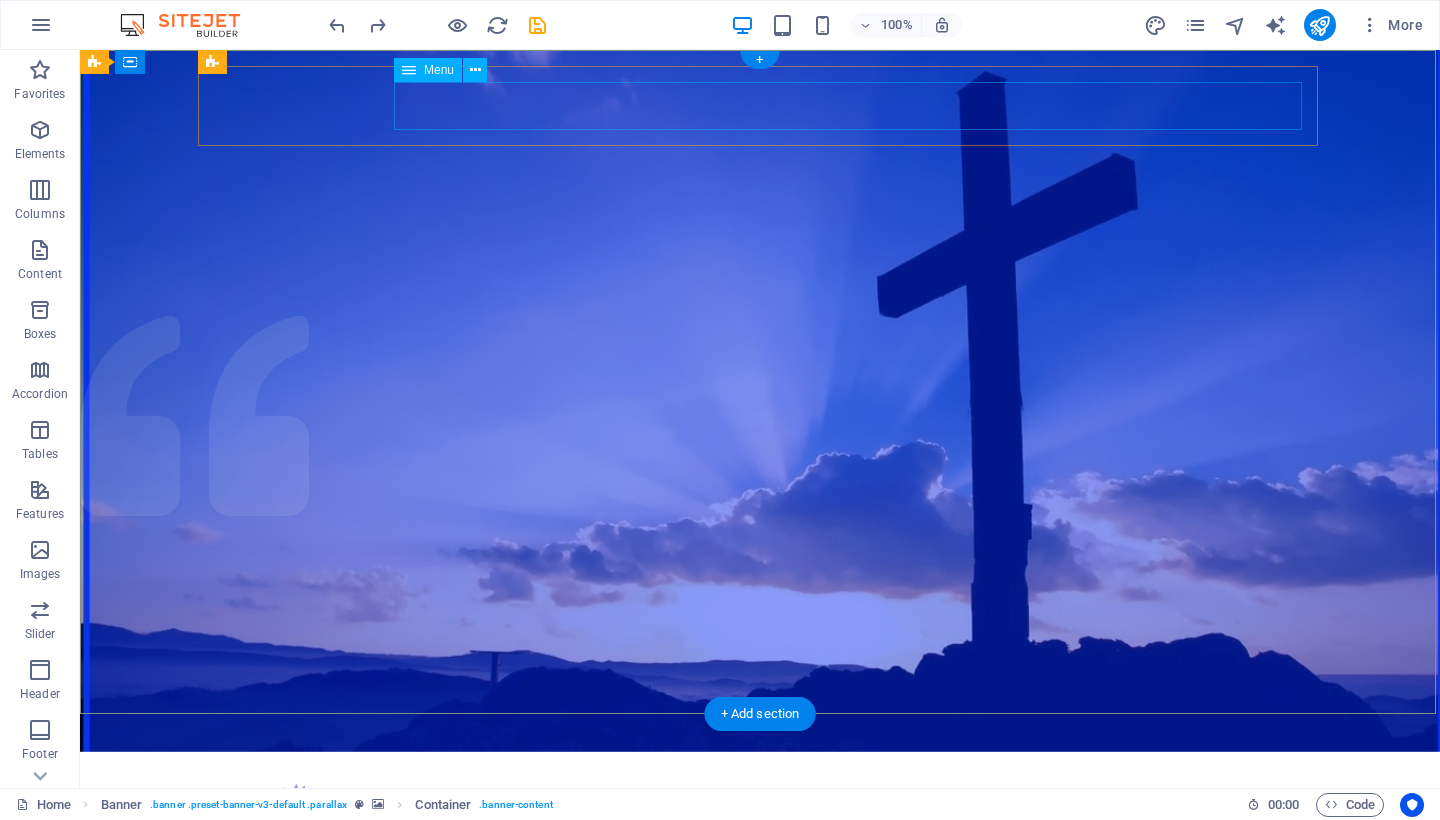 click on "Home About us What we do Projects Volunteers Donate" at bounding box center [760, 868] 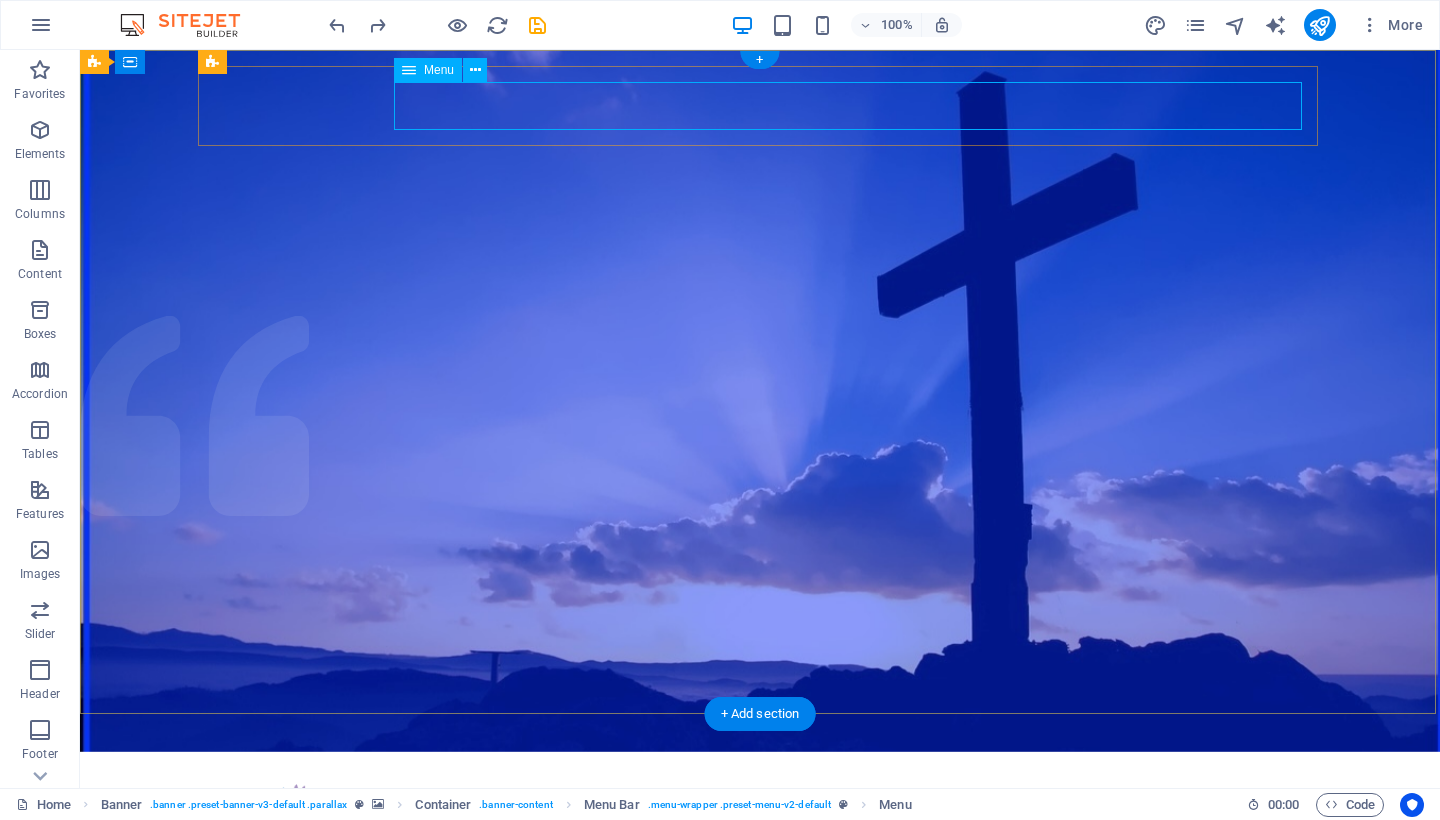 click on "Menu" at bounding box center [439, 70] 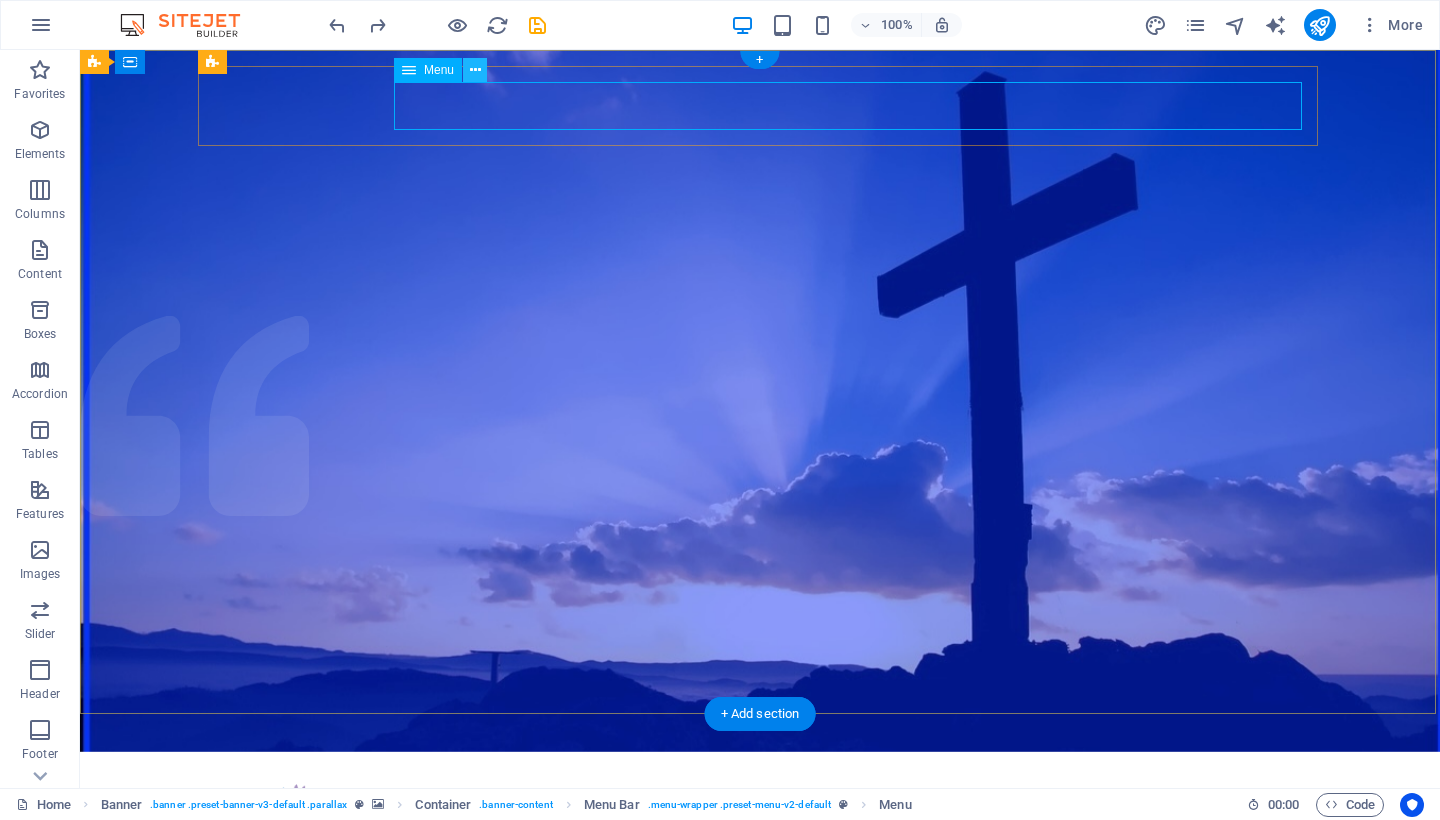 click at bounding box center (475, 70) 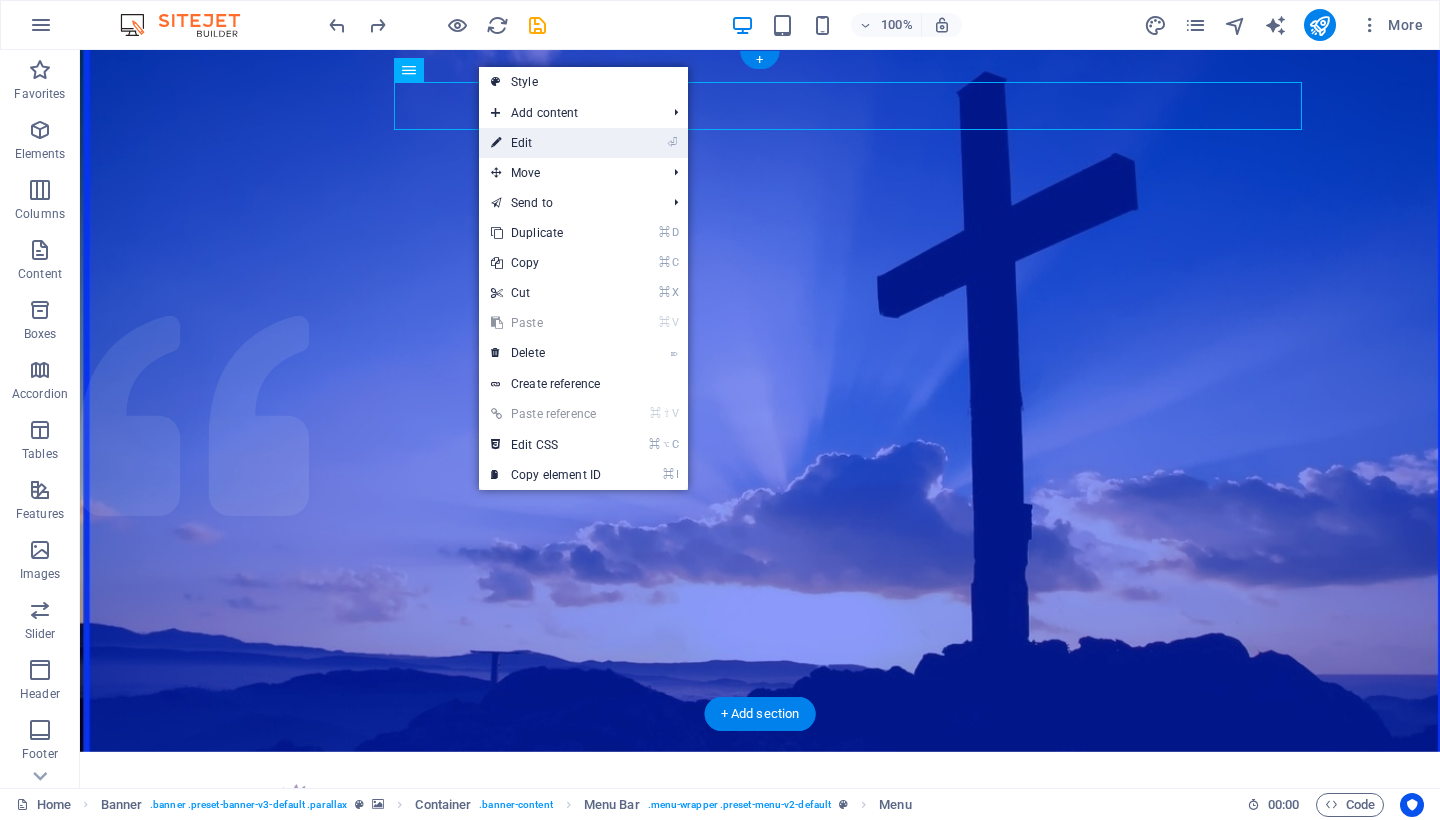 click on "⏎  Edit" at bounding box center (546, 143) 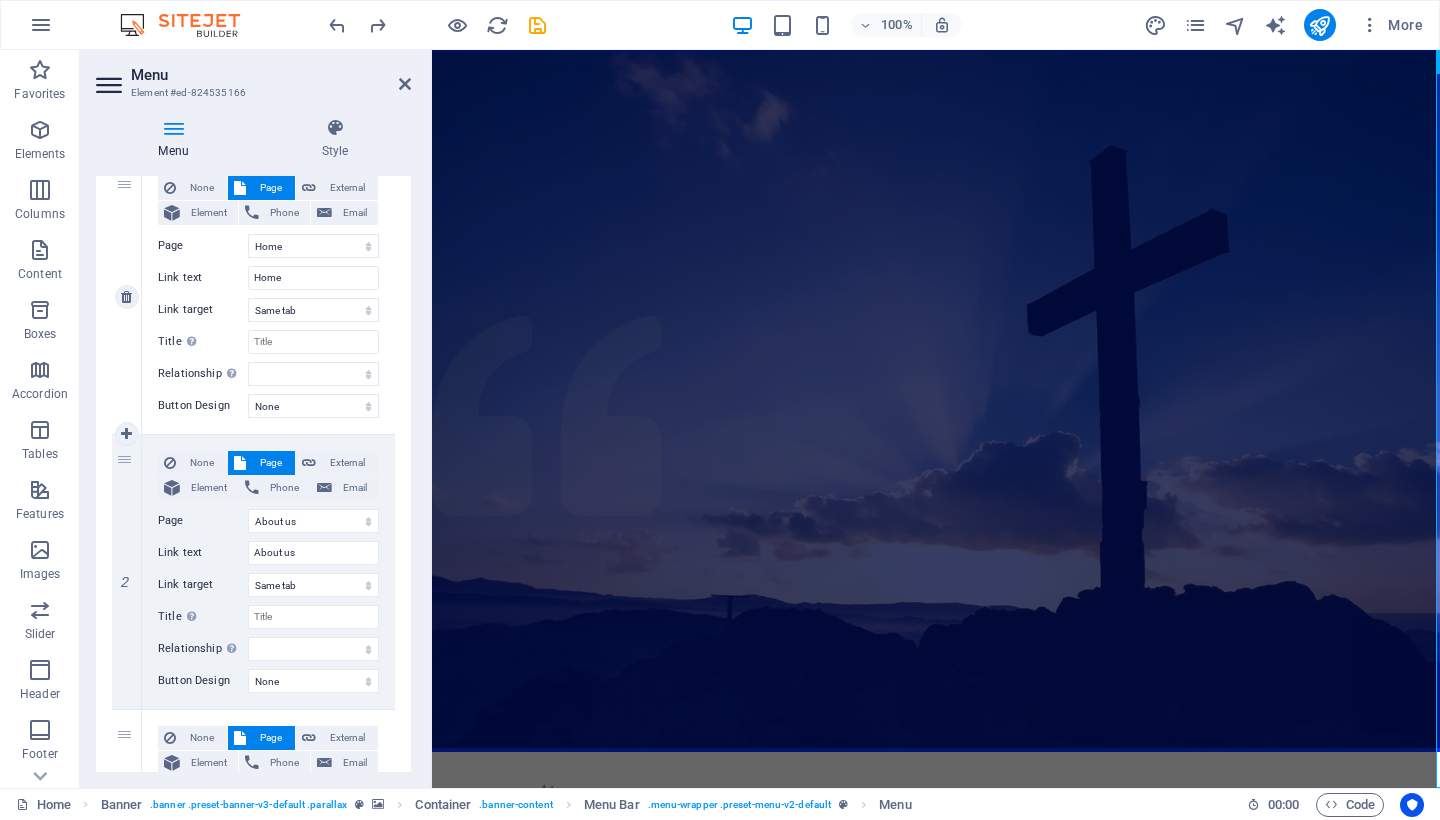 scroll, scrollTop: 215, scrollLeft: 0, axis: vertical 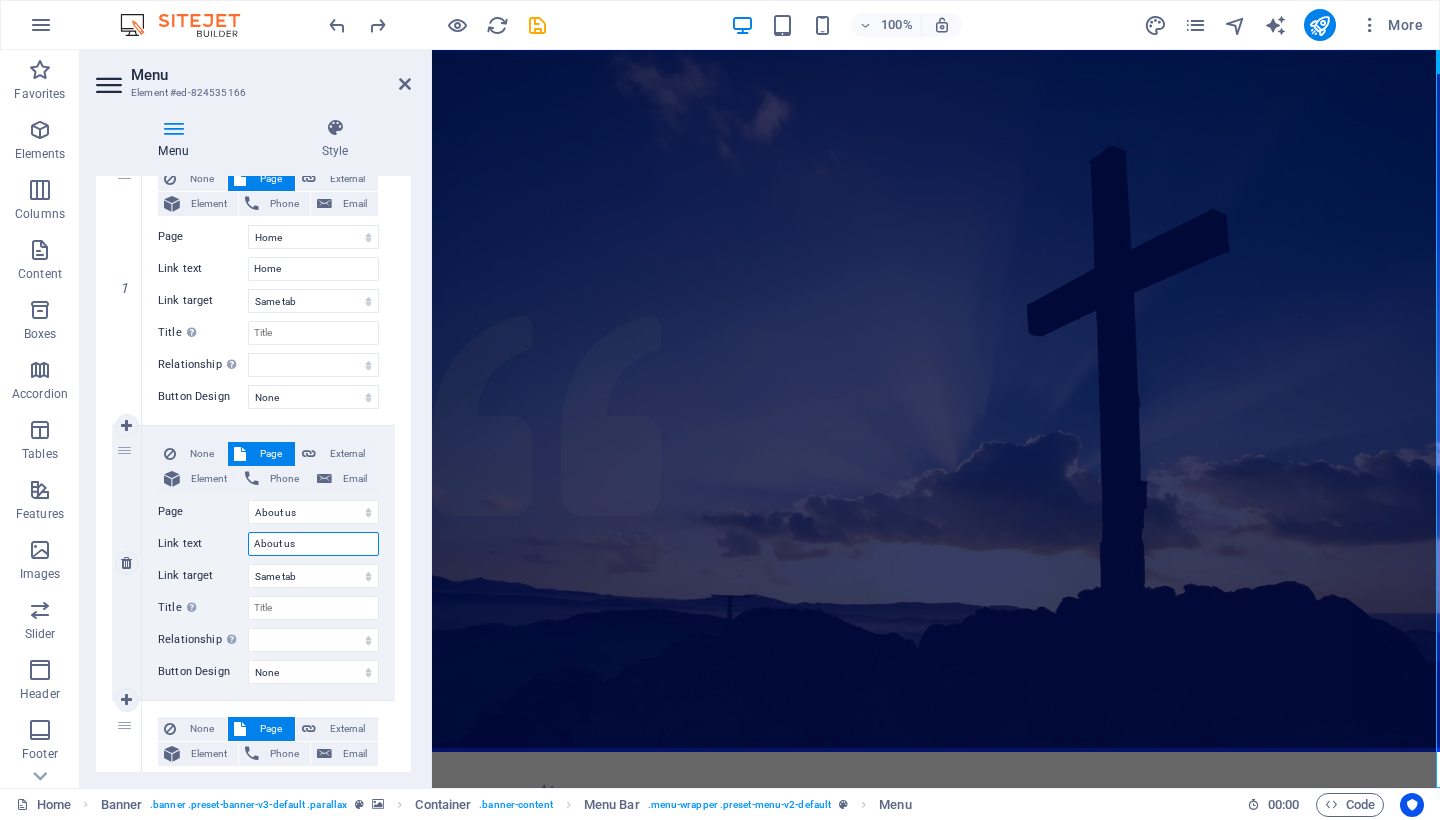 click on "About us" at bounding box center [313, 544] 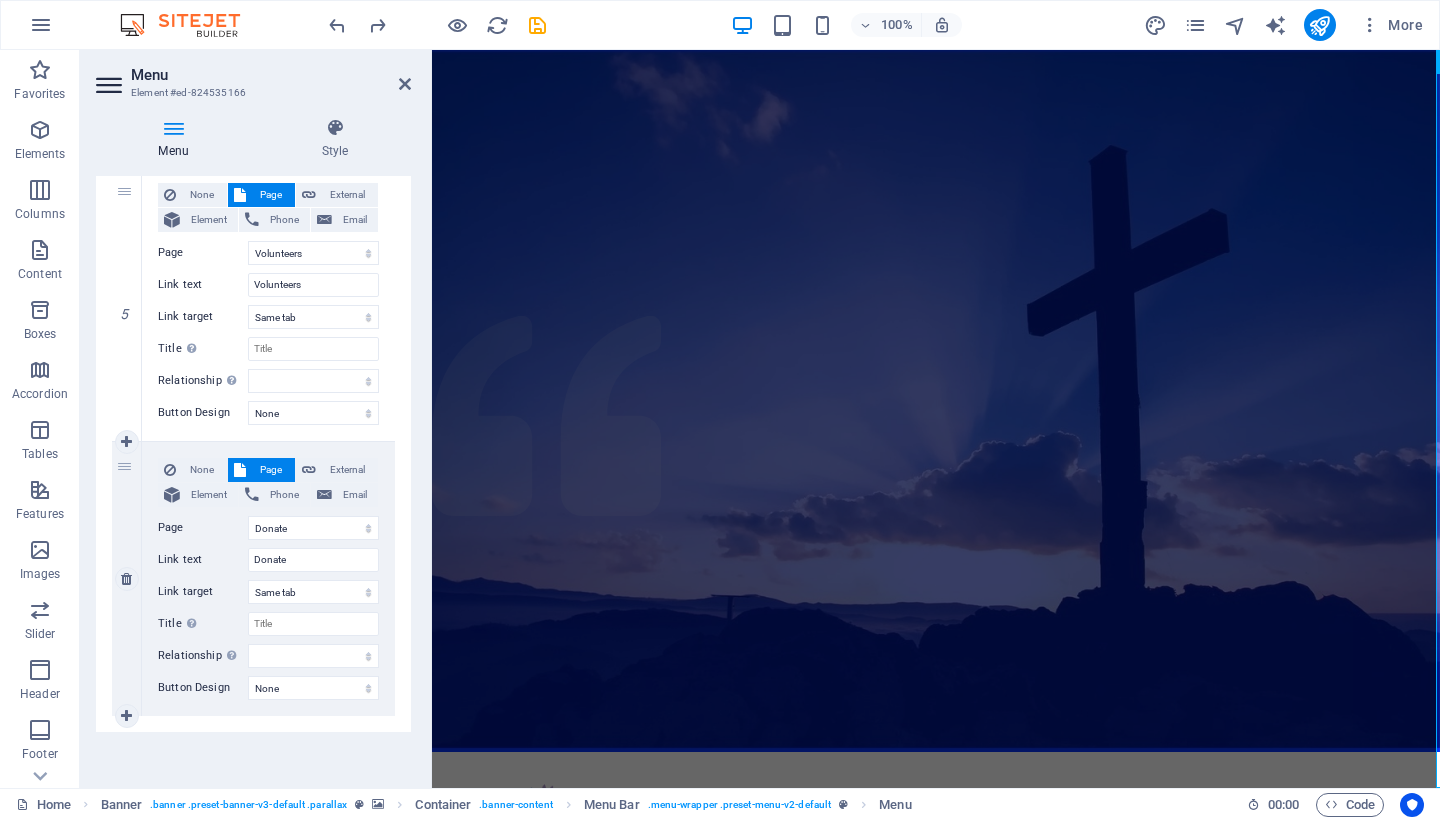 scroll, scrollTop: 1299, scrollLeft: 0, axis: vertical 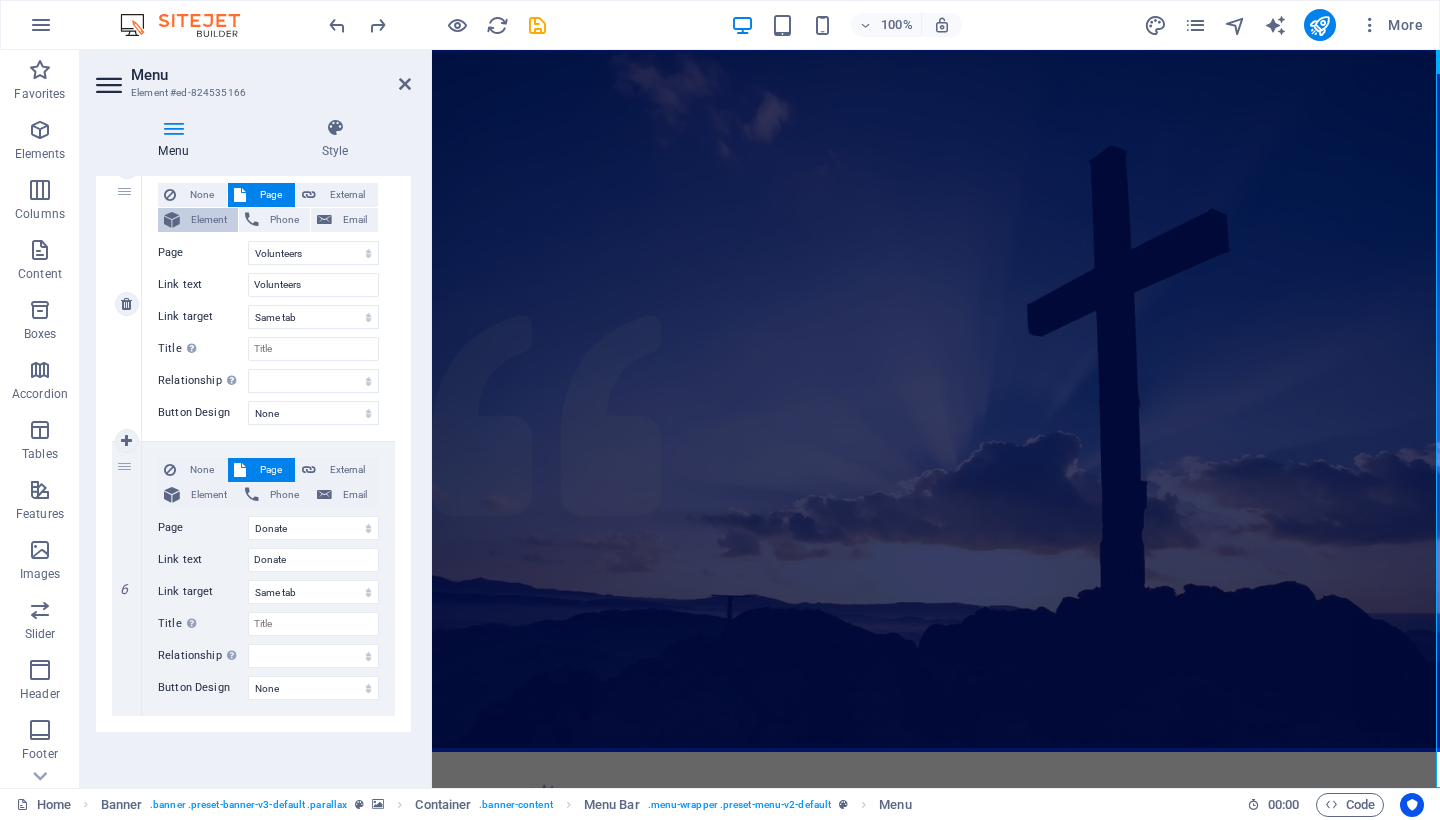click on "Element" at bounding box center [209, 220] 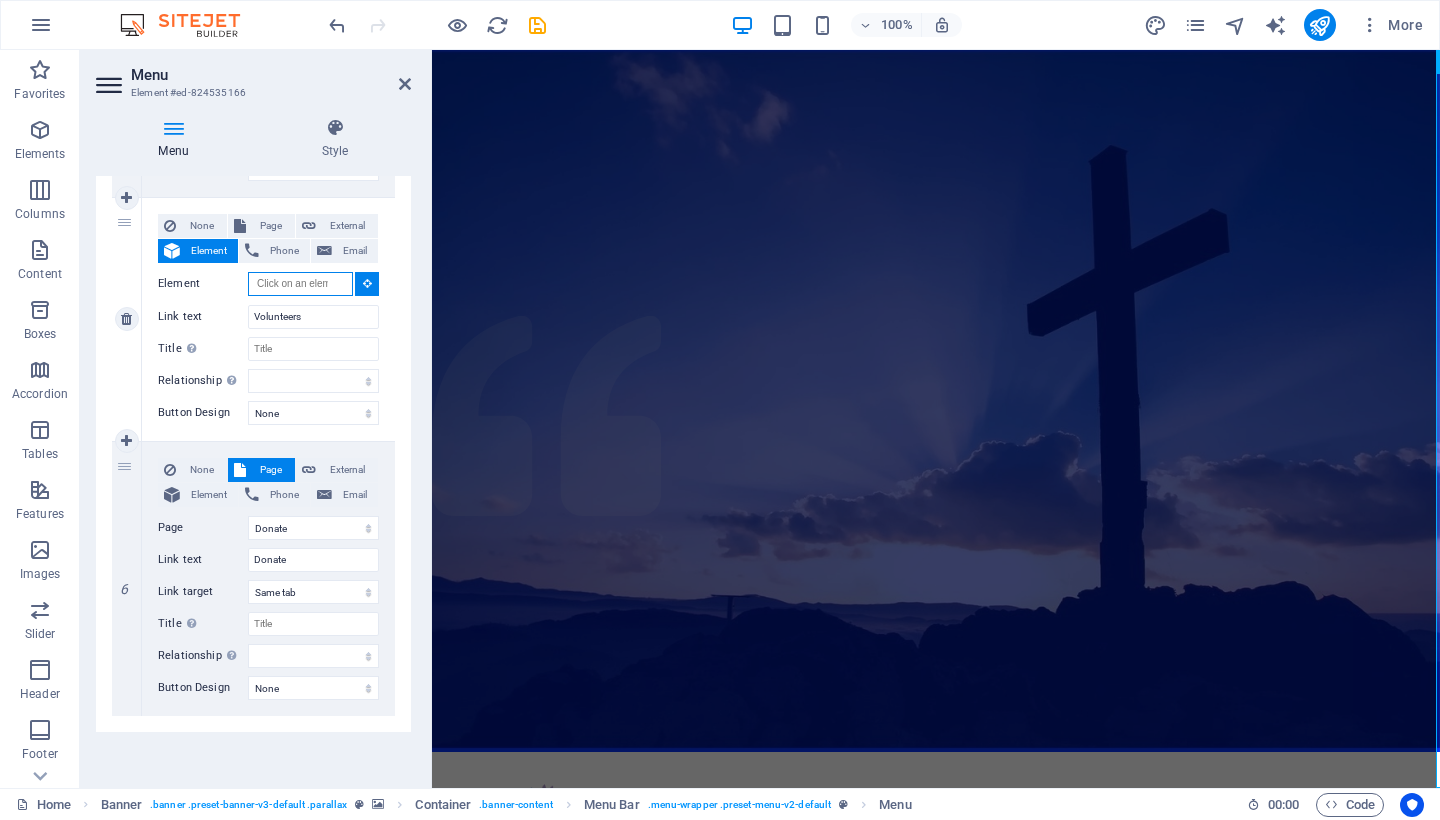 scroll, scrollTop: 1268, scrollLeft: 0, axis: vertical 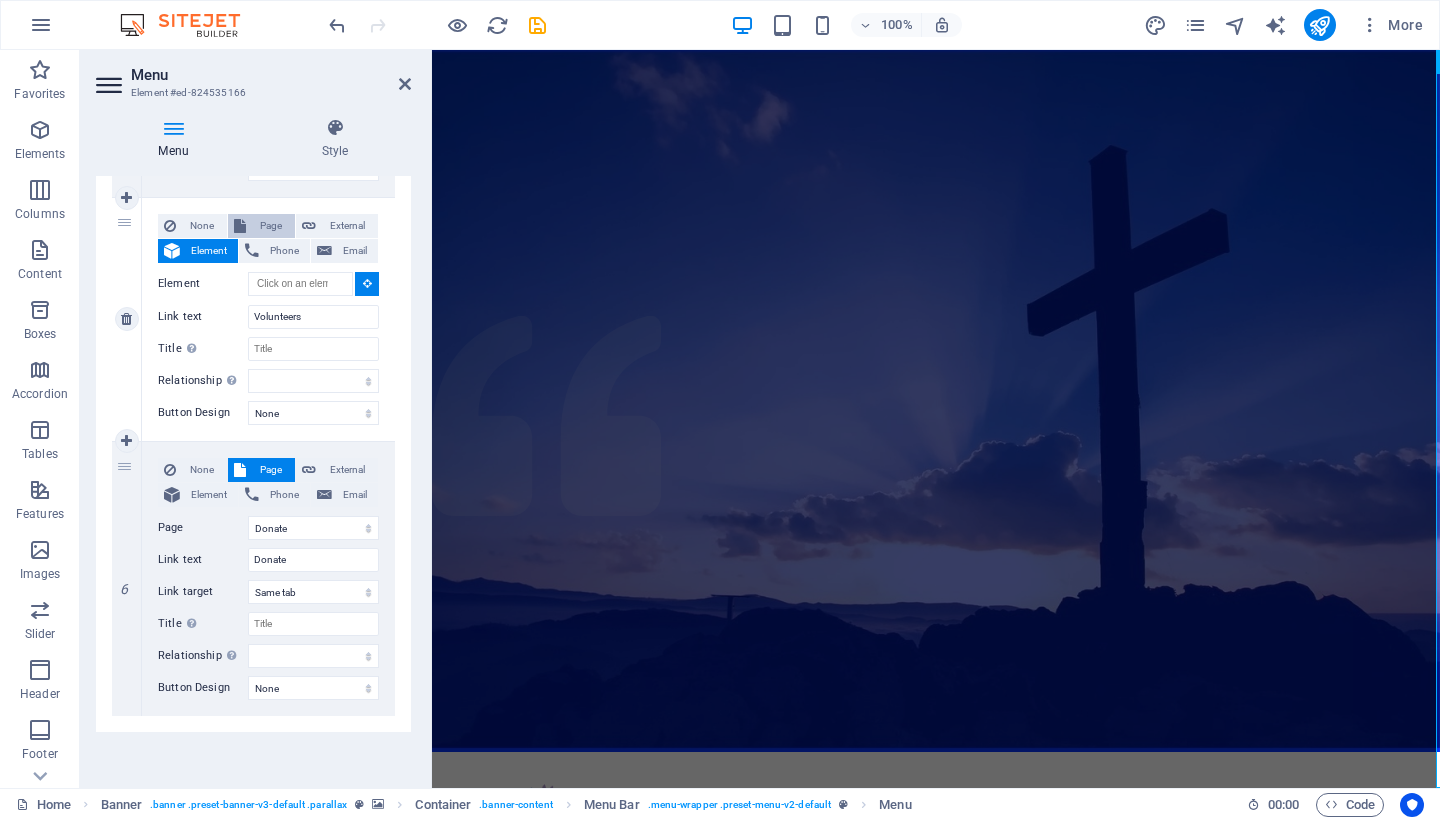 click on "Page" at bounding box center [270, 226] 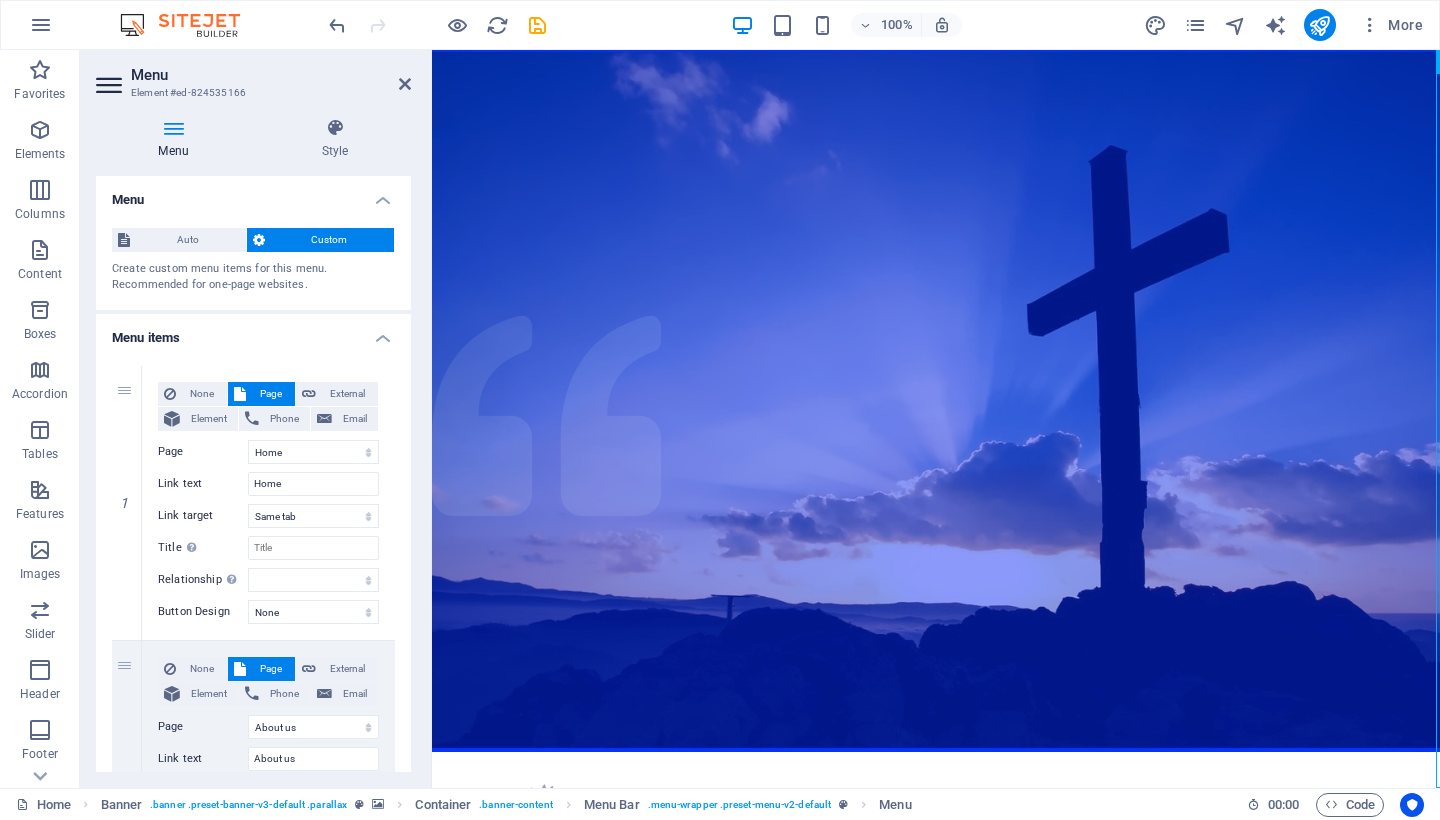 scroll, scrollTop: 0, scrollLeft: 0, axis: both 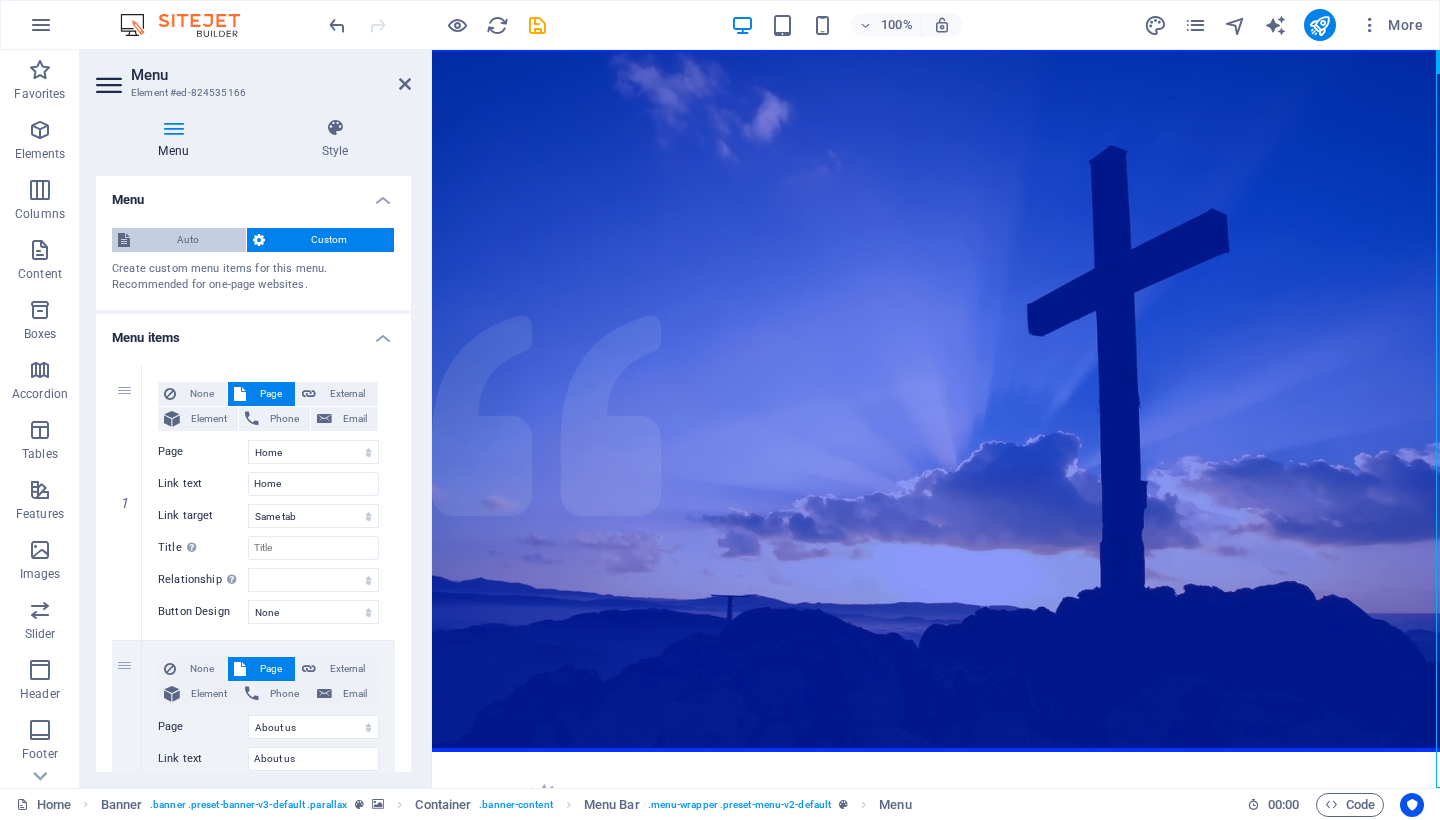 click on "Auto" at bounding box center [188, 240] 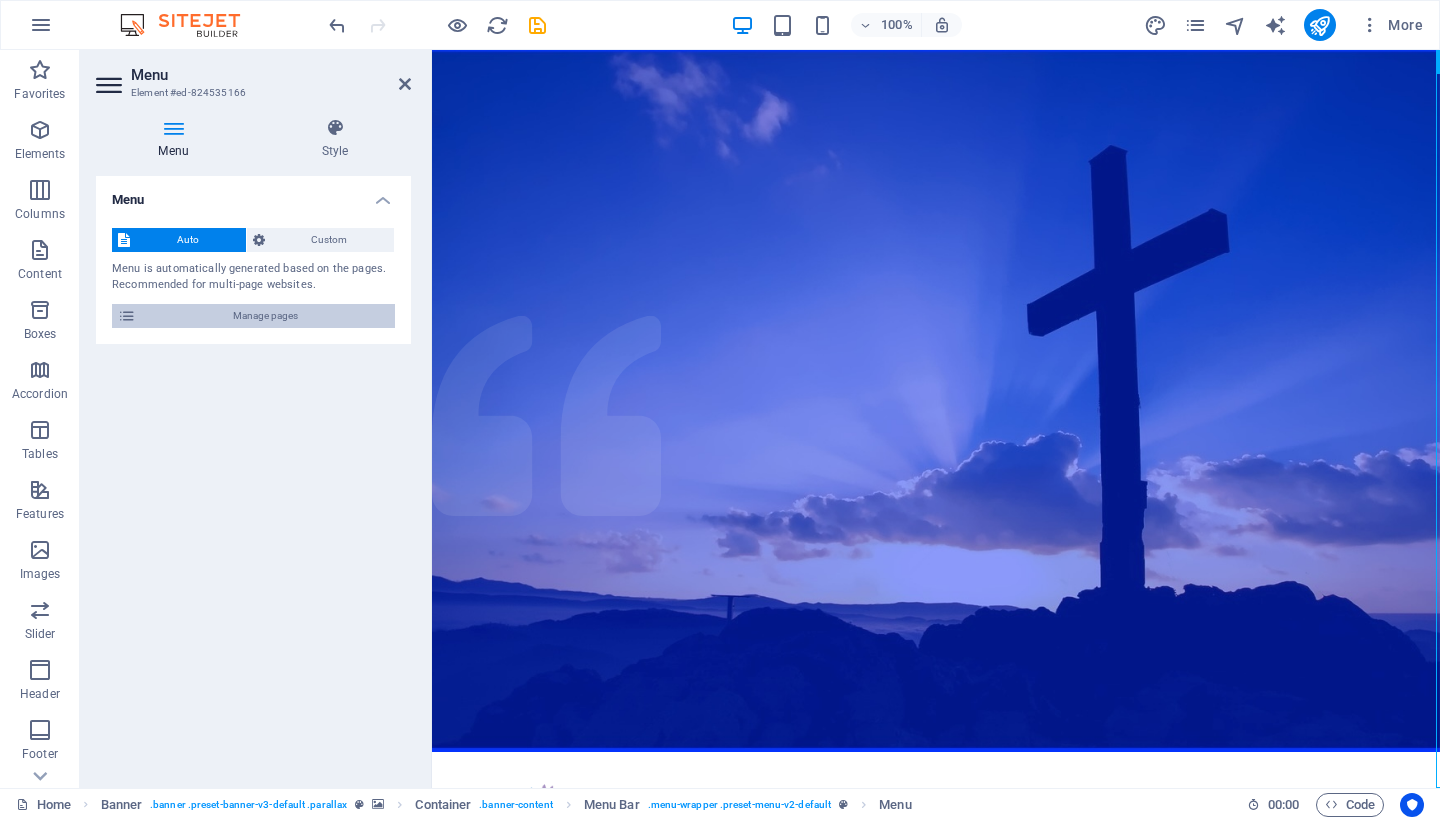 click on "Manage pages" at bounding box center (265, 316) 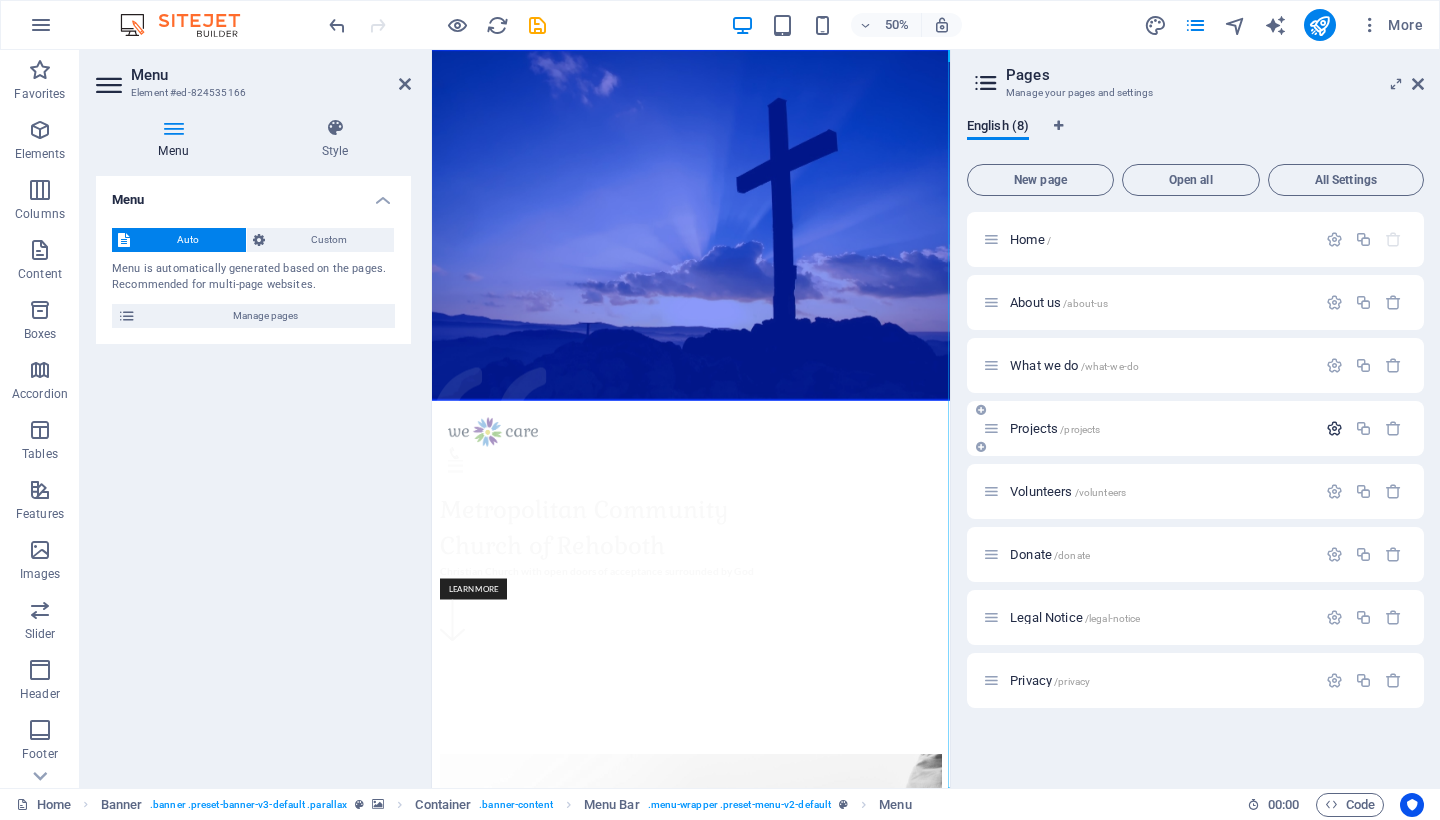 click at bounding box center [1334, 428] 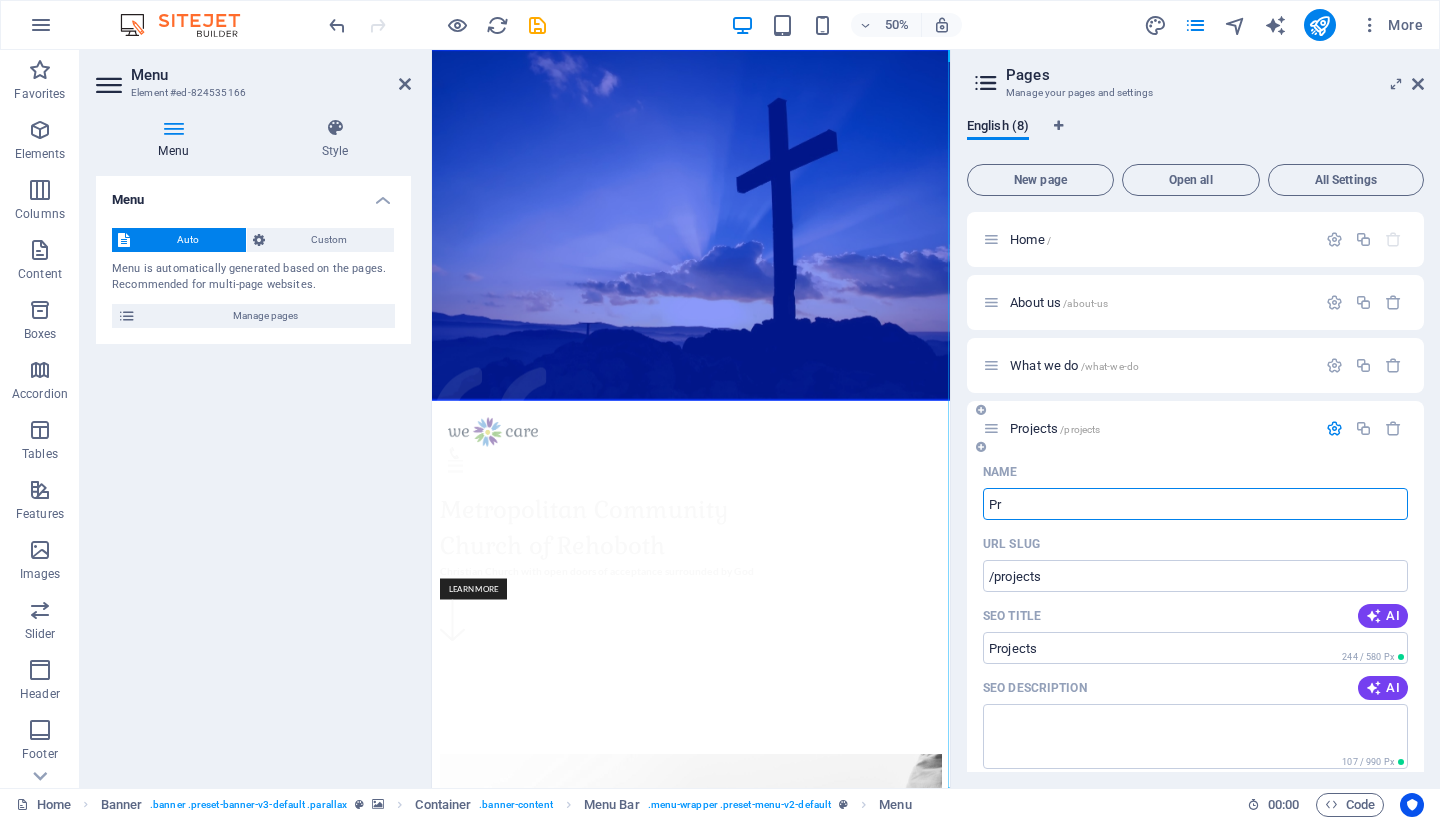 type on "P" 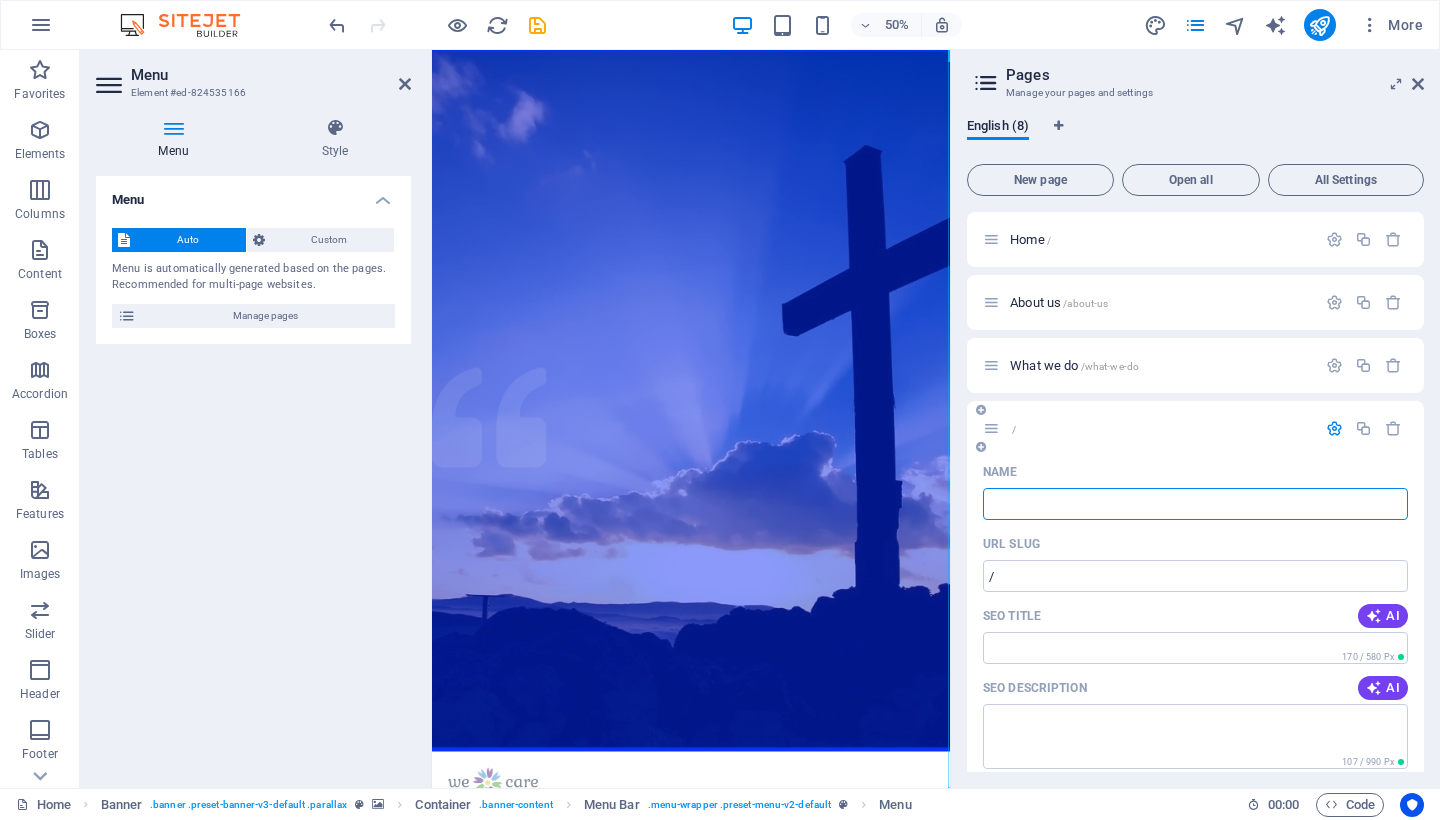 type 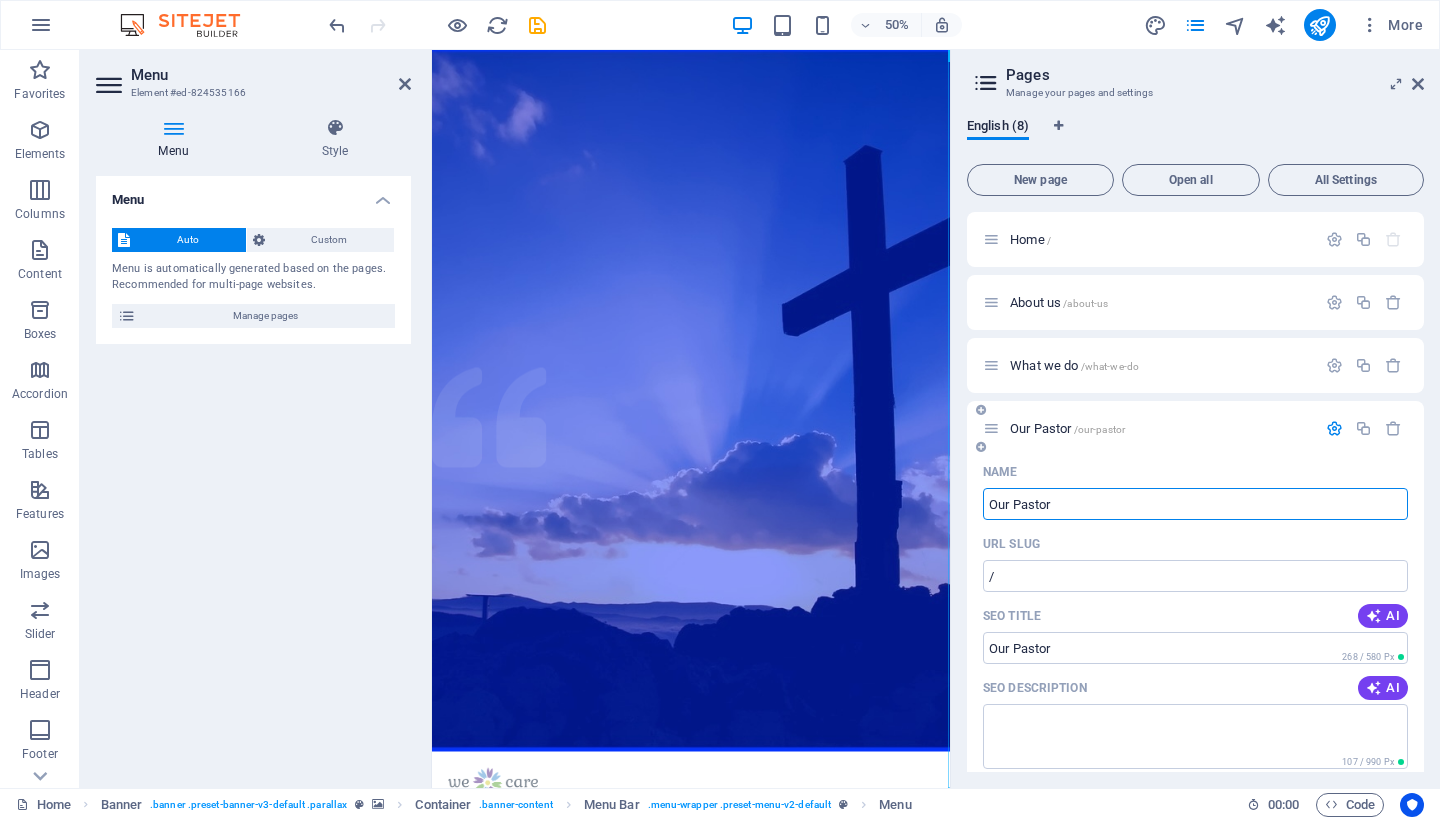 type on "Our Pastor" 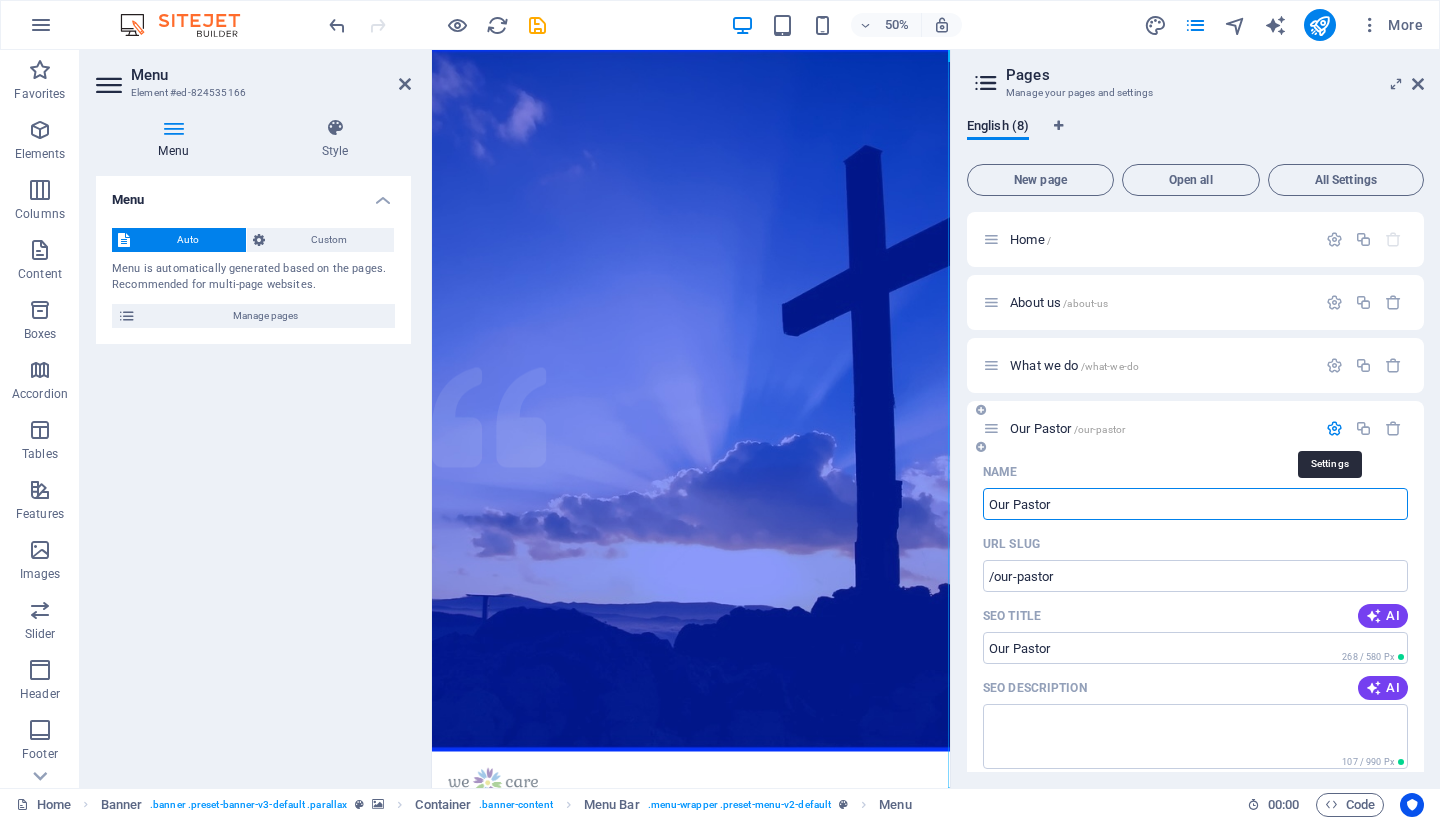 click at bounding box center (1334, 428) 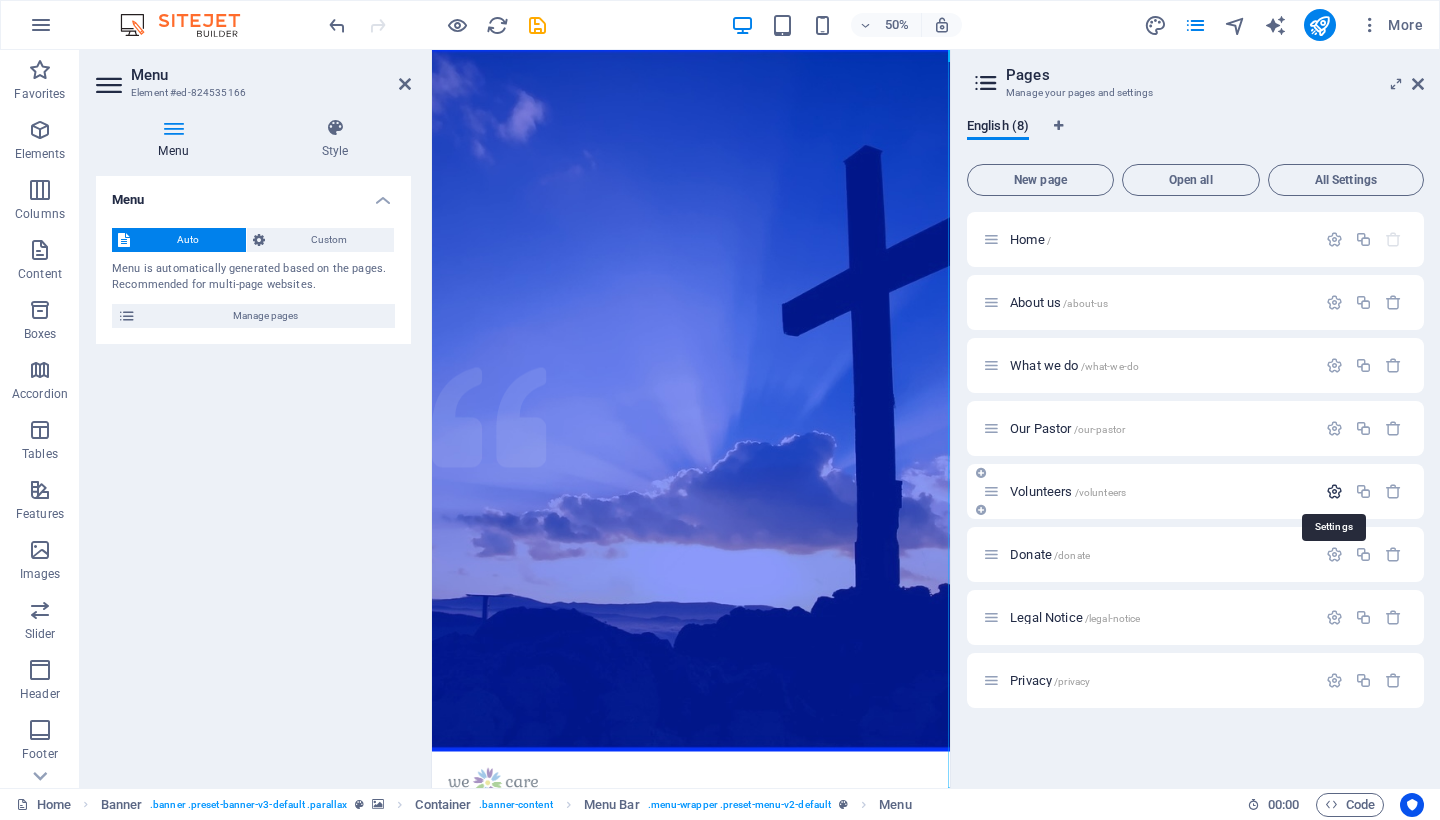 click at bounding box center [1334, 491] 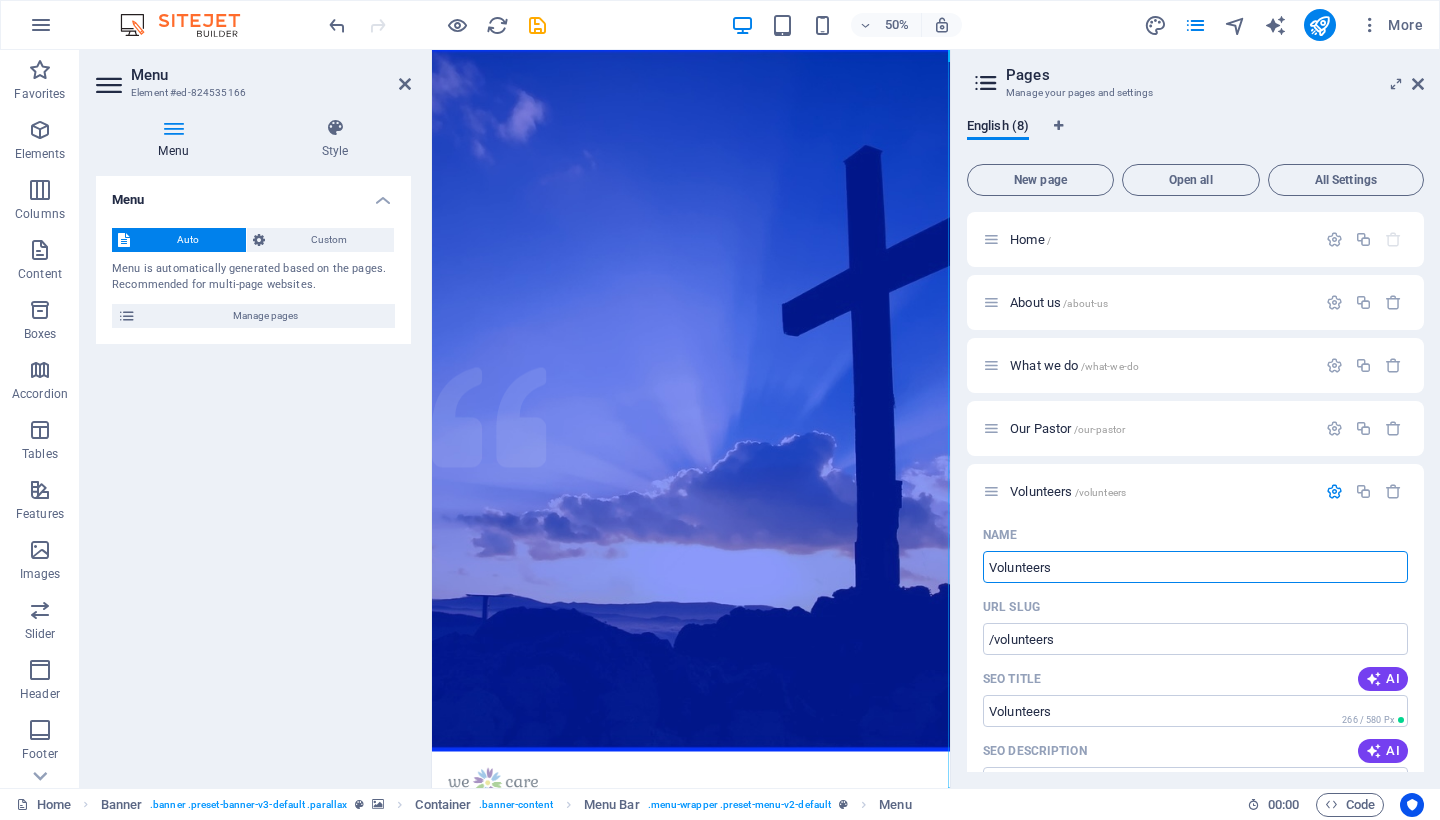 drag, startPoint x: 1056, startPoint y: 564, endPoint x: 960, endPoint y: 552, distance: 96.74709 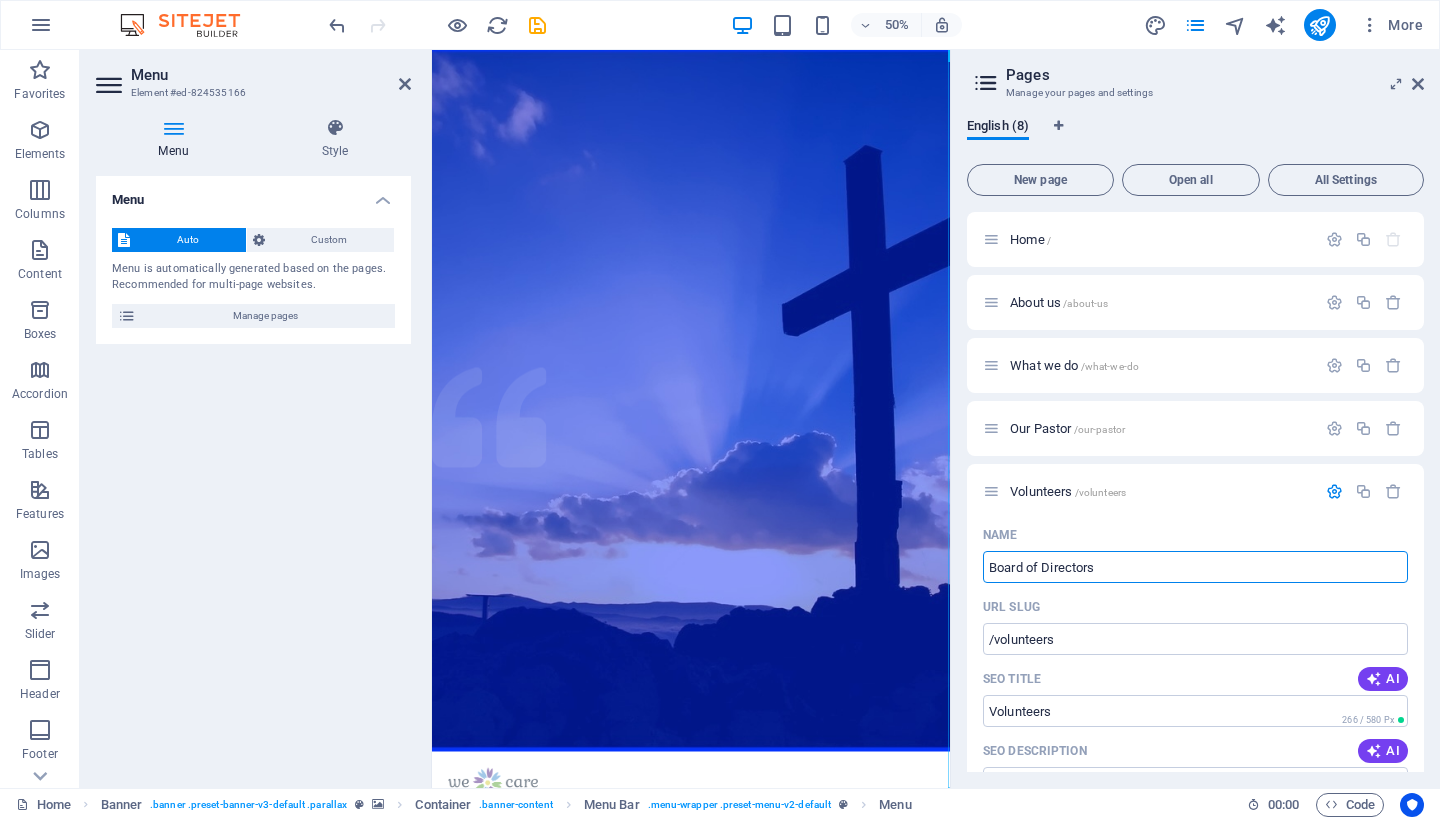 type on "Board of Directors" 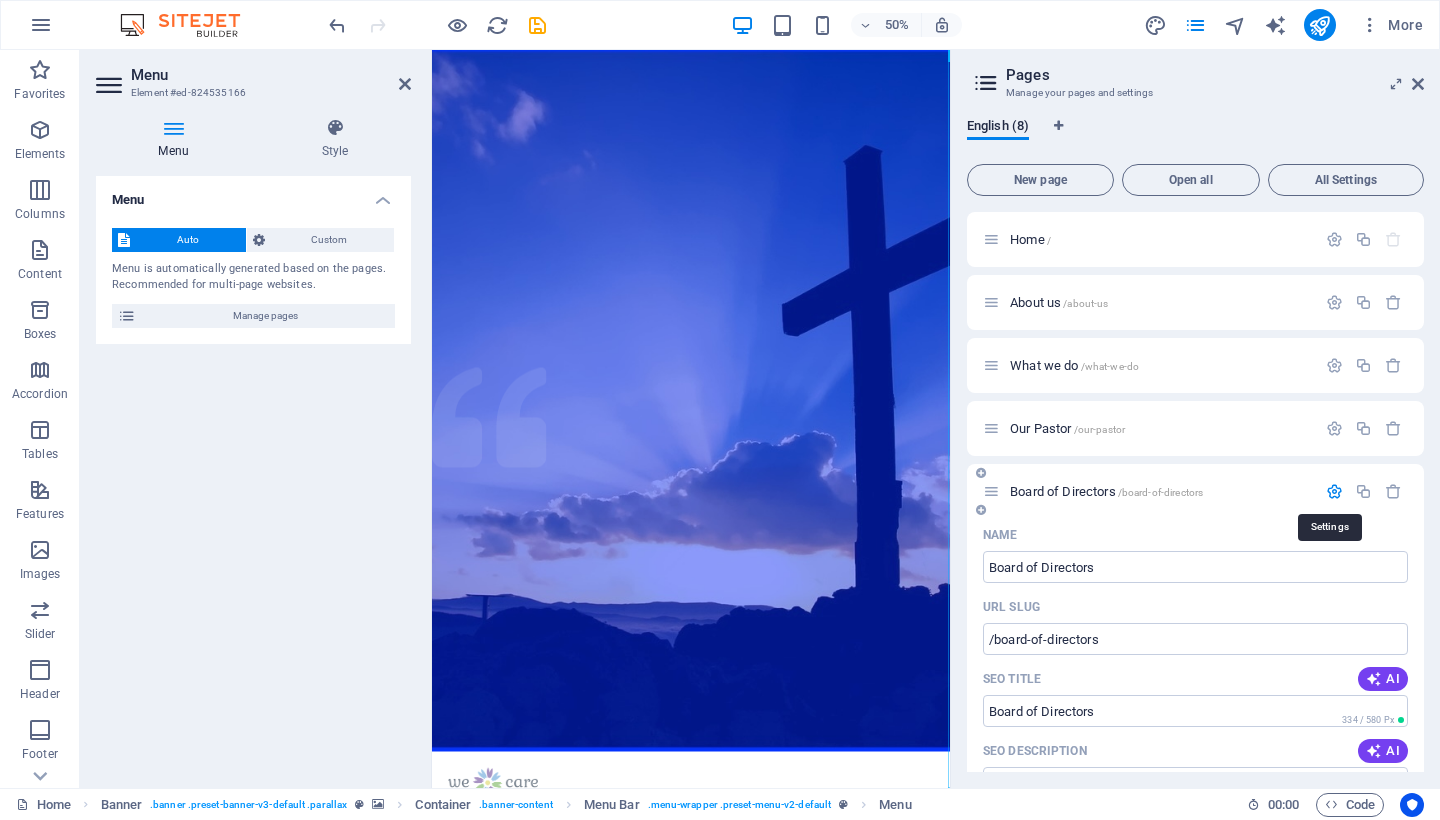 click at bounding box center (1334, 491) 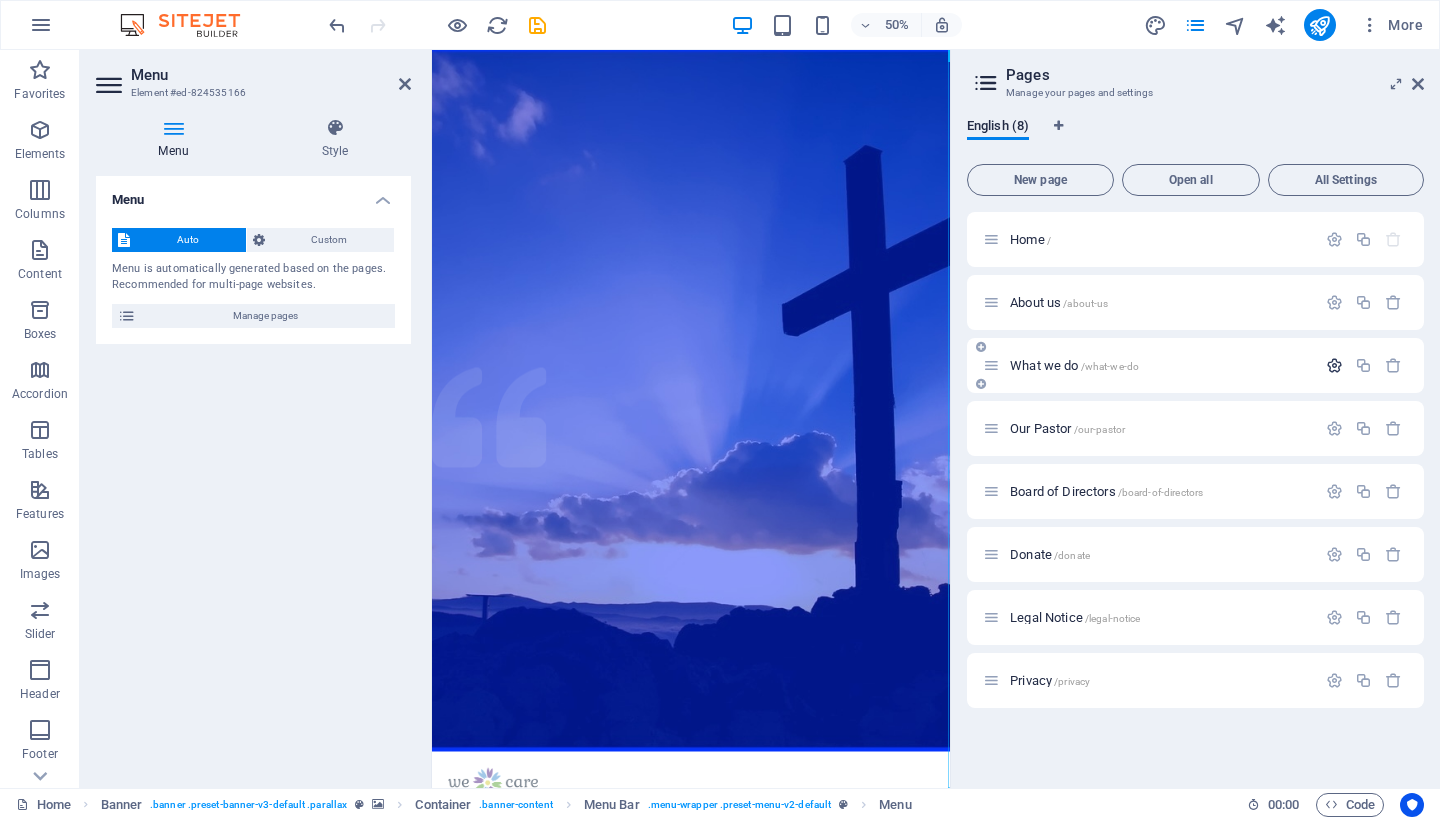 click at bounding box center [1334, 365] 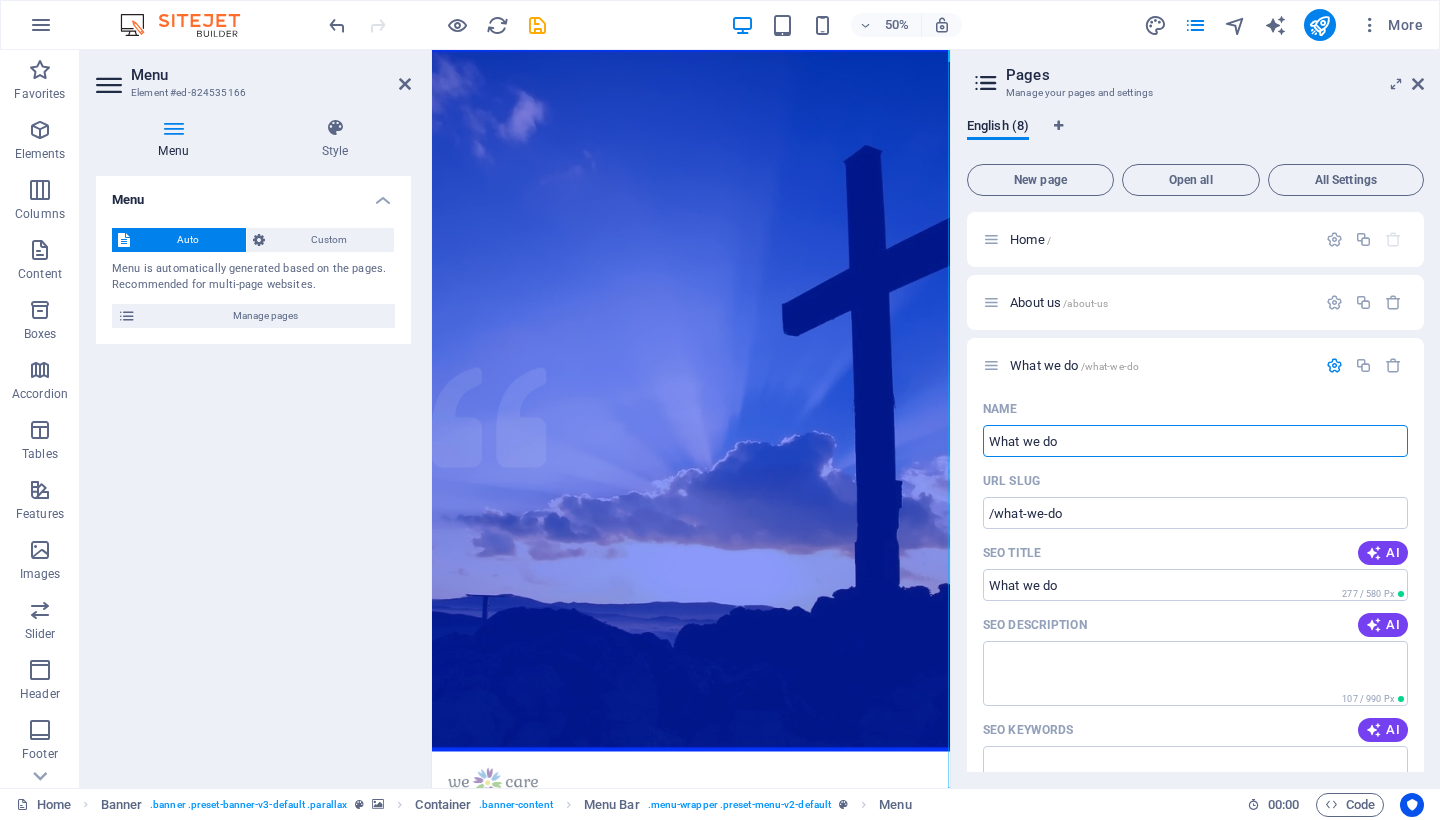 drag, startPoint x: 1060, startPoint y: 443, endPoint x: 956, endPoint y: 439, distance: 104.0769 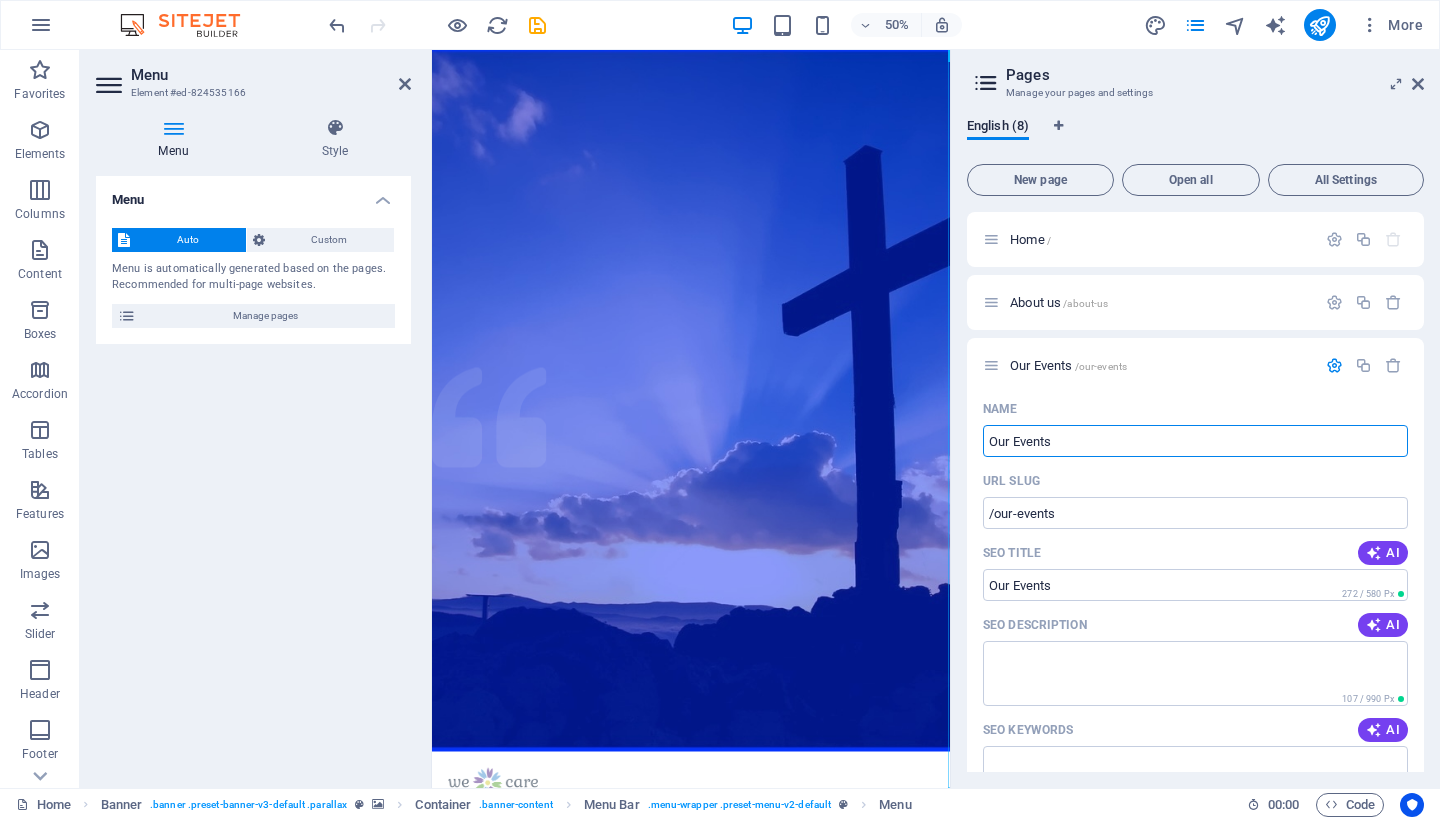 type on "Our Events" 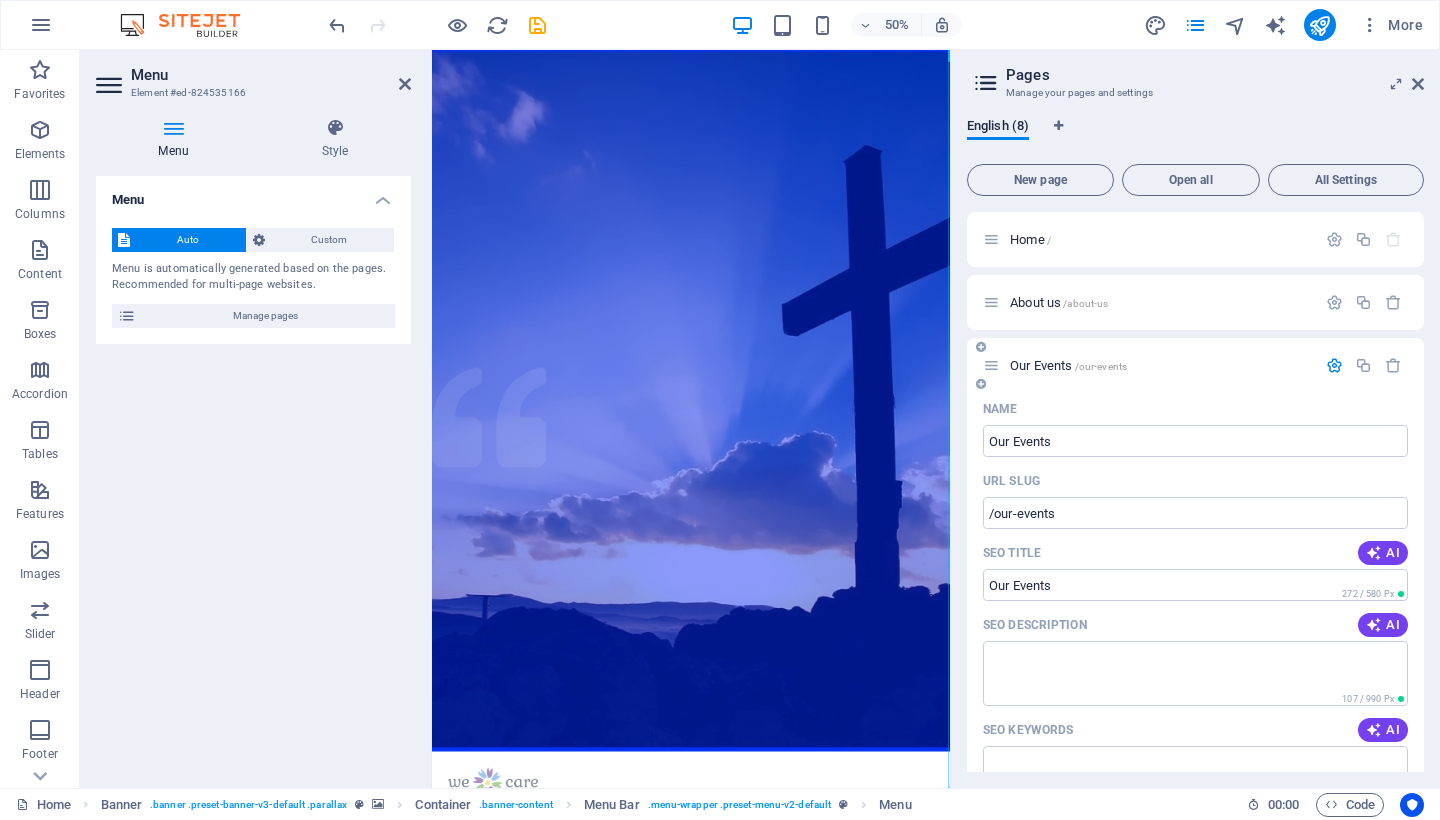 click at bounding box center (1364, 366) 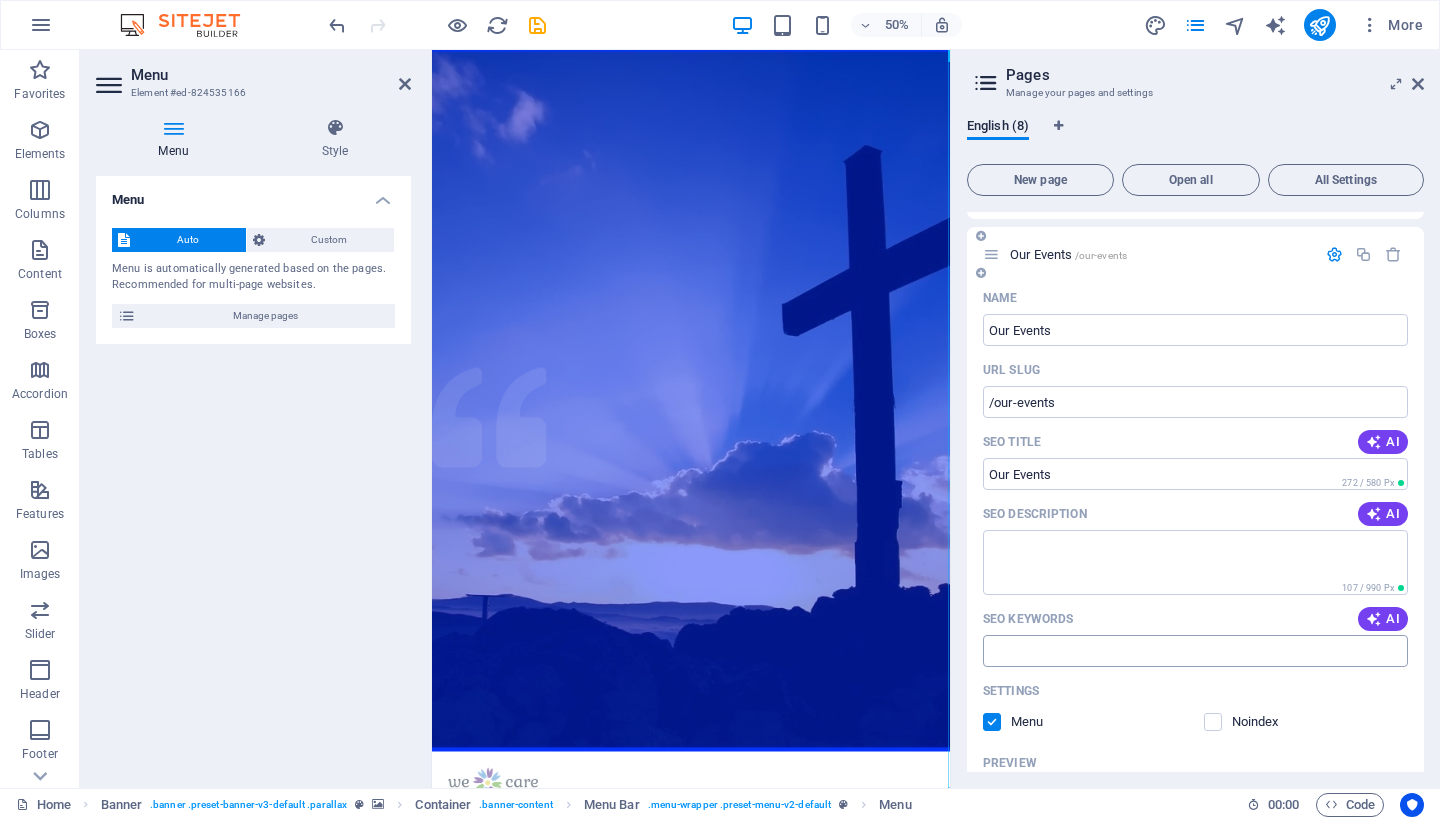 scroll, scrollTop: 98, scrollLeft: 0, axis: vertical 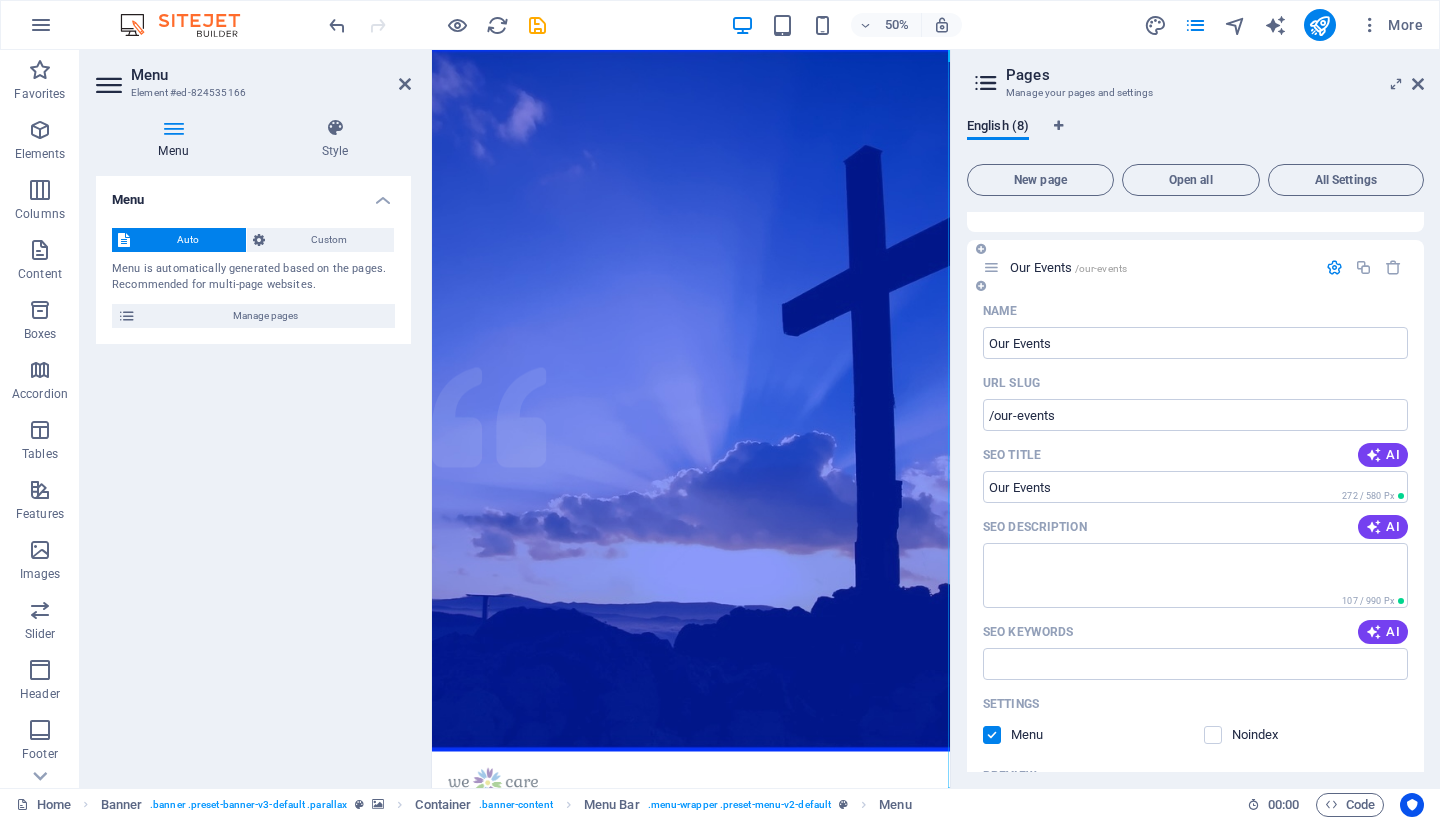 click at bounding box center (1334, 267) 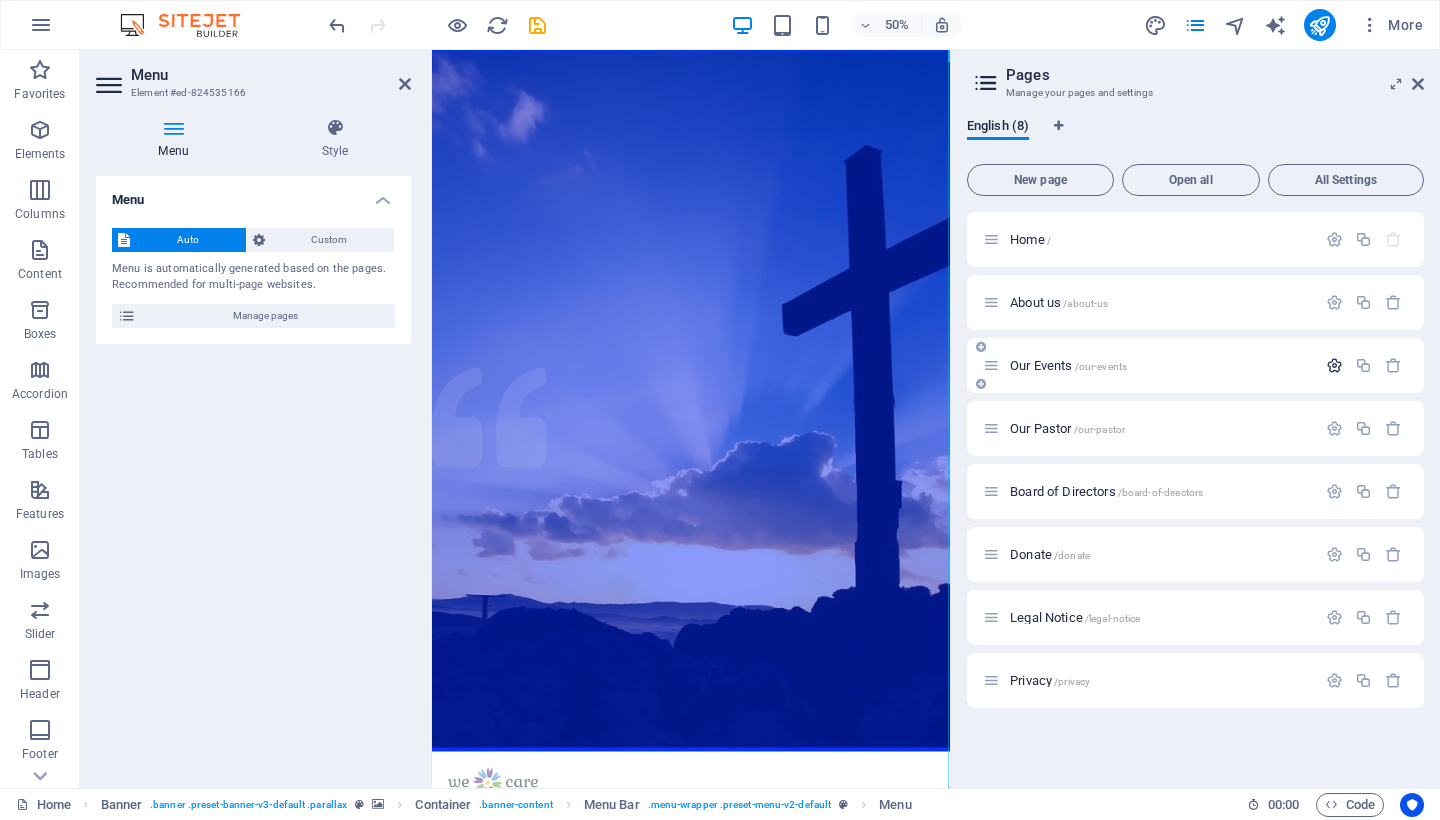 scroll, scrollTop: 0, scrollLeft: 0, axis: both 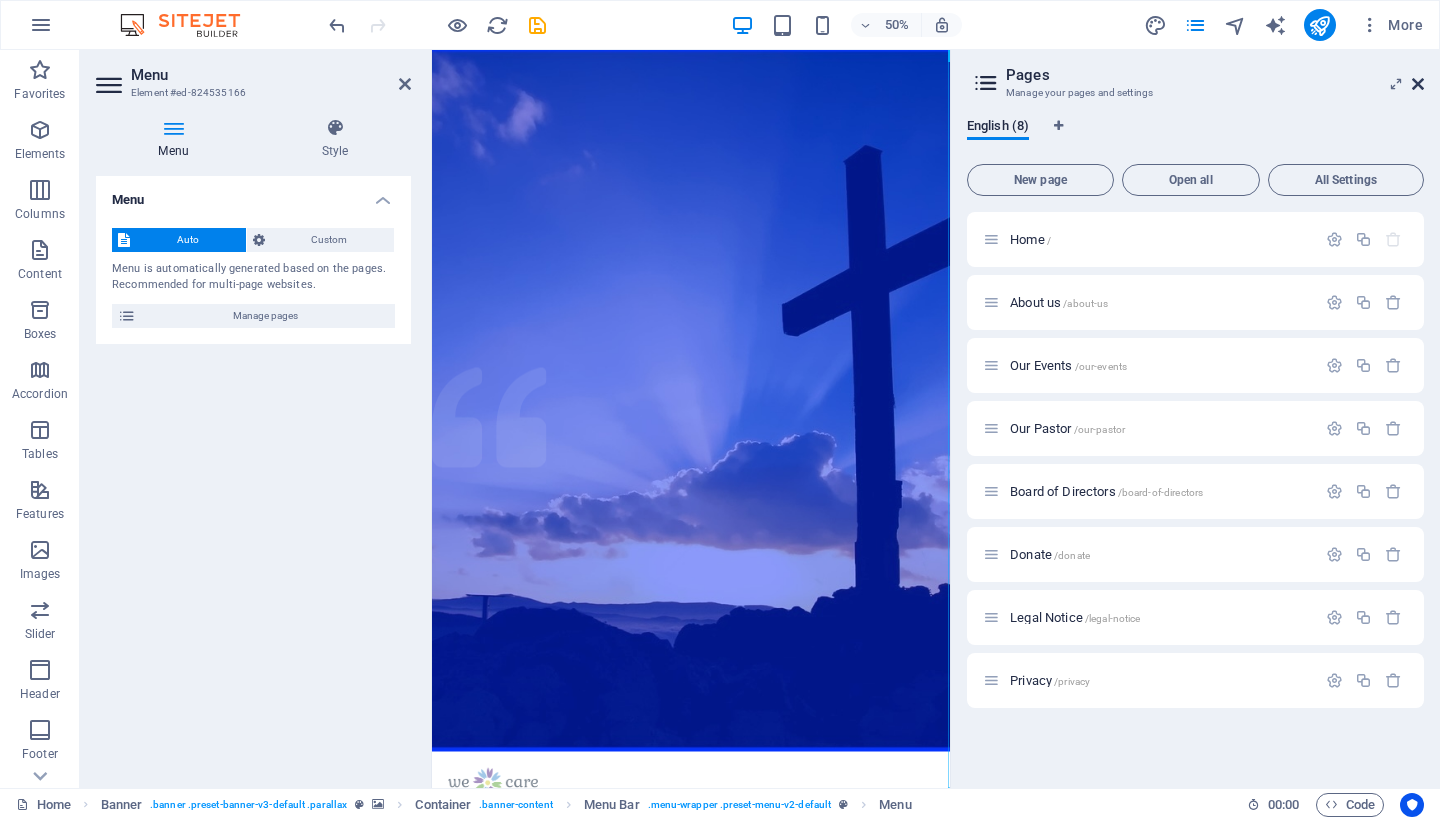 click at bounding box center [1418, 84] 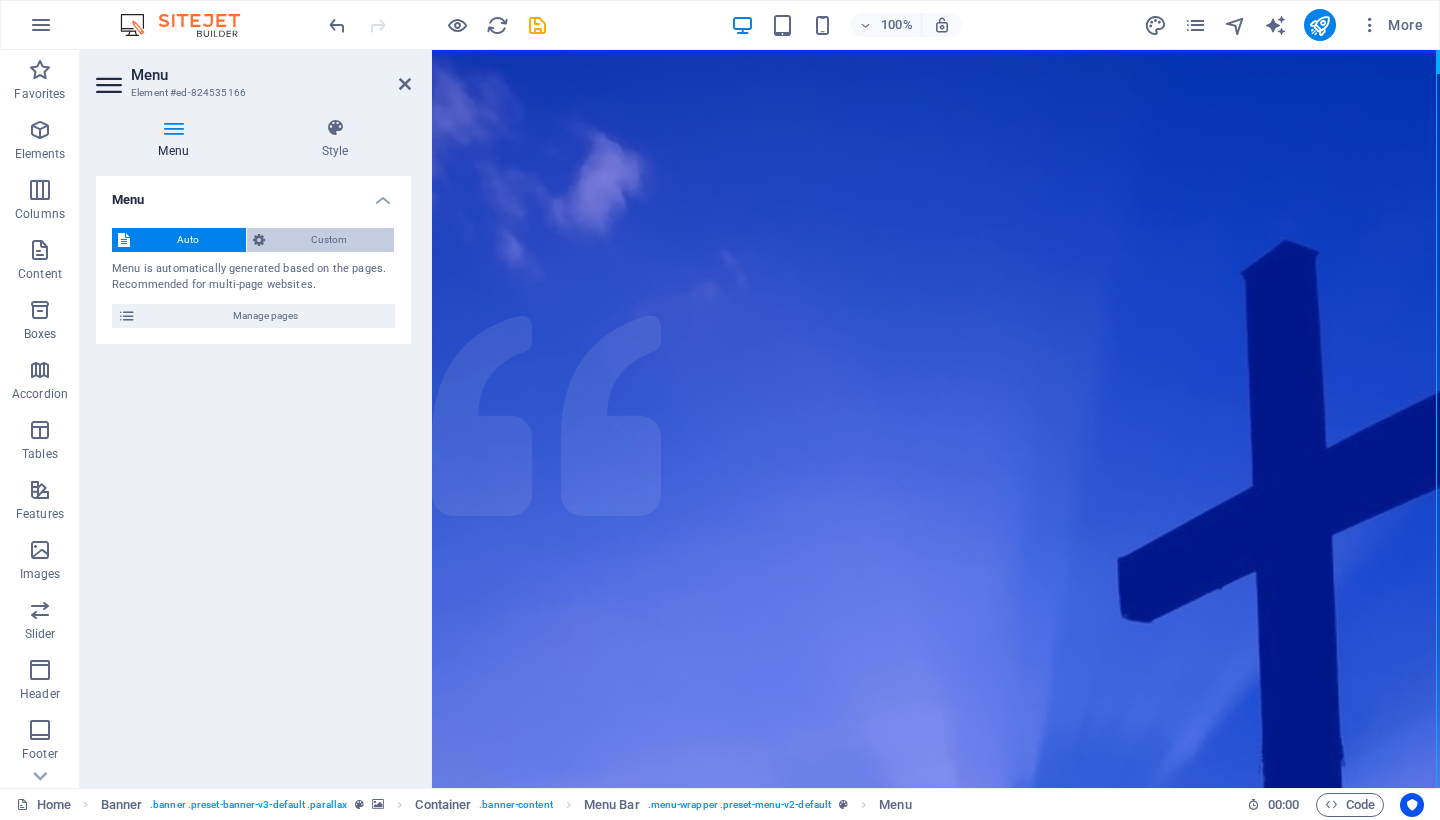 click on "Custom" at bounding box center [330, 240] 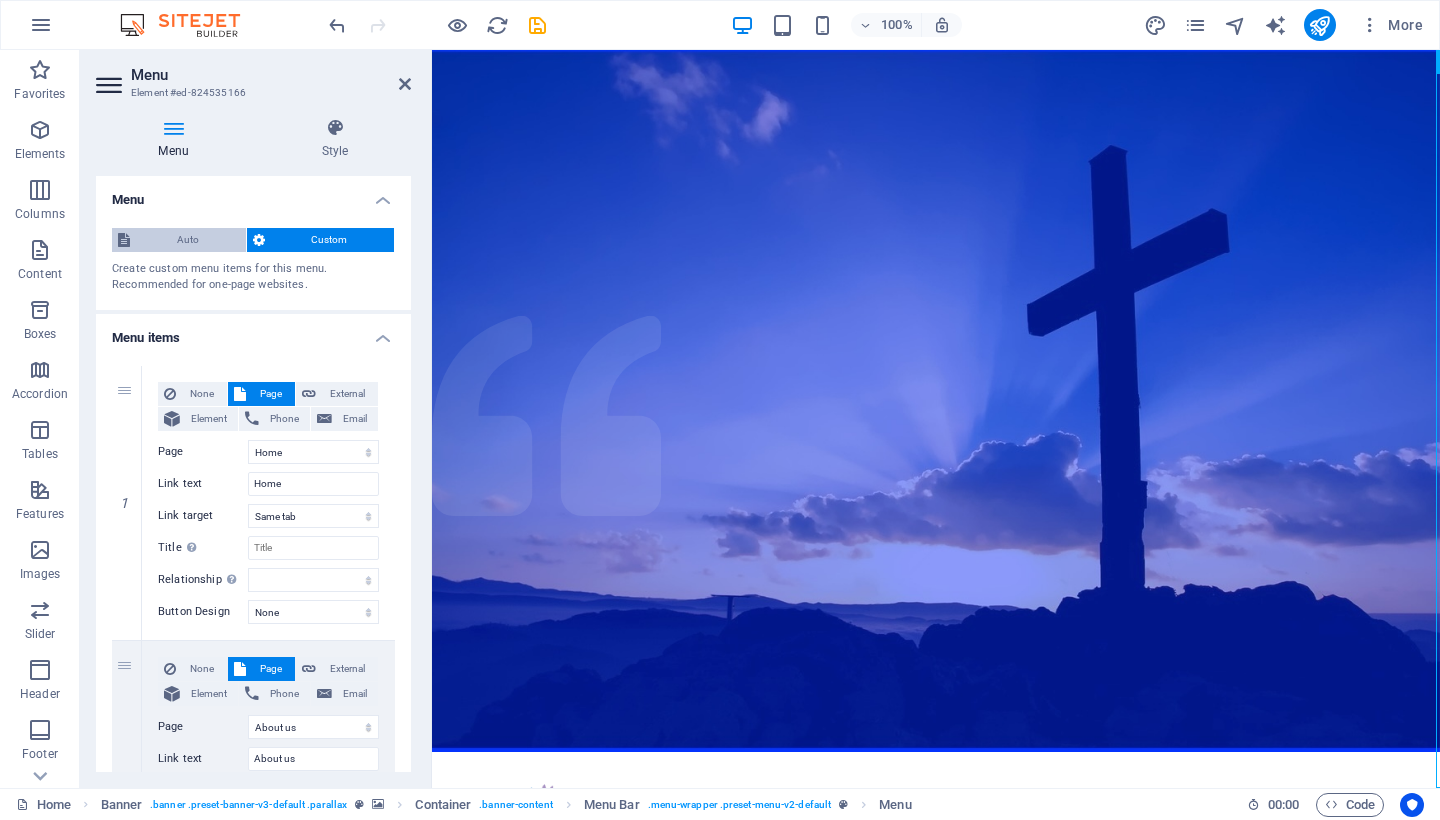 click on "Auto" at bounding box center [188, 240] 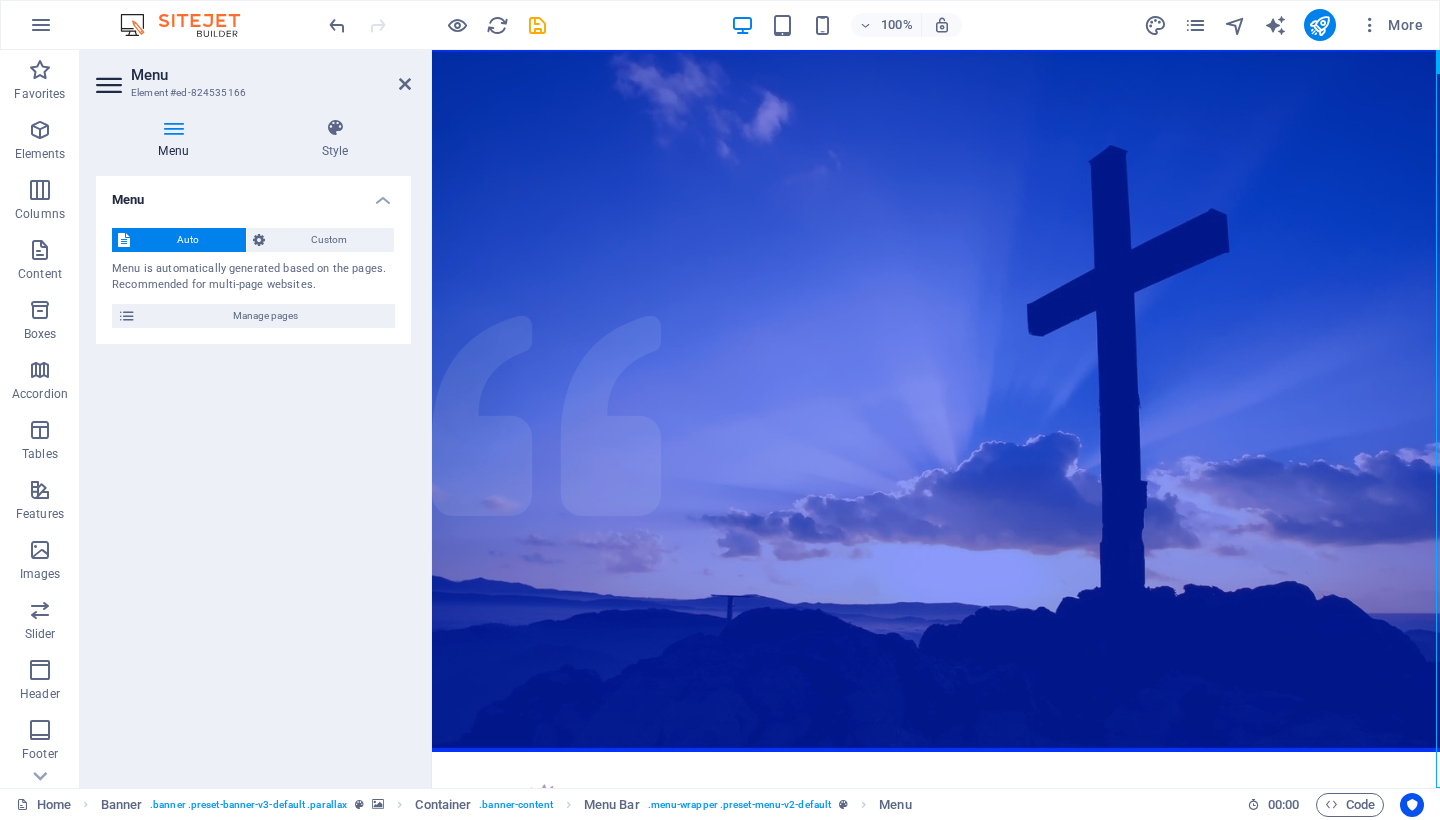 click at bounding box center [173, 128] 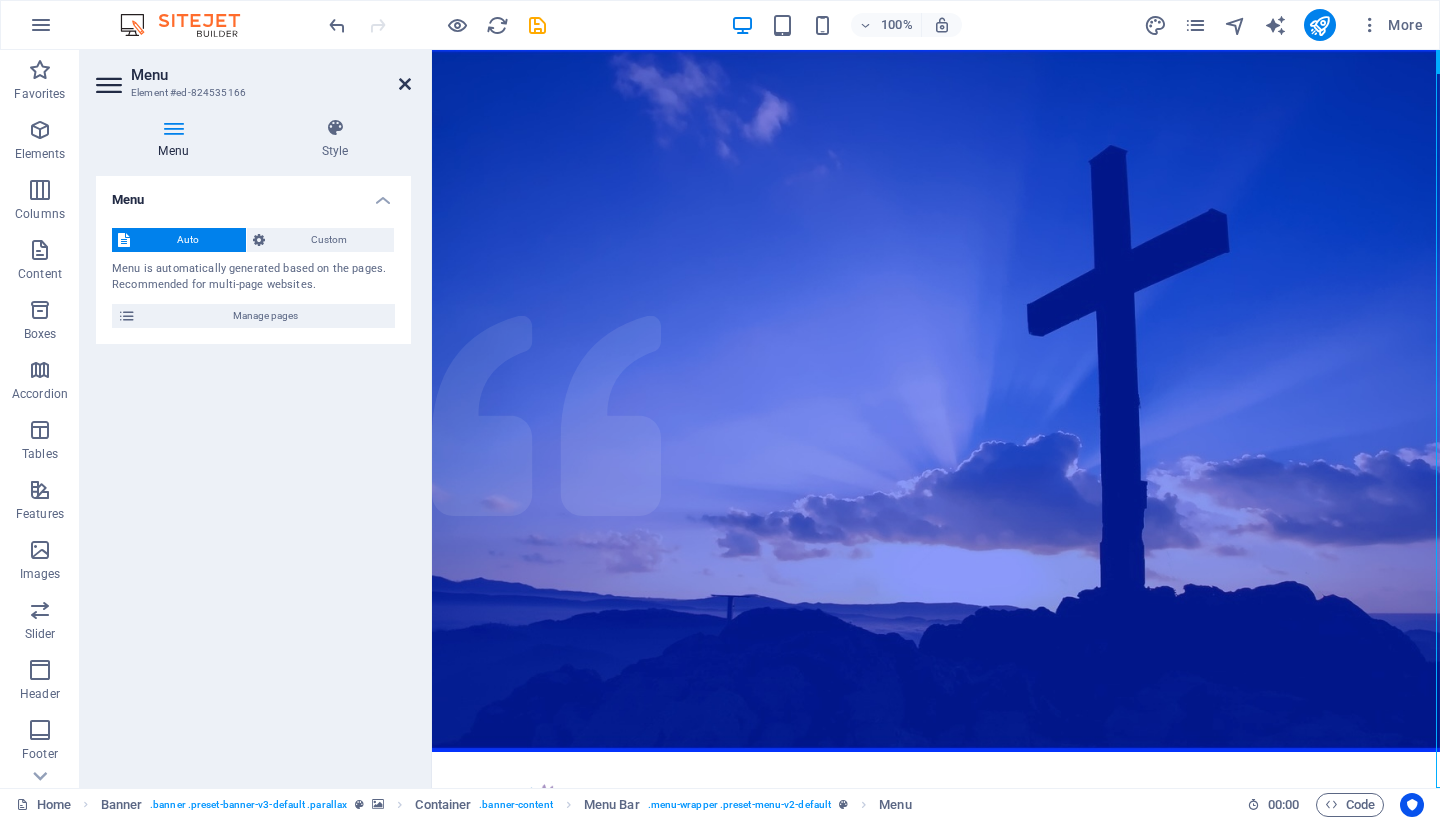 click at bounding box center [405, 84] 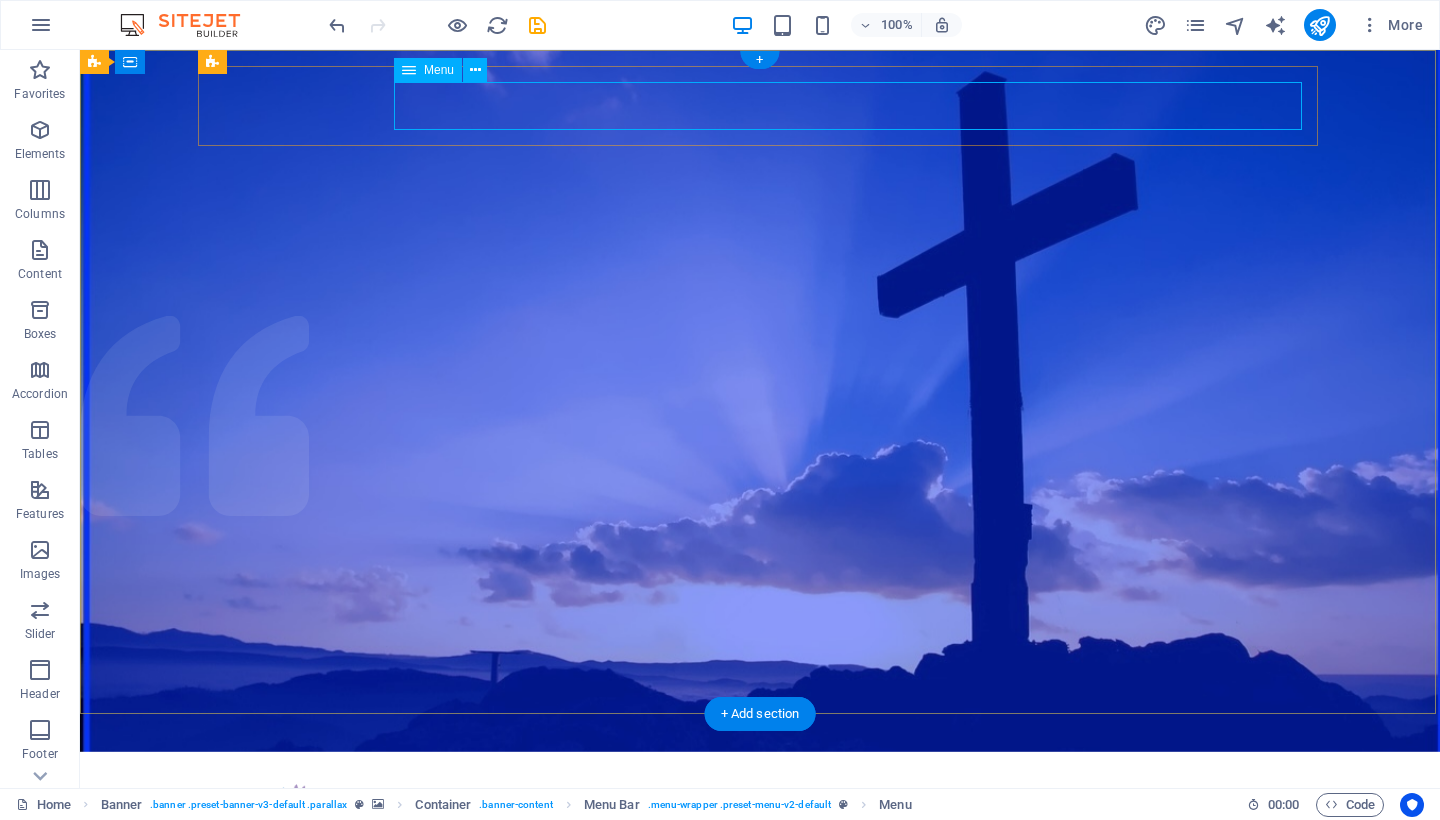 click on "Home About us Our Events Our Pastor Board of Directors Donate" at bounding box center (760, 868) 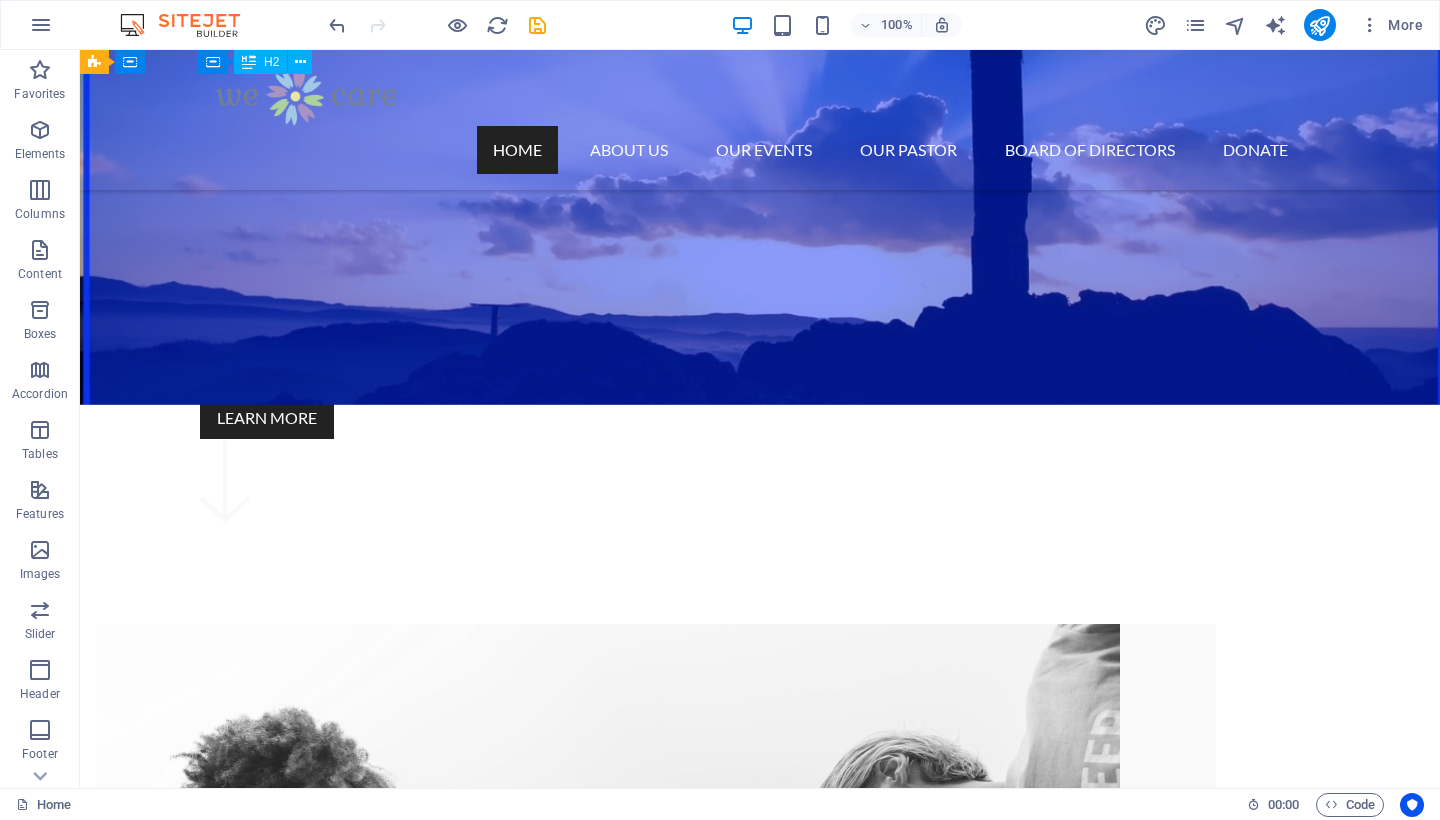 scroll, scrollTop: 682, scrollLeft: 0, axis: vertical 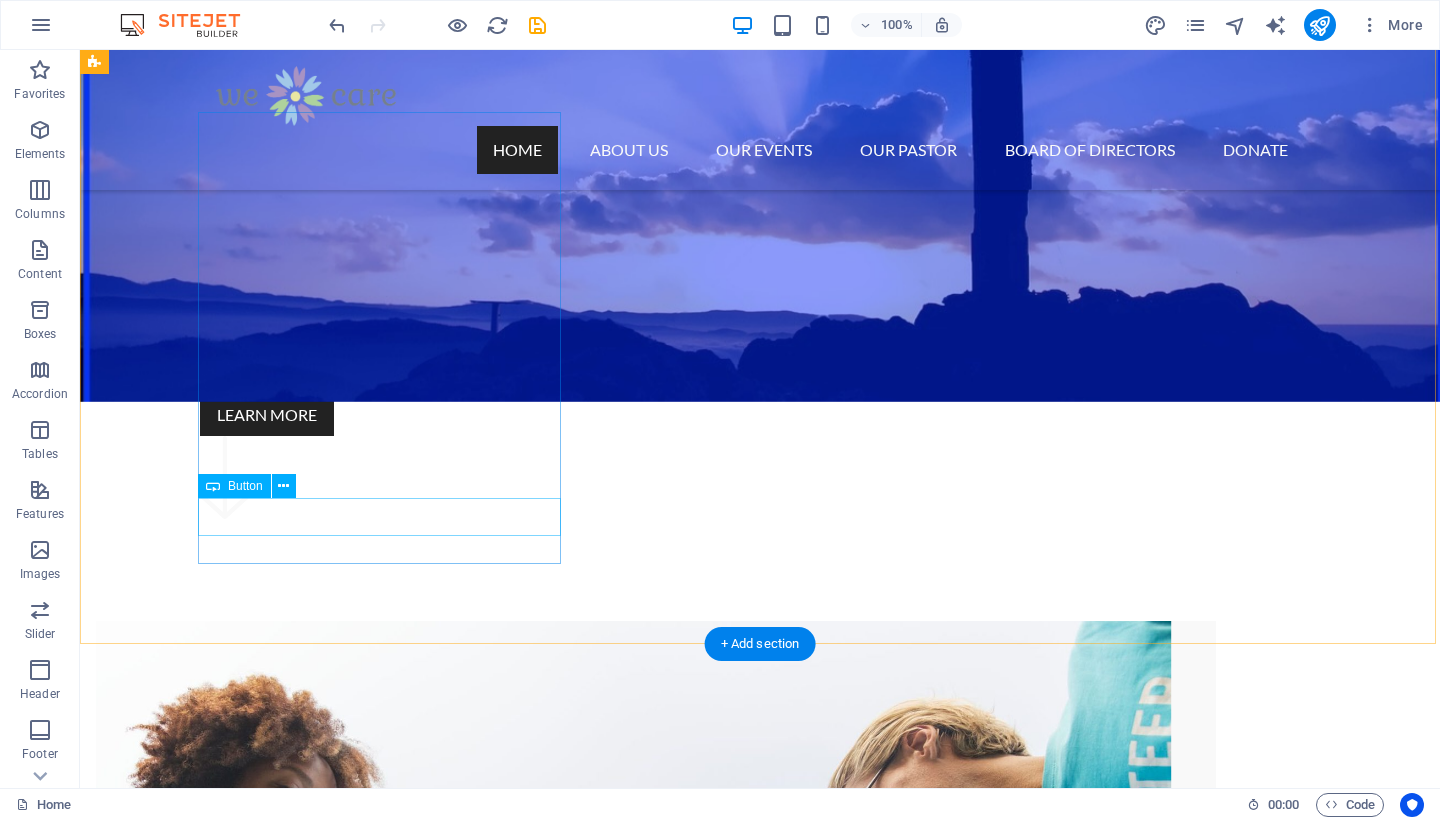 click on "Go to Page" at bounding box center [656, 1497] 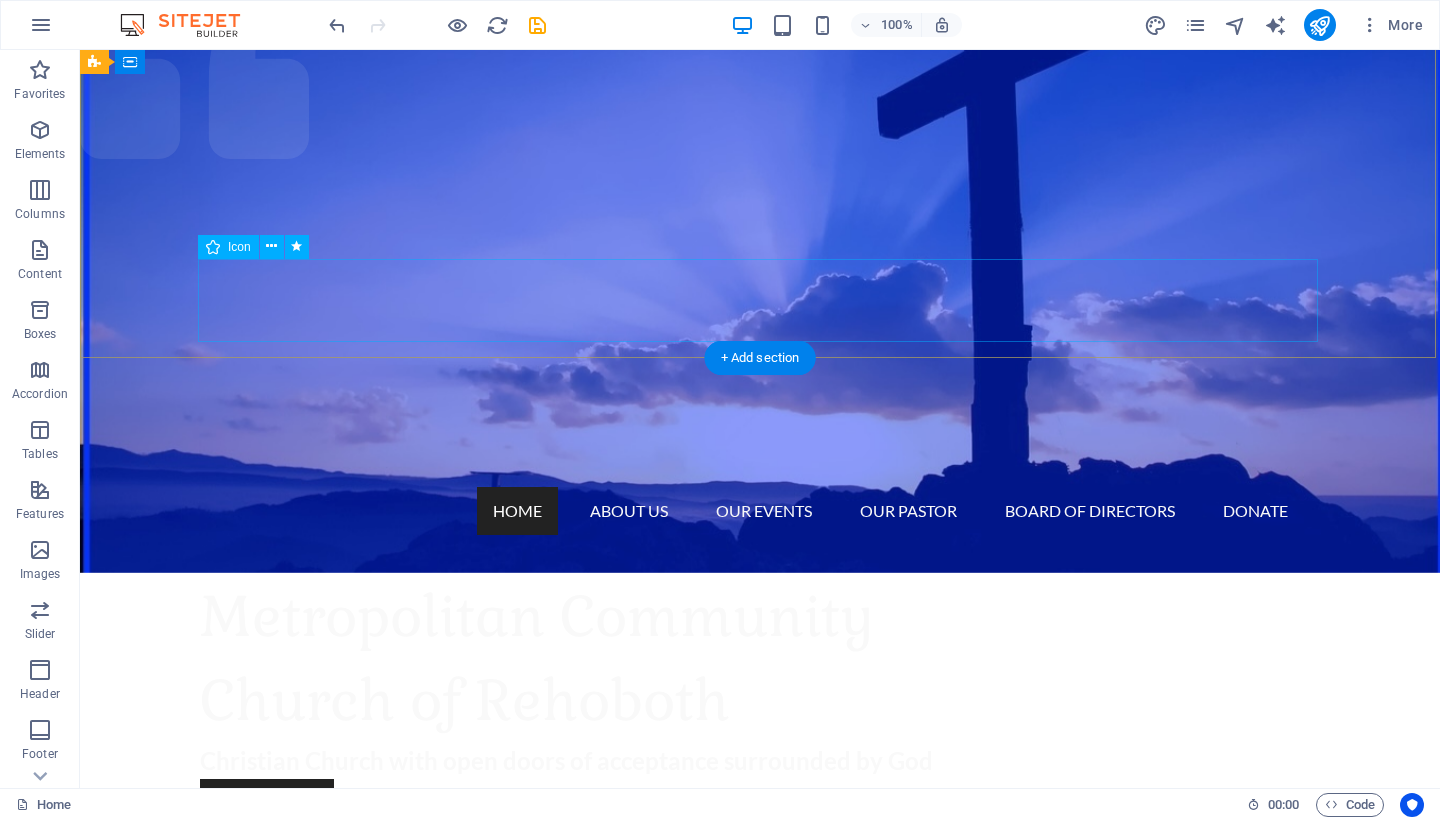 scroll, scrollTop: 358, scrollLeft: 0, axis: vertical 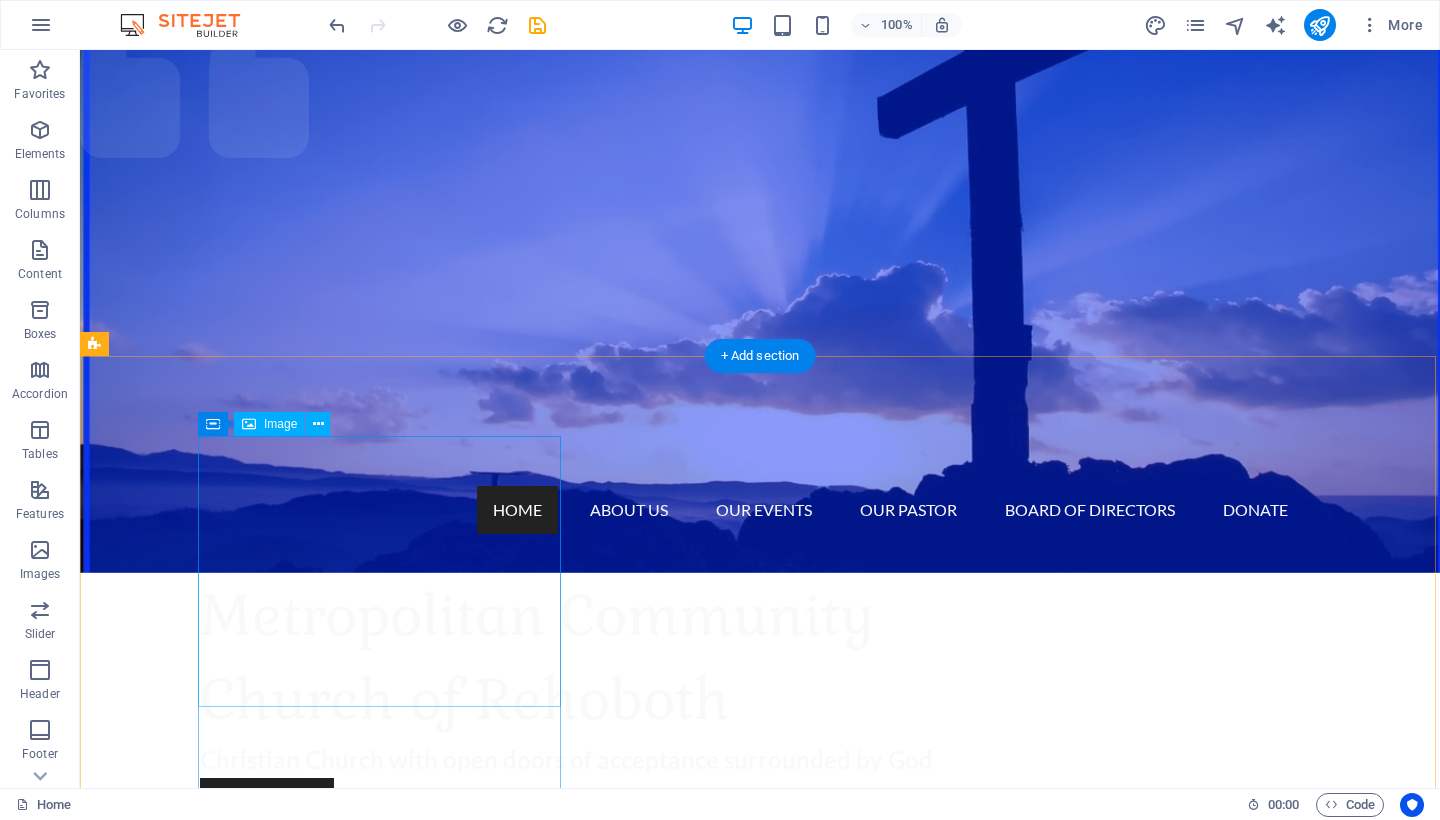 click at bounding box center [656, 1388] 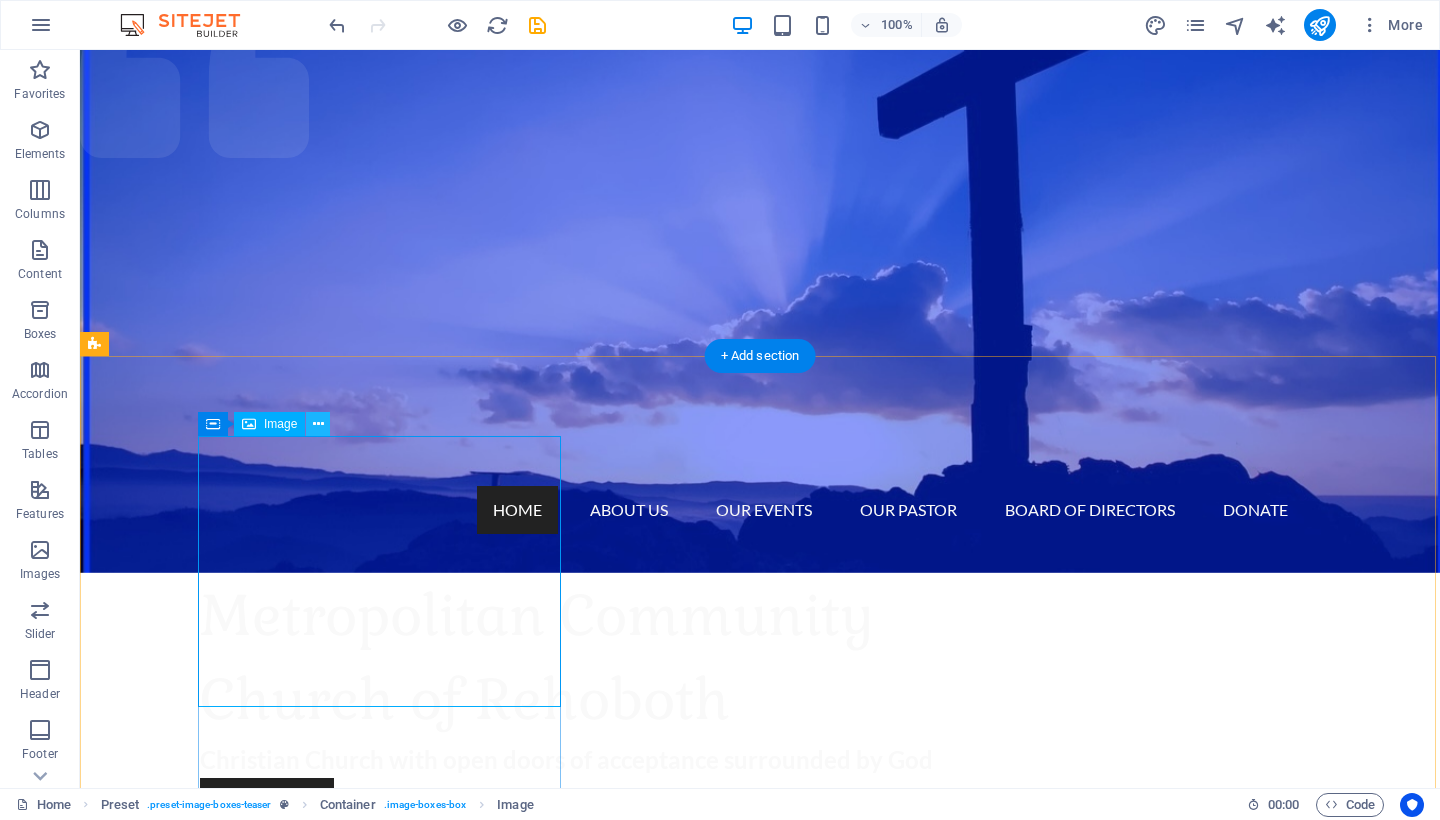 click at bounding box center (318, 424) 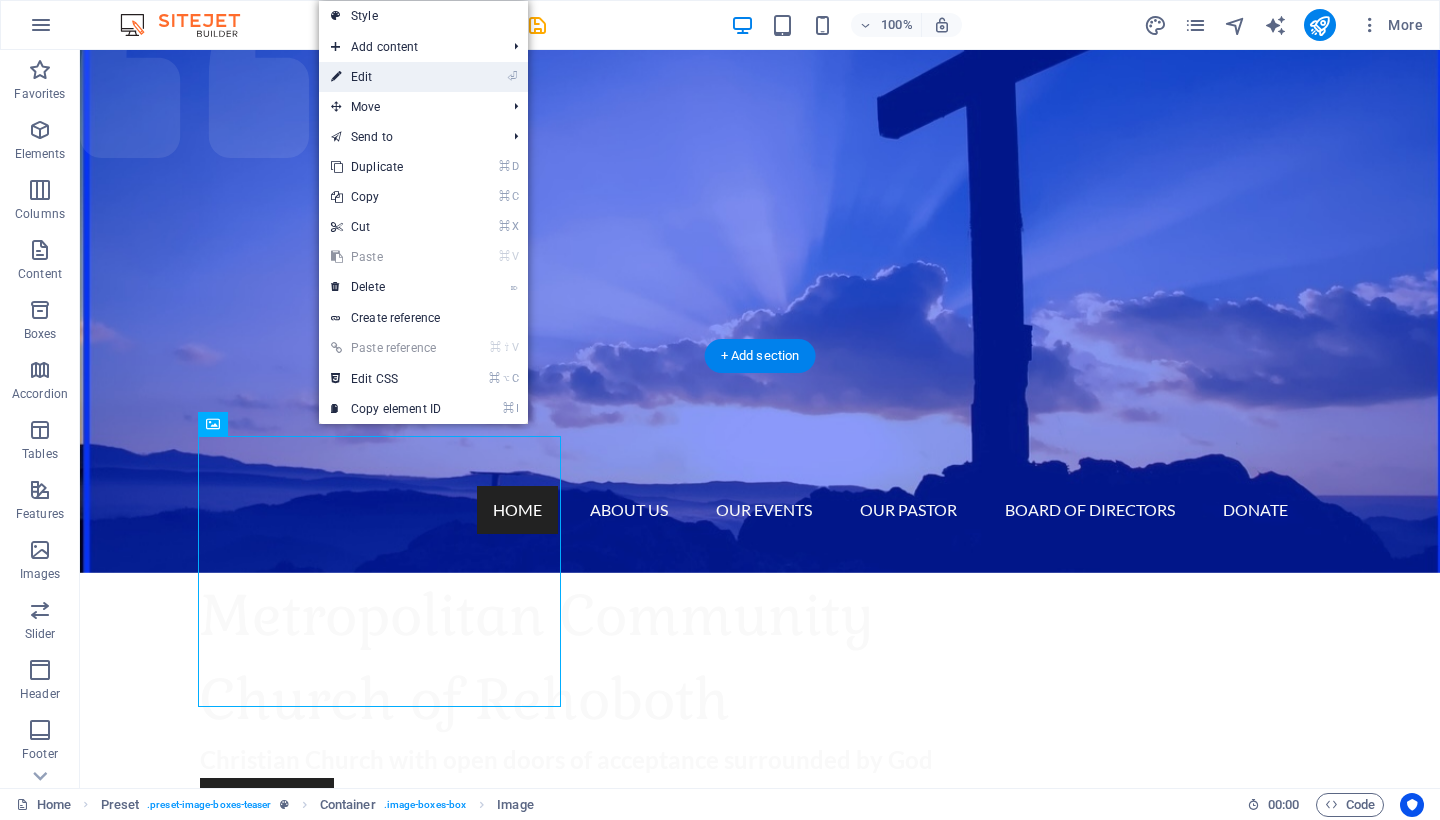click on "⏎  Edit" at bounding box center [386, 77] 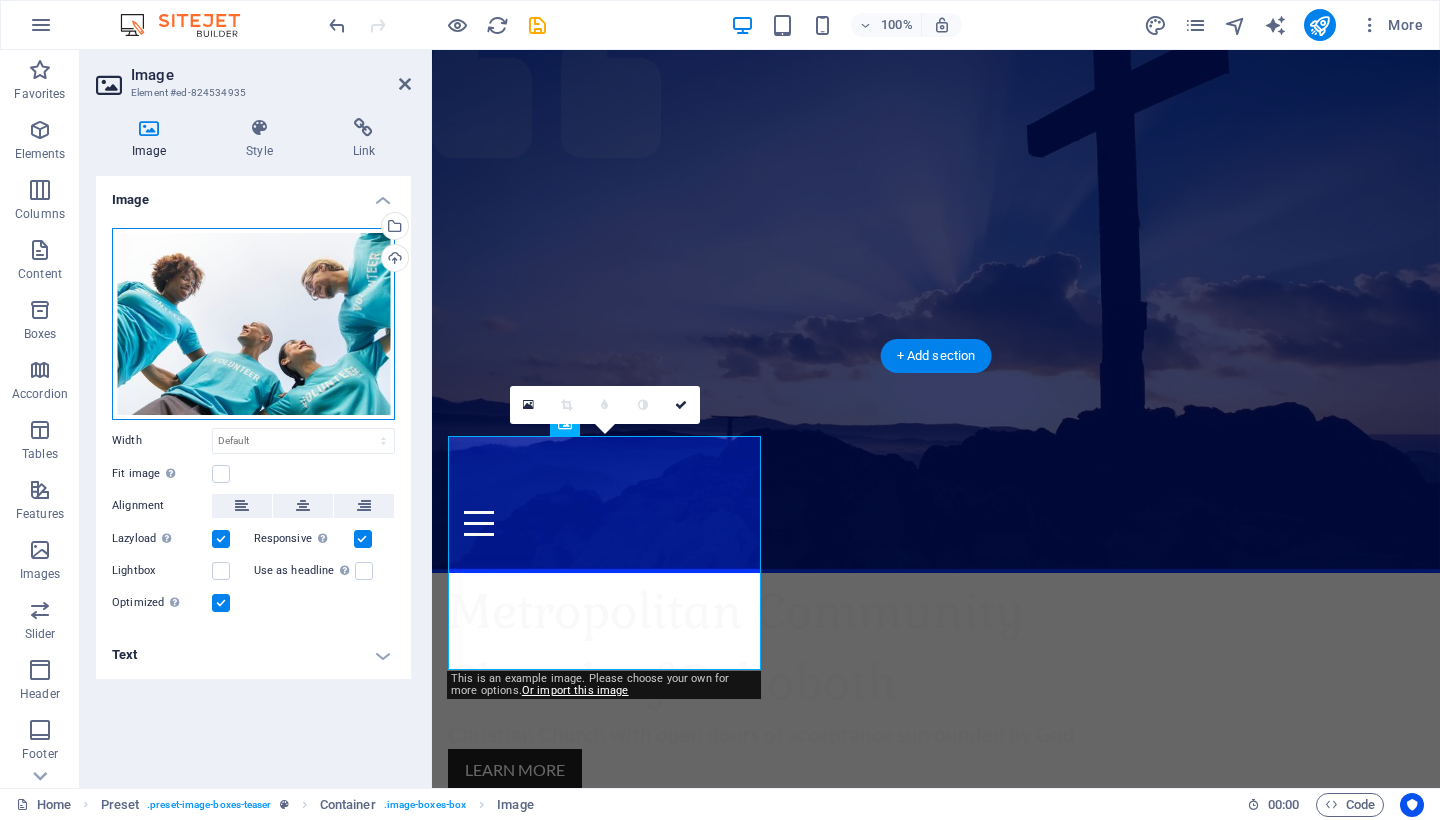 click on "Drag files here, click to choose files or select files from Files or our free stock photos & videos" at bounding box center [253, 324] 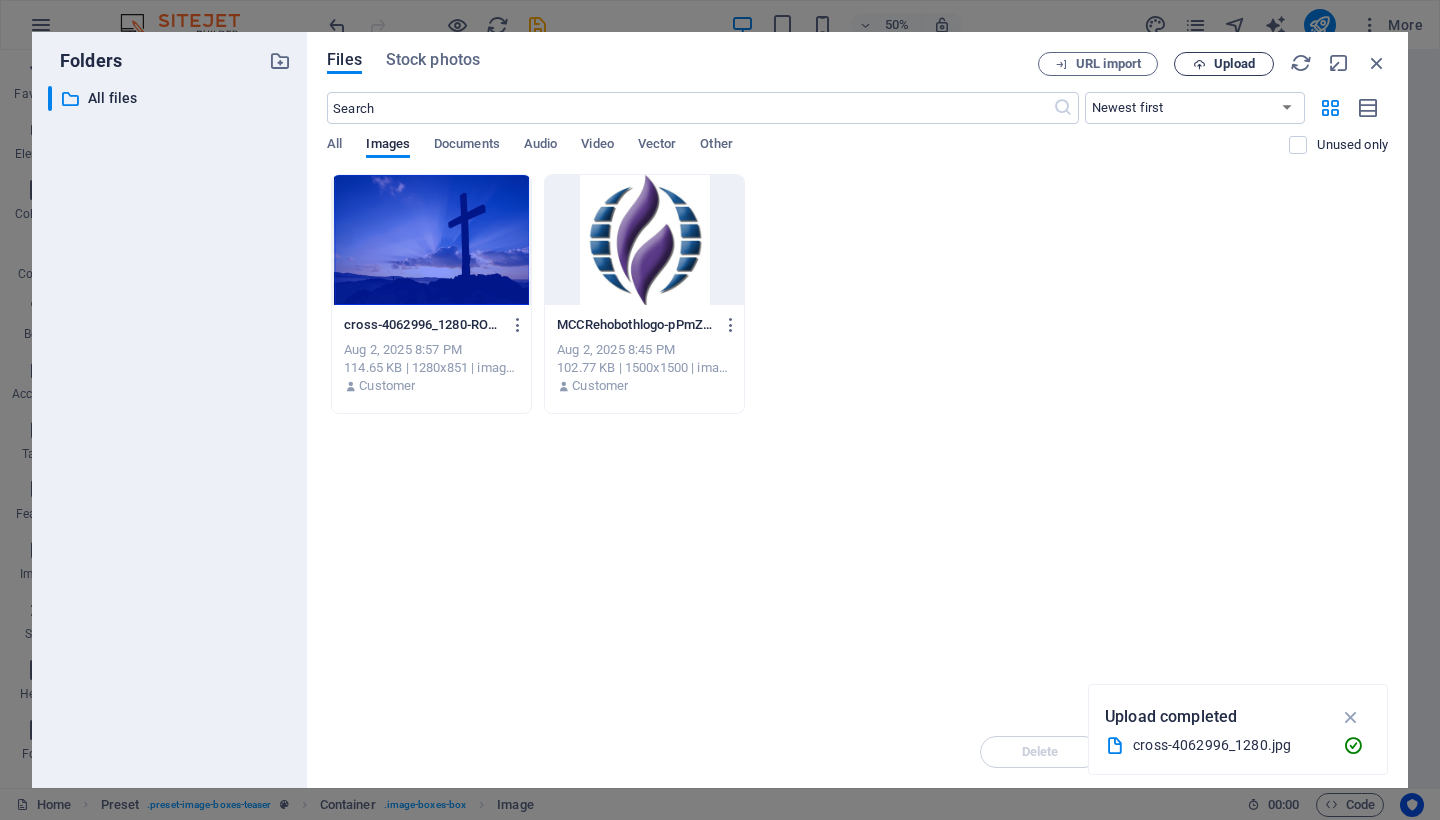 click on "Upload" at bounding box center [1234, 64] 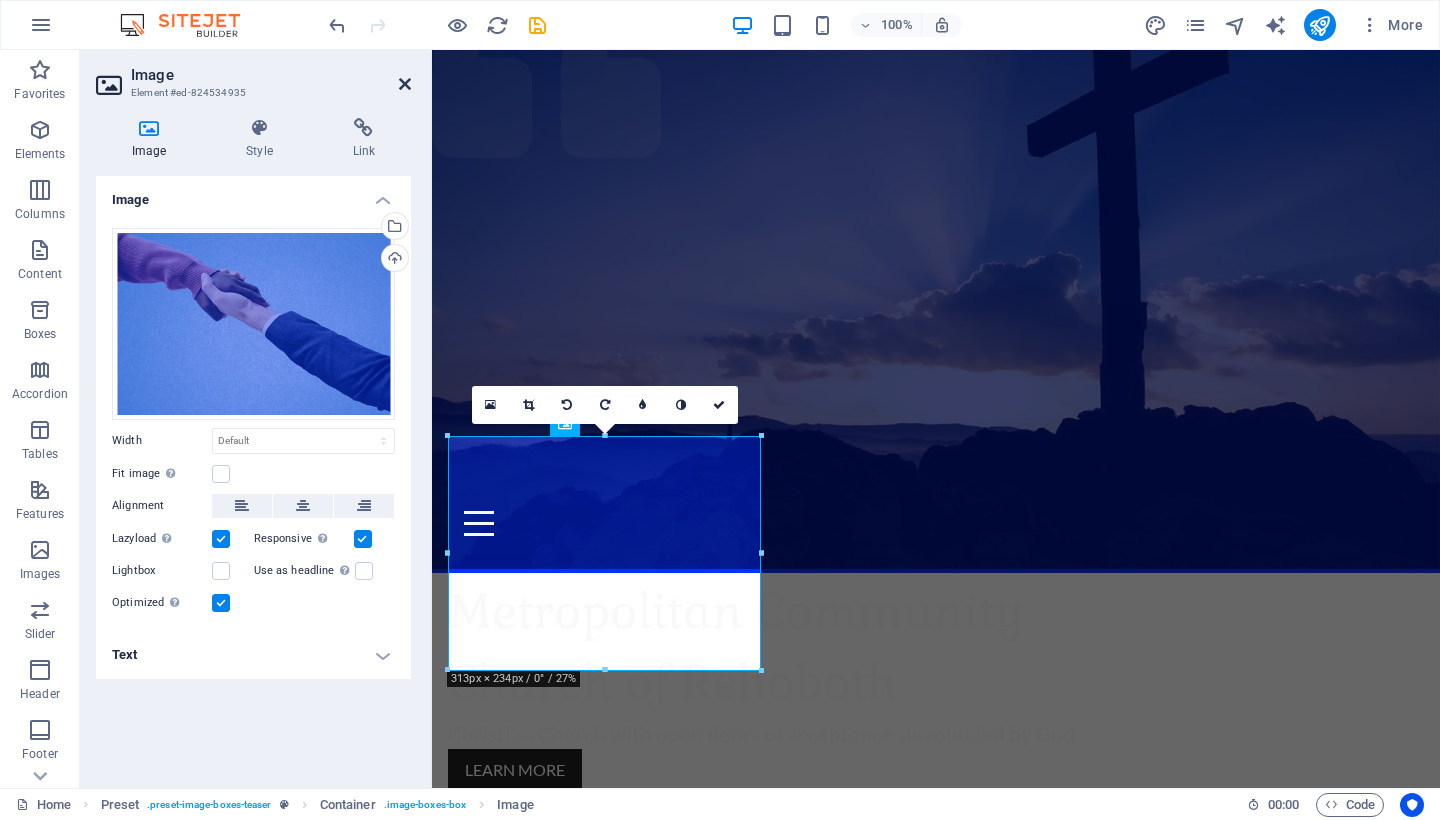 click at bounding box center (405, 84) 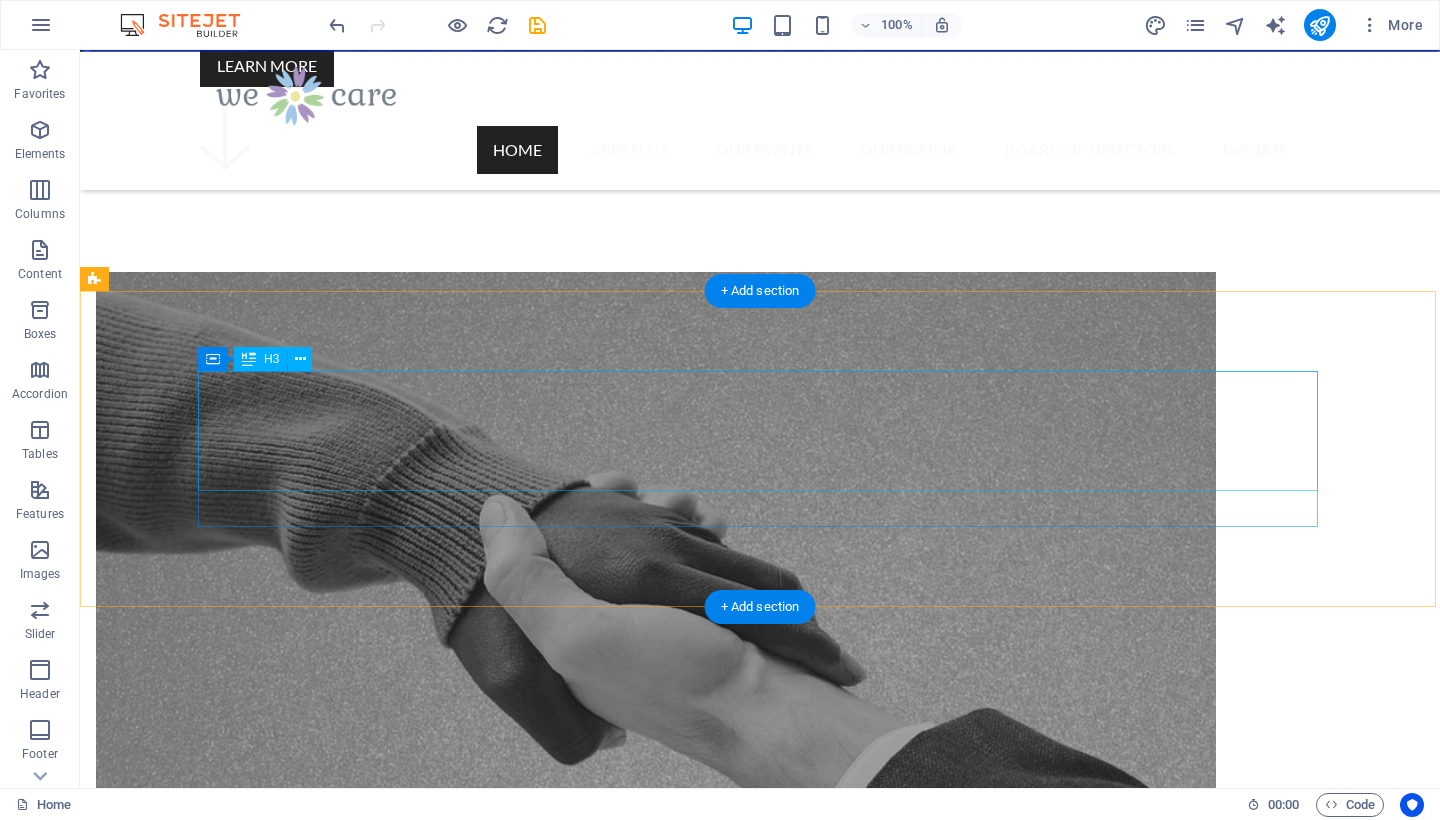 scroll, scrollTop: 1035, scrollLeft: 0, axis: vertical 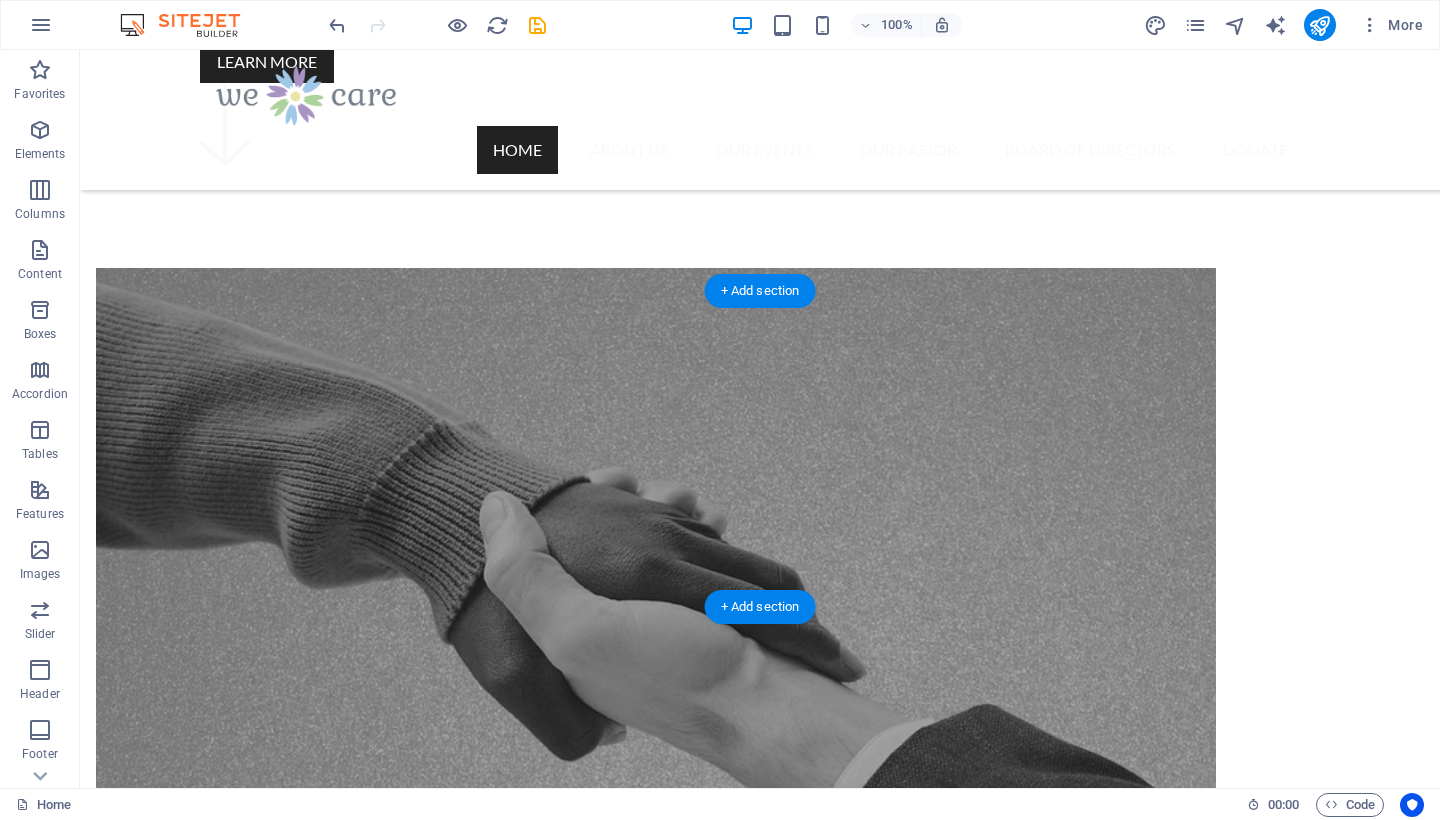 click at bounding box center [760, 3785] 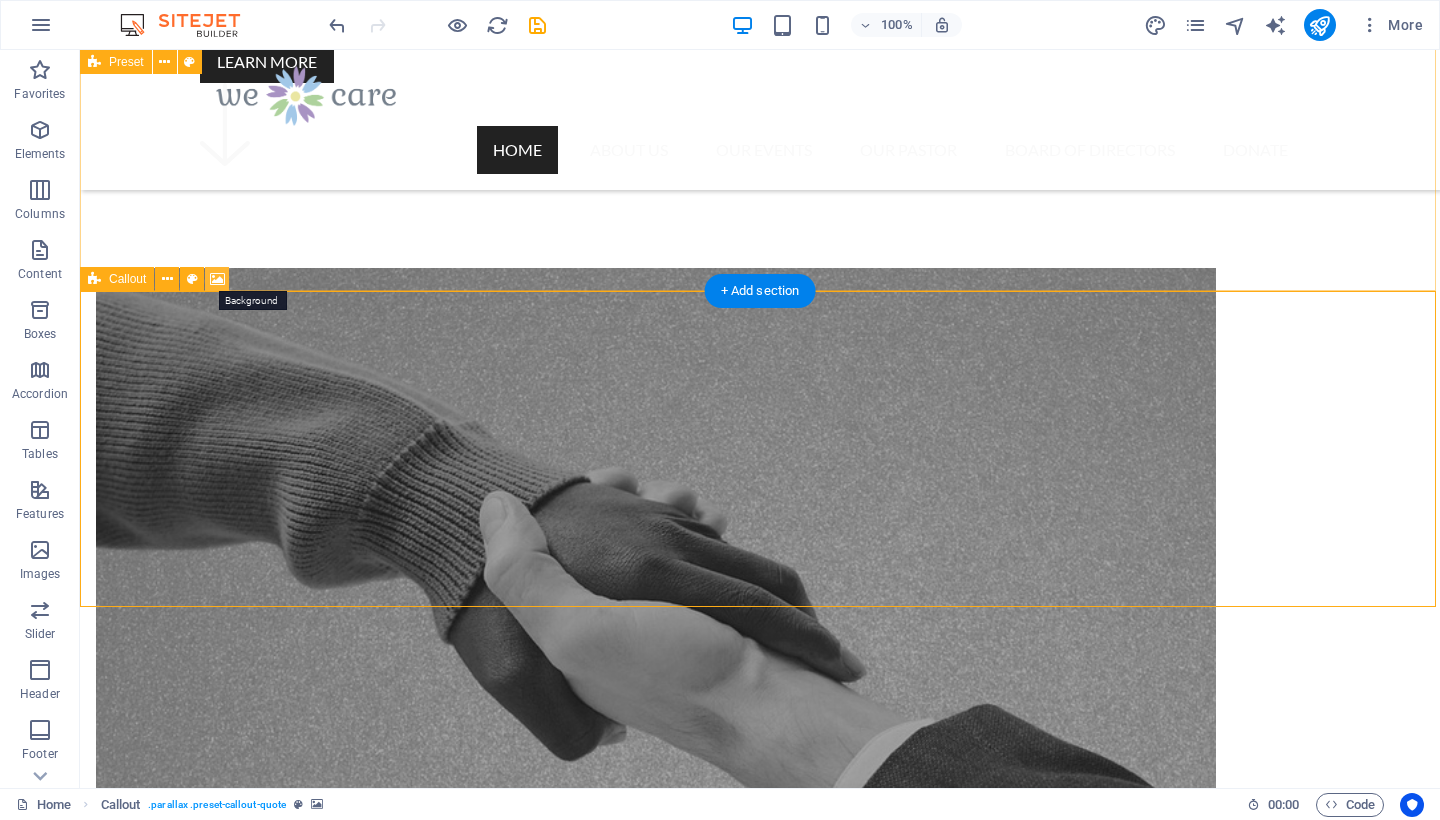 click at bounding box center (217, 279) 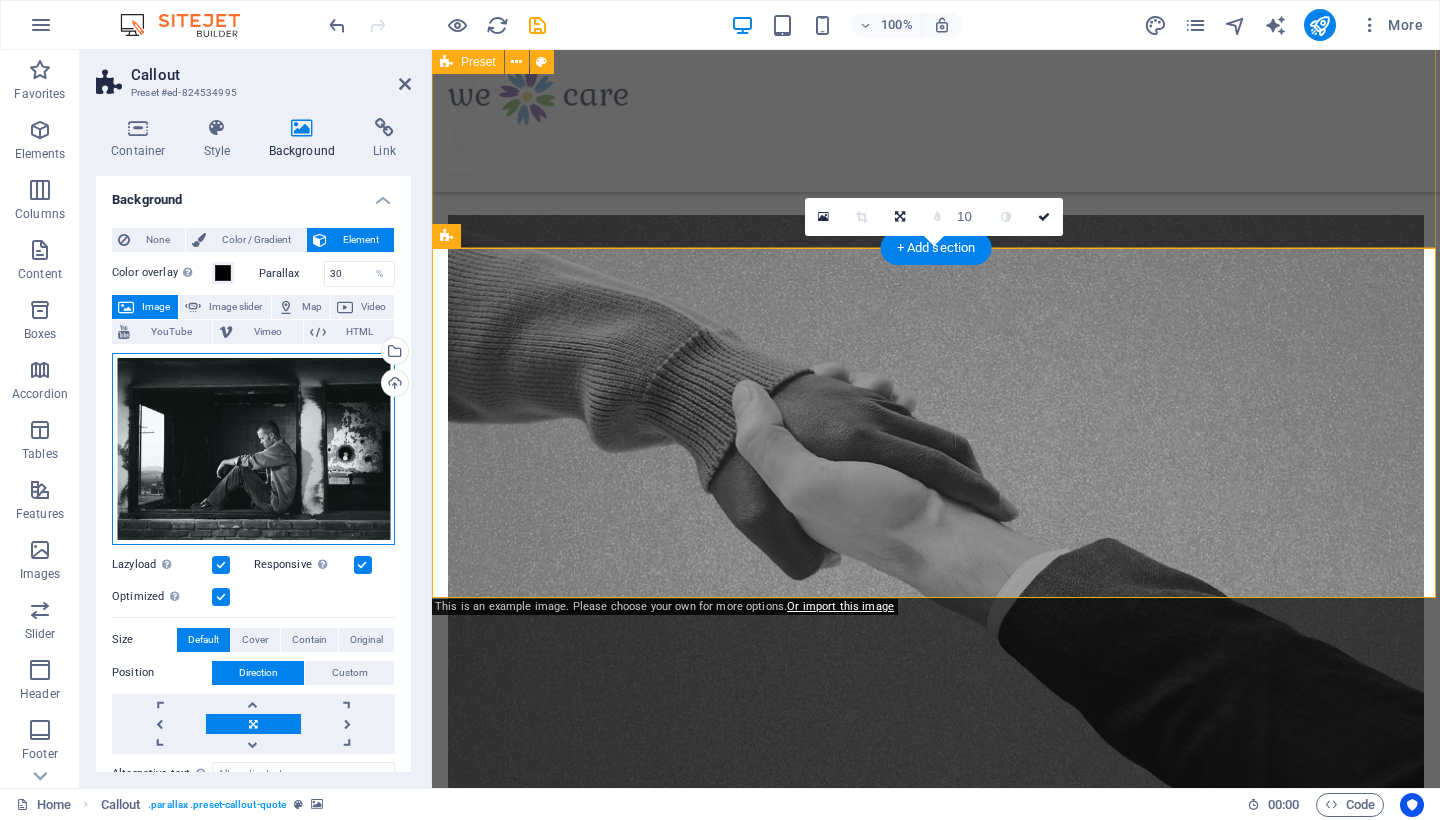 click on "Drag files here, click to choose files or select files from Files or our free stock photos & videos" at bounding box center (253, 449) 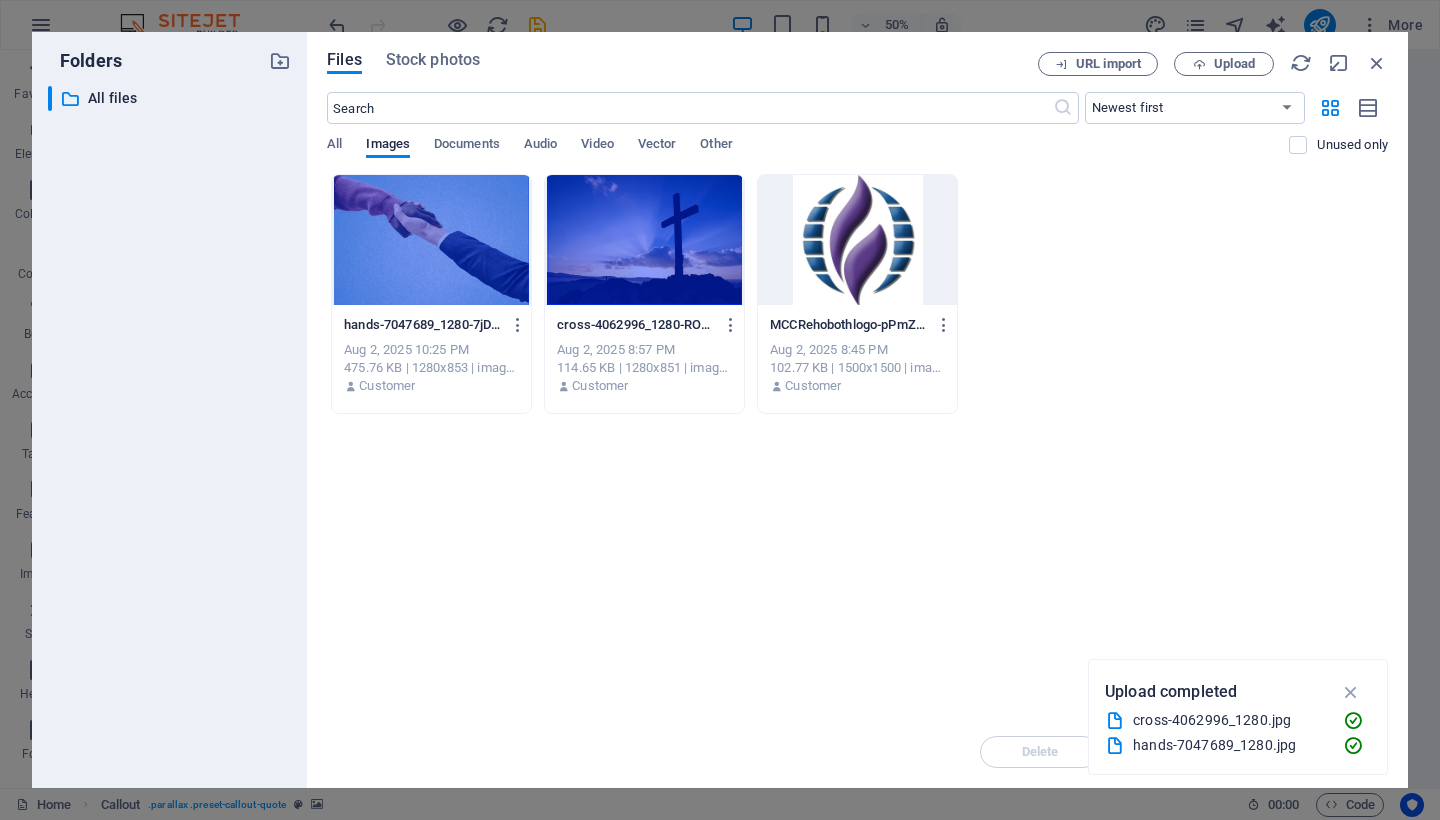click at bounding box center (431, 240) 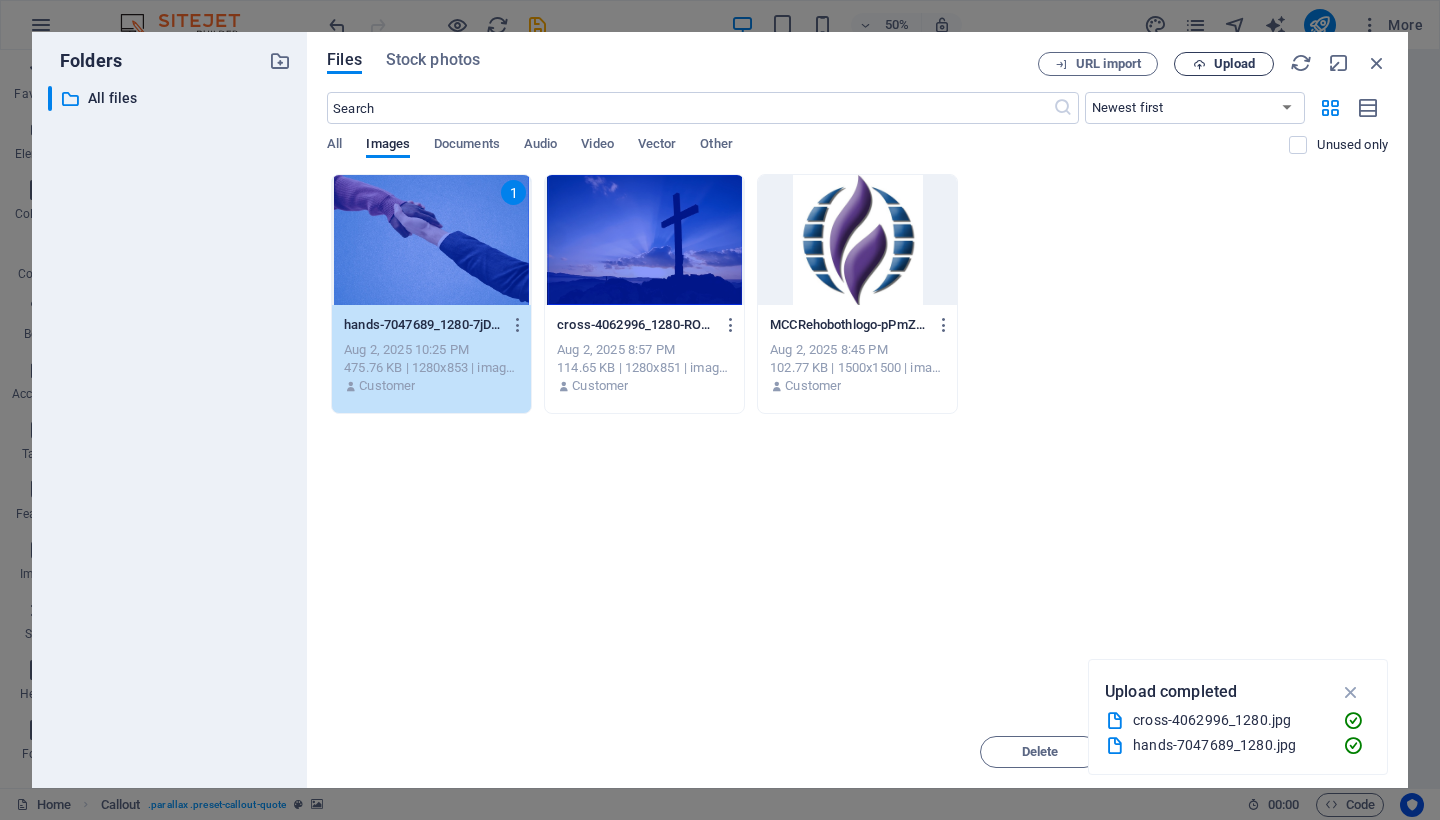 click on "Upload" at bounding box center (1224, 64) 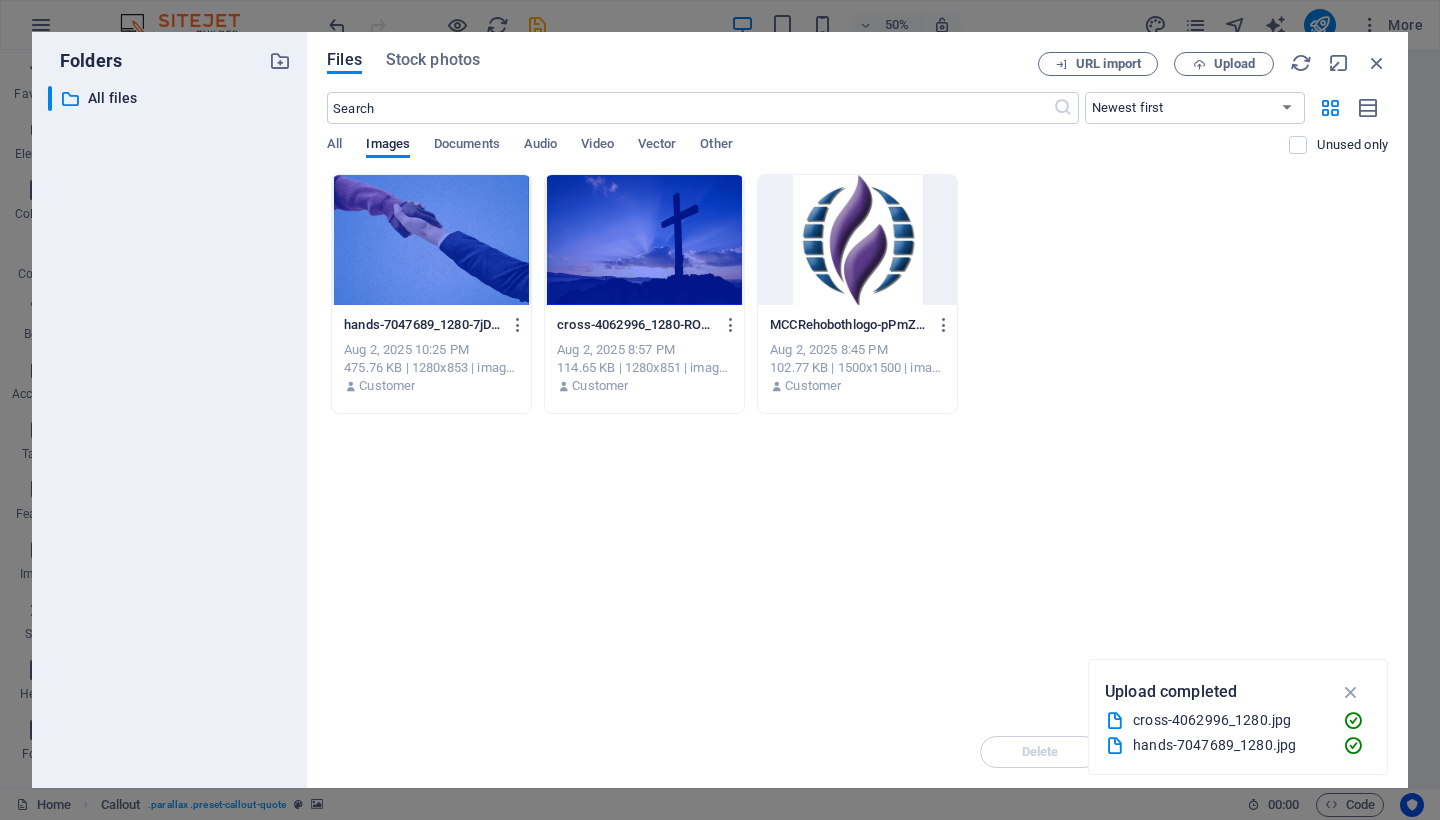 click at bounding box center (431, 240) 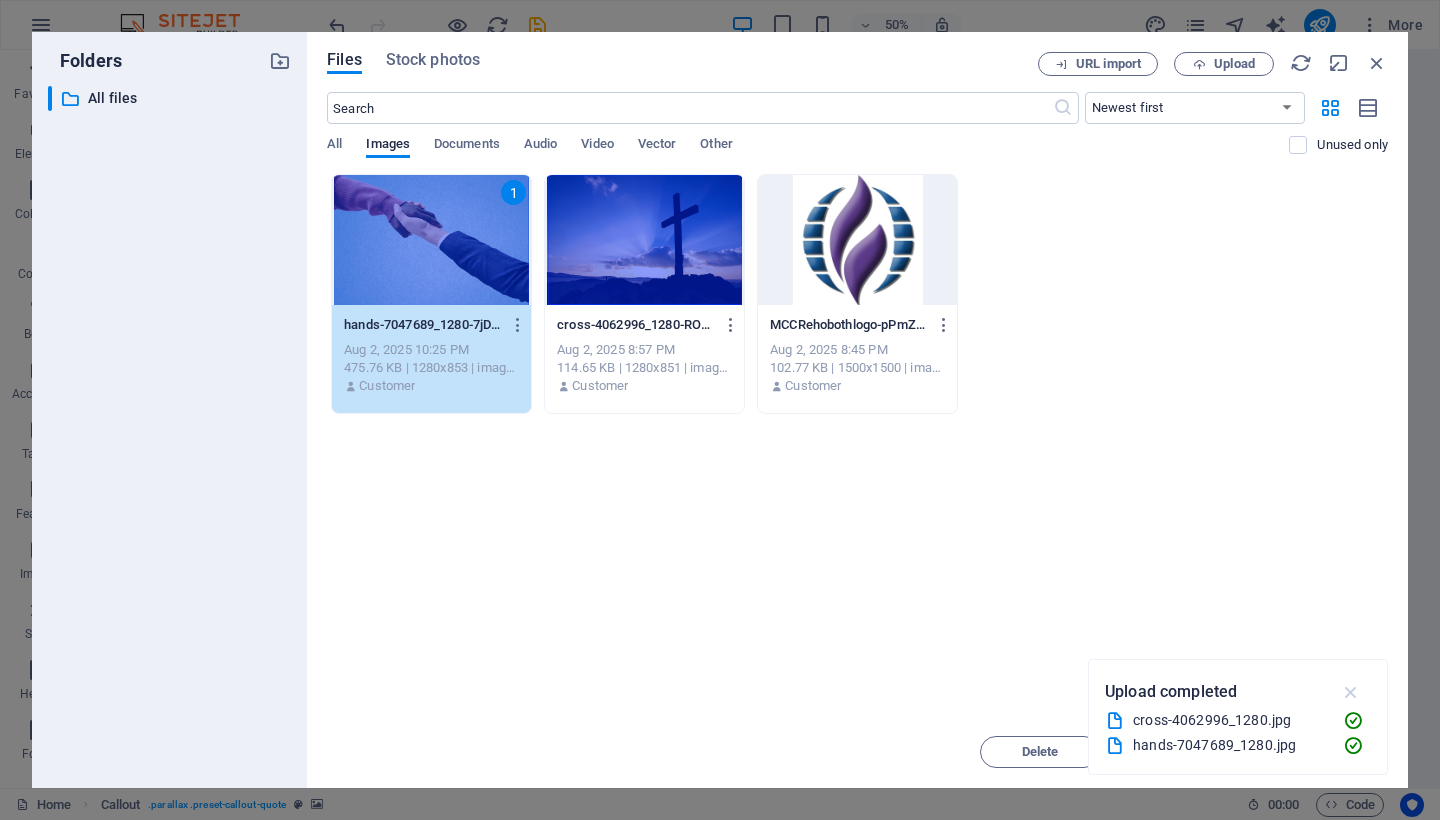 click at bounding box center [1351, 692] 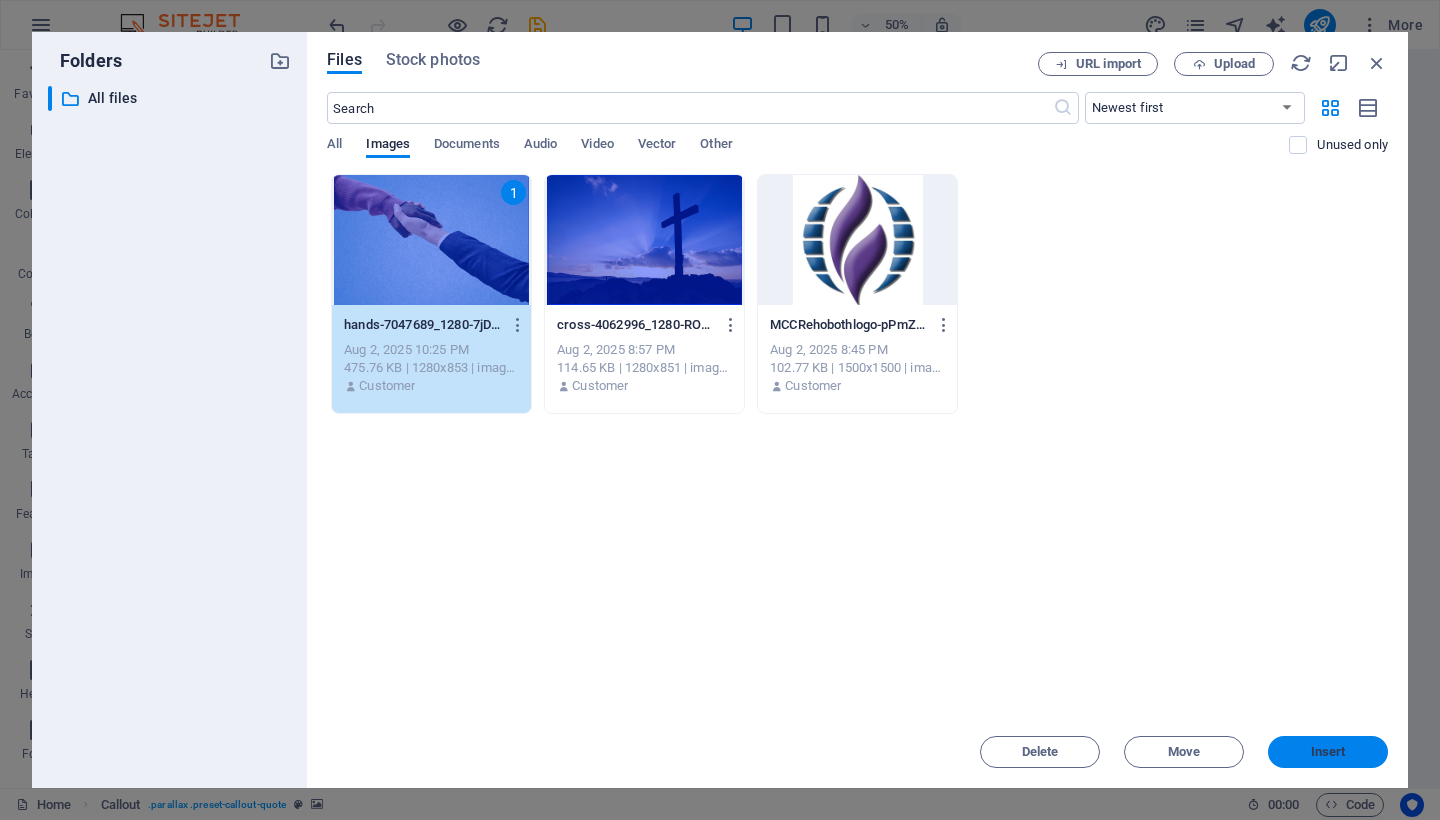 click on "Insert" at bounding box center [1328, 752] 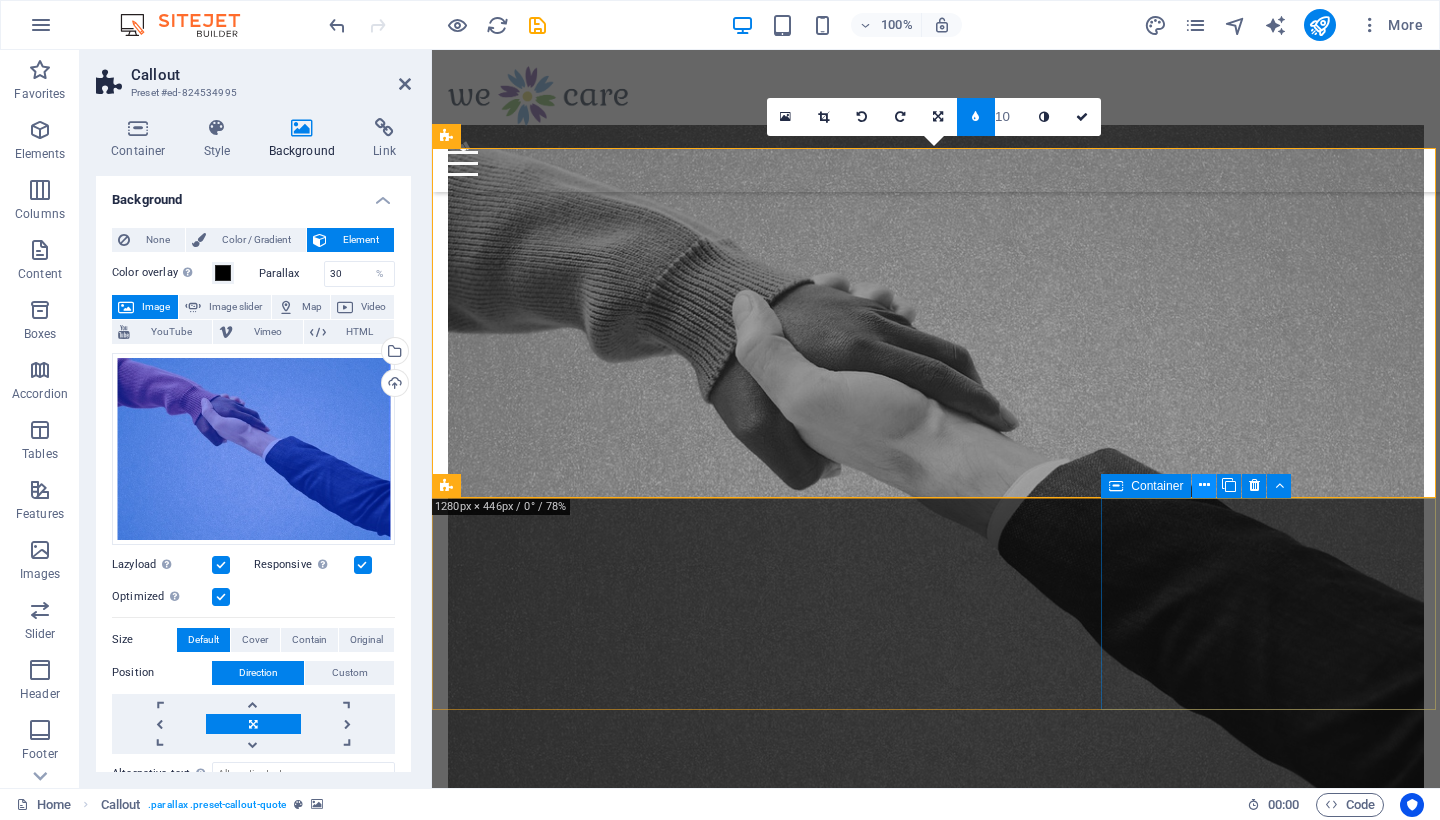 scroll, scrollTop: 1124, scrollLeft: 0, axis: vertical 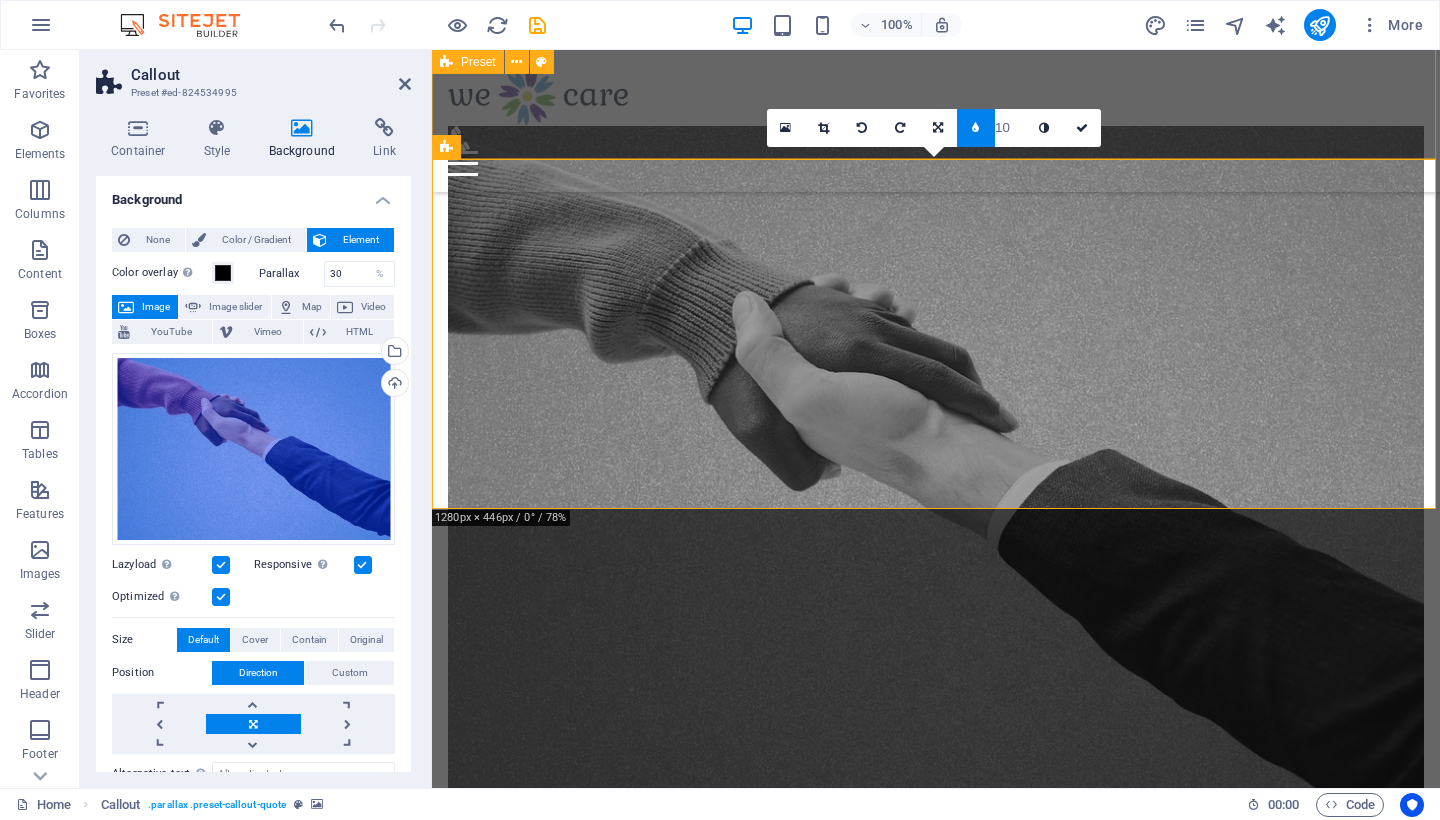 click on "About us Lorem ipsum dolor sit amet, consectetur adipisicing elit. Veritatis, dolorem!   Go to Page What we do Lorem ipsum dolor sit amet, consectetur adipisicing elit. Veritatis, dolorem!   Go to Page Projects Lorem ipsum dolor sit amet, consectetur adipisicing elit. Veritatis, dolorem!   Go to Page" at bounding box center (936, 1498) 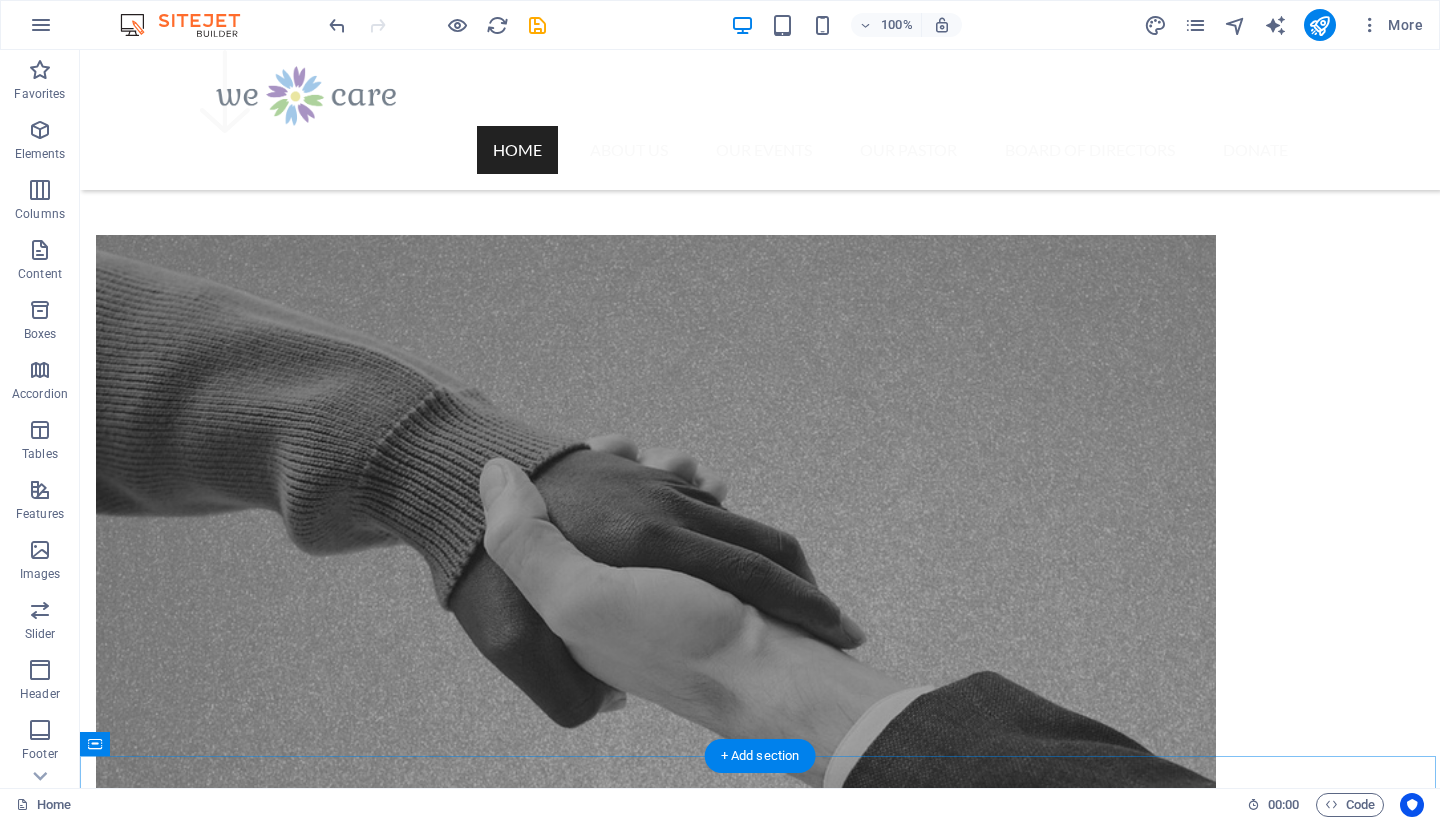 scroll, scrollTop: 1066, scrollLeft: 0, axis: vertical 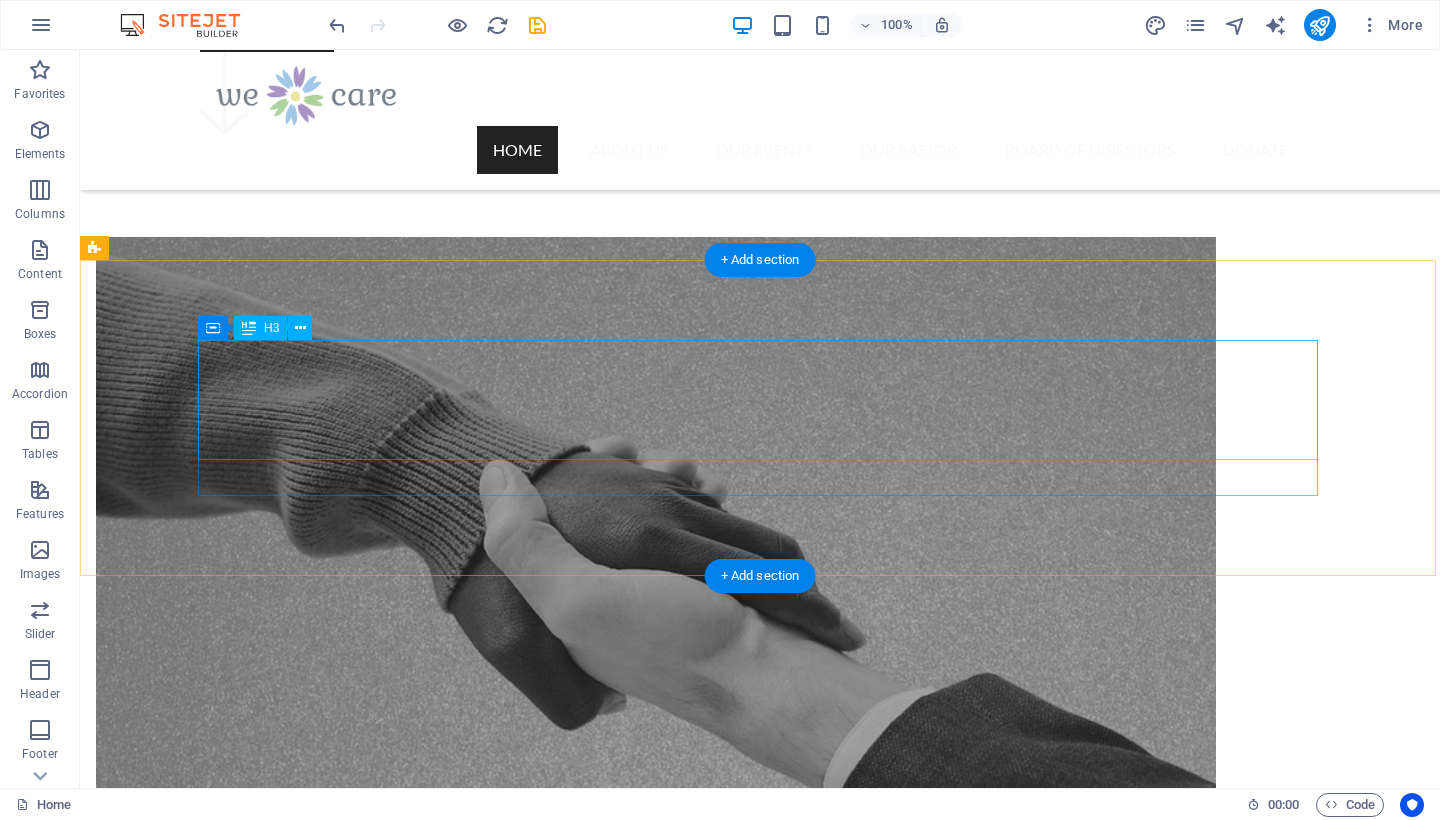 click on "There is a lot that happens around the world we cannot control. We cannot stop earthquakes, we cannot prevent droughts, and we cannot prevent all conflict, but when we know where the hungry, the homeless and the sick exist, then we can help." at bounding box center [760, 4189] 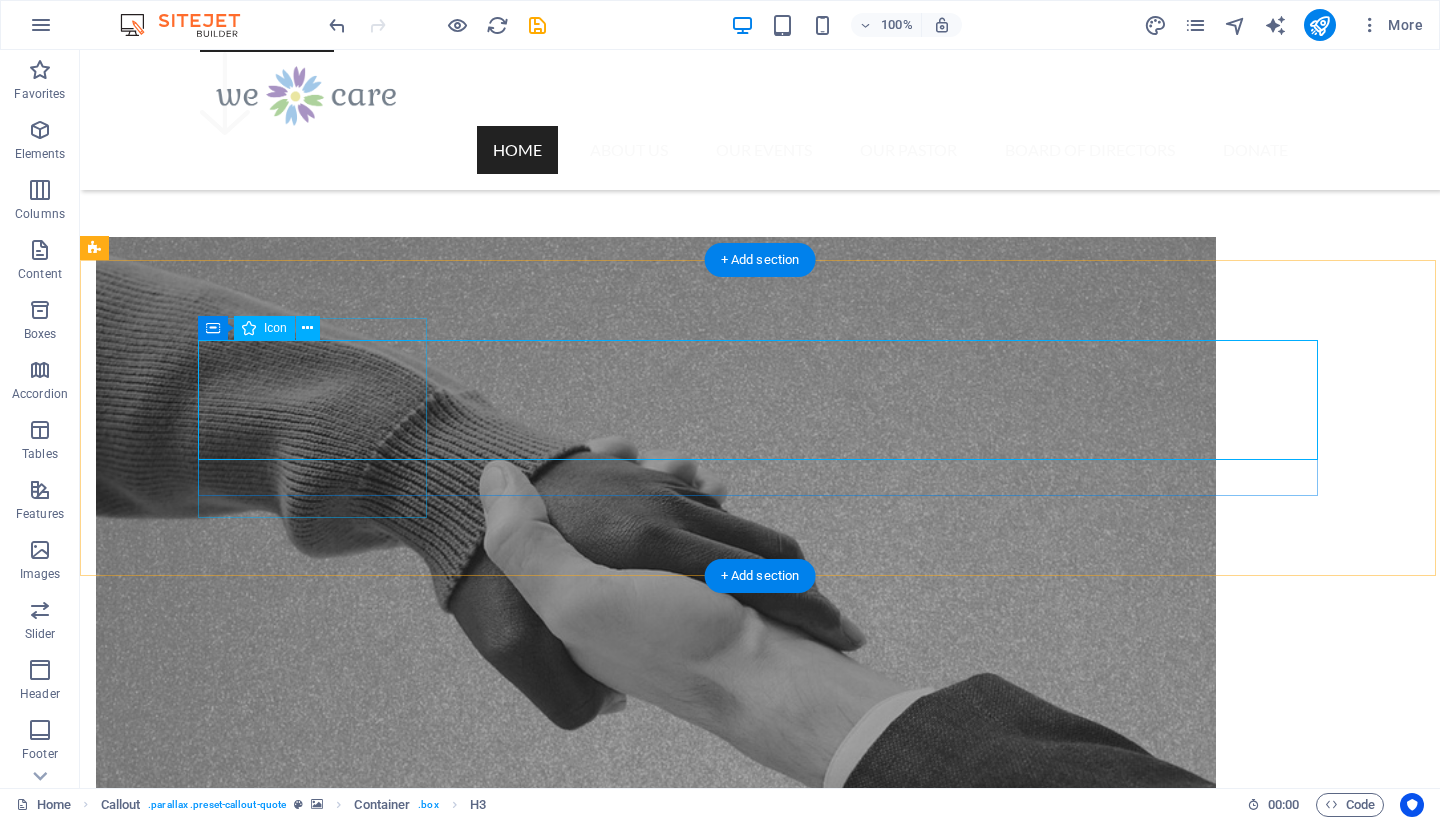 click at bounding box center [194, -647] 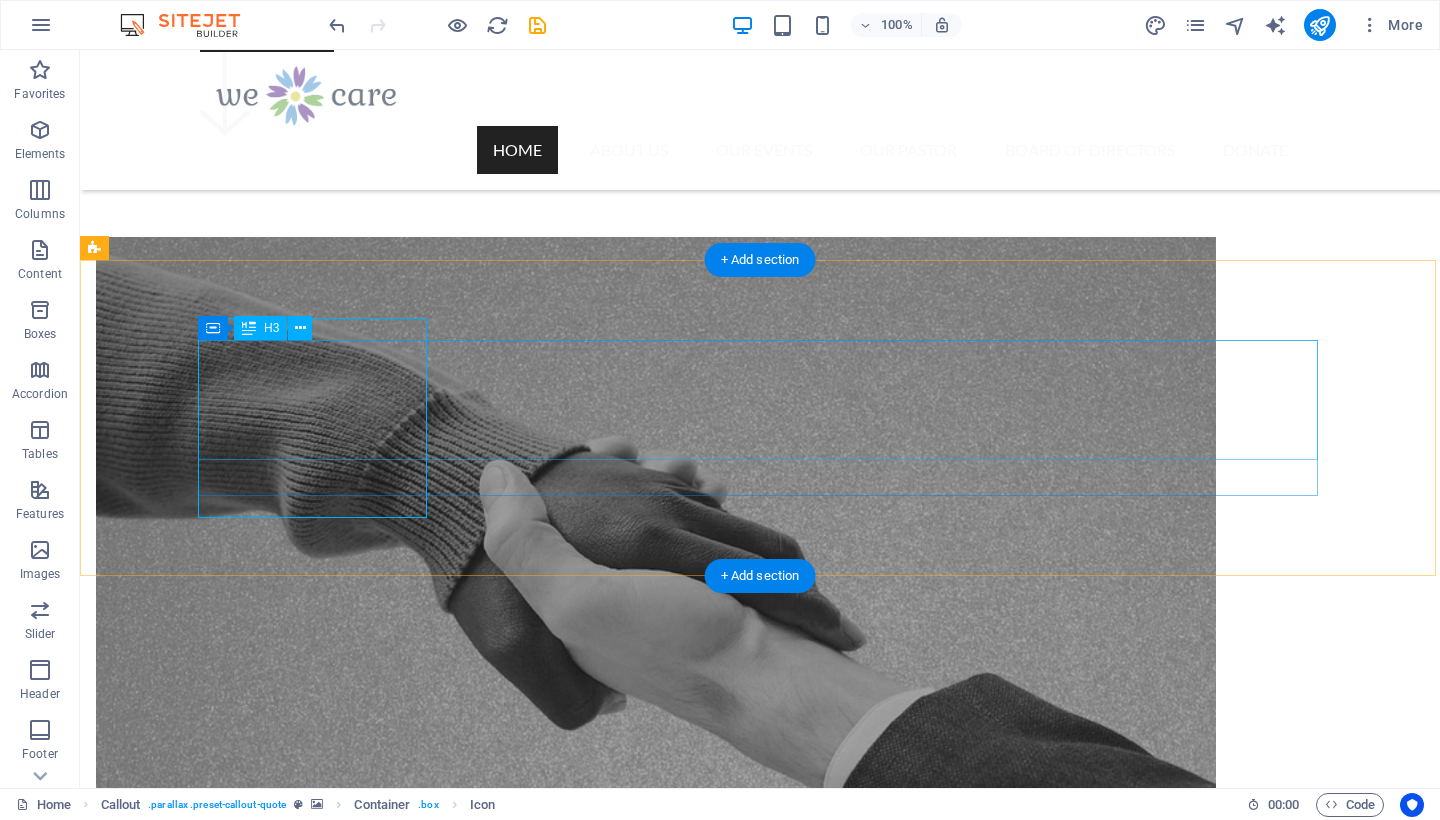 click on "There is a lot that happens around the world we cannot control. We cannot stop earthquakes, we cannot prevent droughts, and we cannot prevent all conflict, but when we know where the hungry, the homeless and the sick exist, then we can help." at bounding box center (760, 4189) 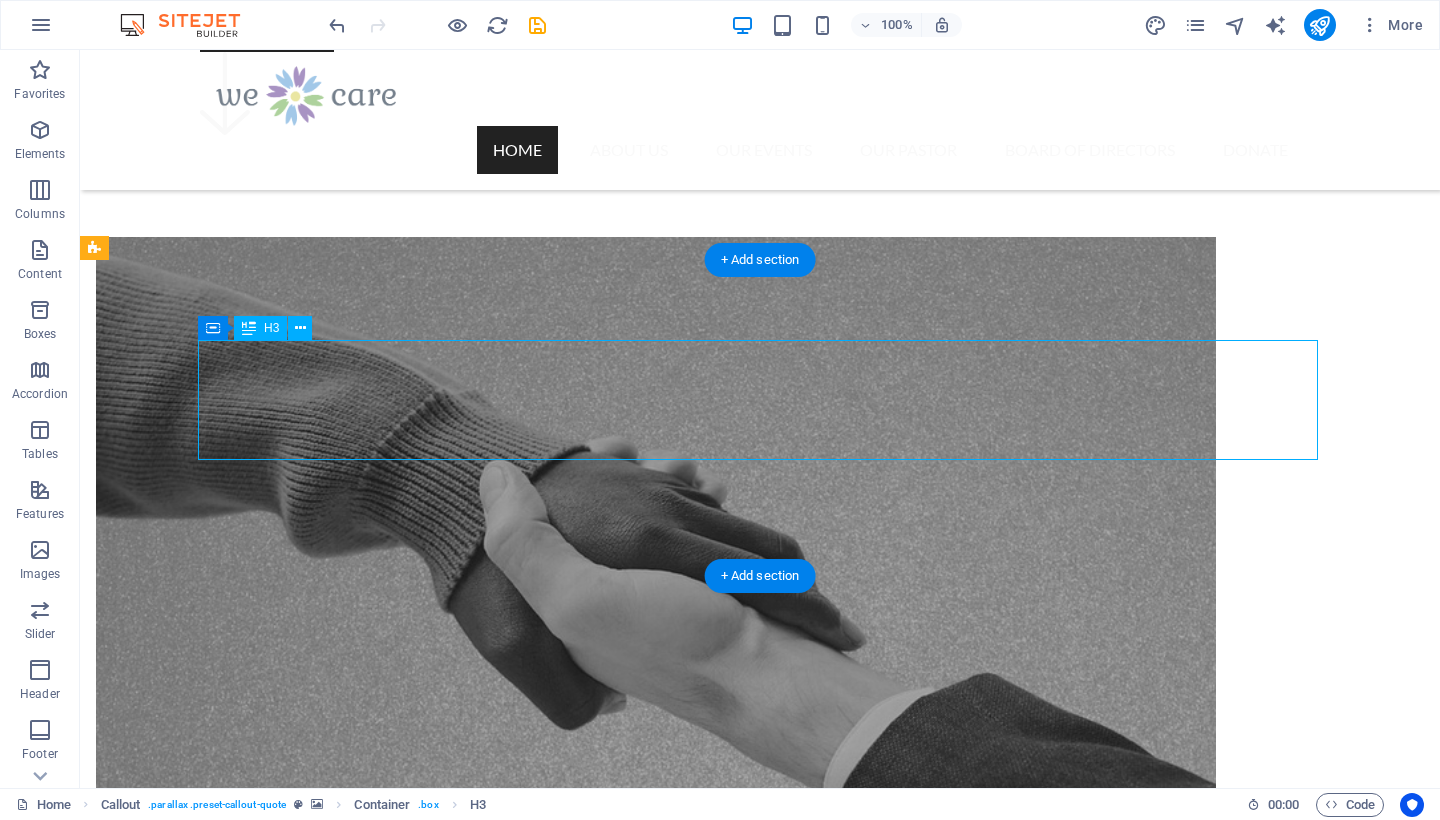 click on "There is a lot that happens around the world we cannot control. We cannot stop earthquakes, we cannot prevent droughts, and we cannot prevent all conflict, but when we know where the hungry, the homeless and the sick exist, then we can help." at bounding box center [760, 4189] 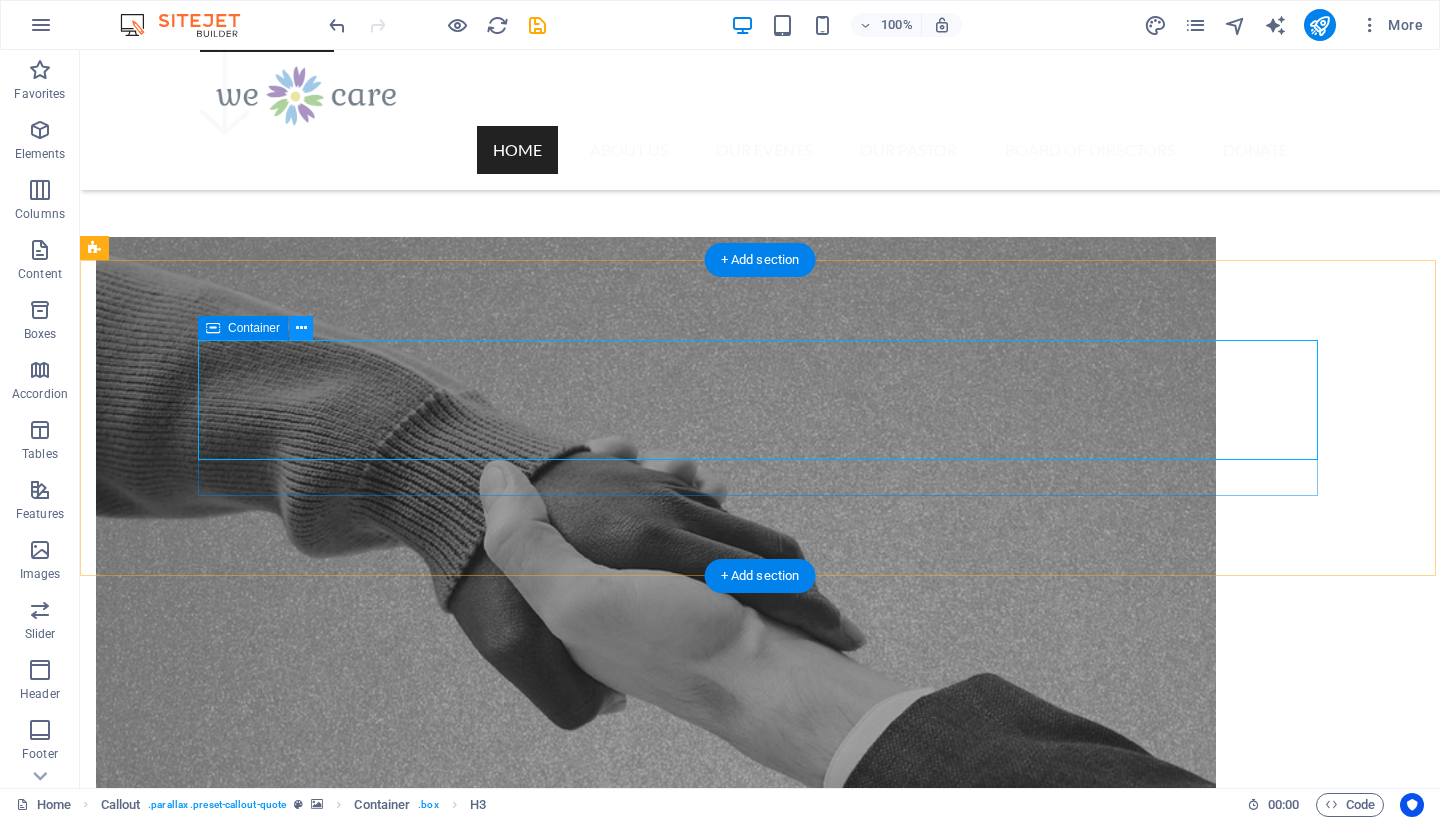 click at bounding box center [301, 328] 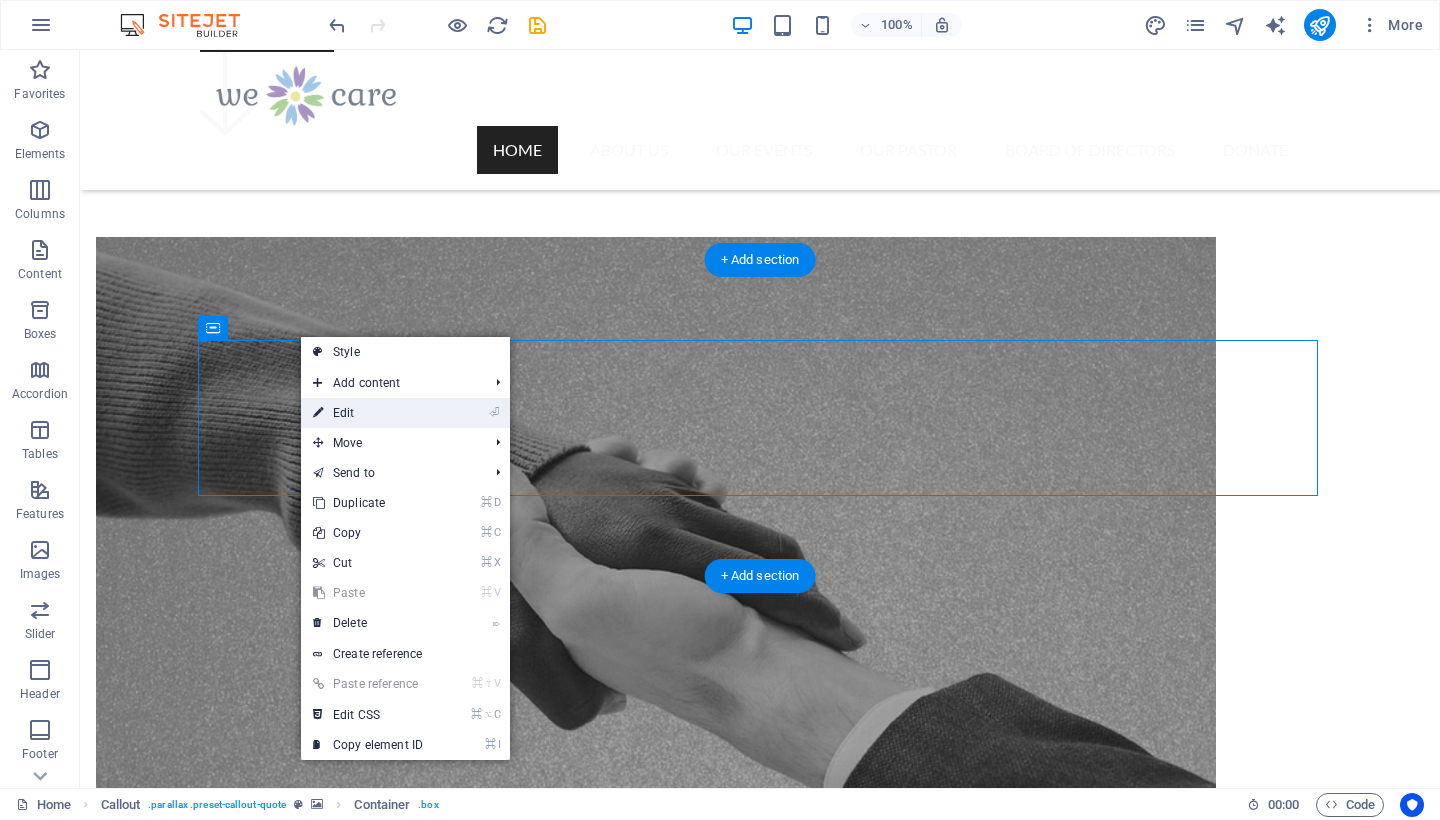 click on "⏎  Edit" at bounding box center [368, 413] 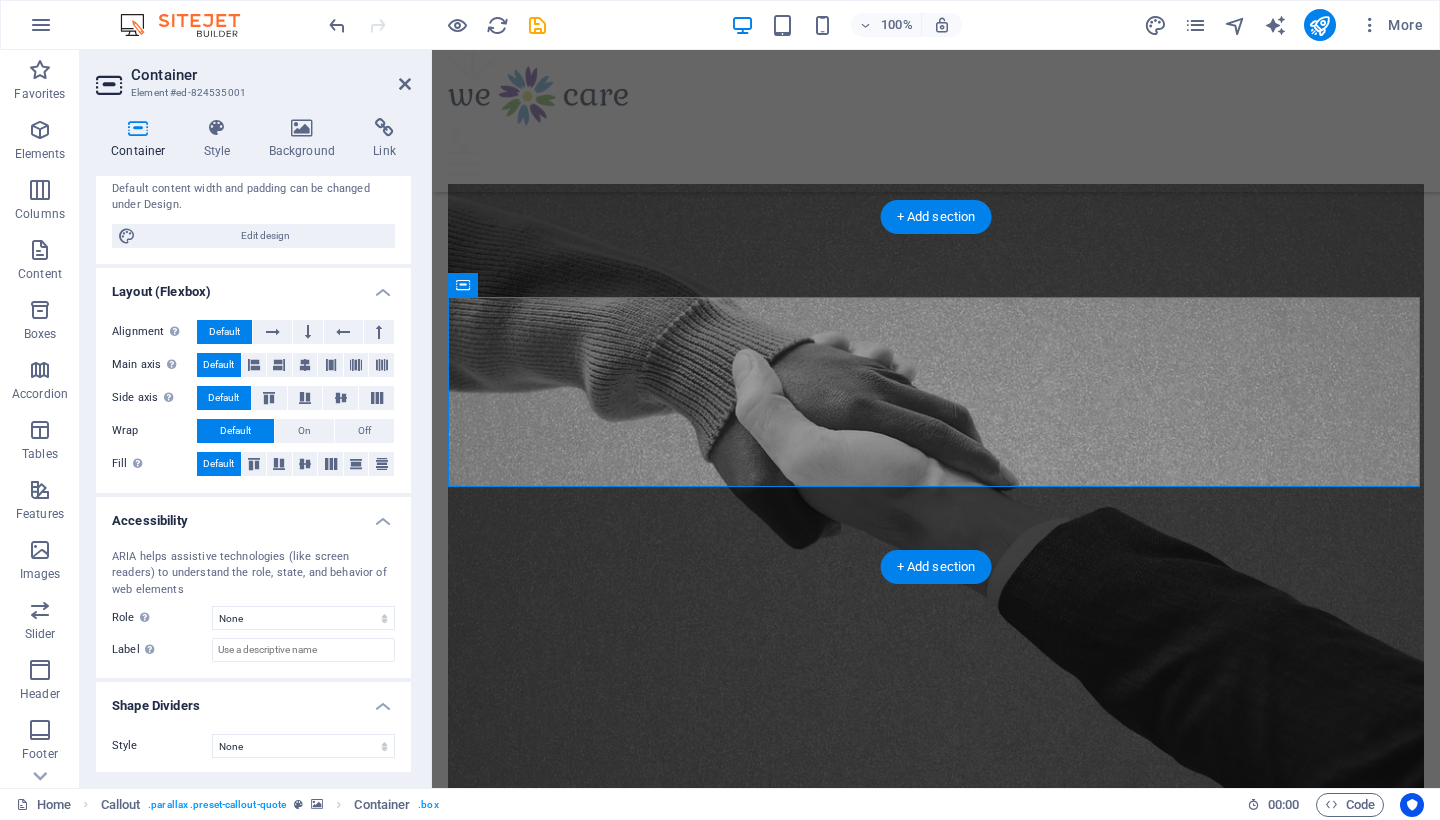 scroll, scrollTop: 210, scrollLeft: 0, axis: vertical 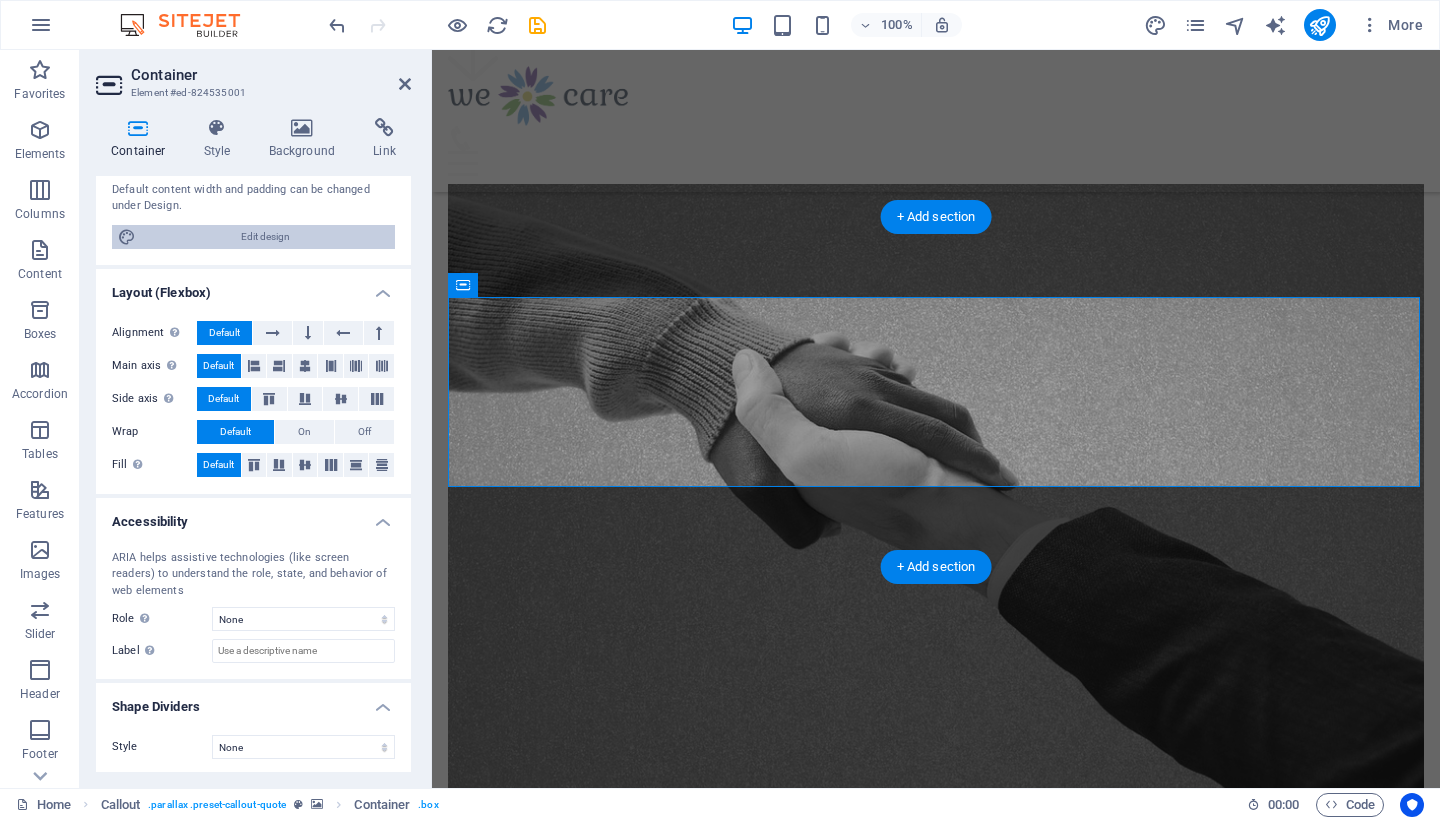click on "Edit design" at bounding box center (265, 237) 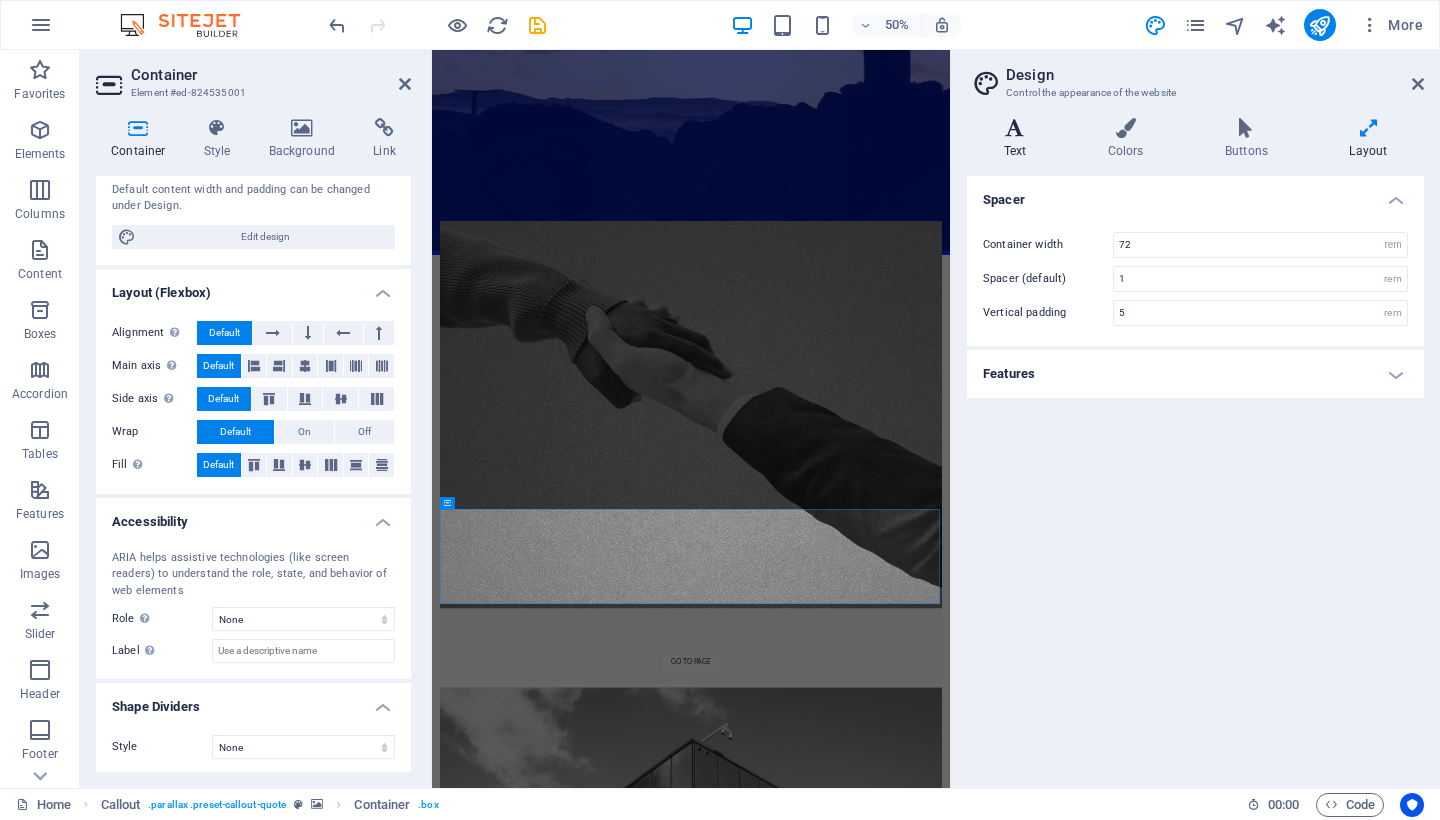 click on "Text" at bounding box center [1019, 139] 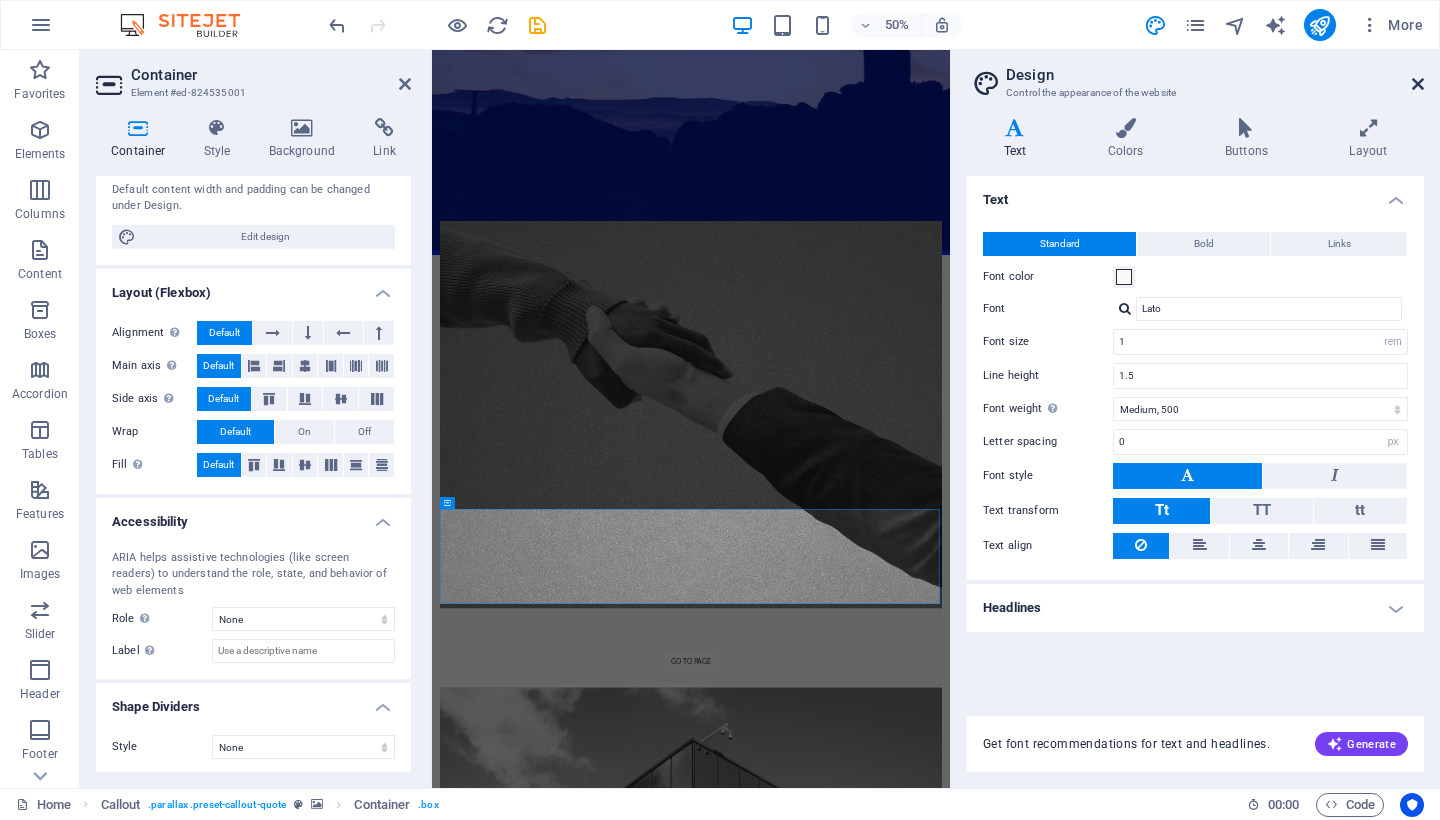 click at bounding box center (1418, 84) 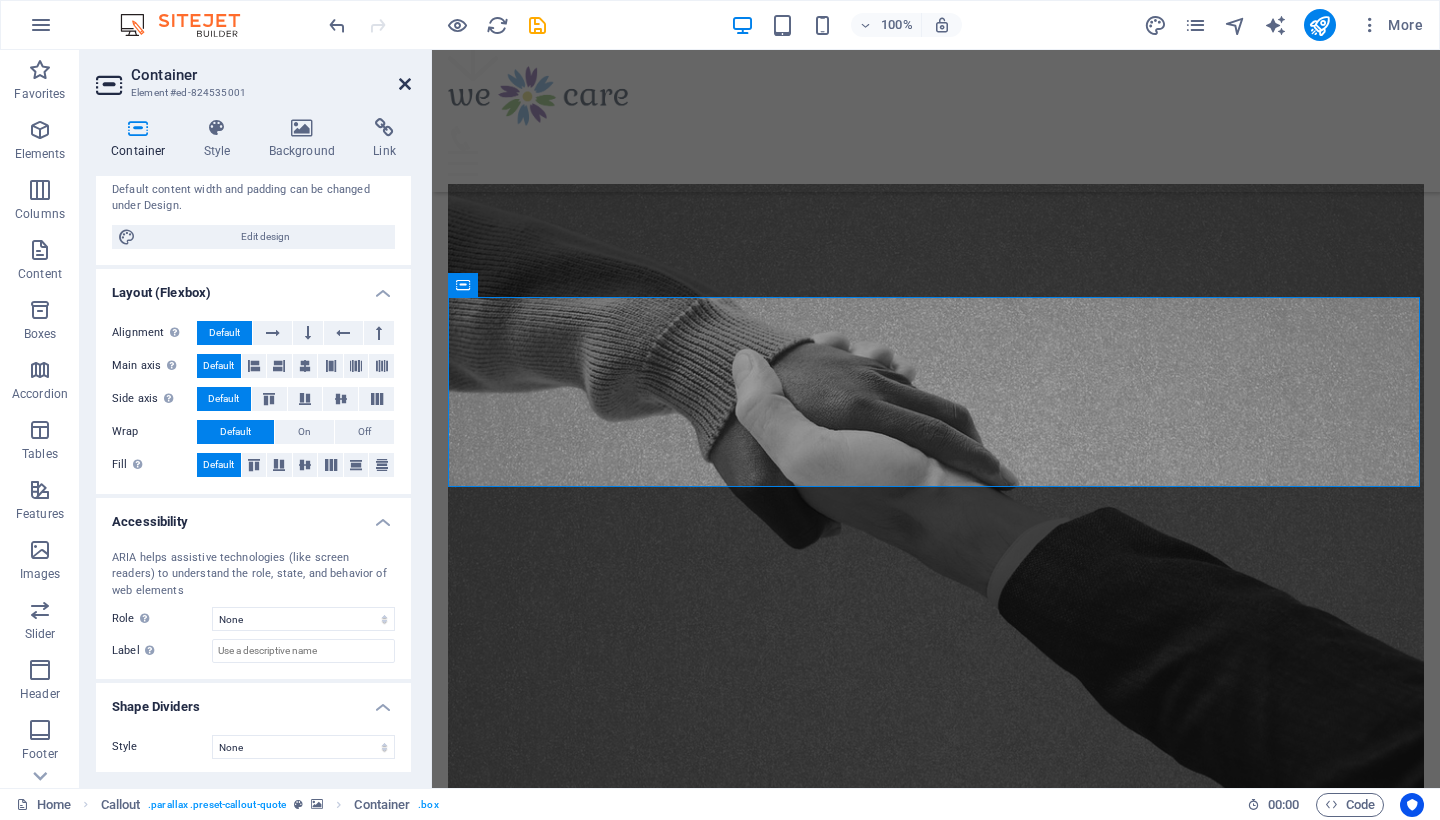 click at bounding box center (405, 84) 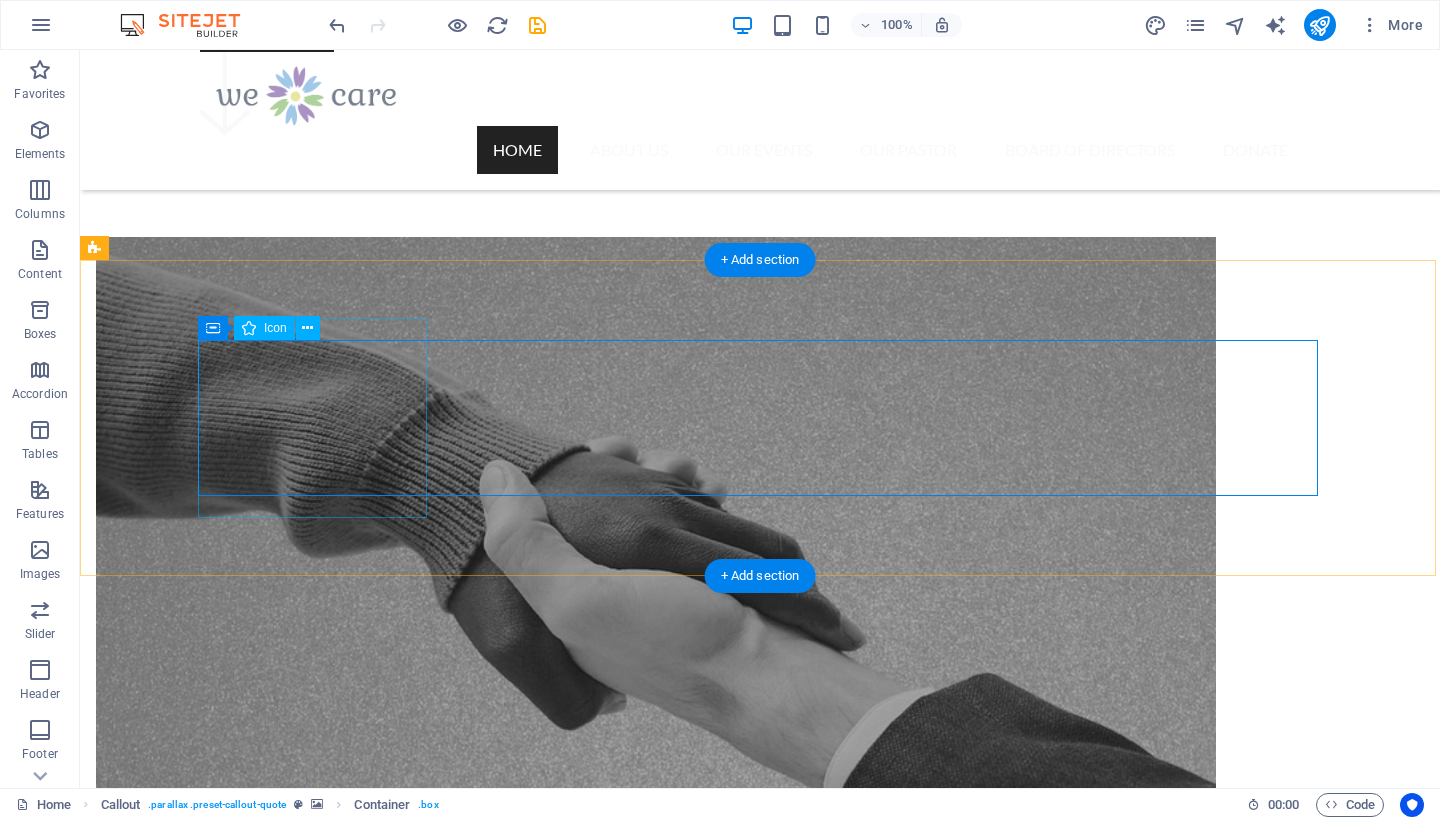 click at bounding box center (194, -647) 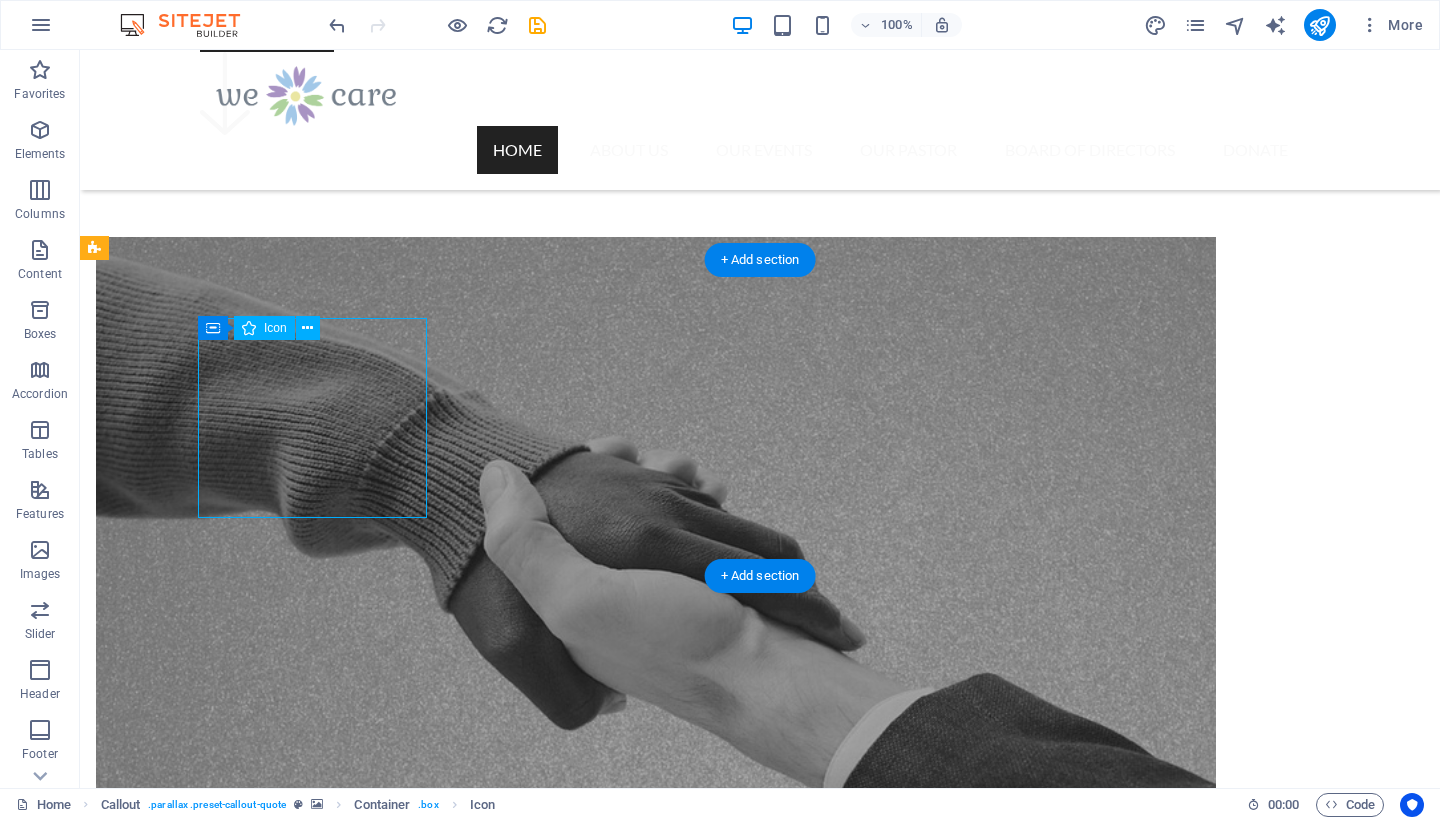 click at bounding box center (194, -647) 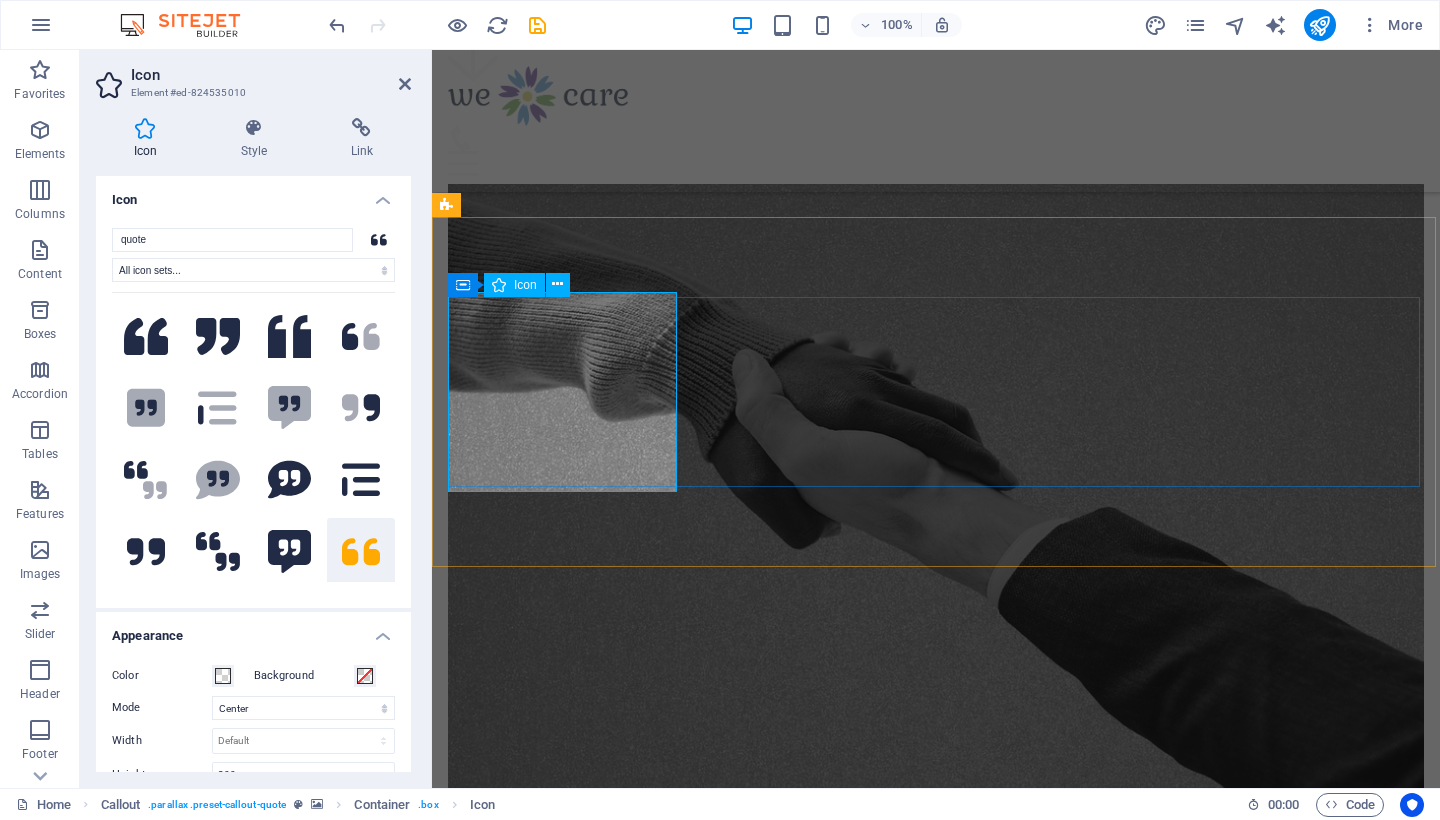click at bounding box center [546, -647] 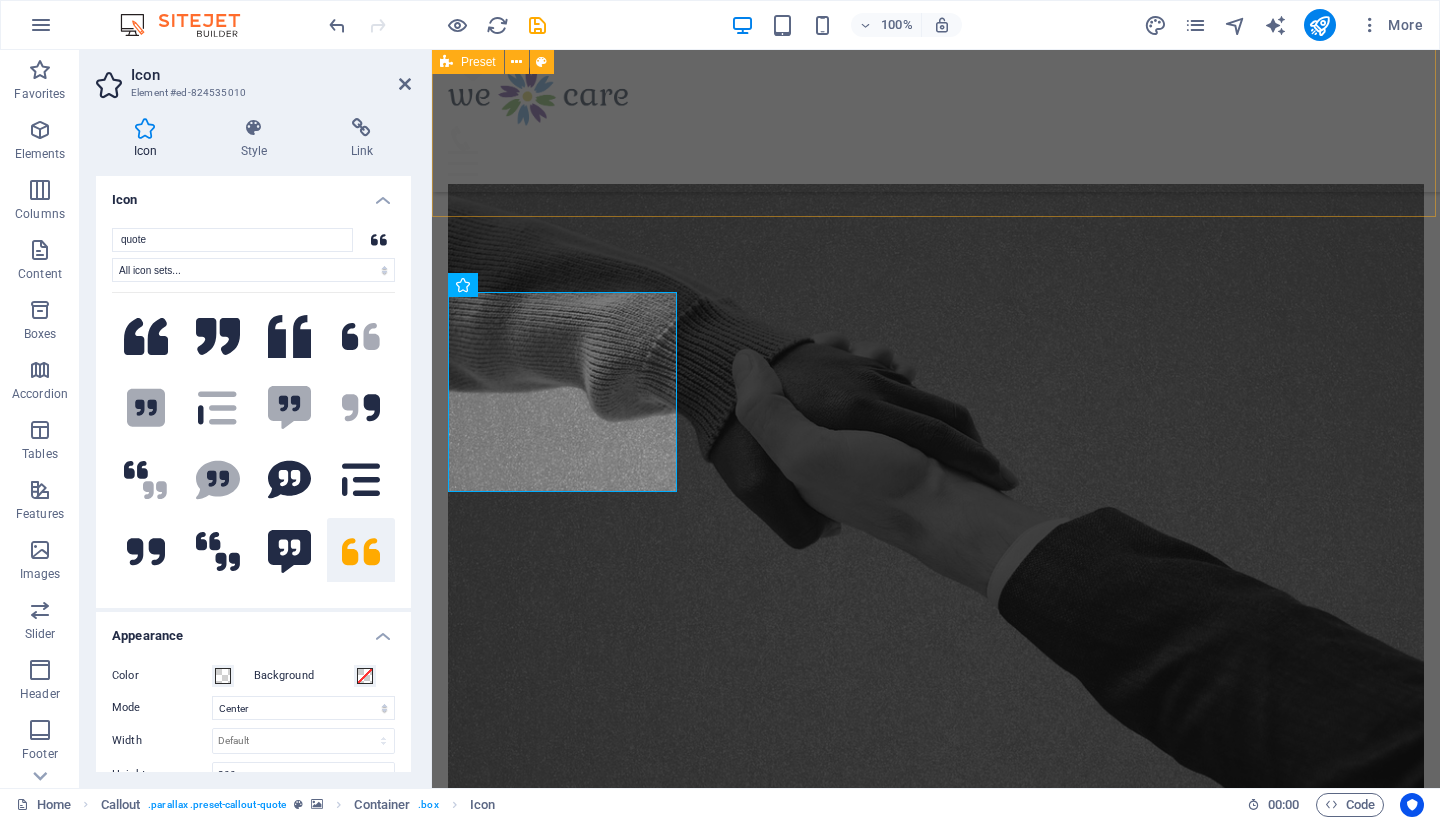 click on "About us Lorem ipsum dolor sit amet, consectetur adipisicing elit. Veritatis, dolorem!   Go to Page What we do Lorem ipsum dolor sit amet, consectetur adipisicing elit. Veritatis, dolorem!   Go to Page Projects Lorem ipsum dolor sit amet, consectetur adipisicing elit. Veritatis, dolorem!   Go to Page" at bounding box center (936, 1556) 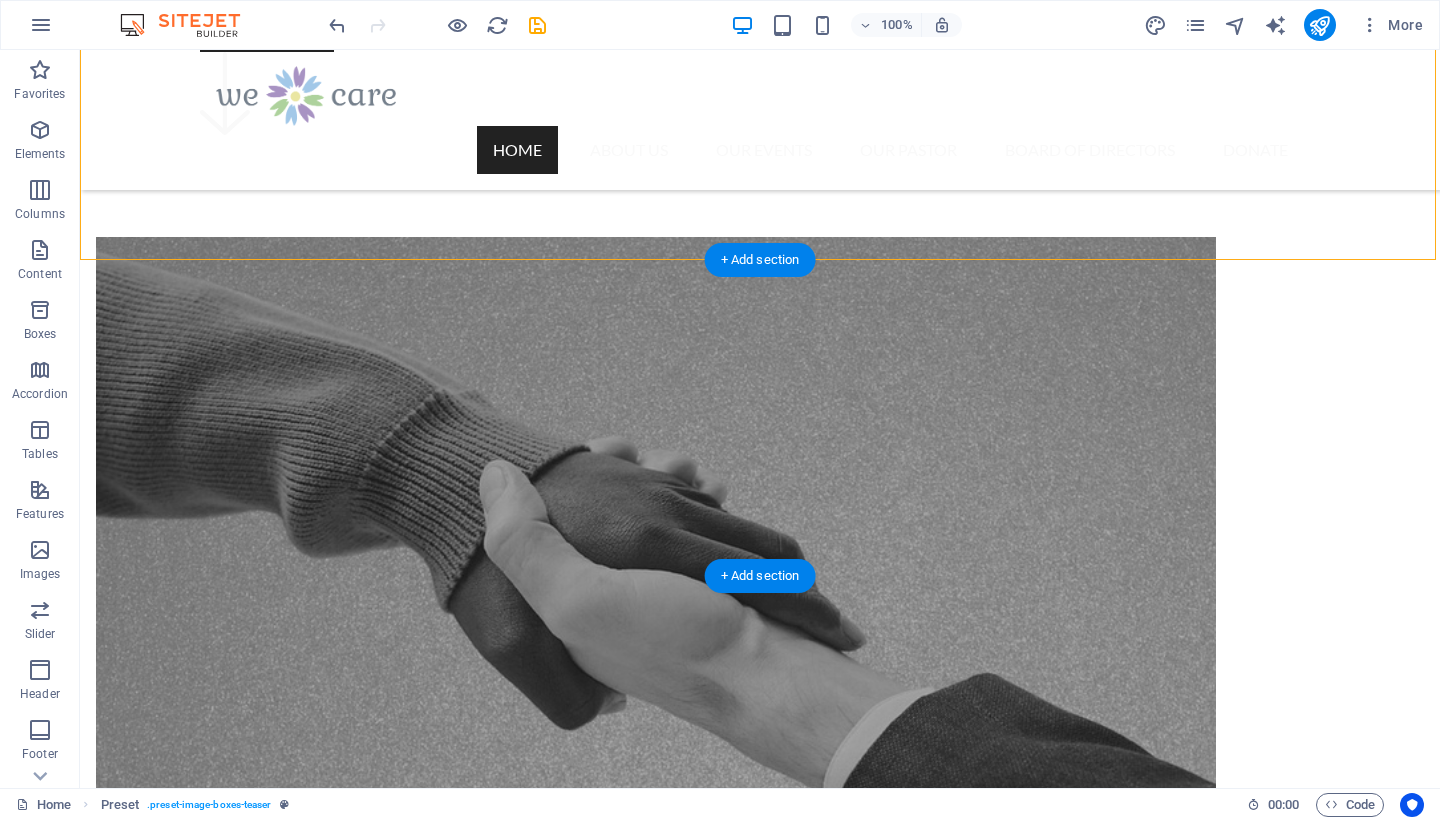 click at bounding box center (194, -647) 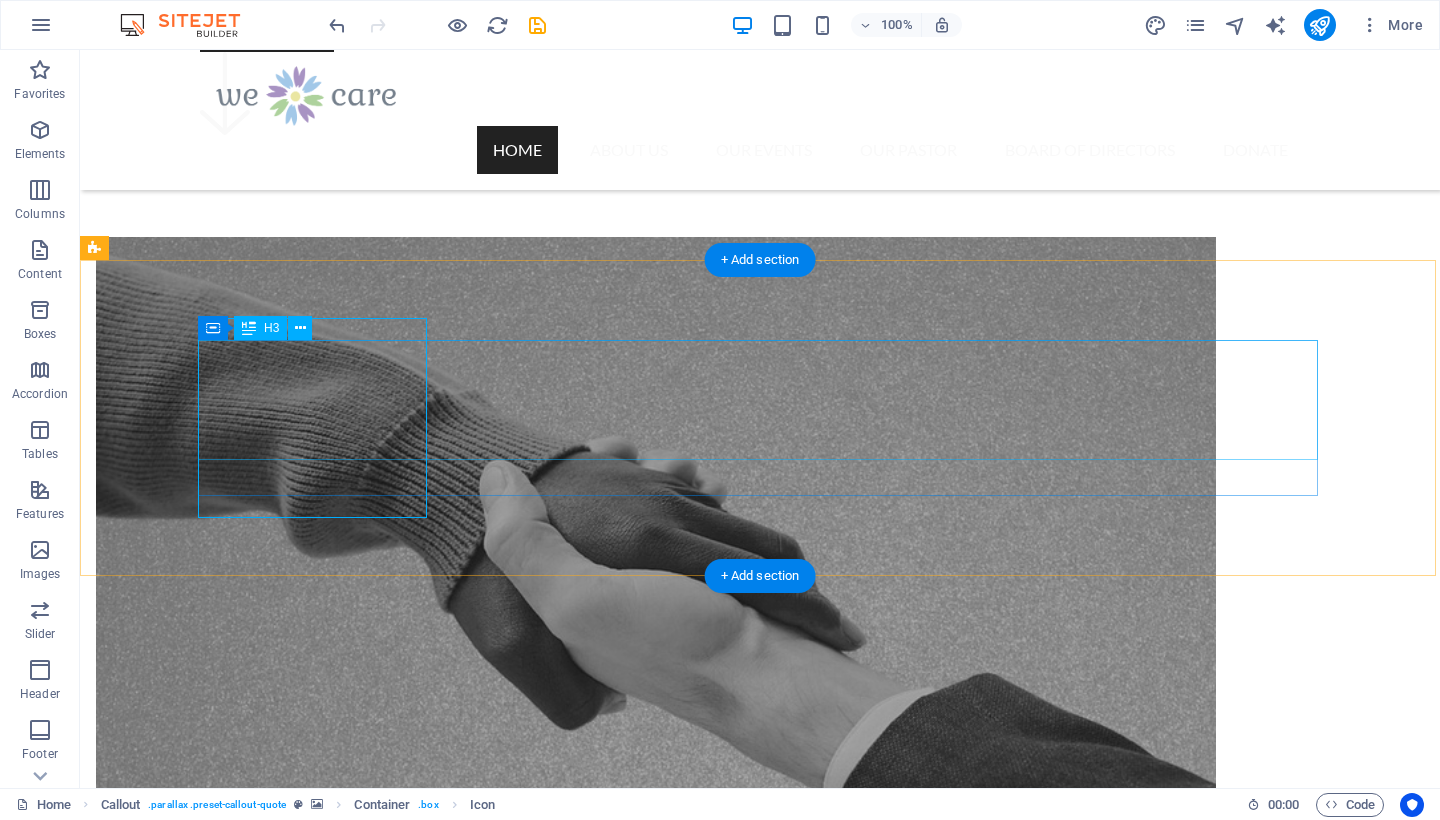 click on "There is a lot that happens around the world we cannot control. We cannot stop earthquakes, we cannot prevent droughts, and we cannot prevent all conflict, but when we know where the hungry, the homeless and the sick exist, then we can help." at bounding box center (760, 4189) 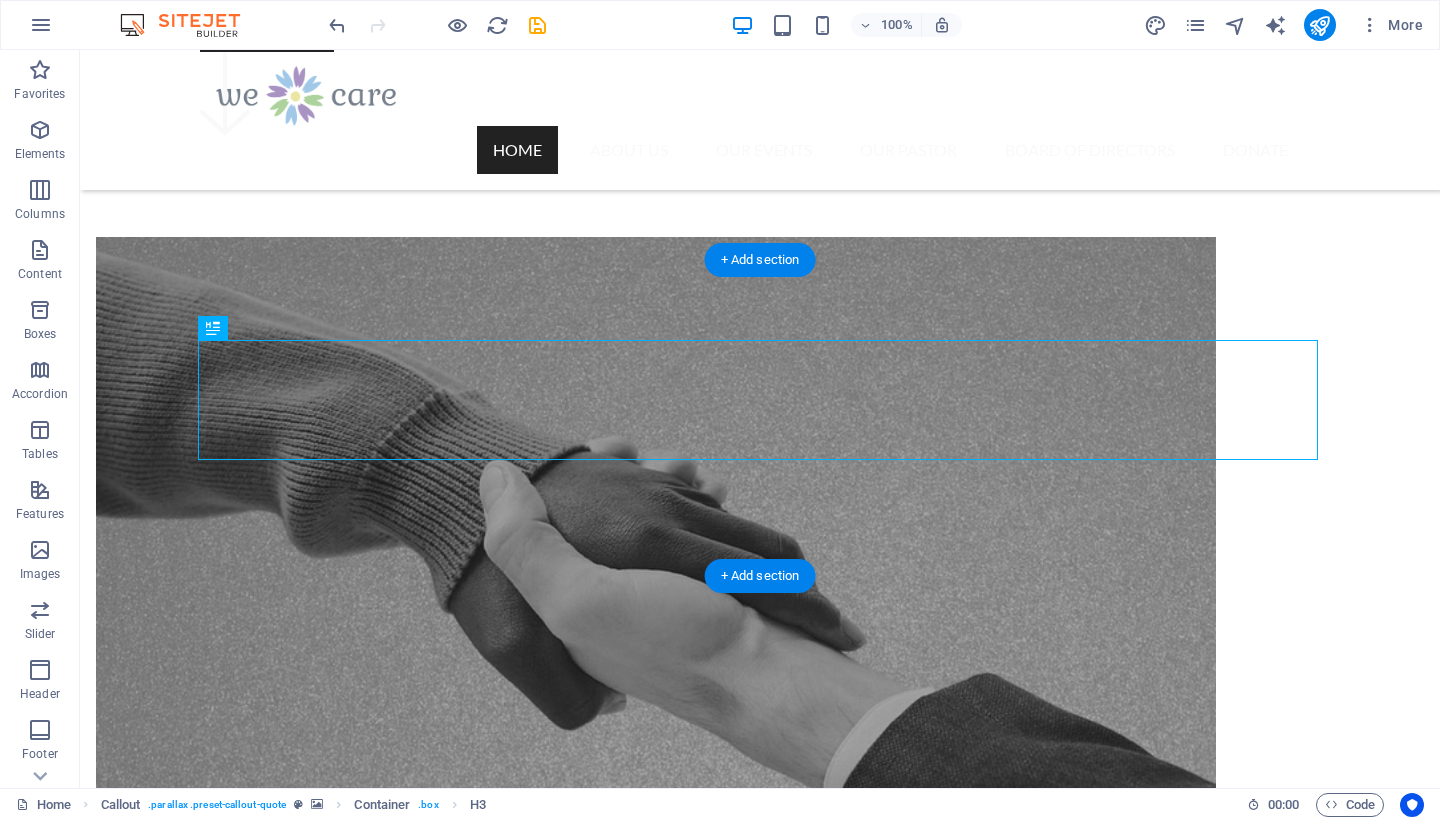 click at bounding box center [194, -647] 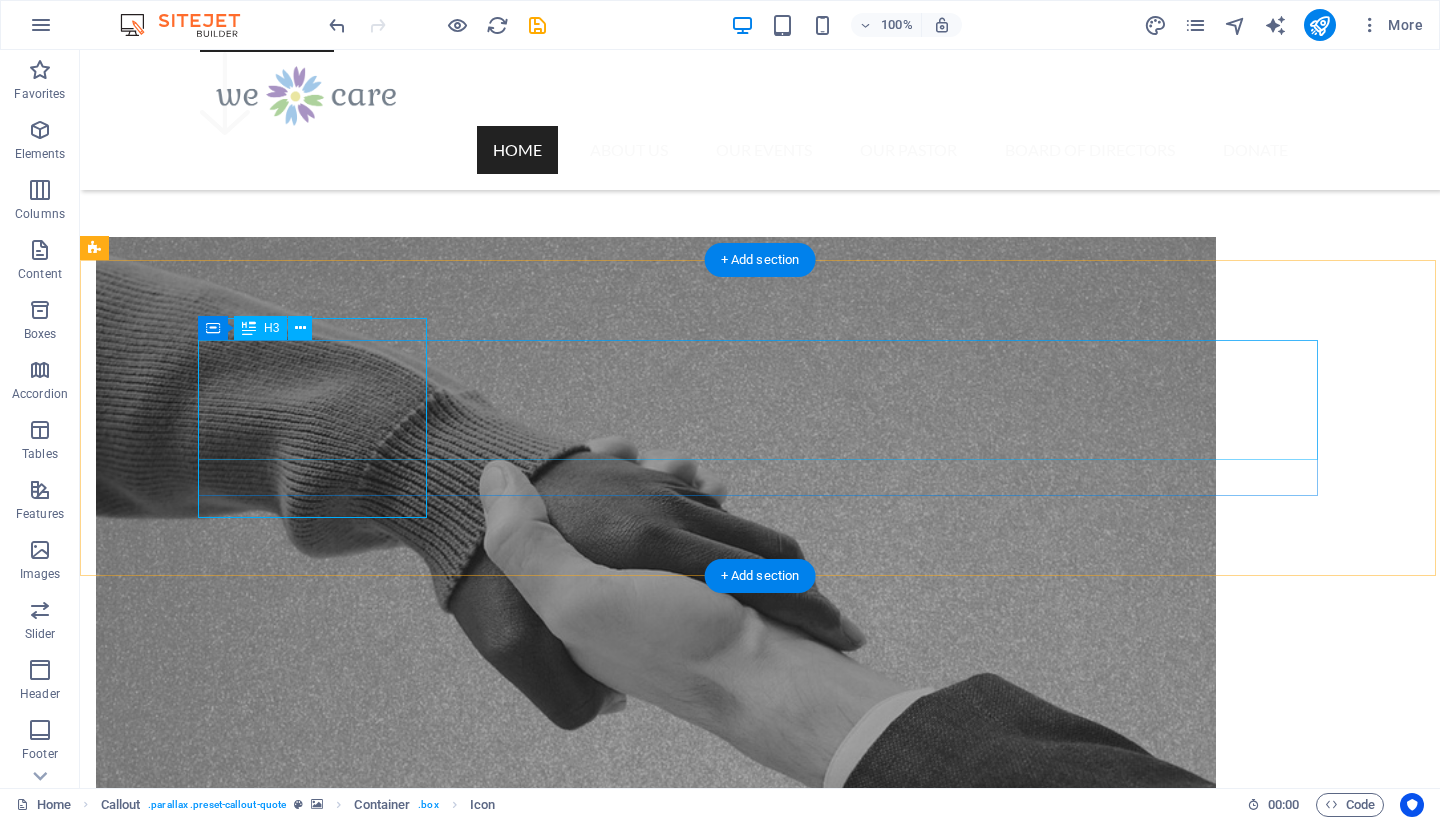click on "There is a lot that happens around the world we cannot control. We cannot stop earthquakes, we cannot prevent droughts, and we cannot prevent all conflict, but when we know where the hungry, the homeless and the sick exist, then we can help." at bounding box center (760, 4189) 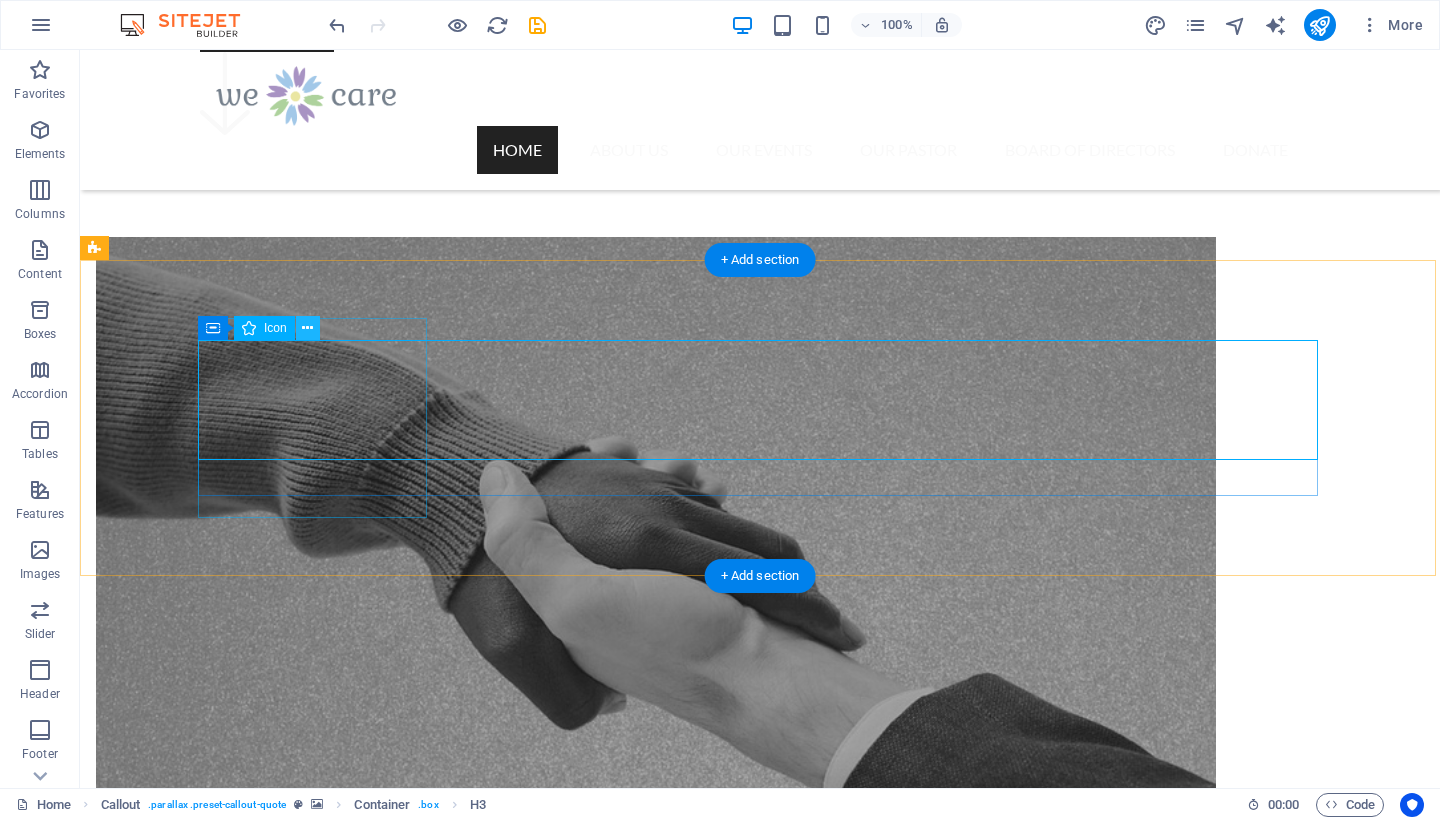 click at bounding box center [307, 328] 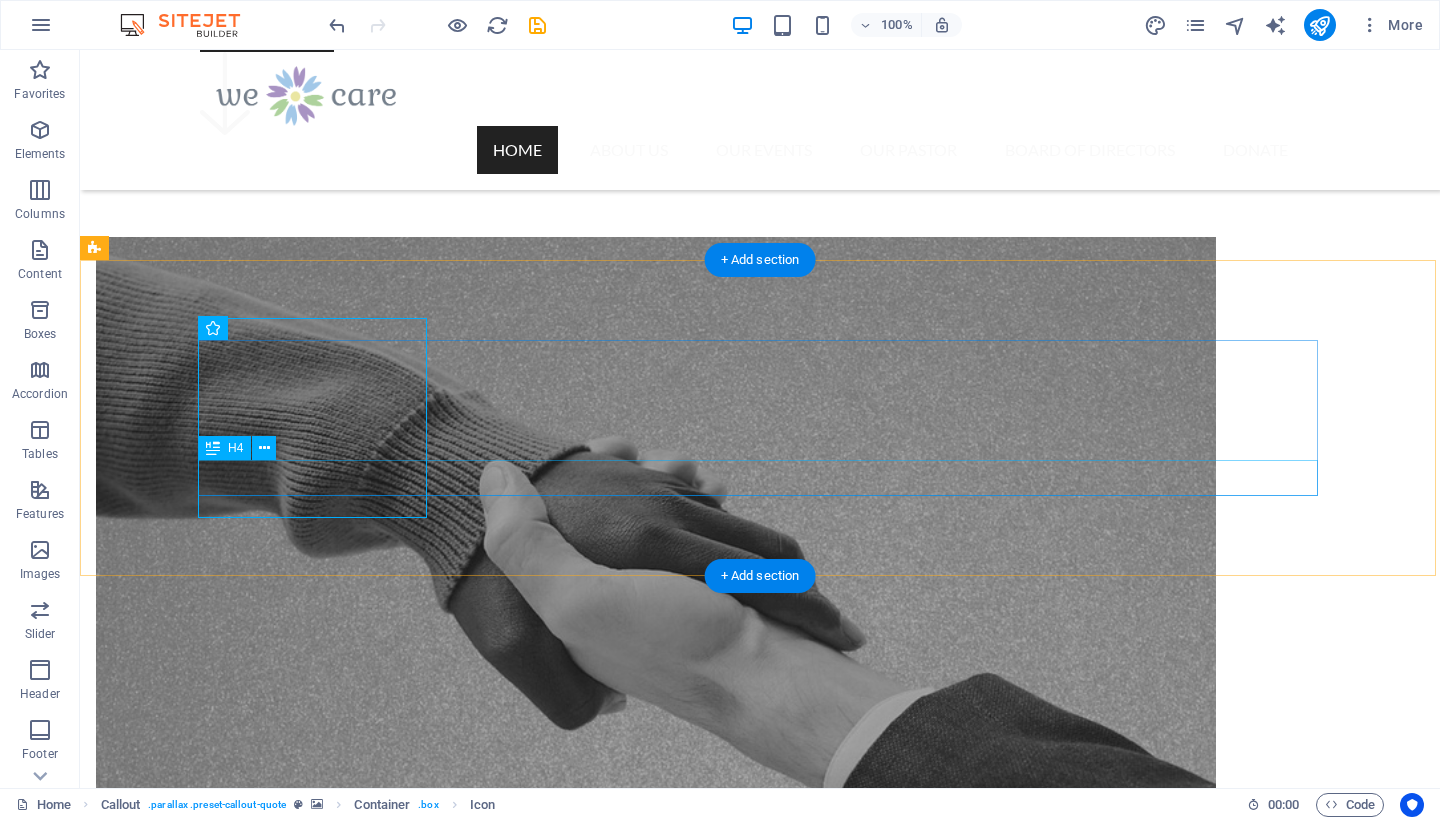 click on "- [NAME]" at bounding box center (760, 4268) 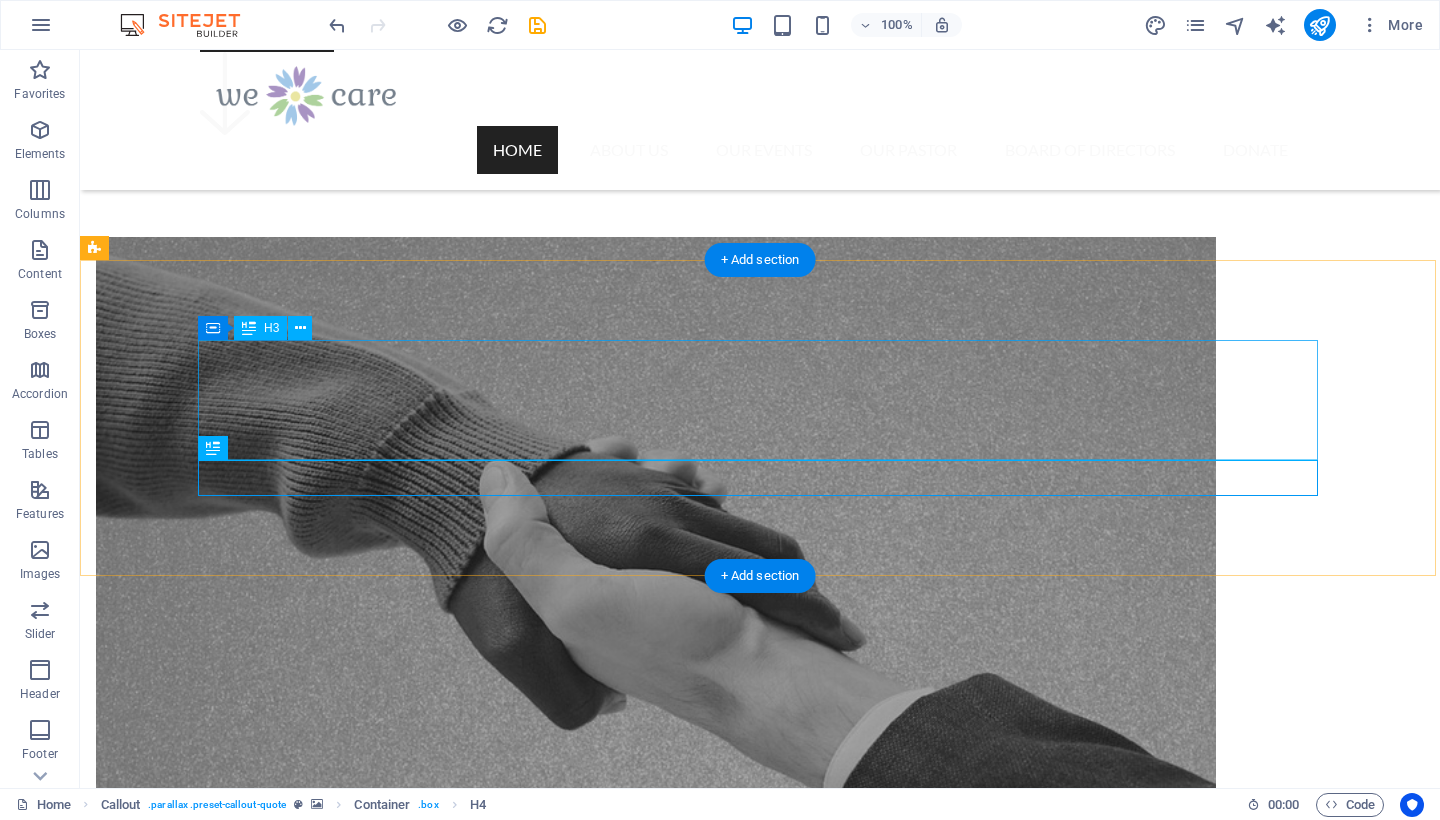 click on "There is a lot that happens around the world we cannot control. We cannot stop earthquakes, we cannot prevent droughts, and we cannot prevent all conflict, but when we know where the hungry, the homeless and the sick exist, then we can help." at bounding box center (760, 4189) 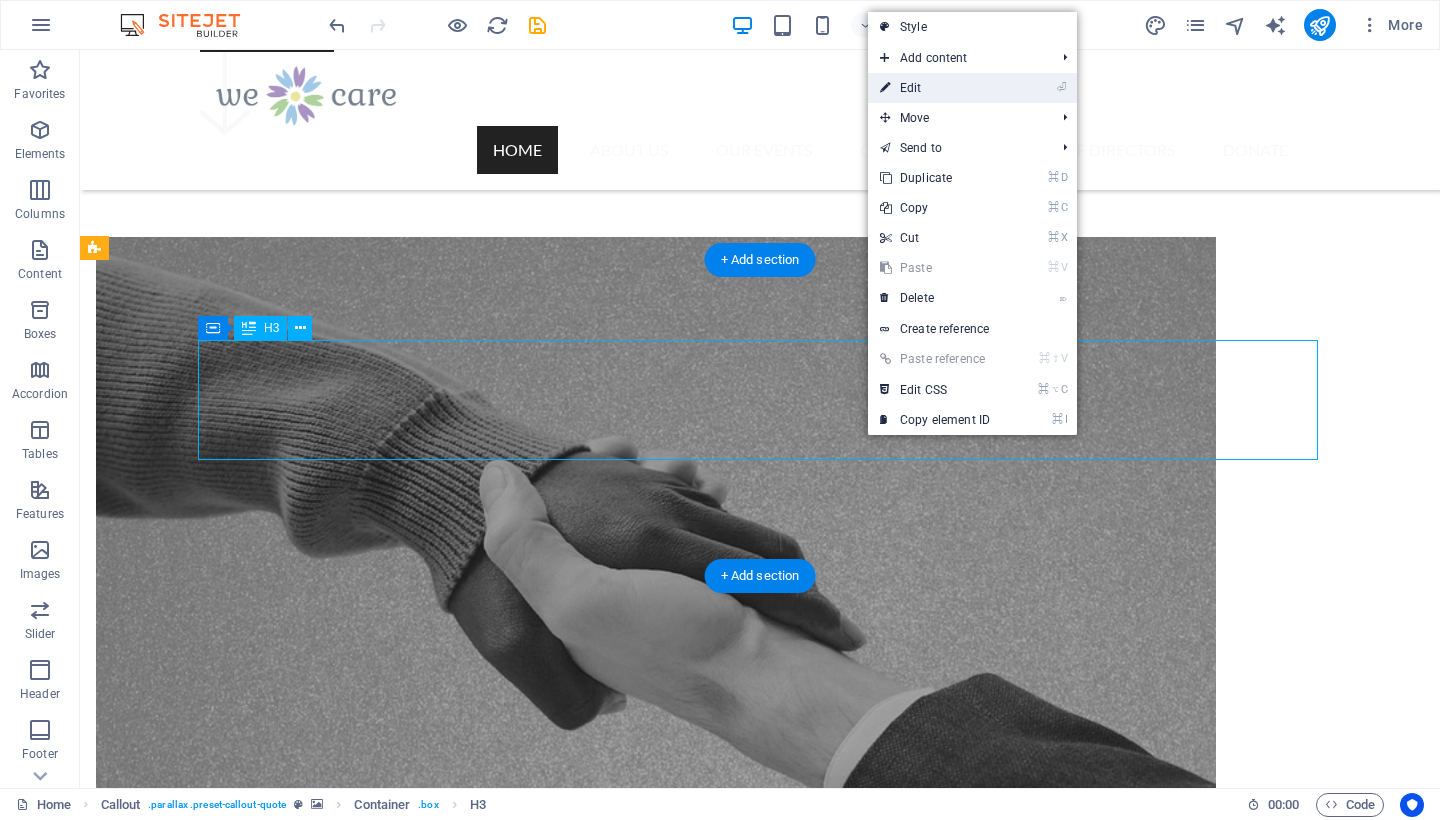 click on "⏎  Edit" at bounding box center [935, 88] 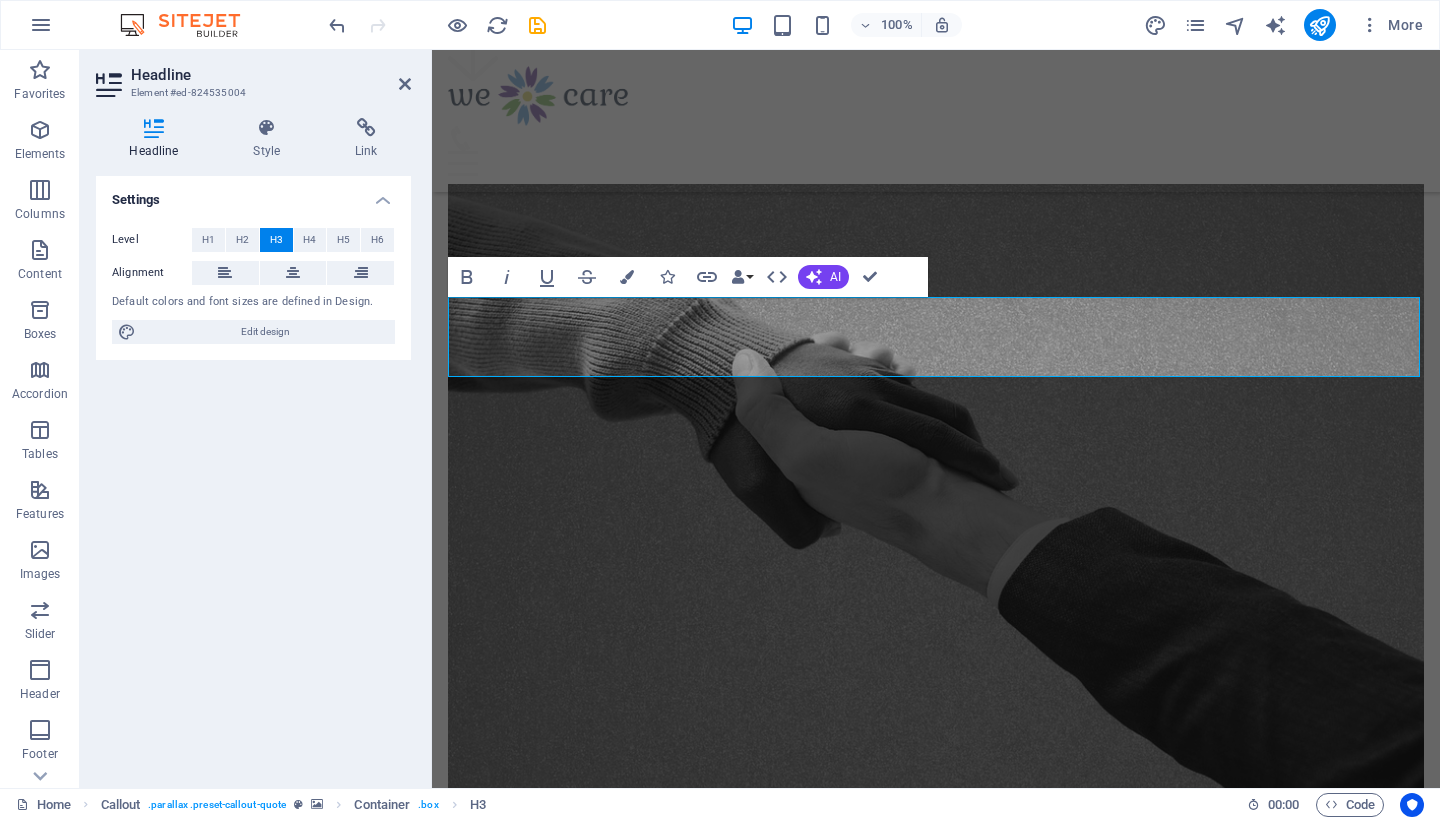 click at bounding box center (936, 3163) 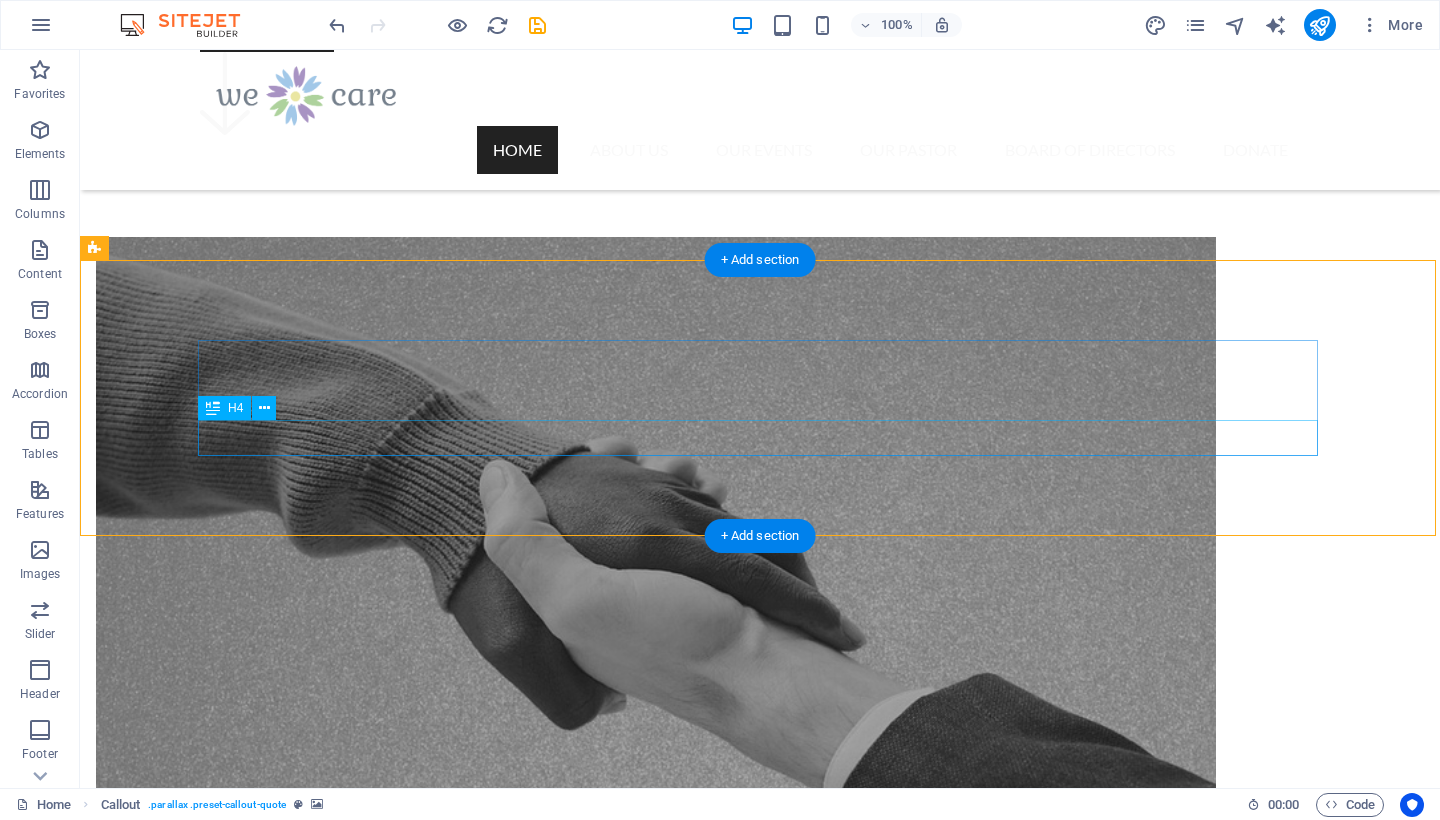 click on "- [NAME]" at bounding box center (760, 4200) 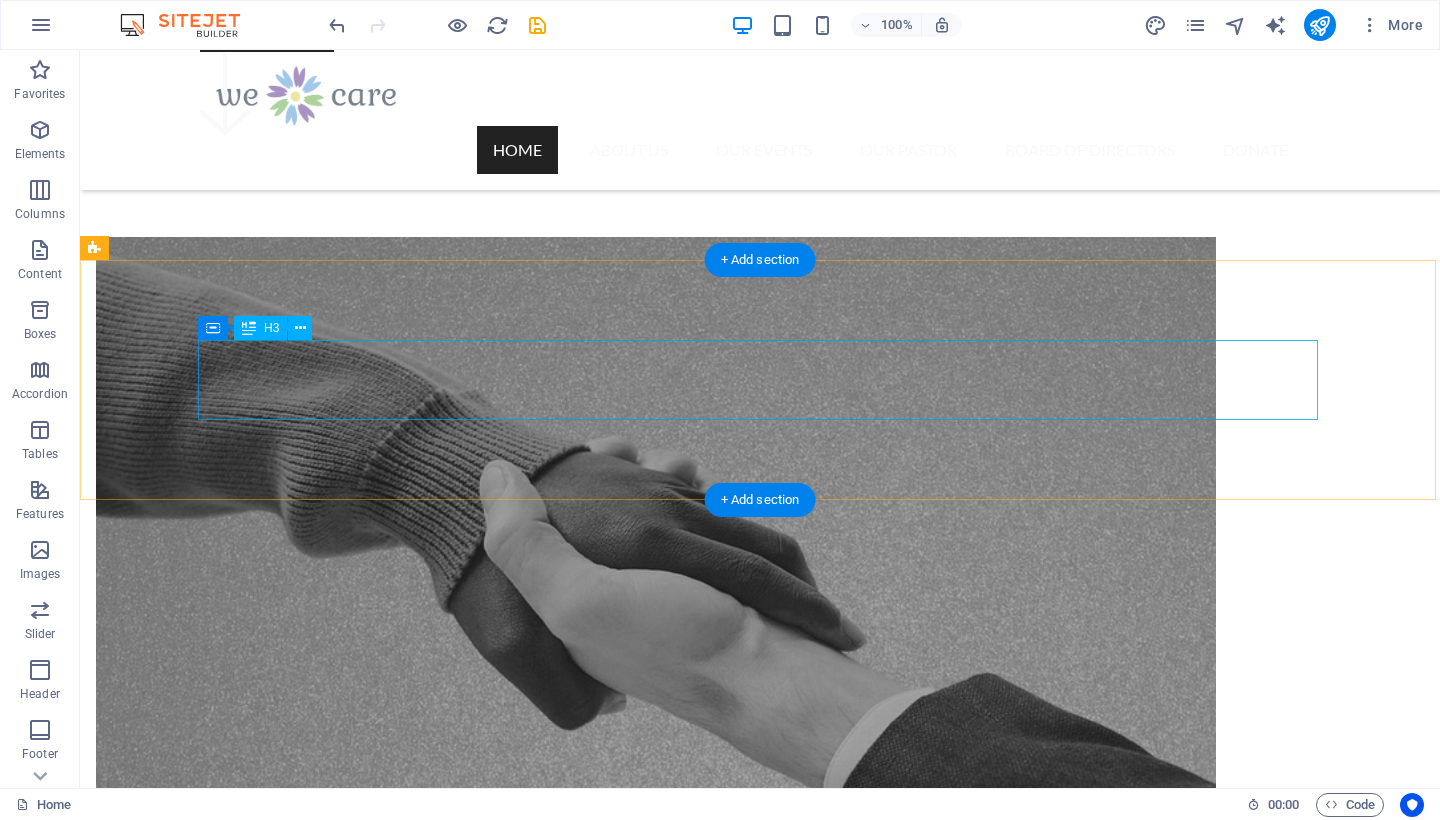 click on "We invite the community to grow their faith, discover their purpose, and make a difference through worship and service." at bounding box center [760, 4116] 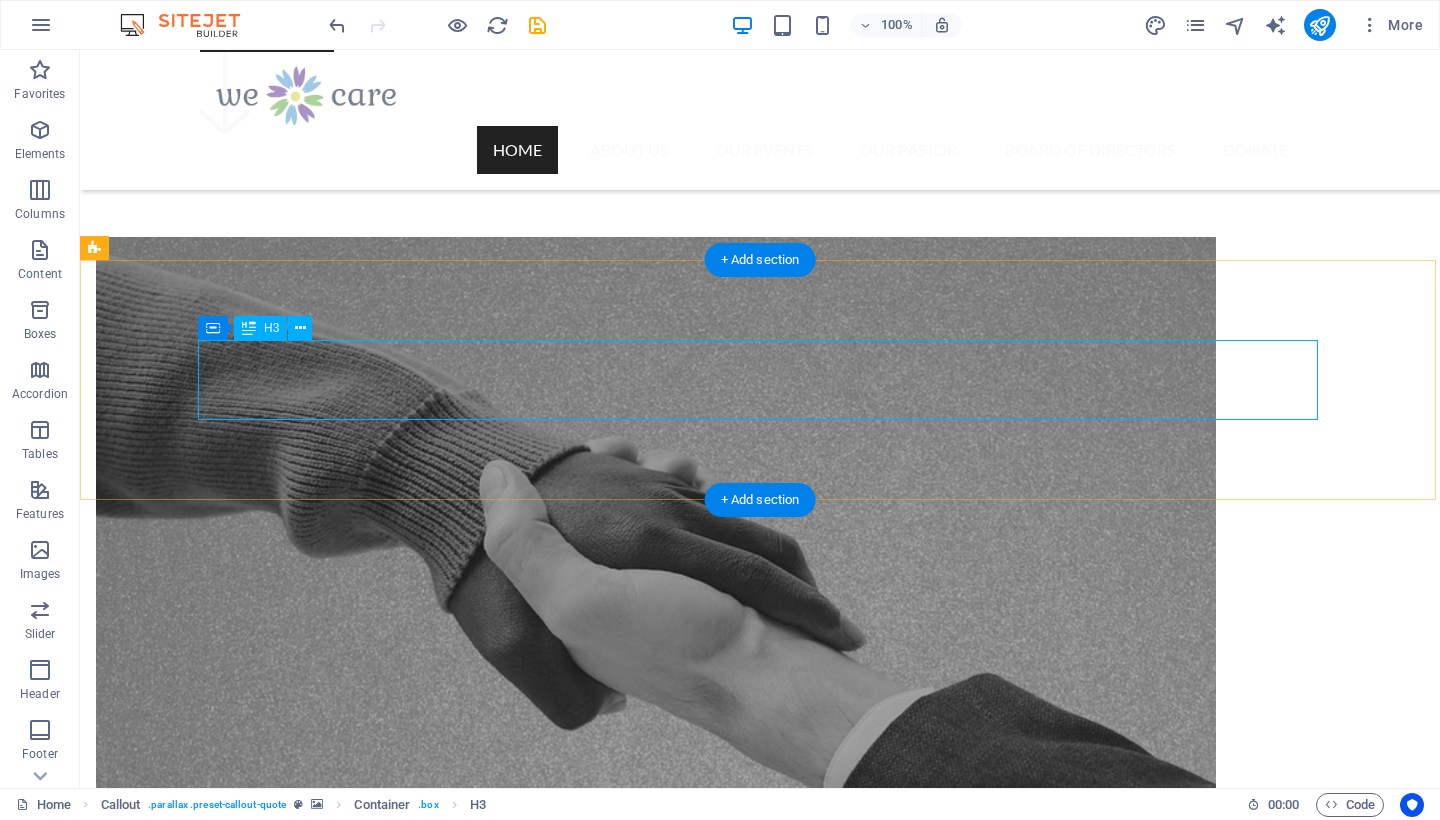 click on "We invite the community to grow their faith, discover their purpose, and make a difference through worship and service." at bounding box center (760, 4116) 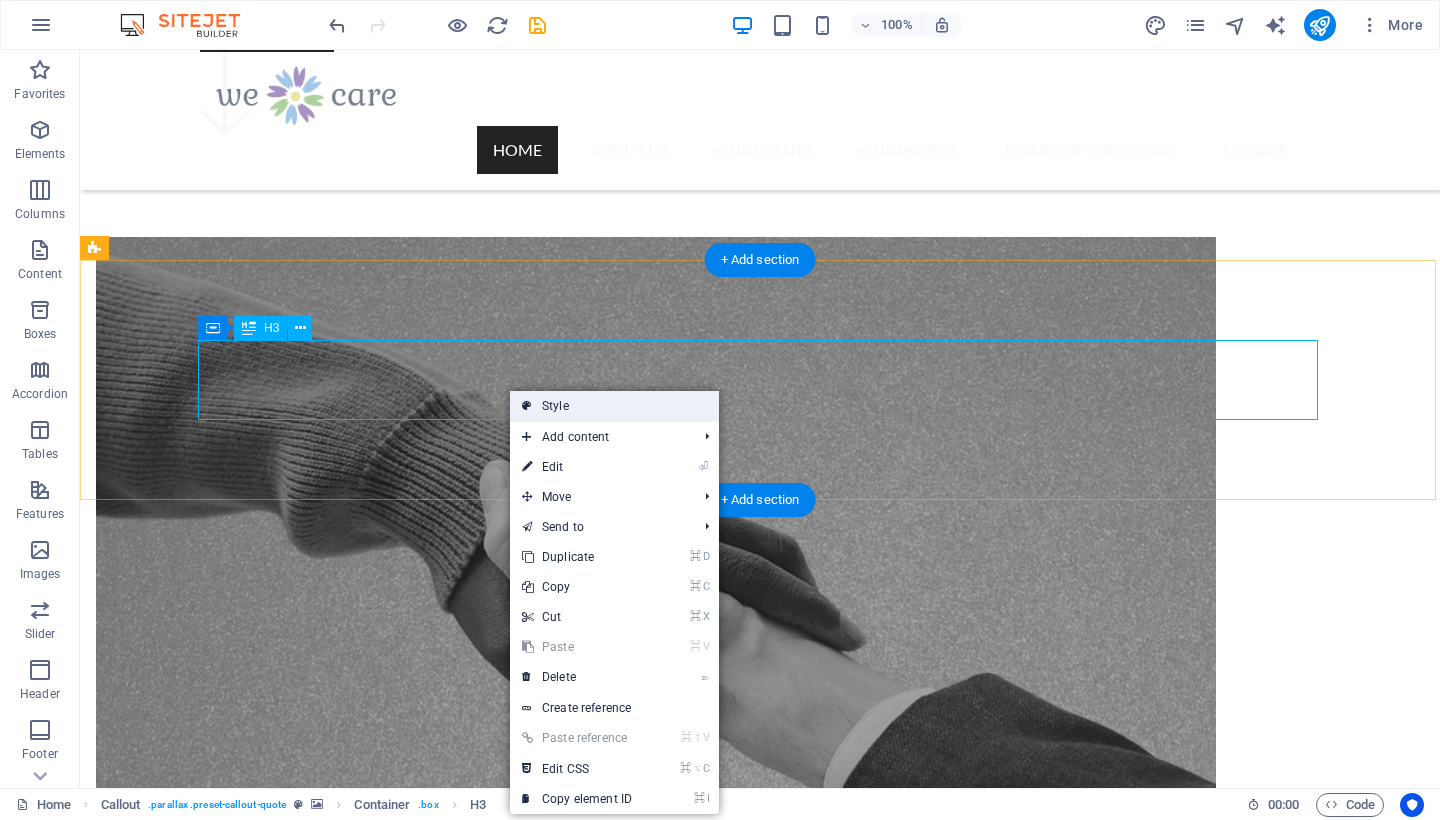 click on "Style" at bounding box center (614, 406) 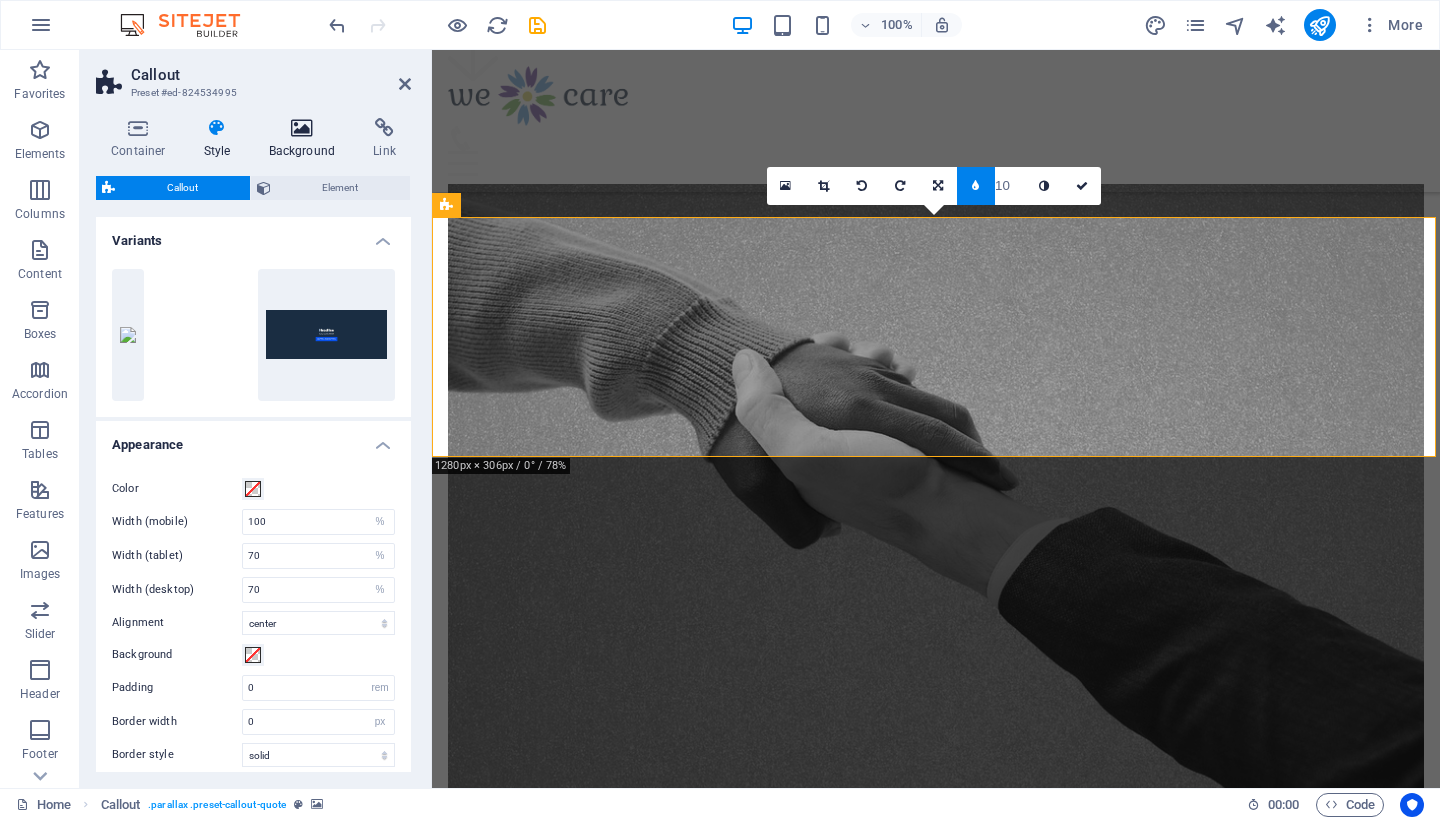 click at bounding box center (302, 128) 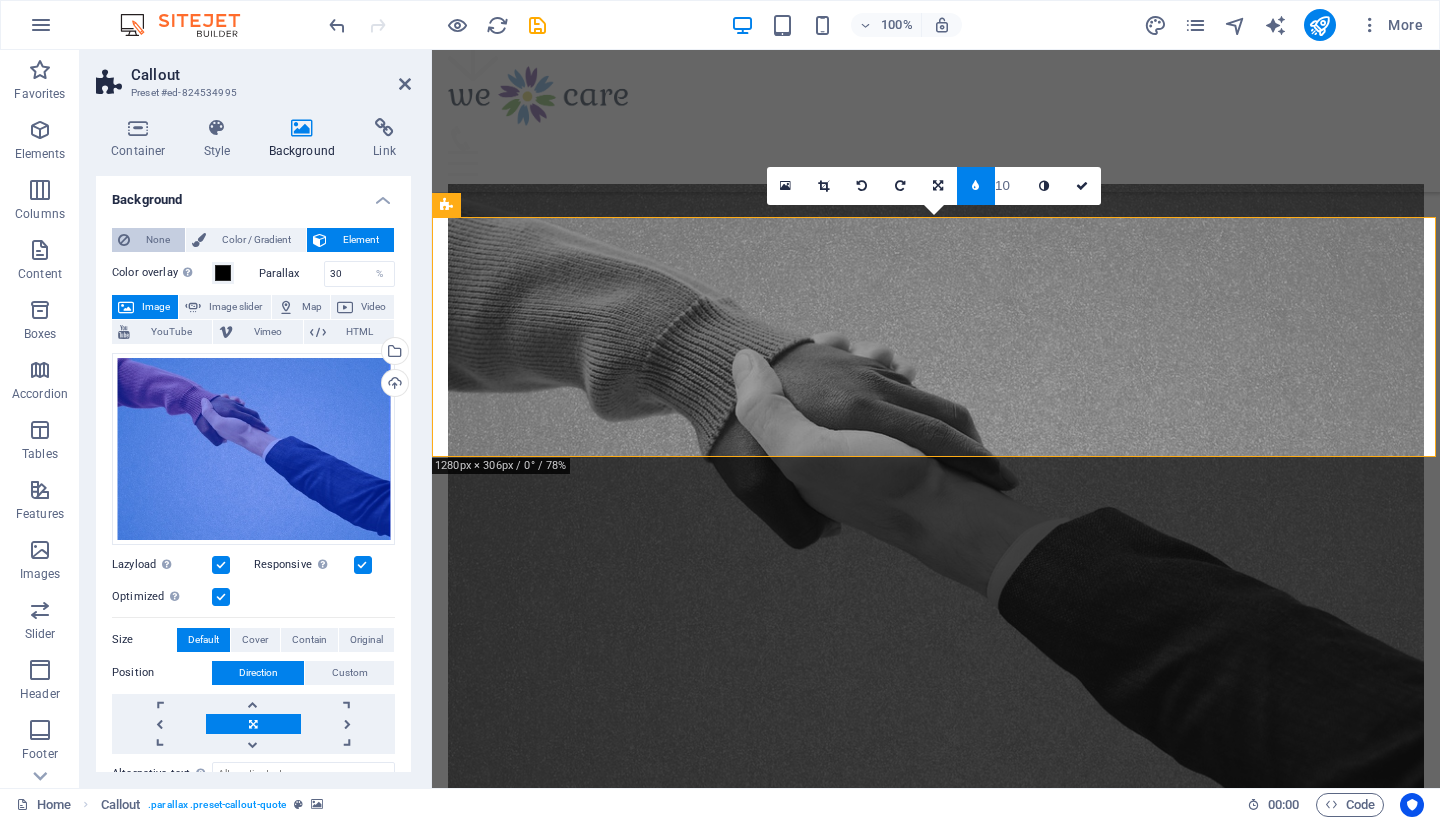 click on "None" at bounding box center (157, 240) 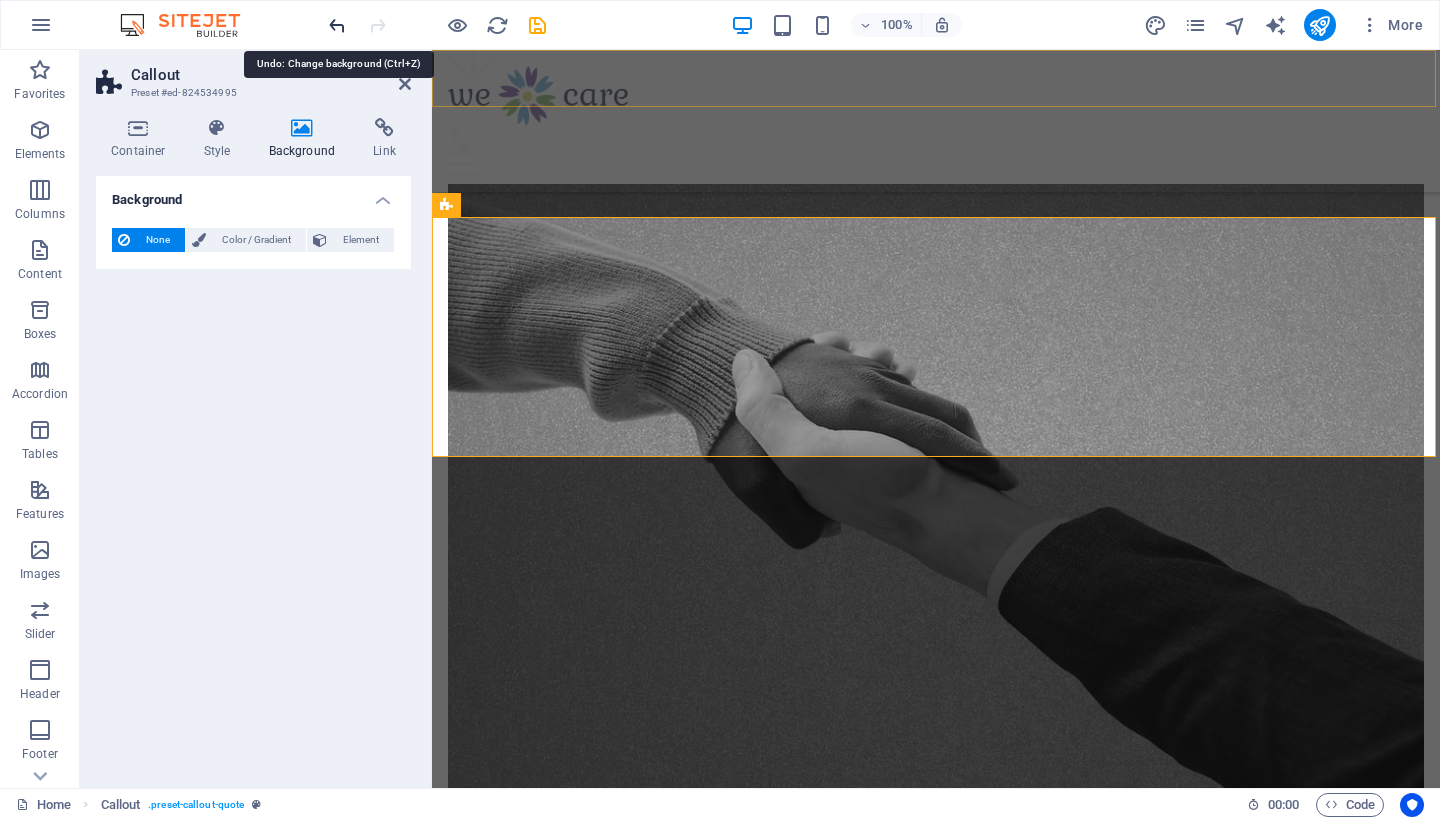 click at bounding box center (337, 25) 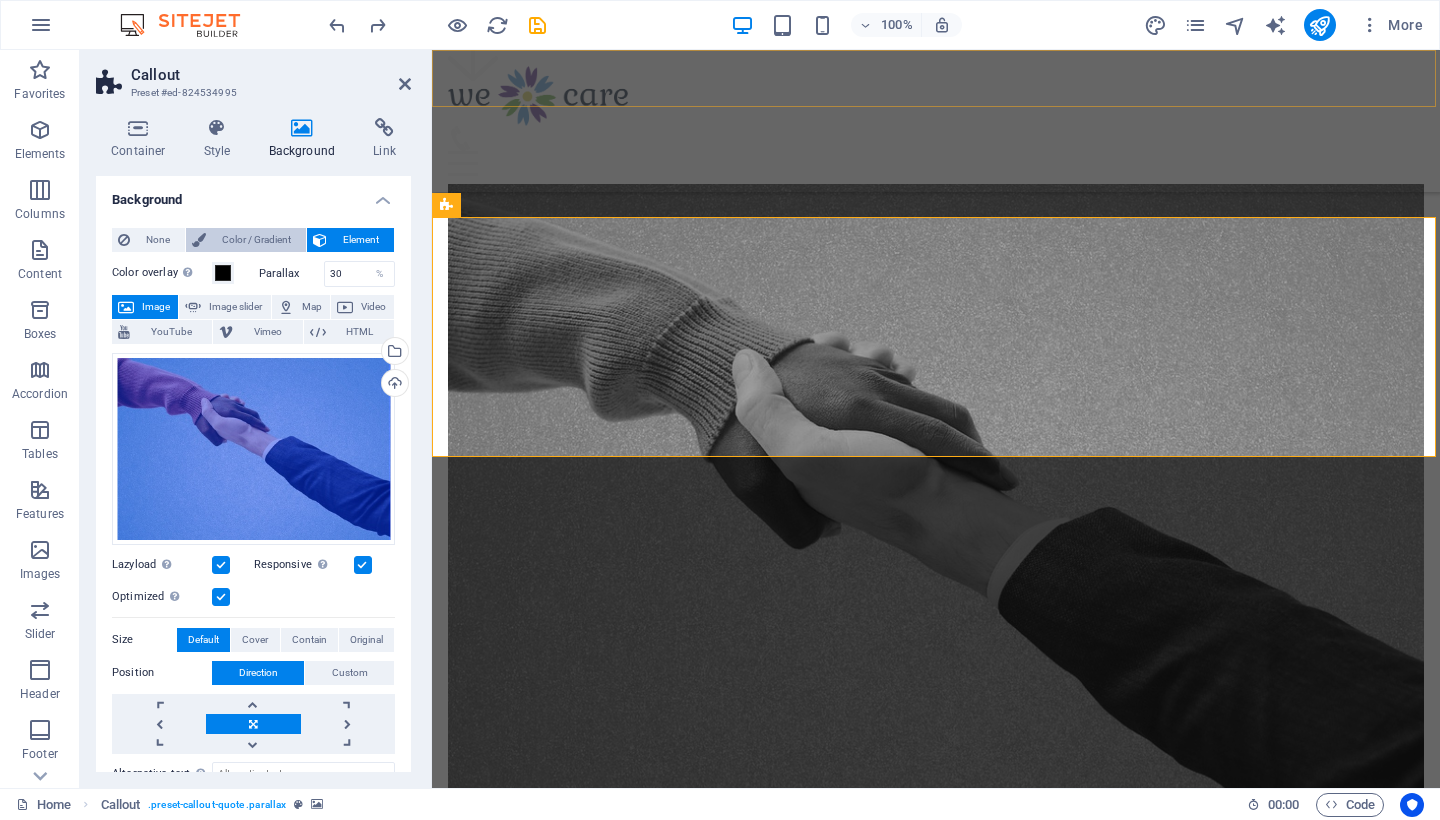 click on "Color / Gradient" at bounding box center [256, 240] 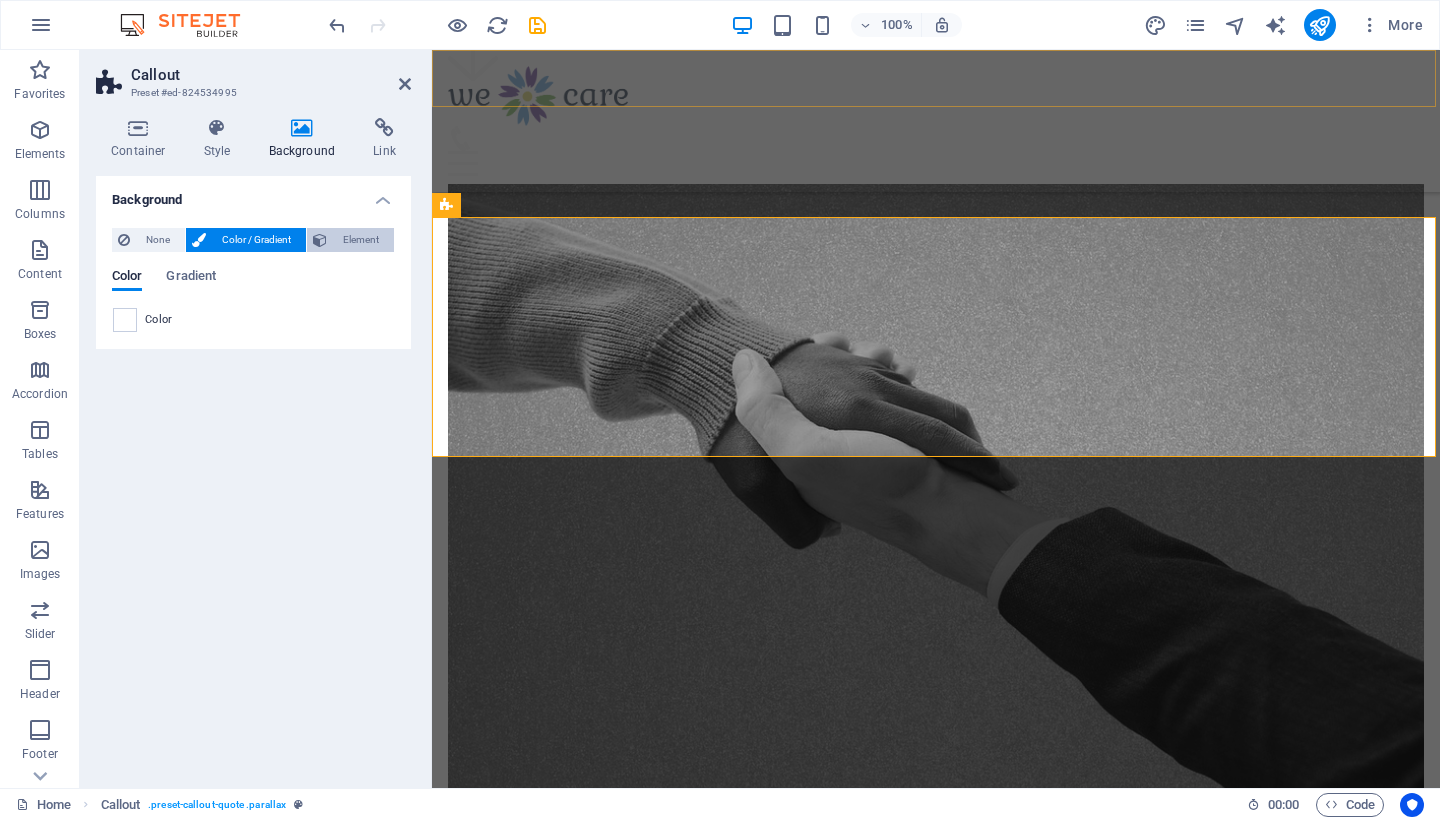 click on "Element" at bounding box center (360, 240) 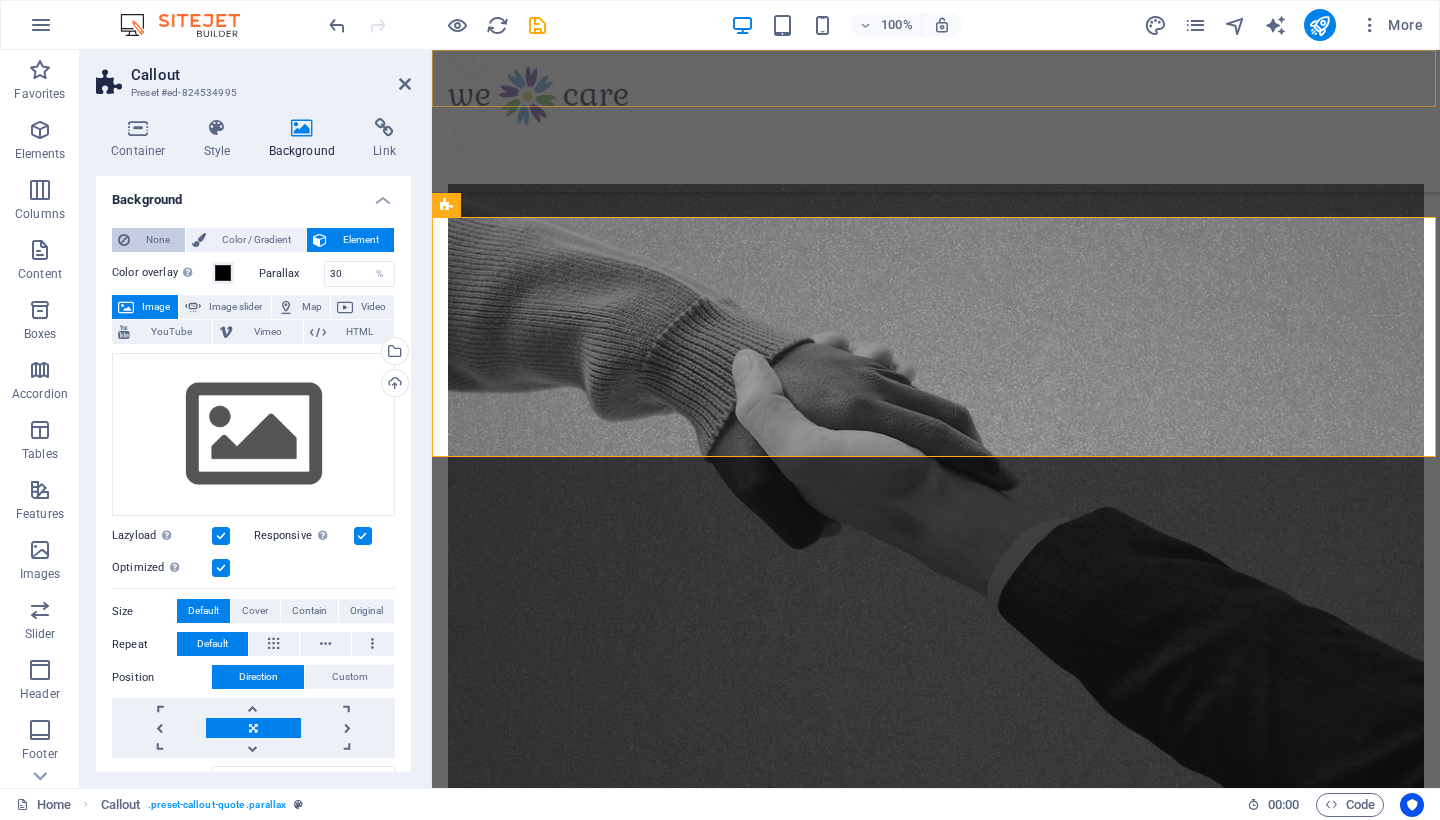 click on "None" at bounding box center (157, 240) 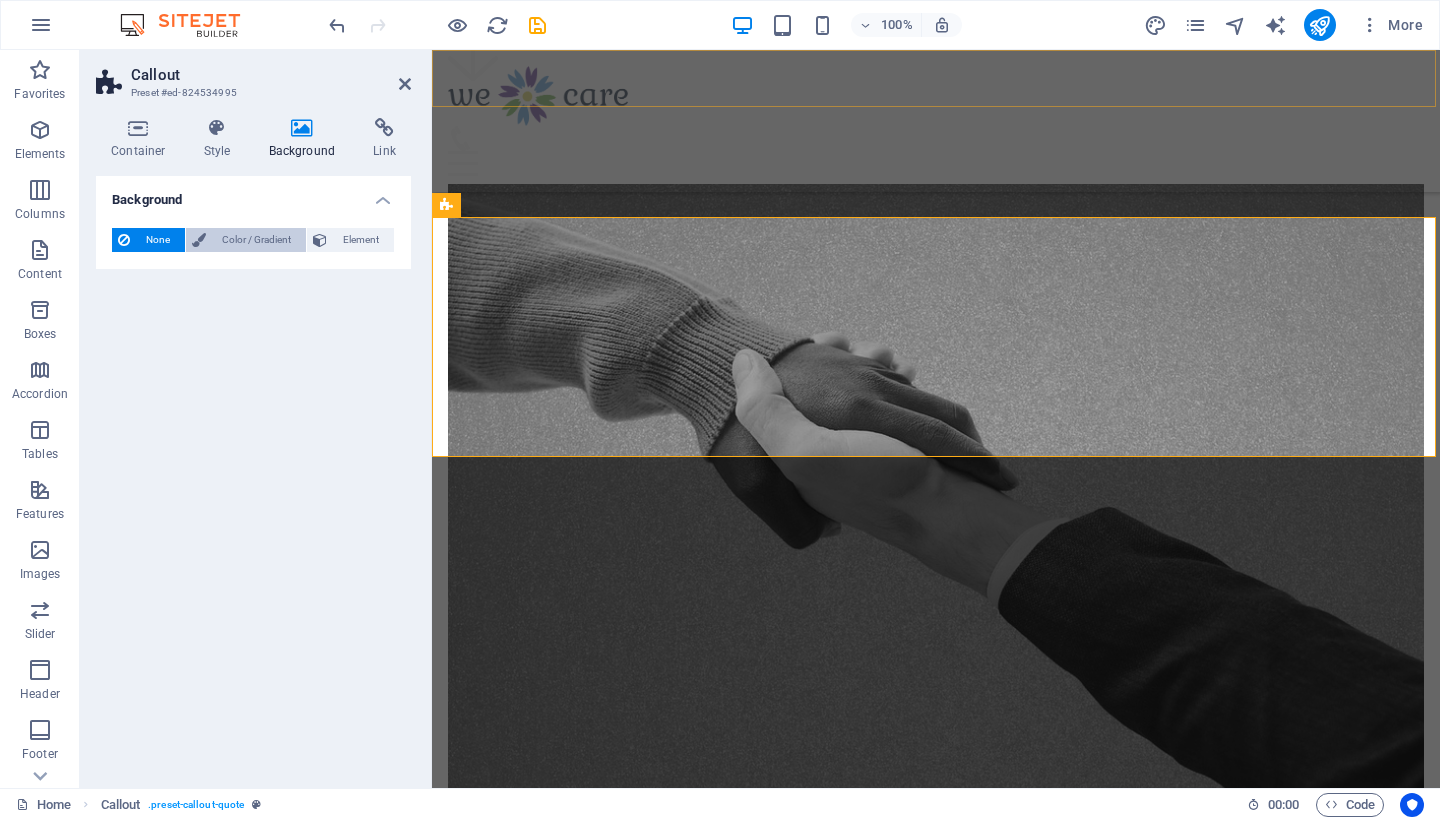 click on "Color / Gradient" at bounding box center [256, 240] 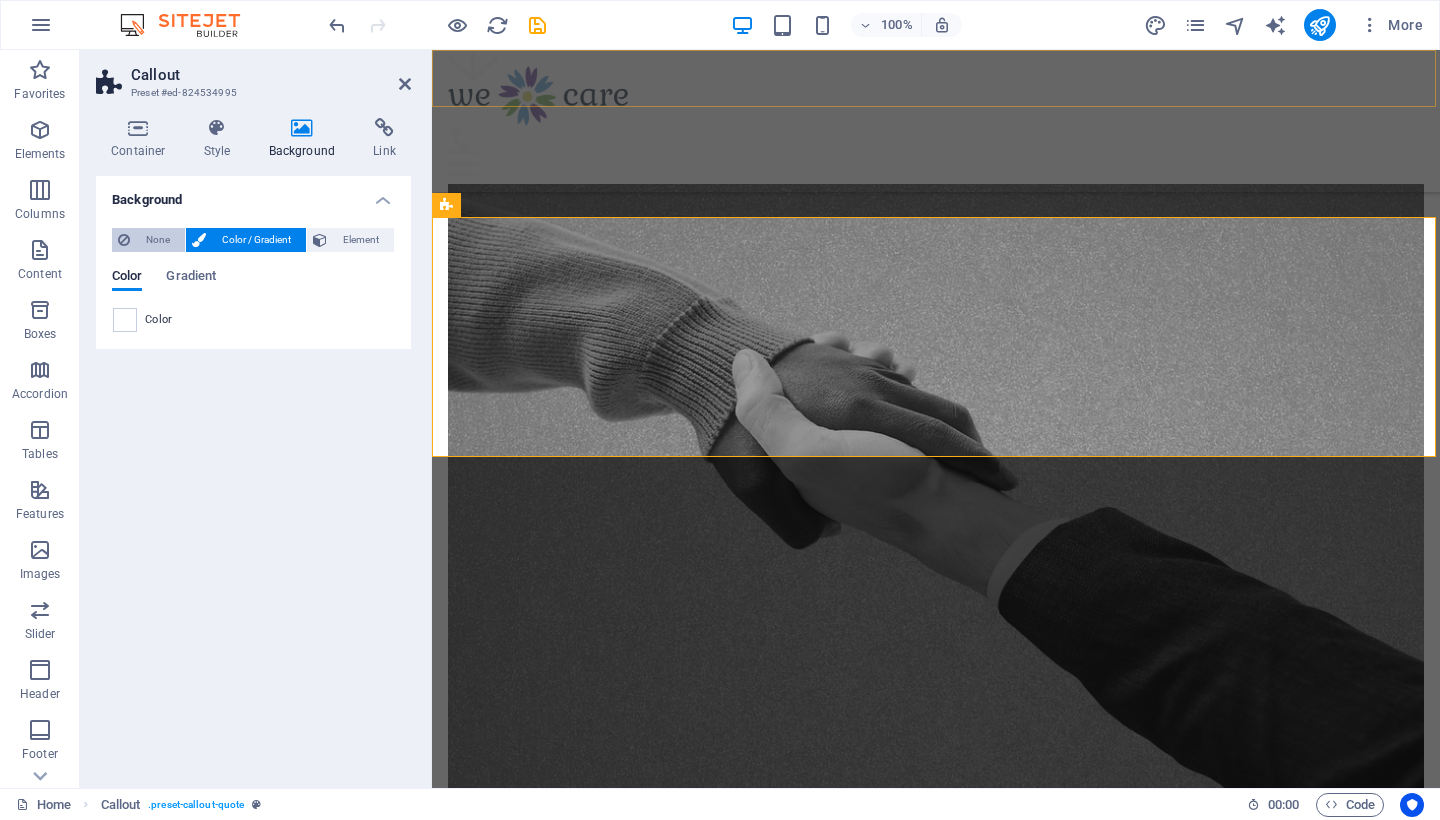 click on "None" at bounding box center (157, 240) 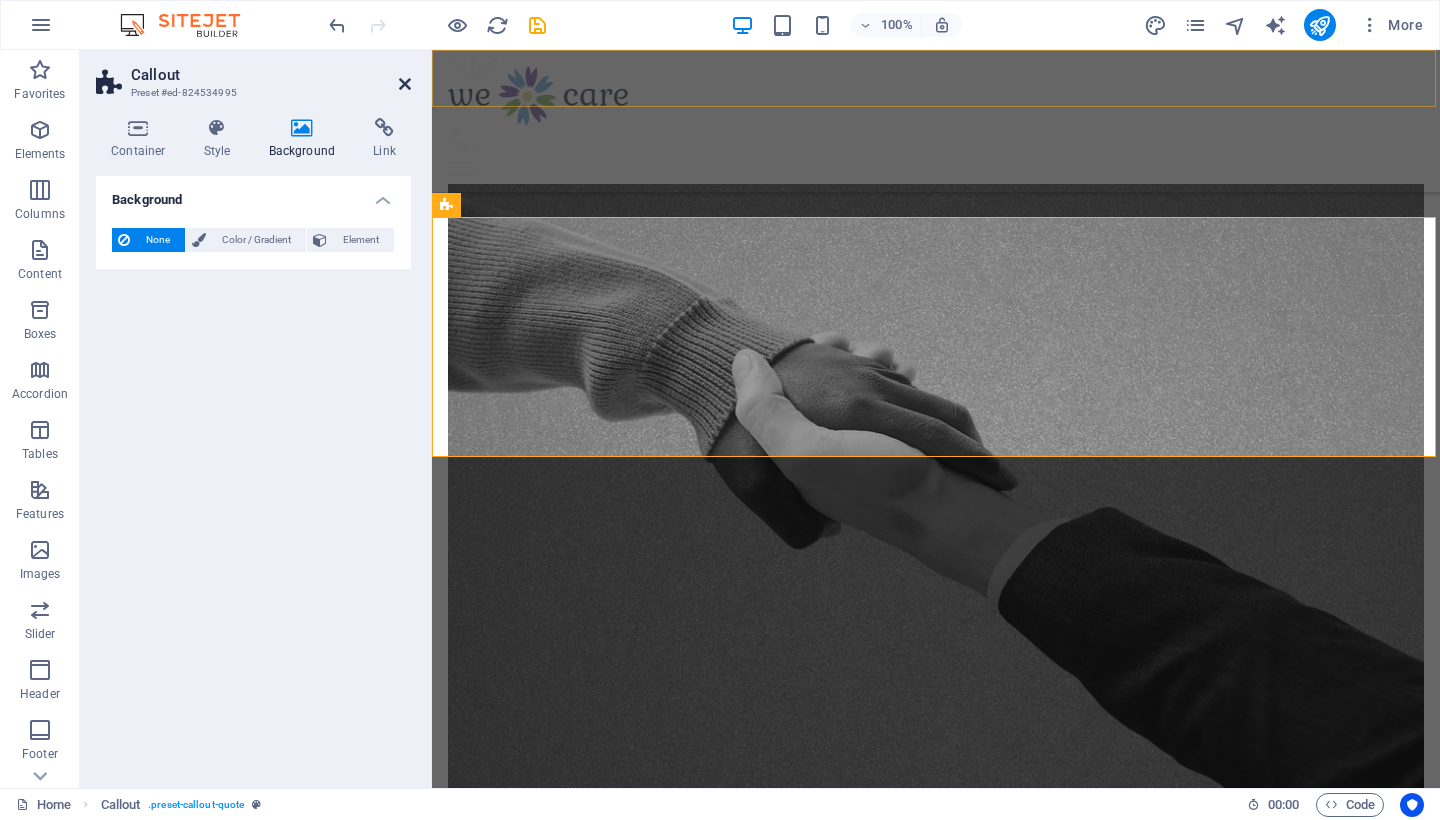 click at bounding box center [405, 84] 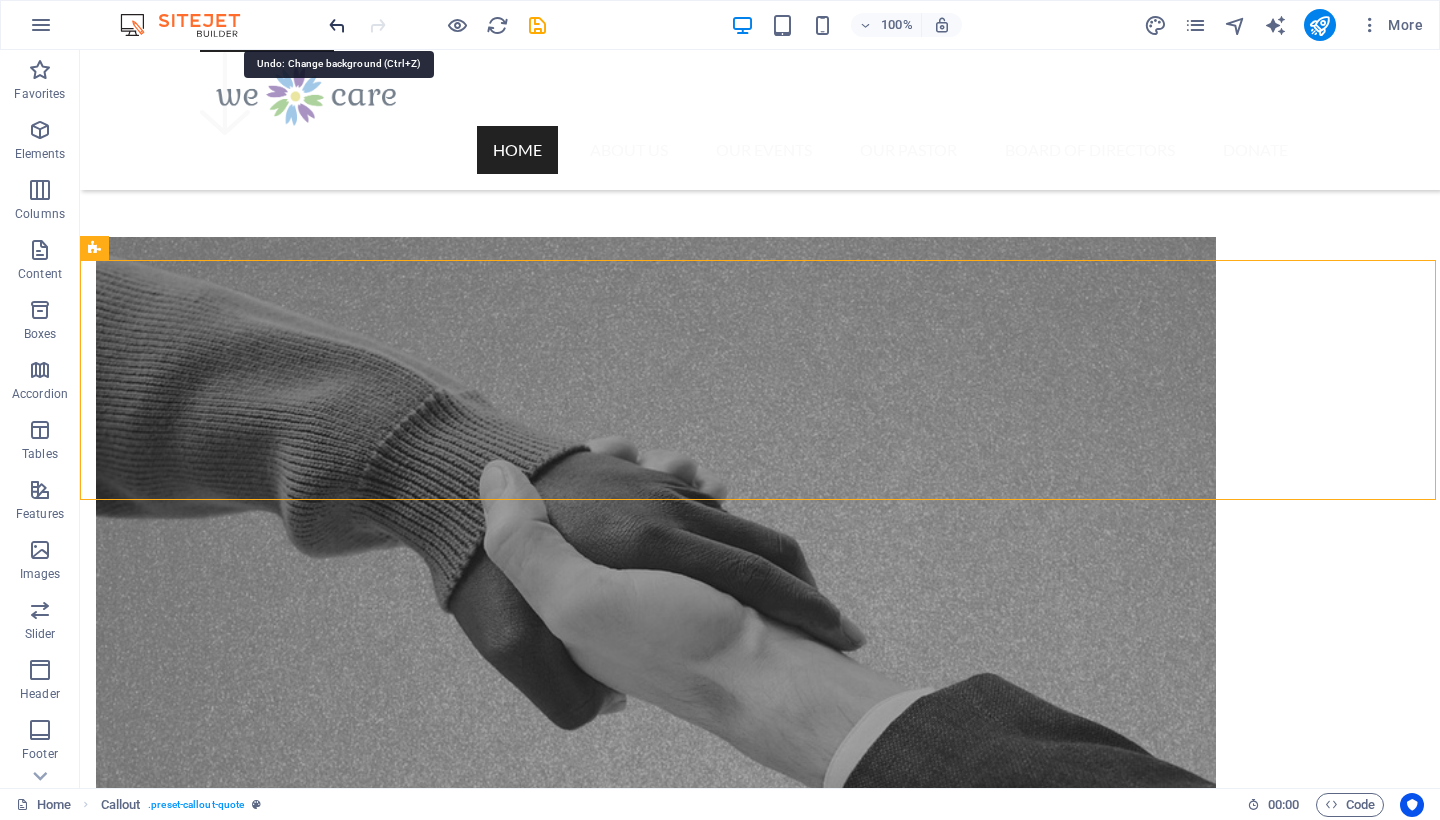 click at bounding box center (337, 25) 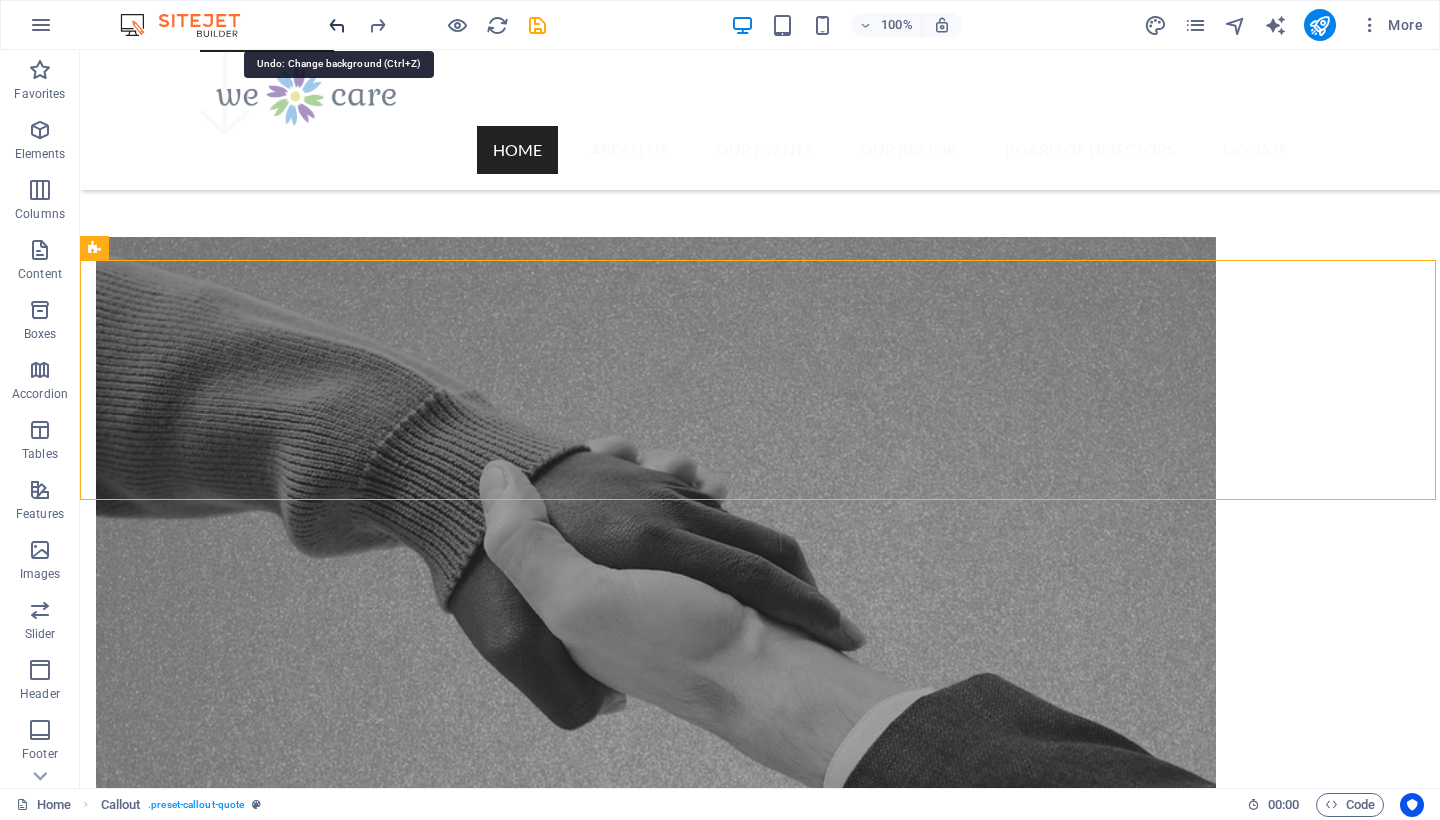 click at bounding box center [337, 25] 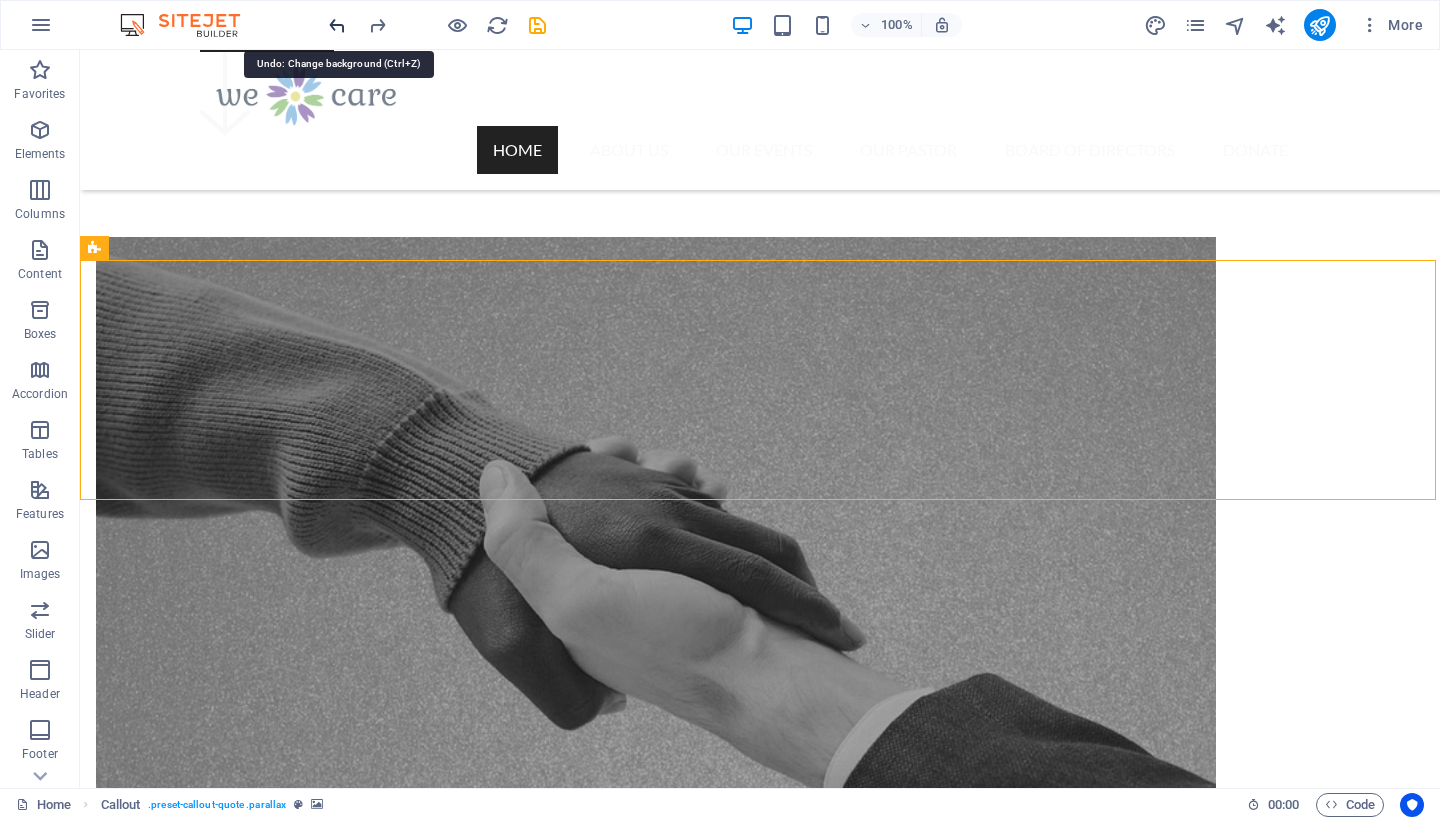 click at bounding box center [337, 25] 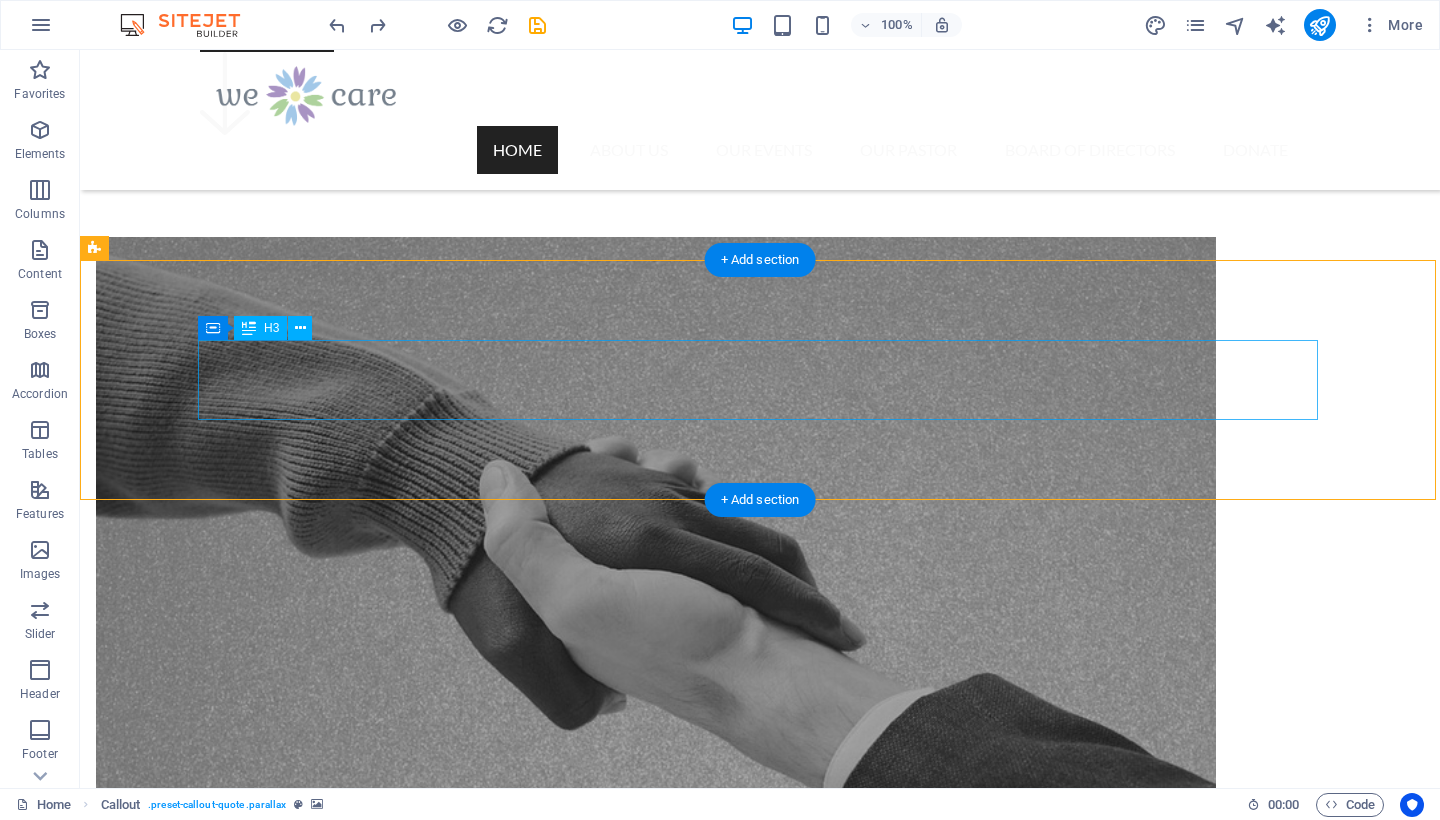 click on "We invite the community to grow their faith, discover their purpose, and make a difference through worship and service." at bounding box center [760, 4116] 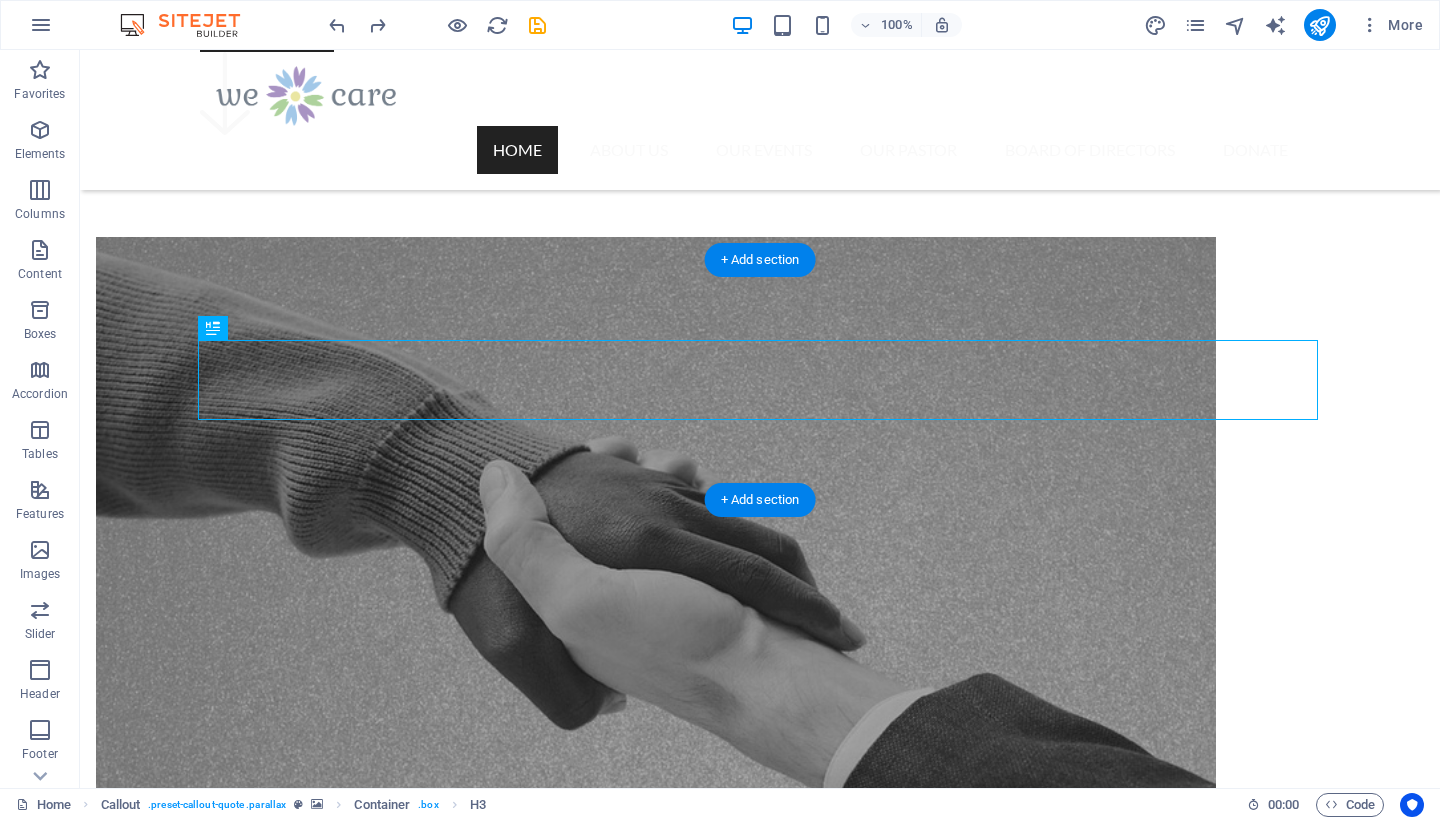 click at bounding box center (760, 3737) 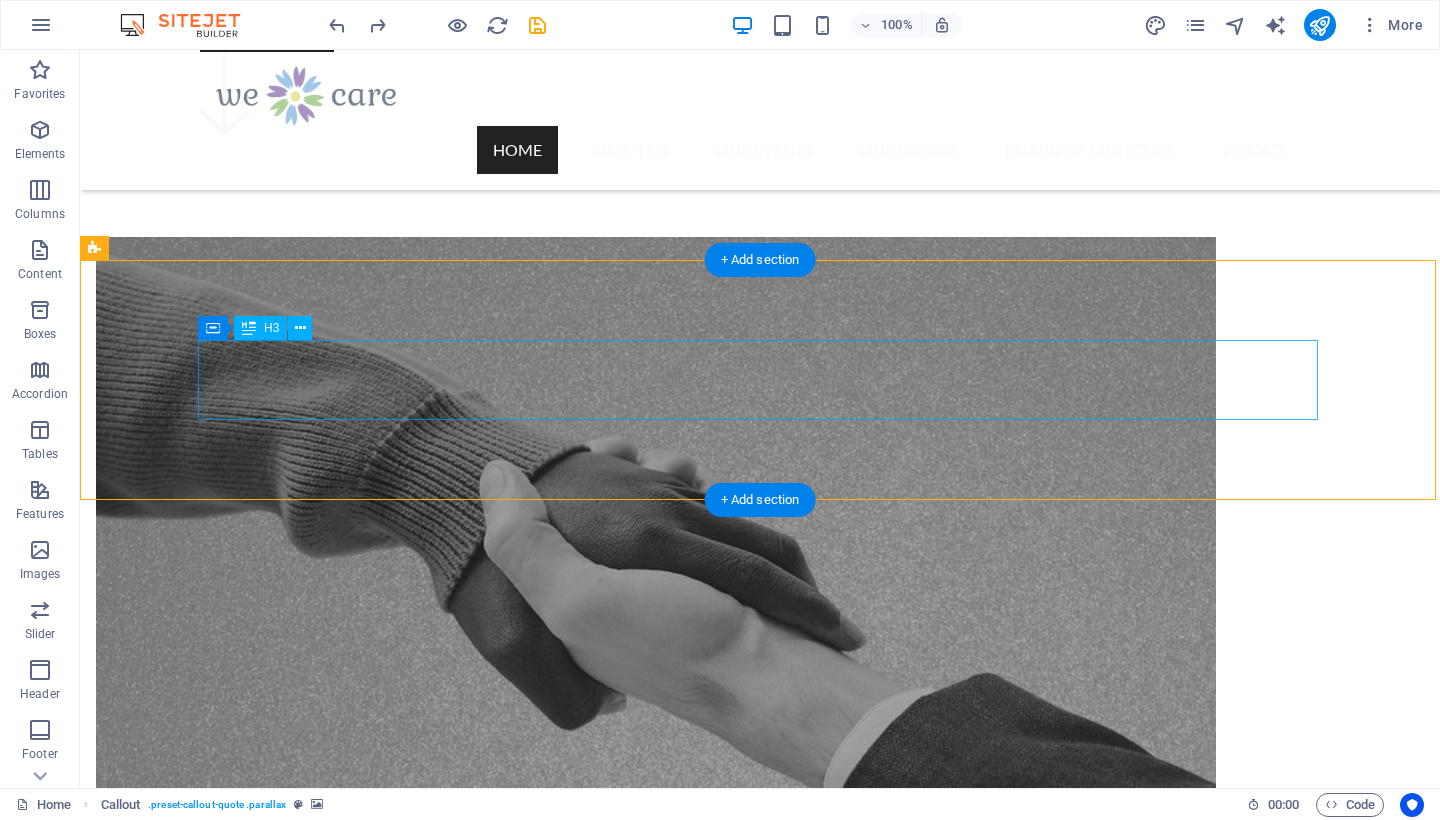 click on "We invite the community to grow their faith, discover their purpose, and make a difference through worship and service." at bounding box center (760, 4116) 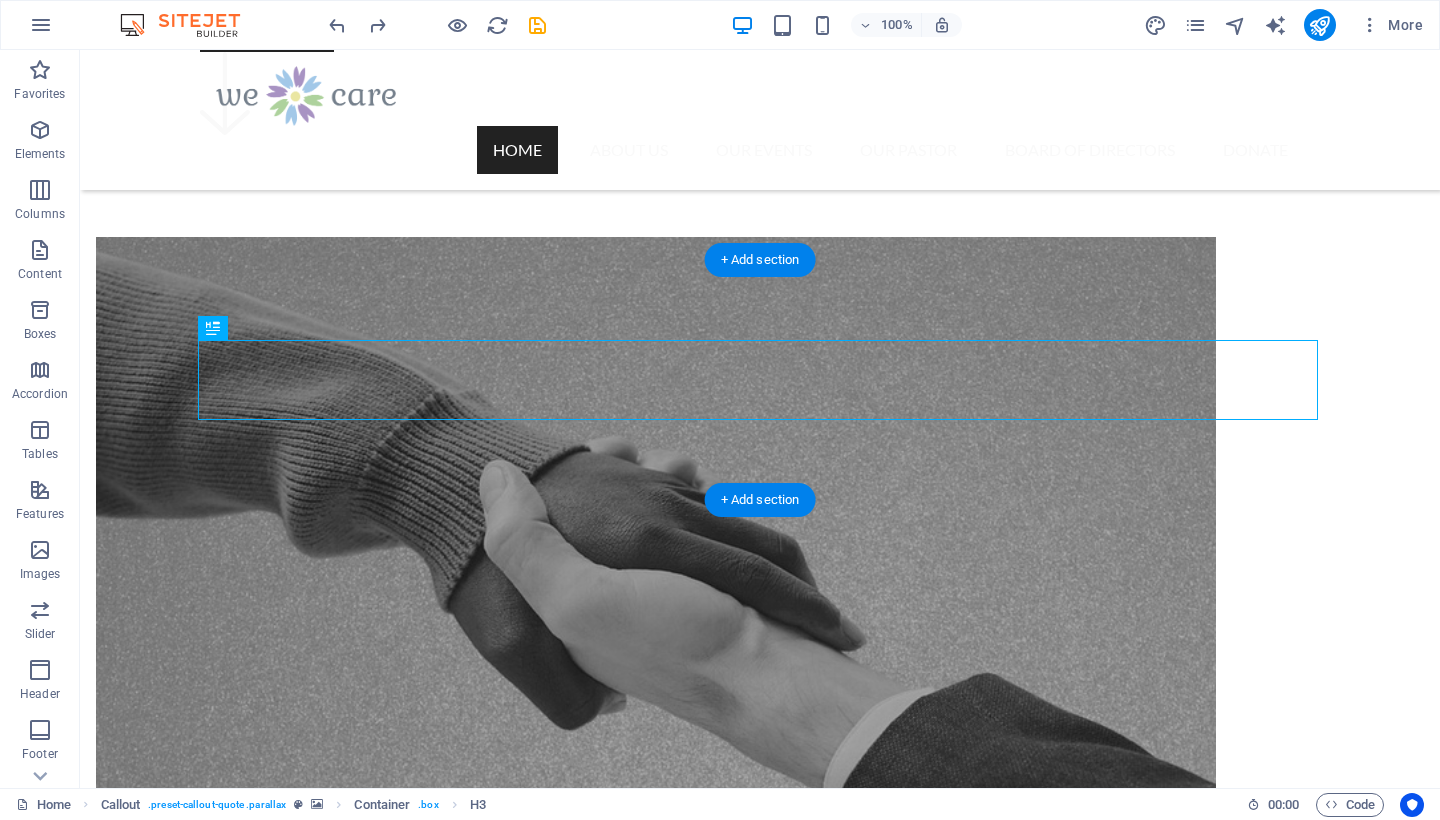 click at bounding box center [760, 3737] 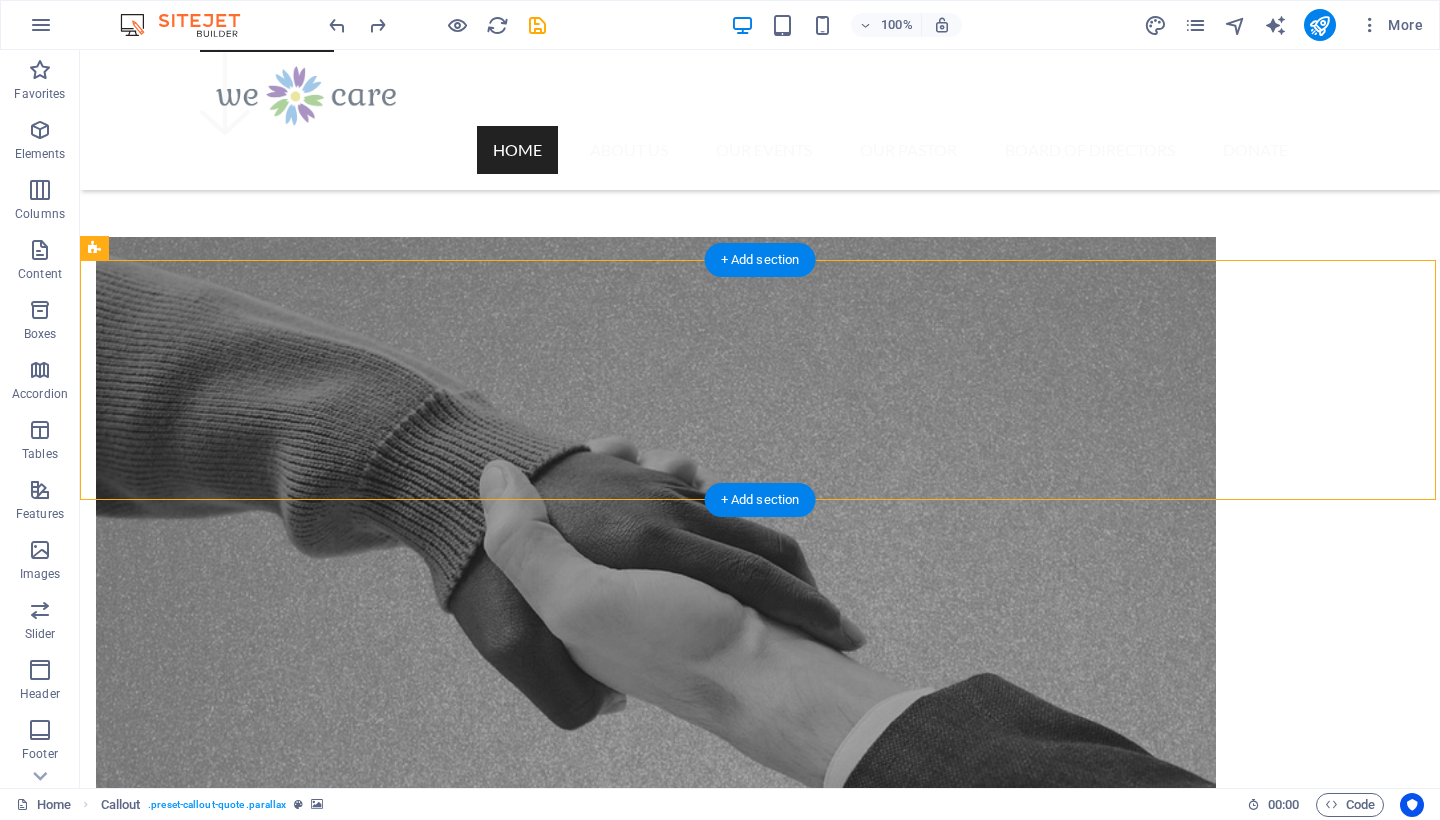 click at bounding box center (760, 3737) 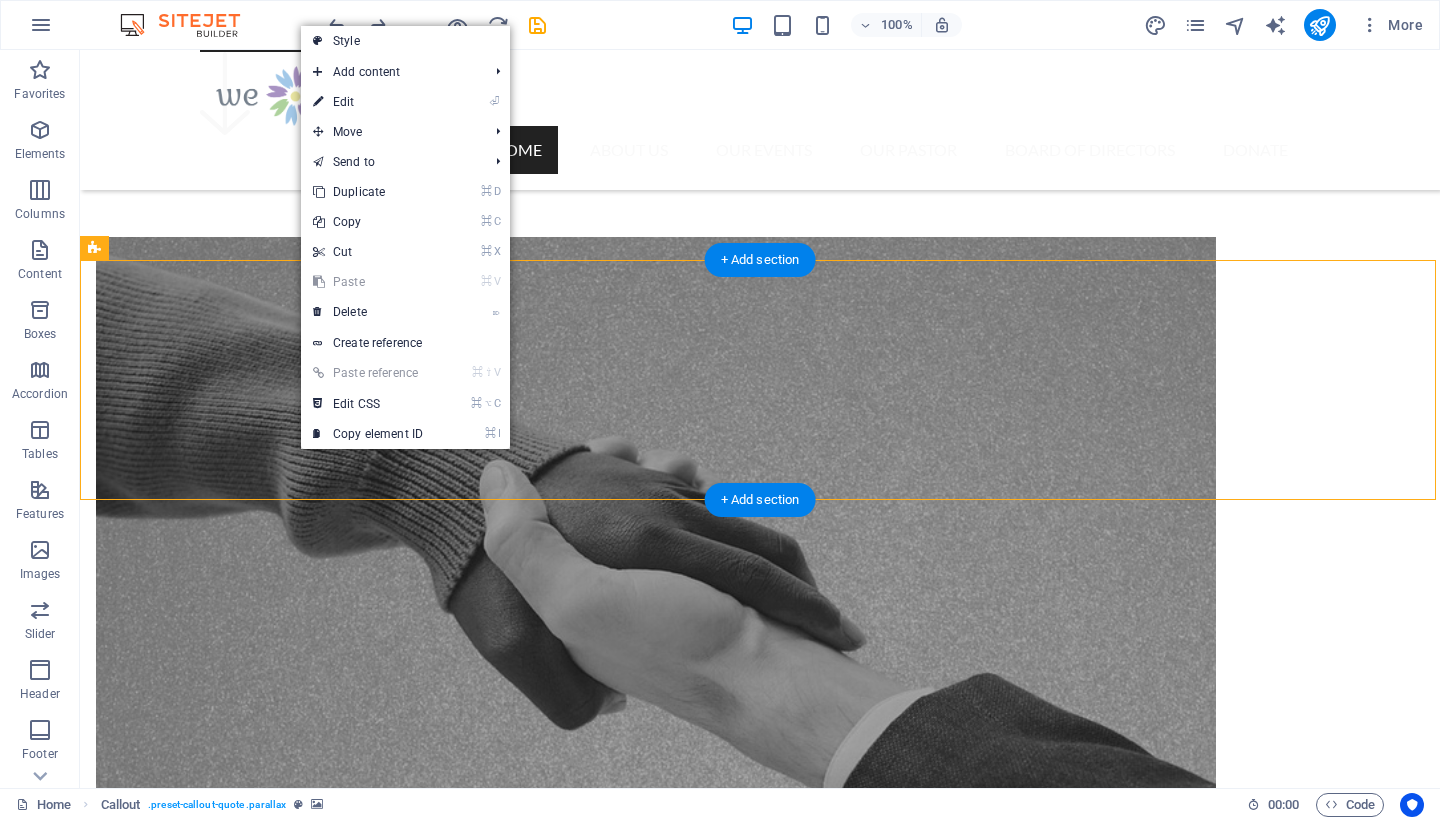click at bounding box center (760, 3737) 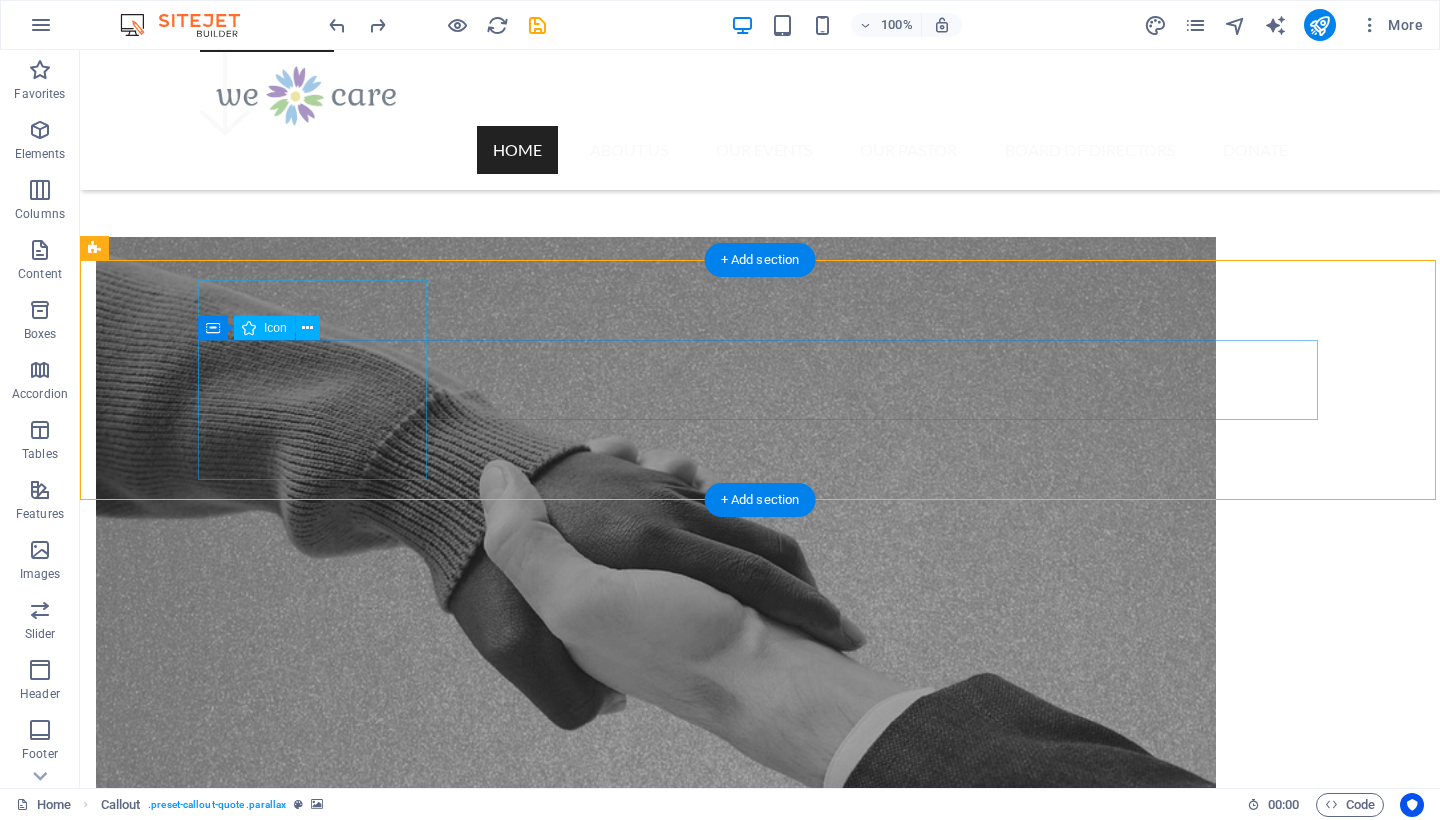 click on "Container   Icon" at bounding box center [265, 328] 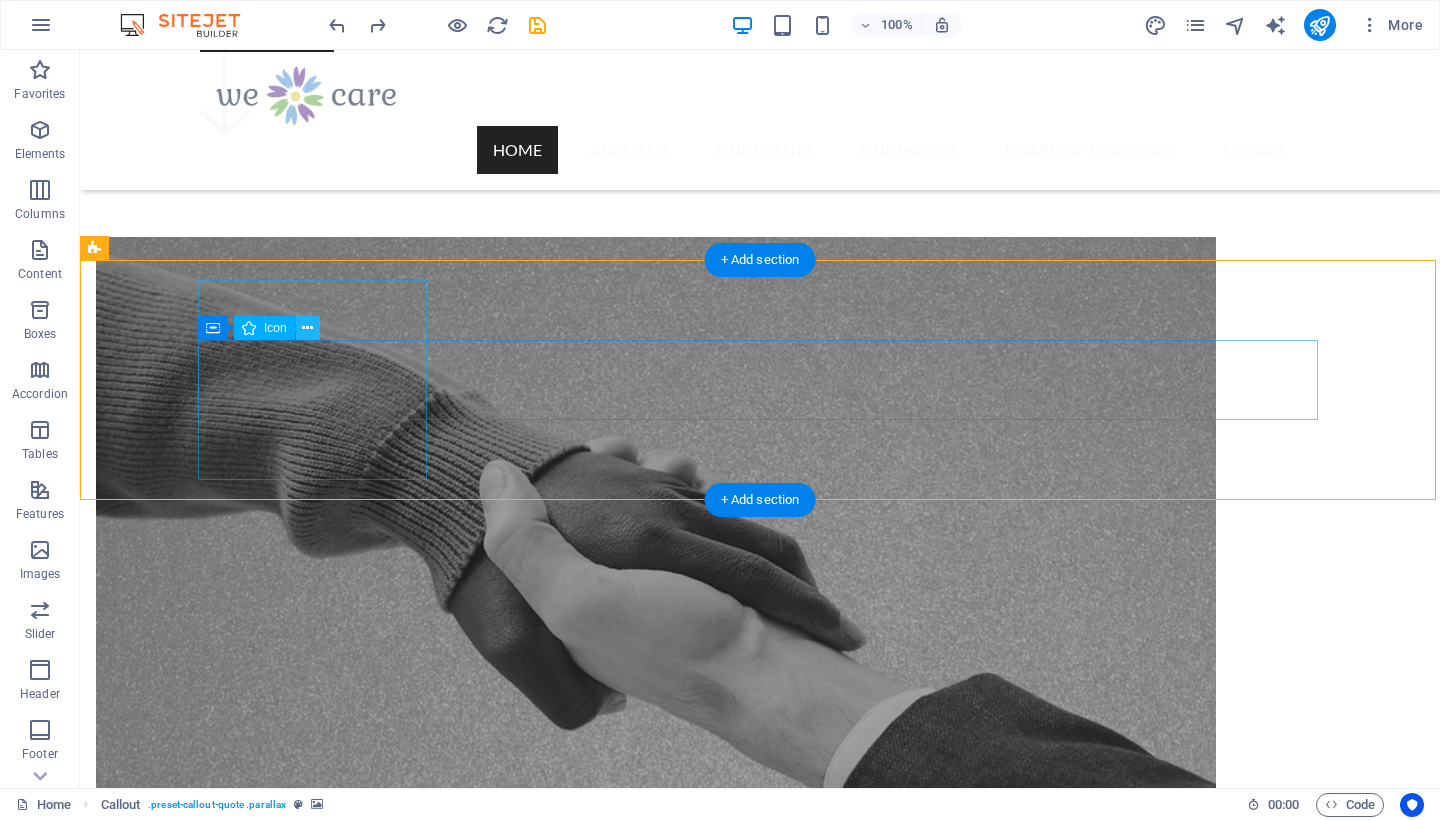 click at bounding box center (307, 328) 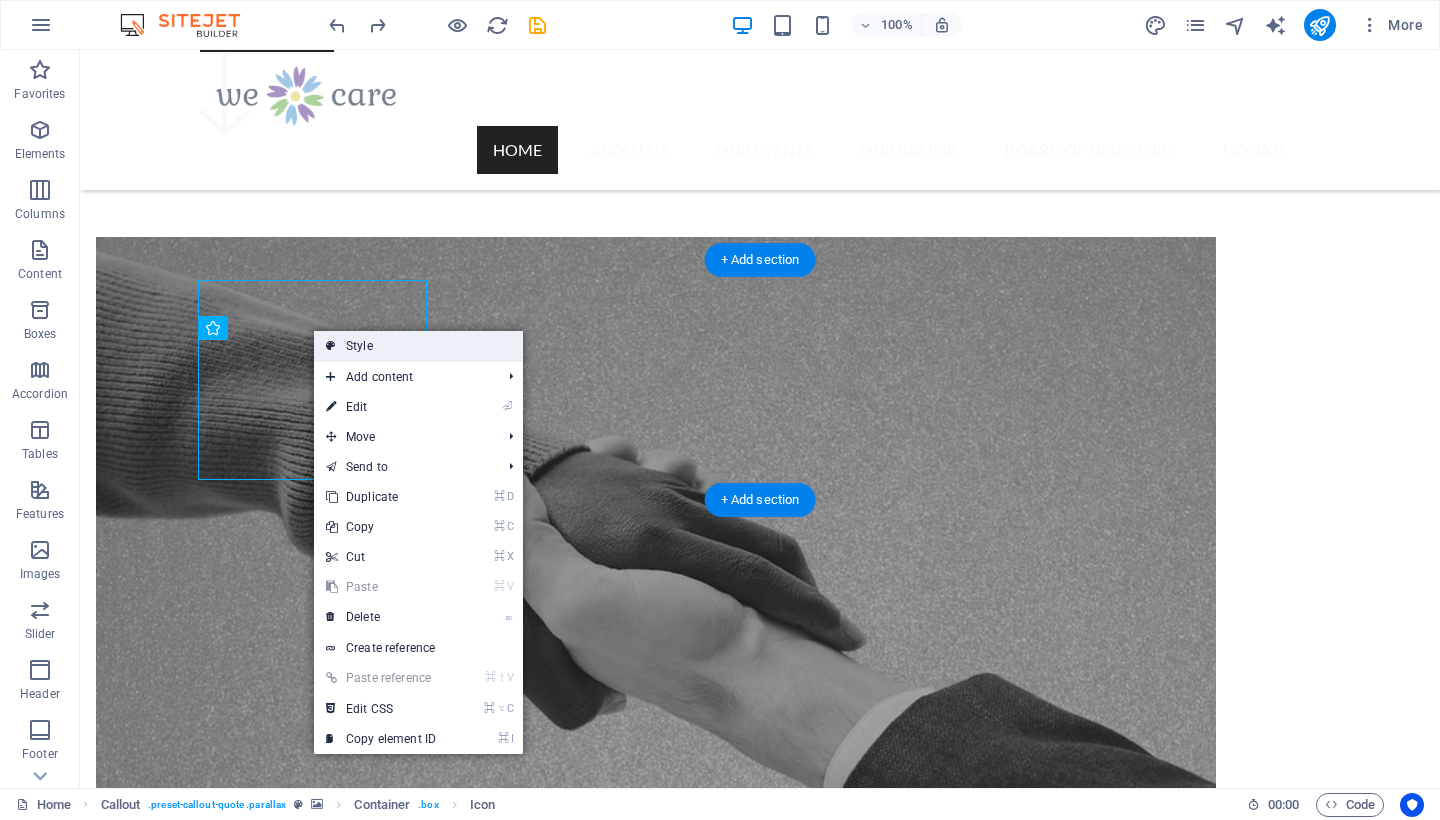 click on "Style" at bounding box center (418, 346) 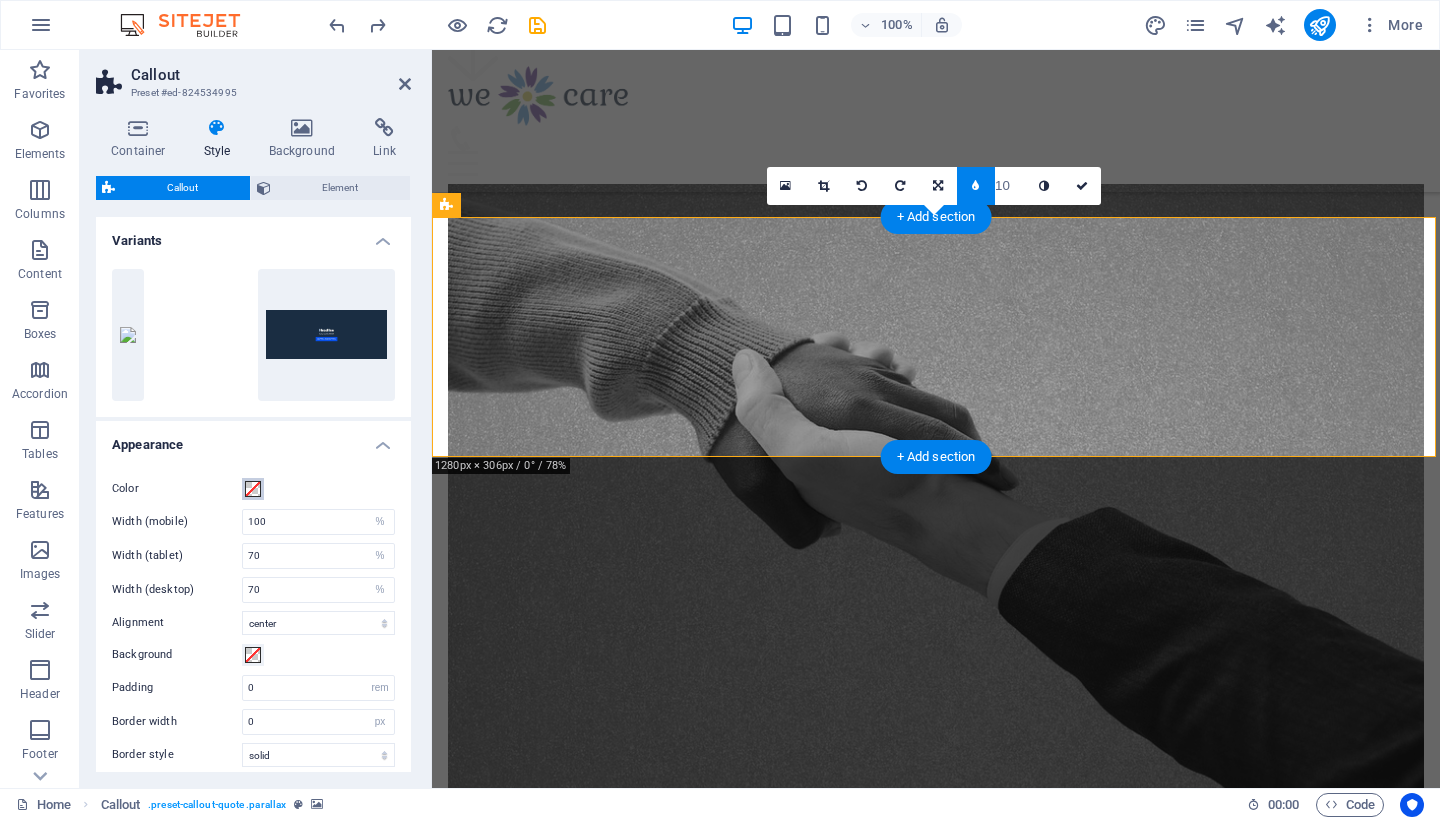 click at bounding box center (253, 489) 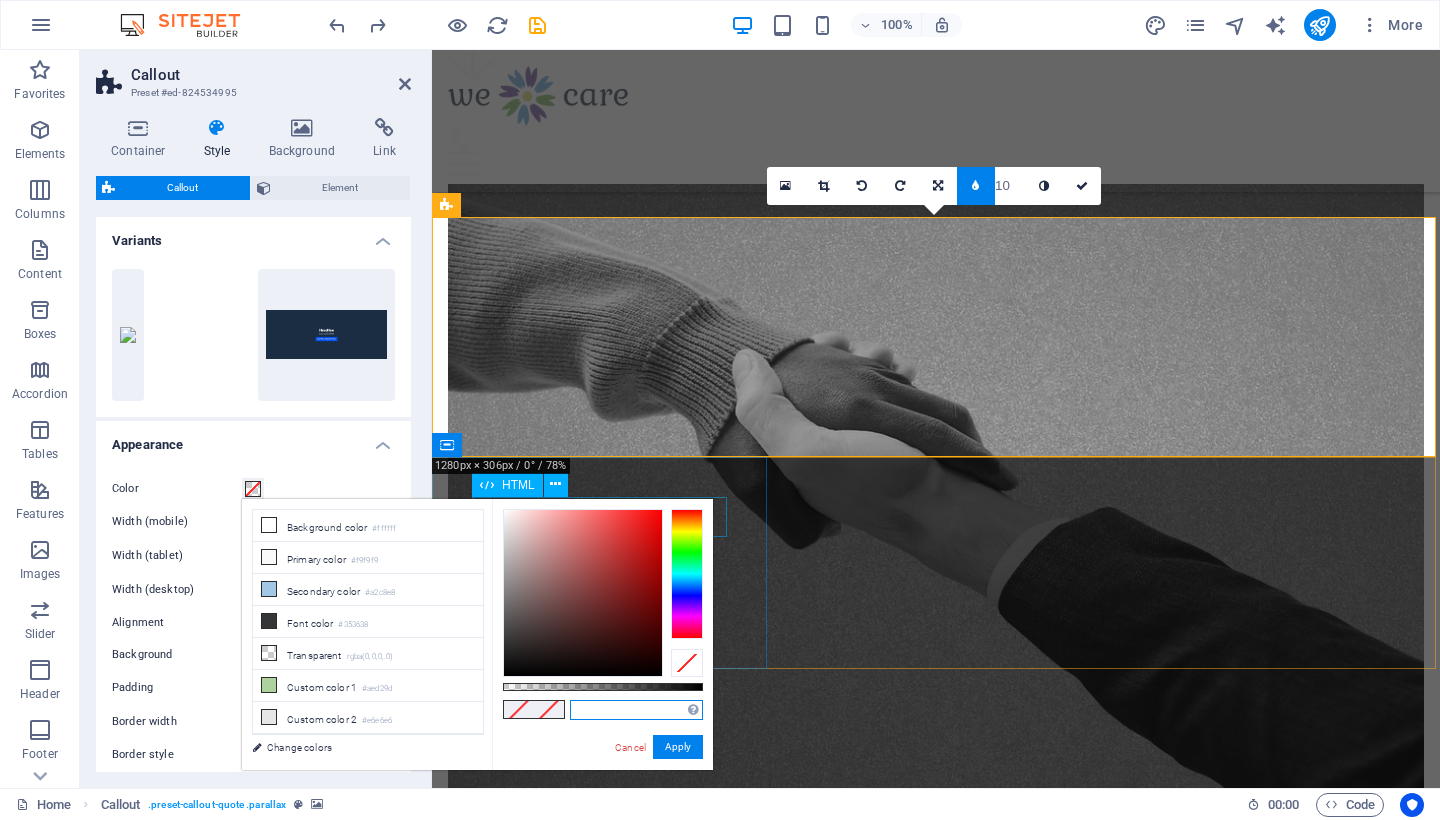 click at bounding box center [636, 710] 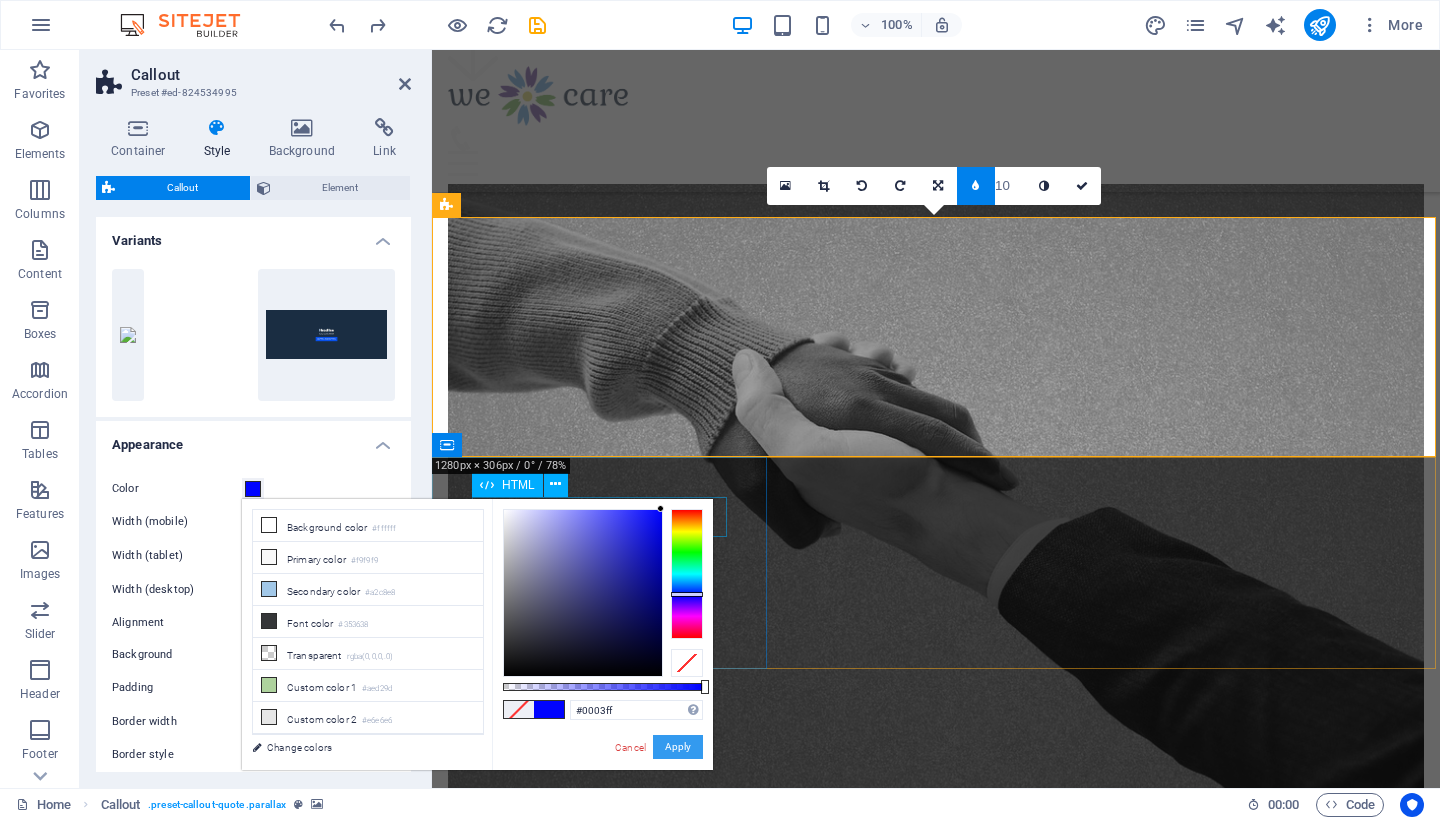 click on "Apply" at bounding box center (678, 747) 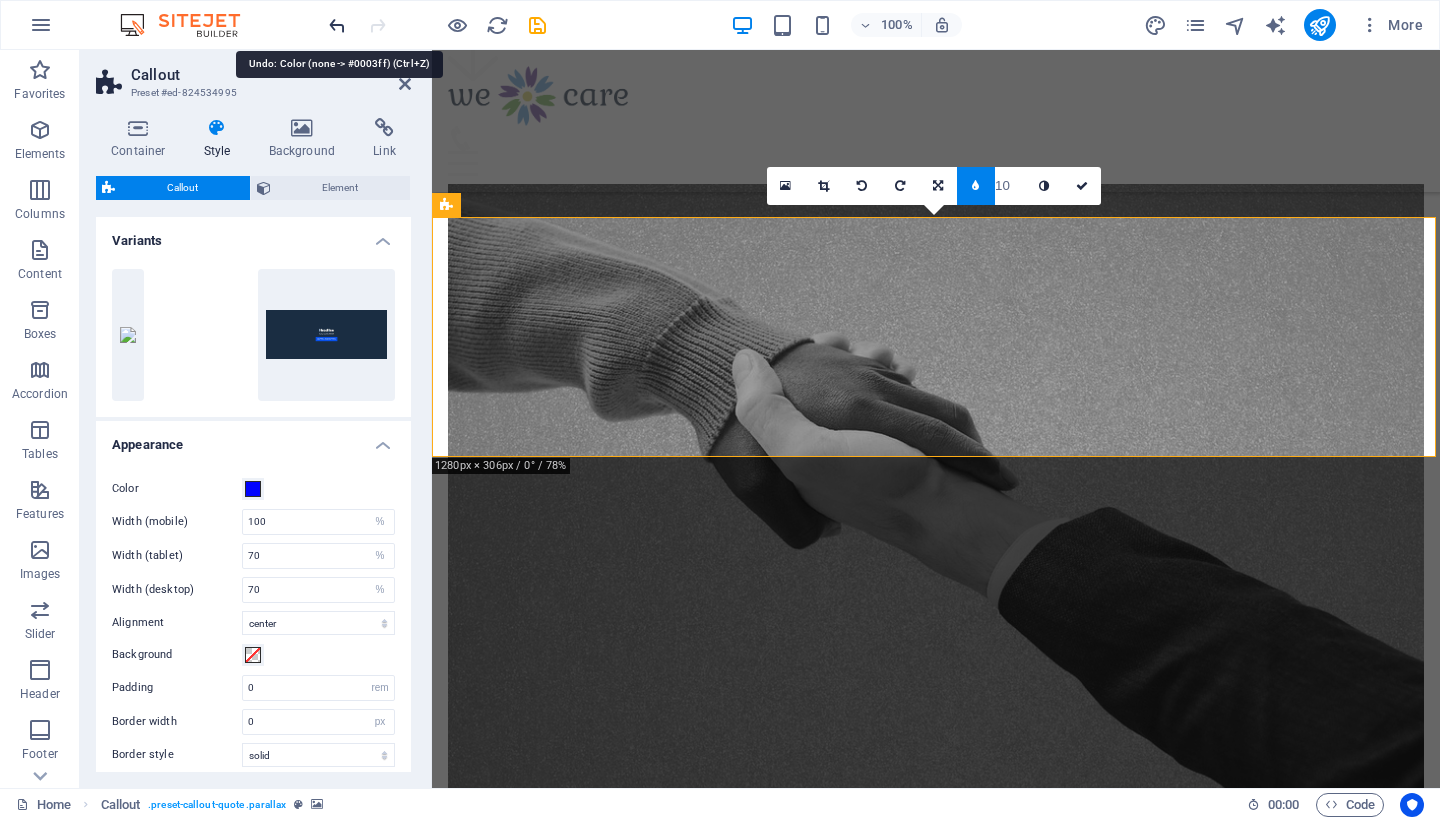 click at bounding box center [337, 25] 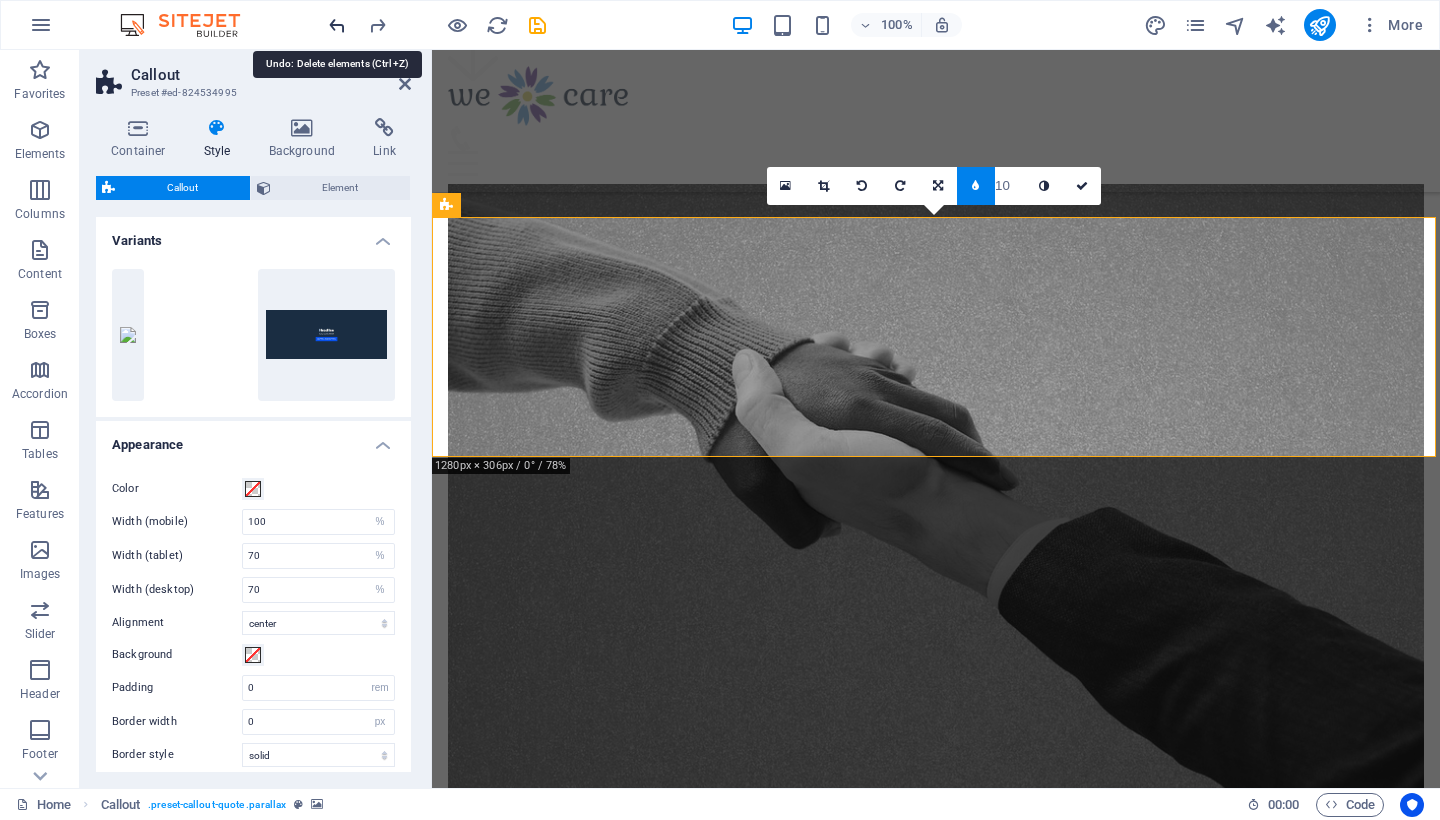click at bounding box center (337, 25) 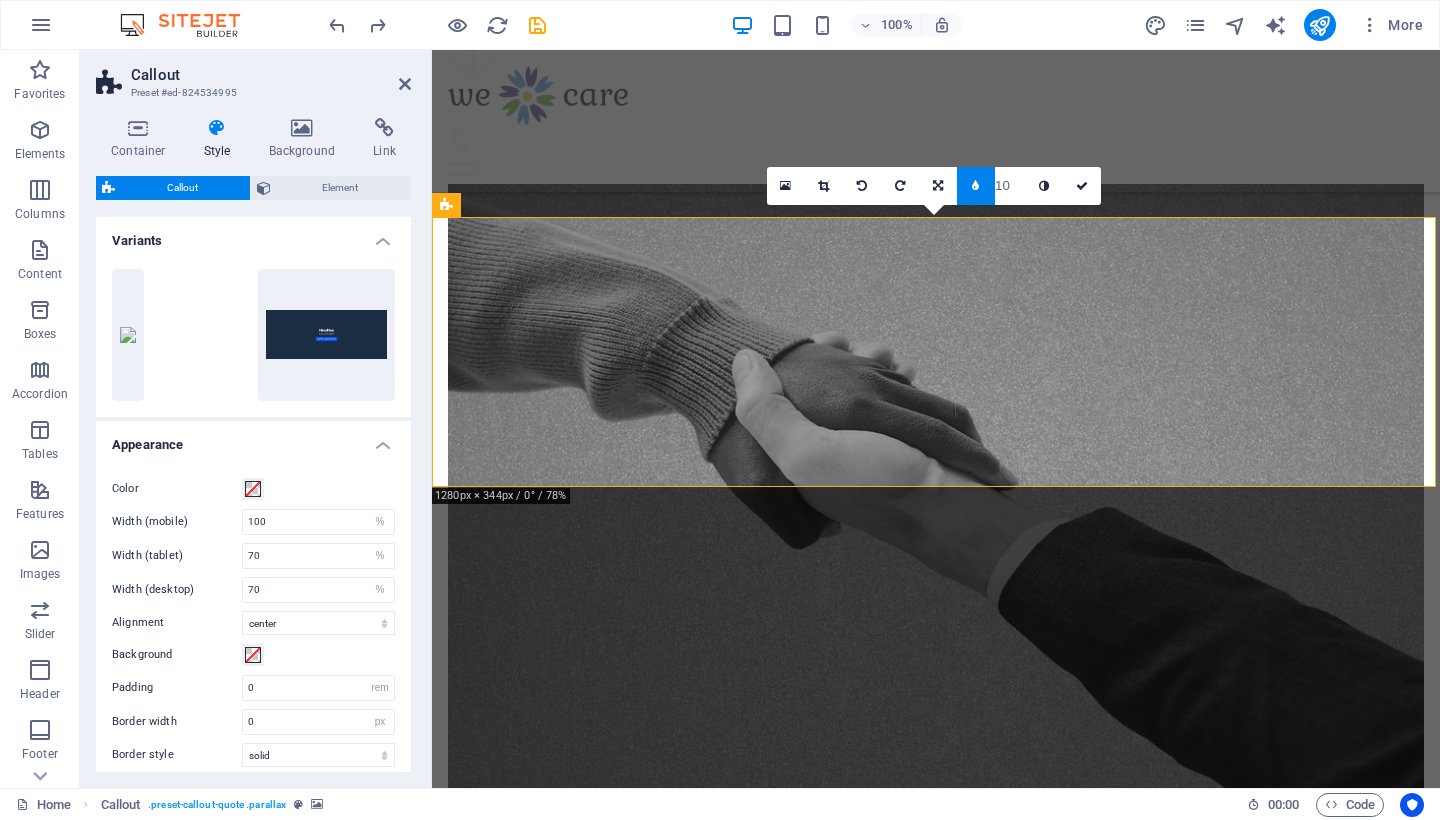 click at bounding box center (936, 3163) 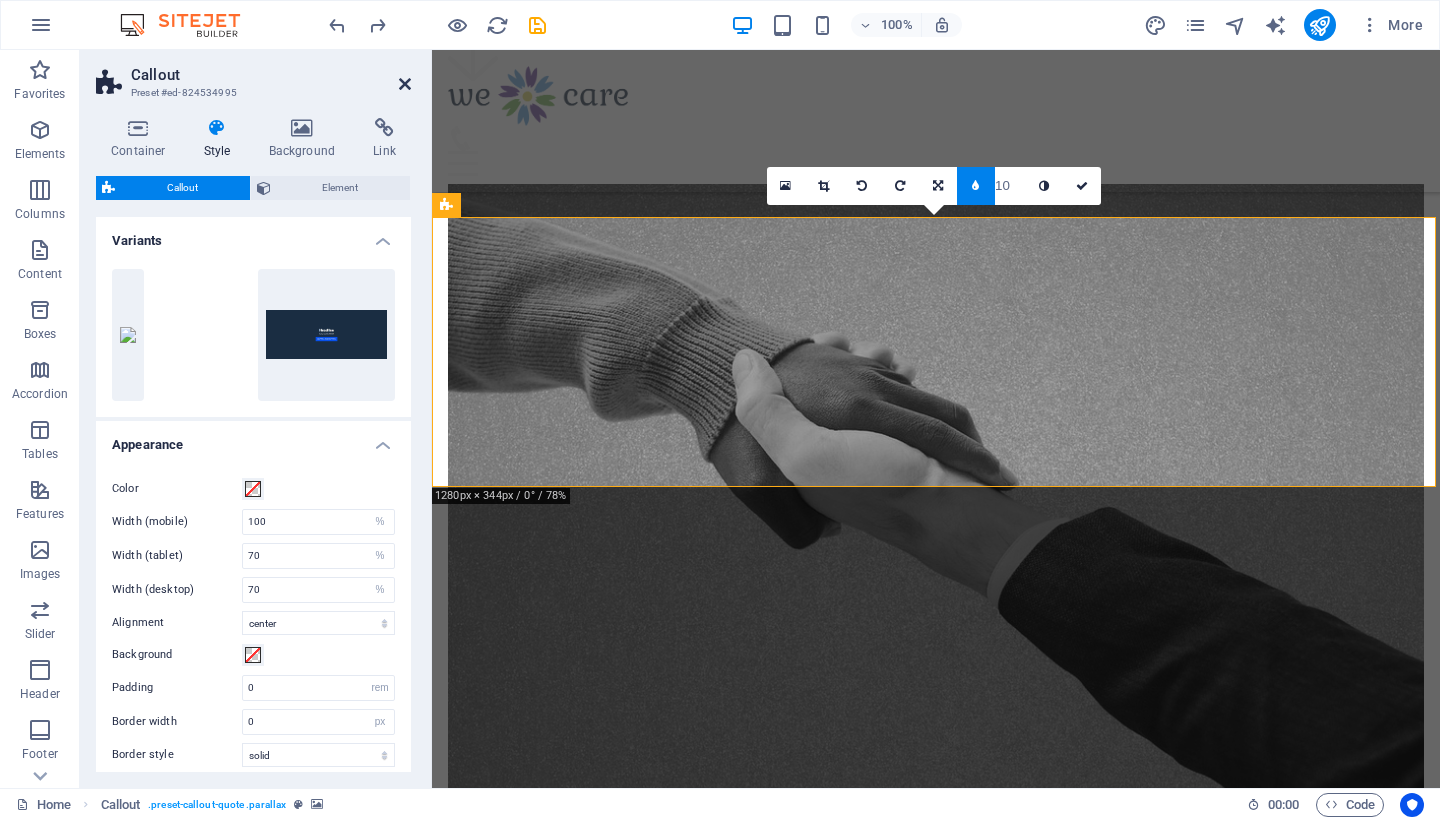 click at bounding box center [405, 84] 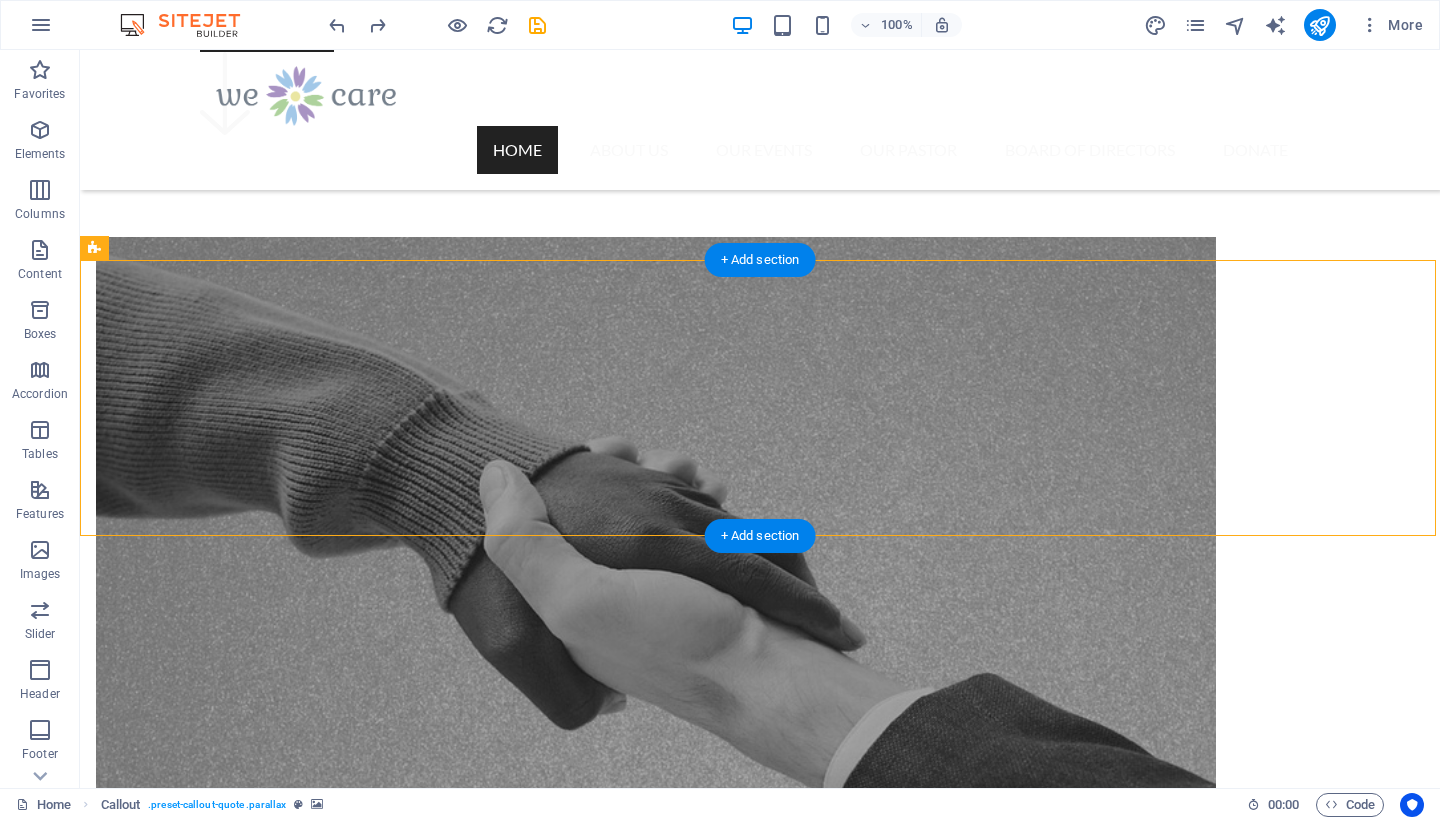 click at bounding box center (760, 3760) 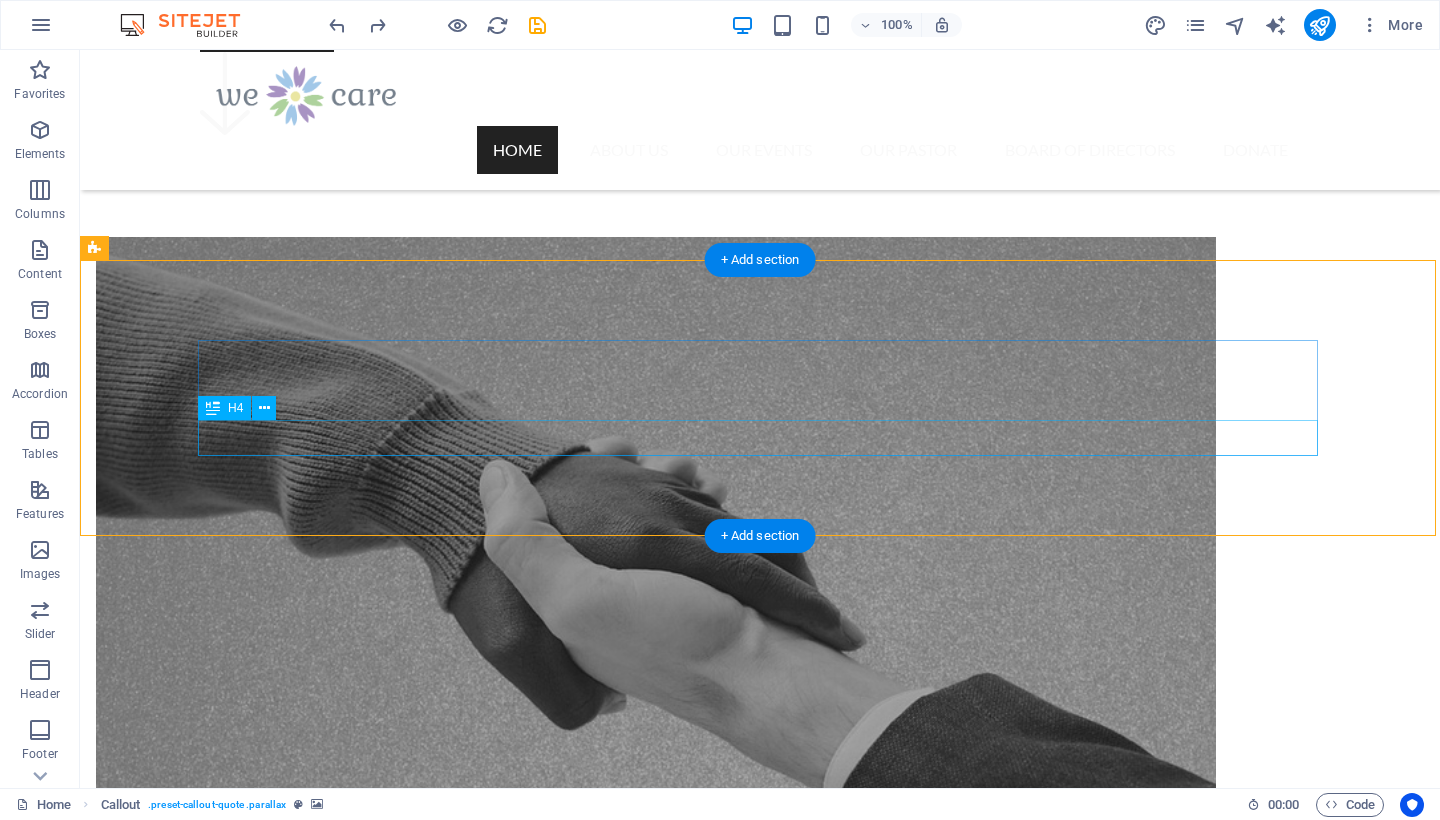 click on "- [NAME]" at bounding box center [760, 4196] 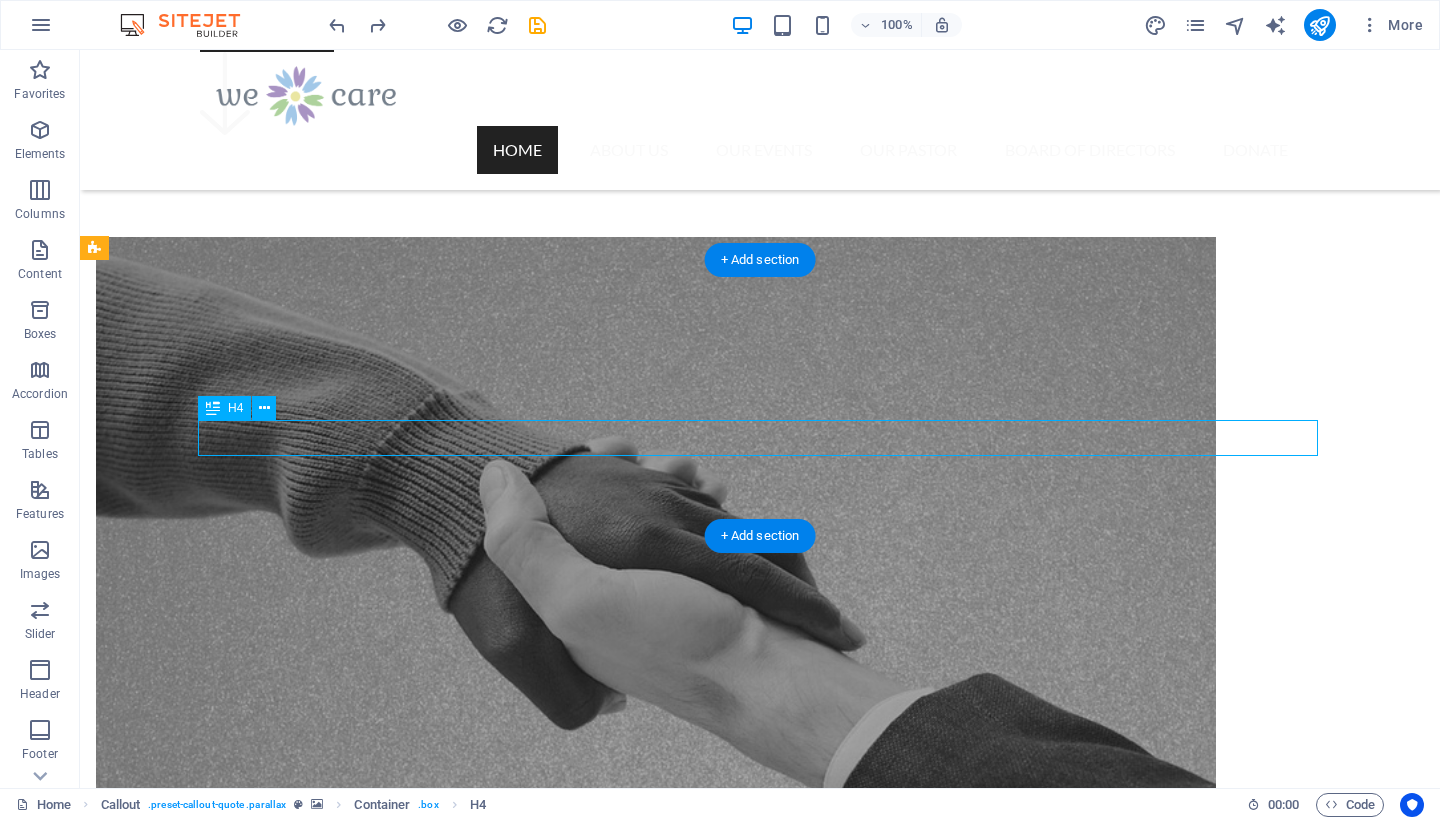 click on "- [NAME]" at bounding box center (760, 4196) 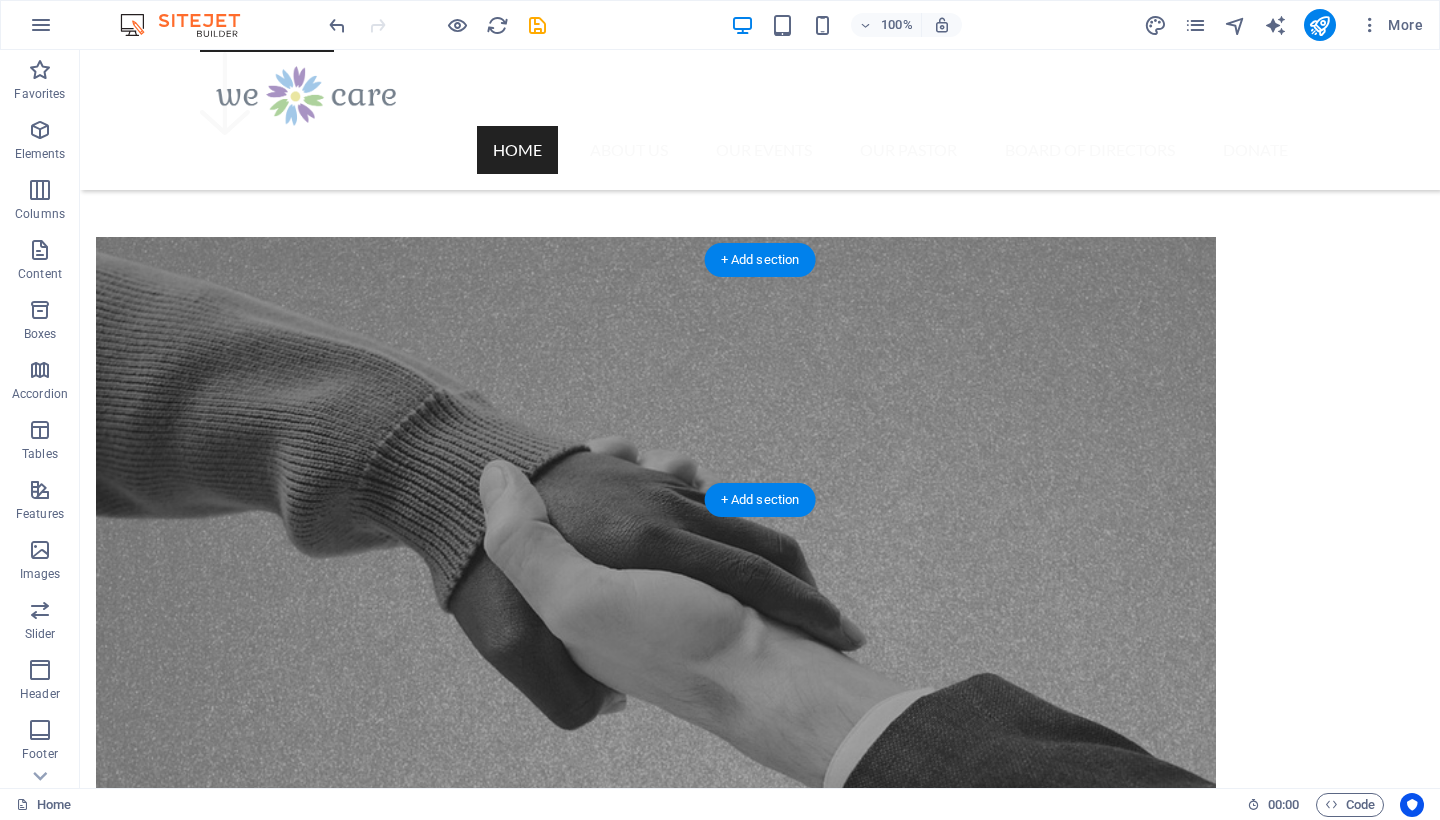click at bounding box center [760, 3737] 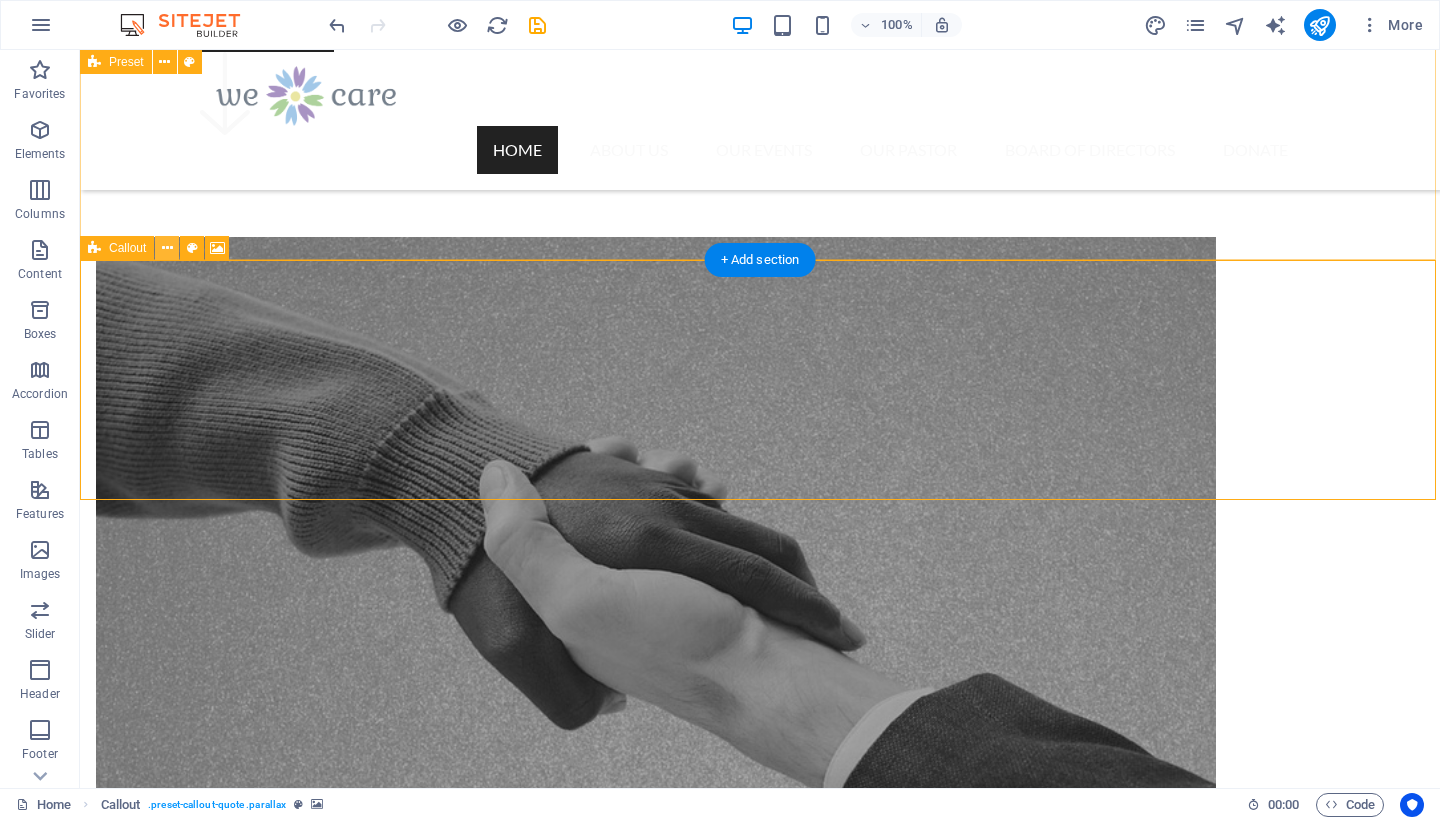 click at bounding box center [167, 248] 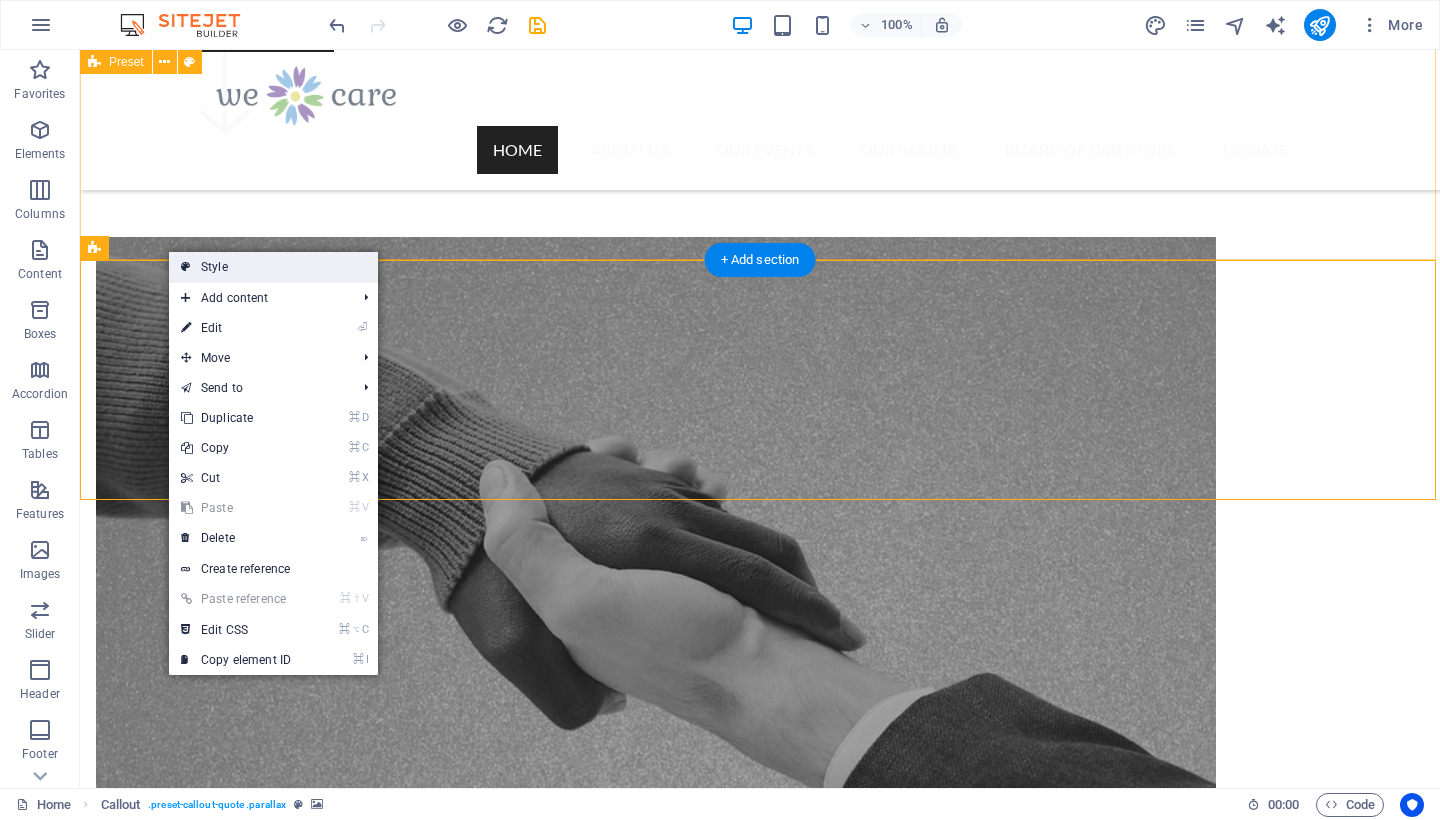 click on "Style" at bounding box center (273, 267) 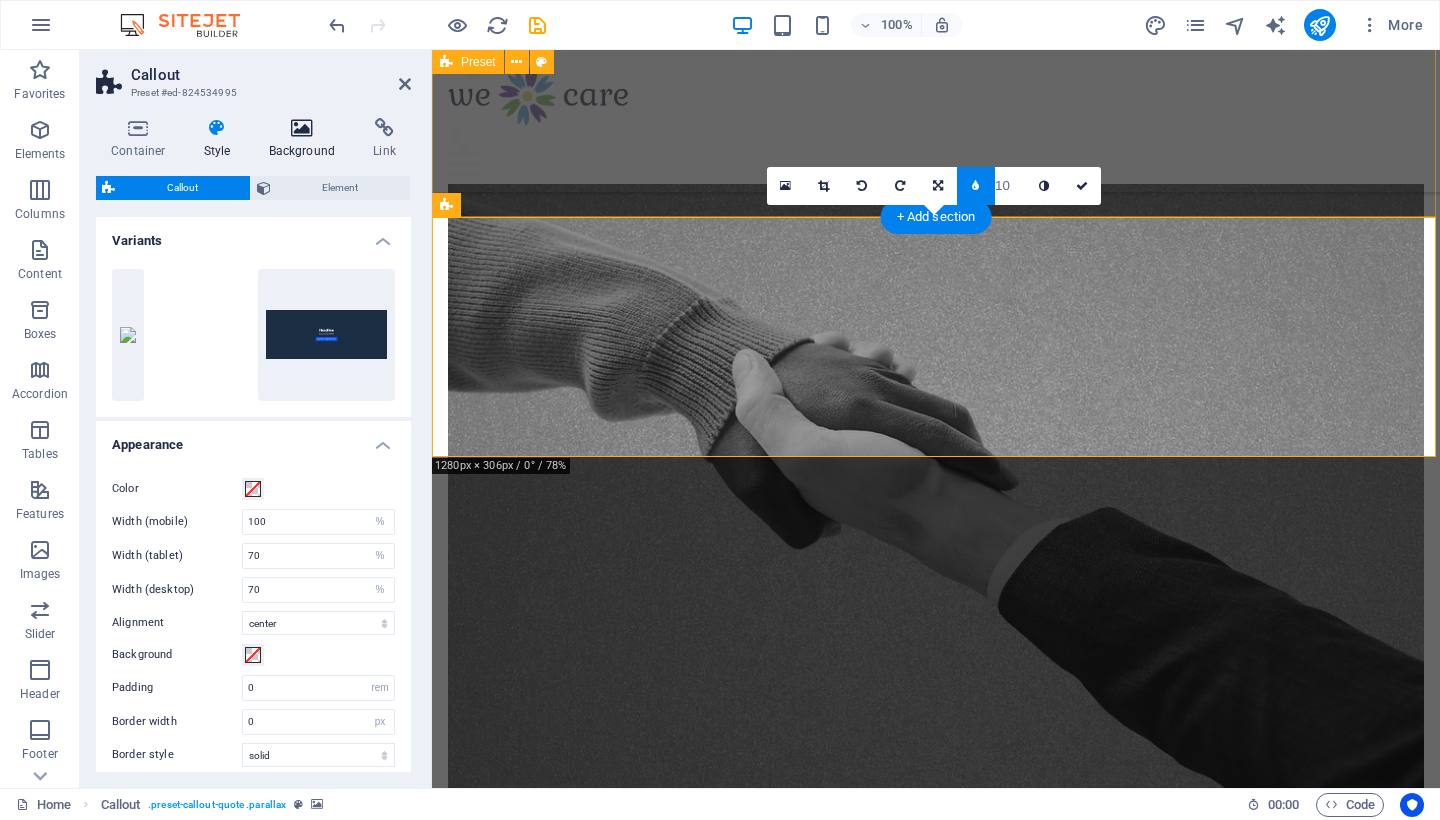 click at bounding box center (302, 128) 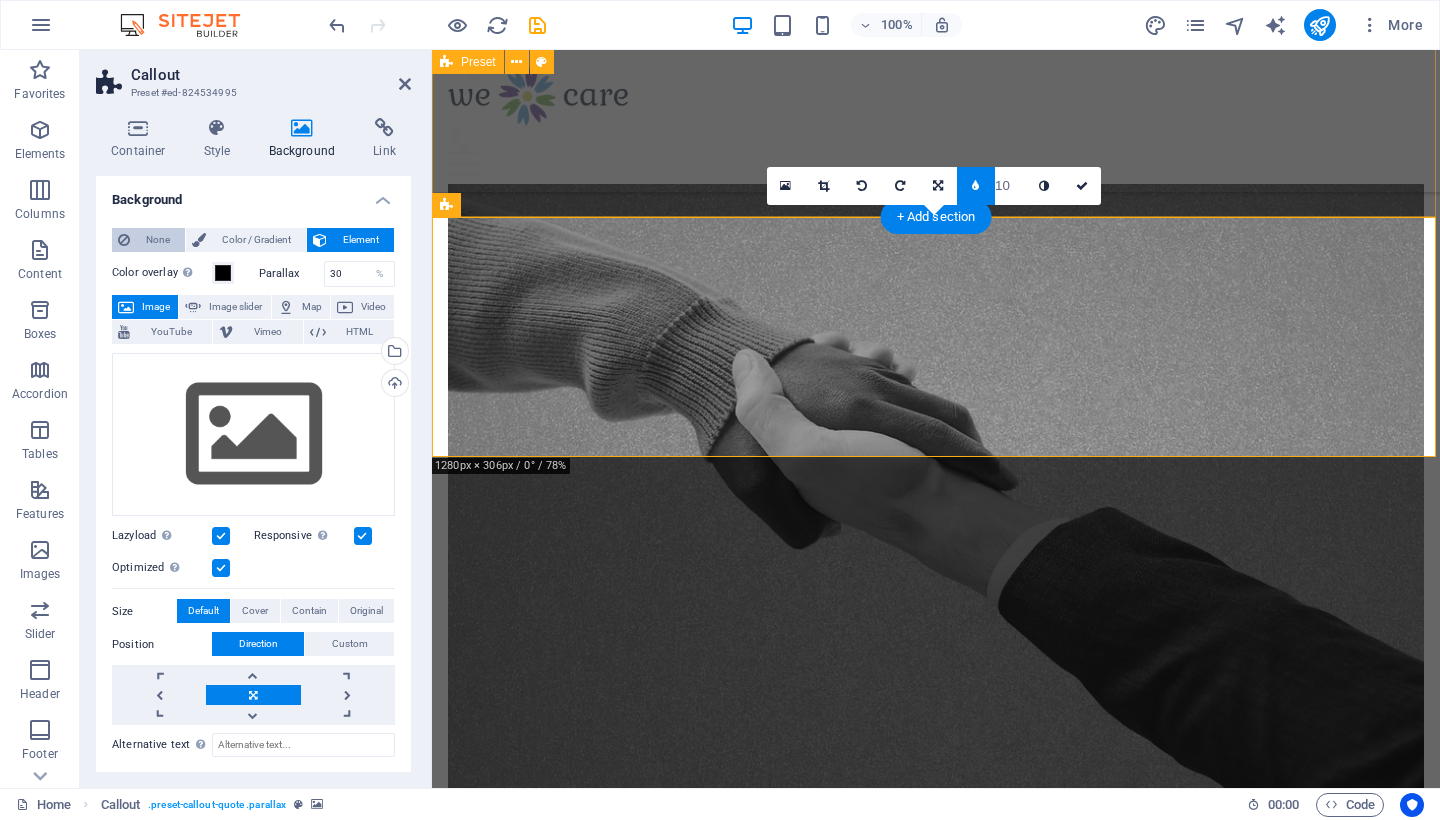 click on "None" at bounding box center (157, 240) 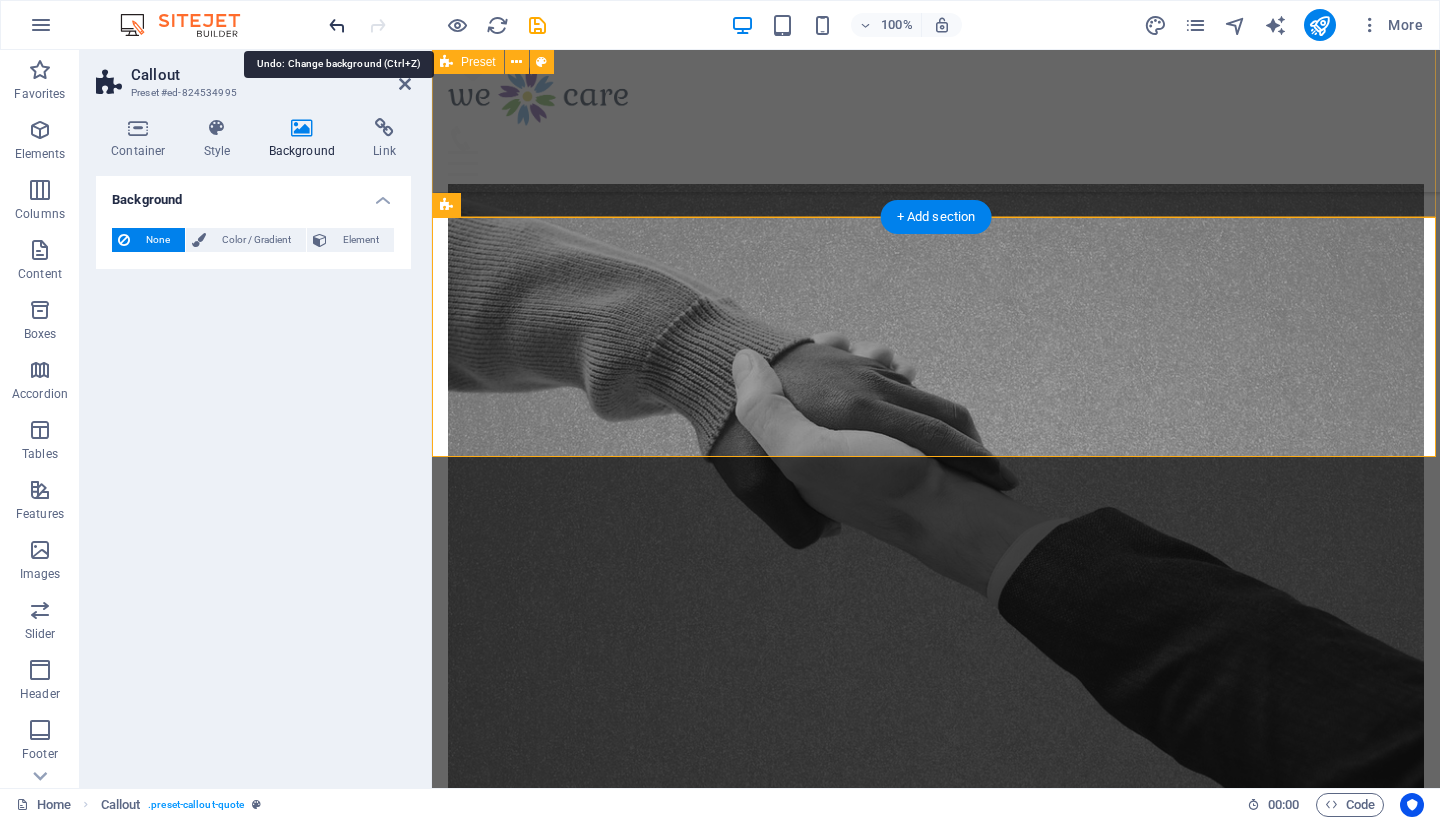 click at bounding box center [337, 25] 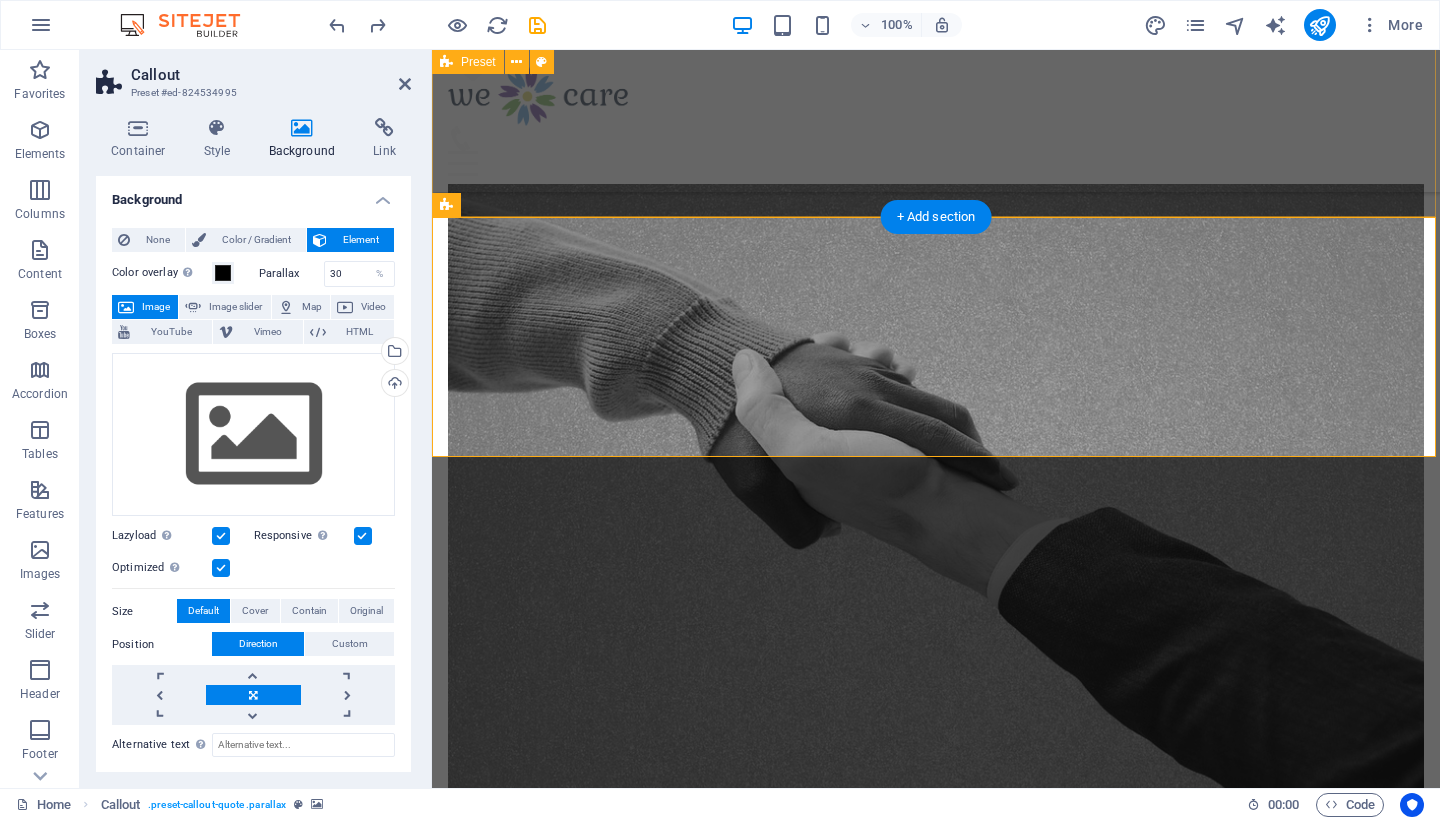 click on "About us Lorem ipsum dolor sit amet, consectetur adipisicing elit. Veritatis, dolorem!   Go to Page What we do Lorem ipsum dolor sit amet, consectetur adipisicing elit. Veritatis, dolorem!   Go to Page Projects Lorem ipsum dolor sit amet, consectetur adipisicing elit. Veritatis, dolorem!   Go to Page" at bounding box center [936, 1556] 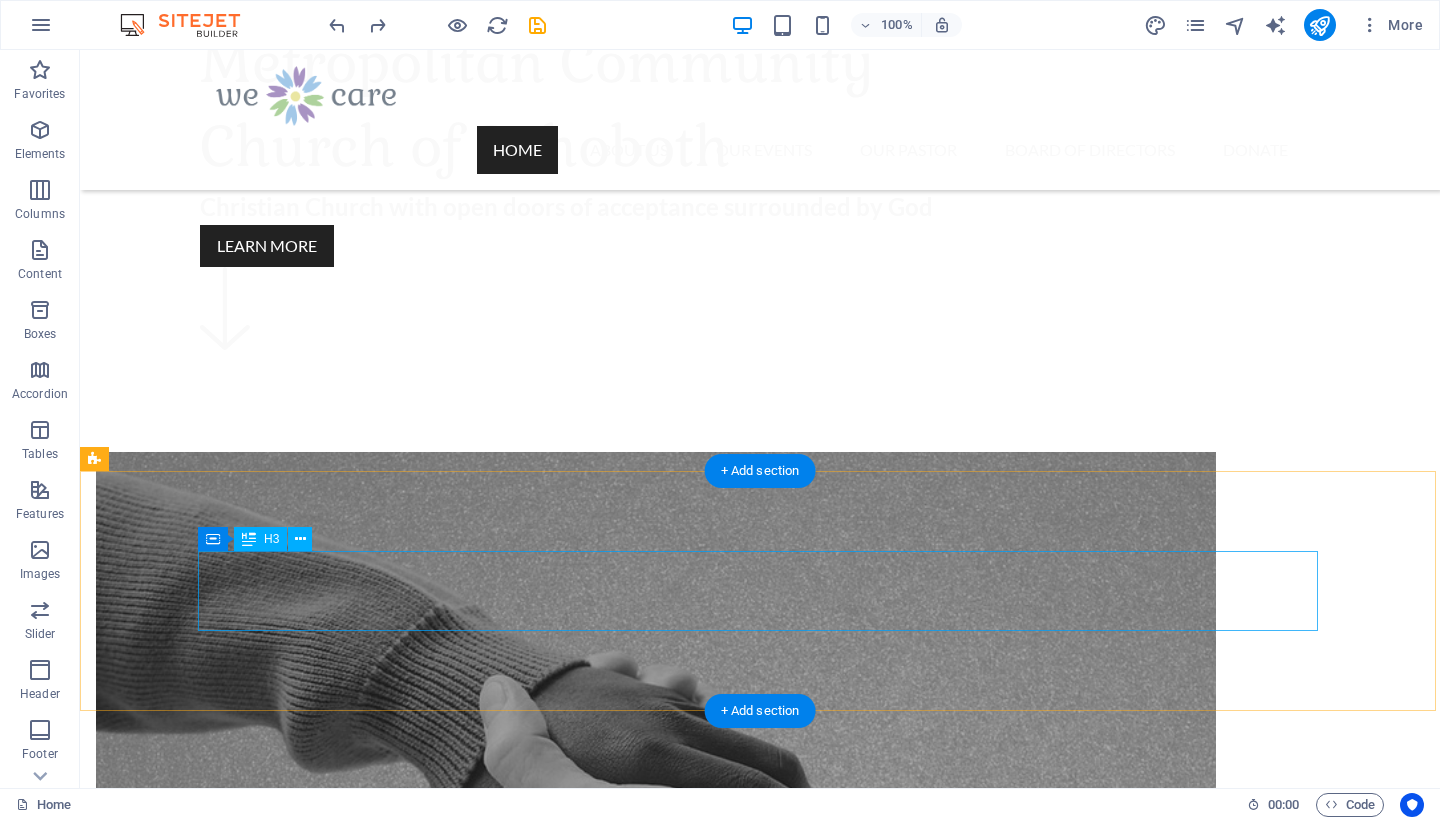 scroll, scrollTop: 856, scrollLeft: 0, axis: vertical 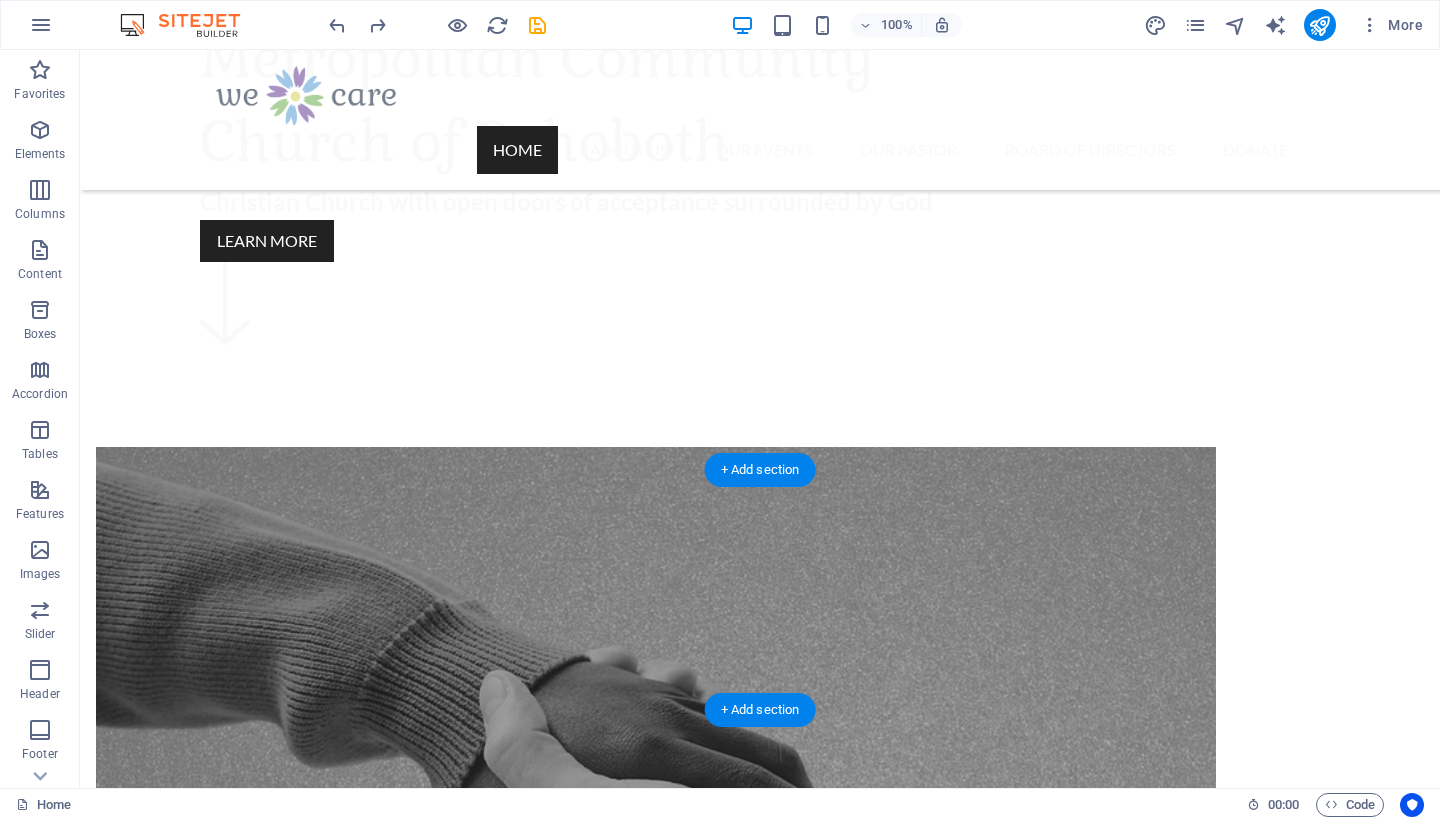 click at bounding box center (760, 3884) 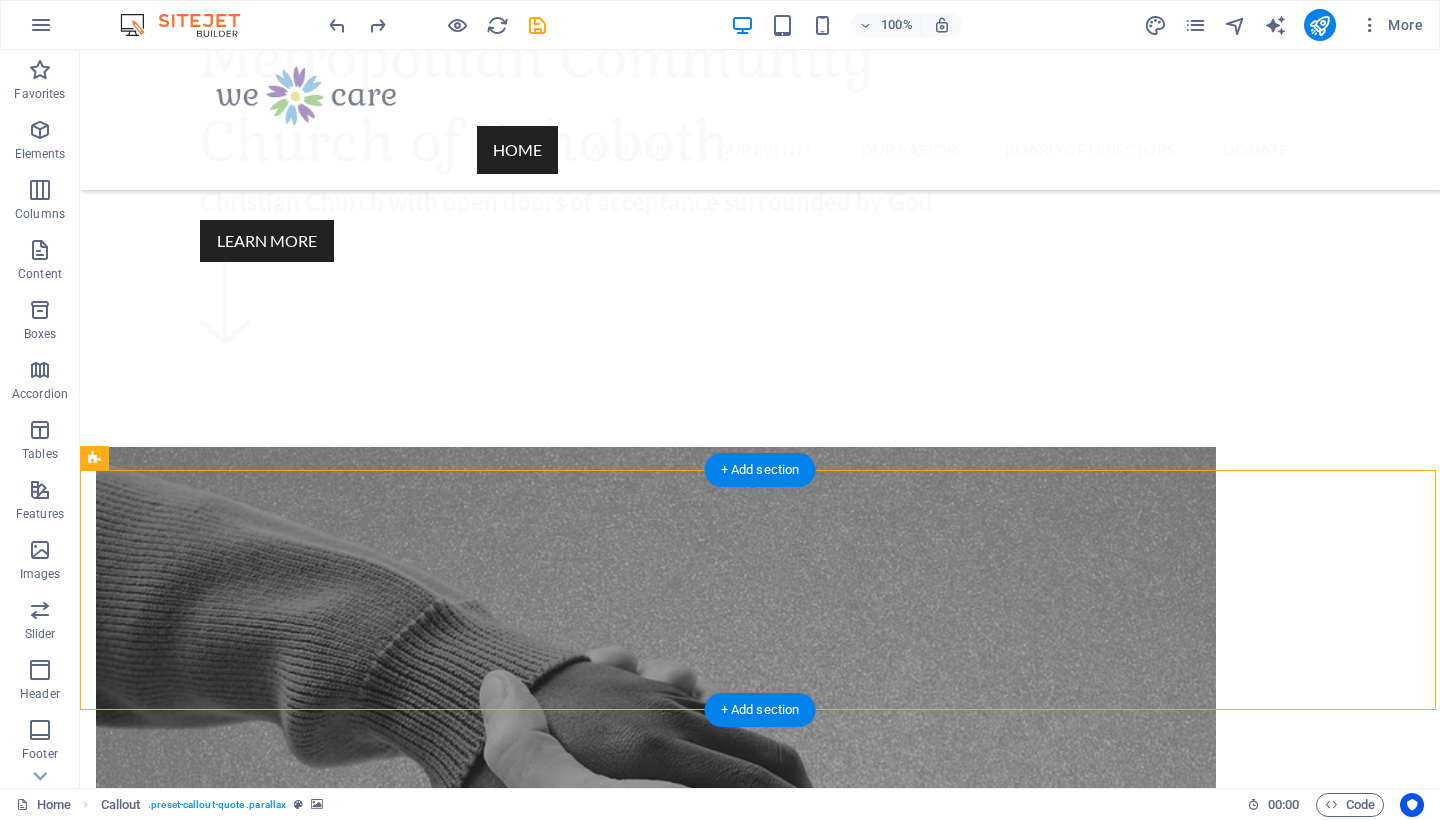 click at bounding box center (760, 3884) 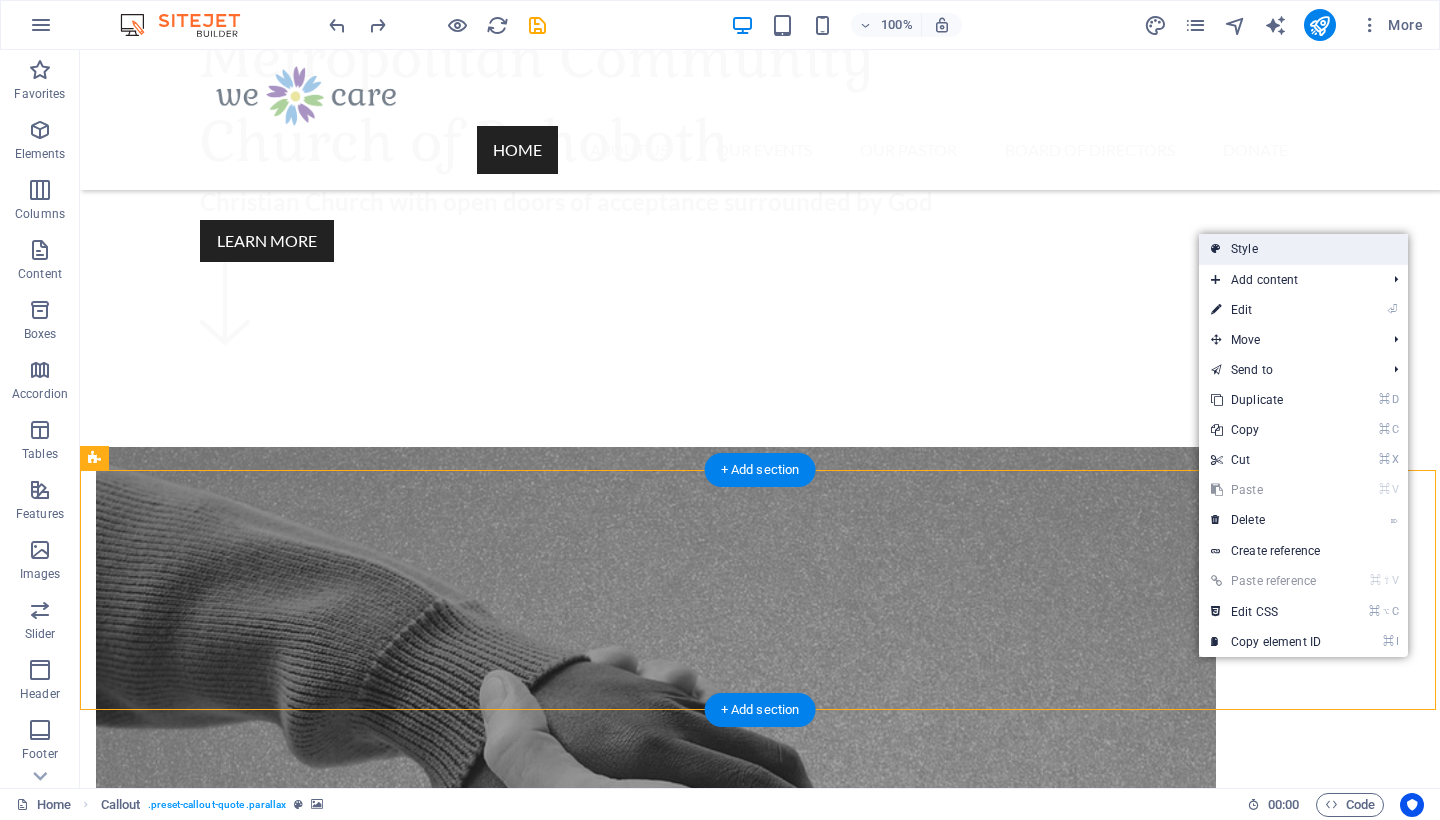 click on "Style" at bounding box center (1303, 249) 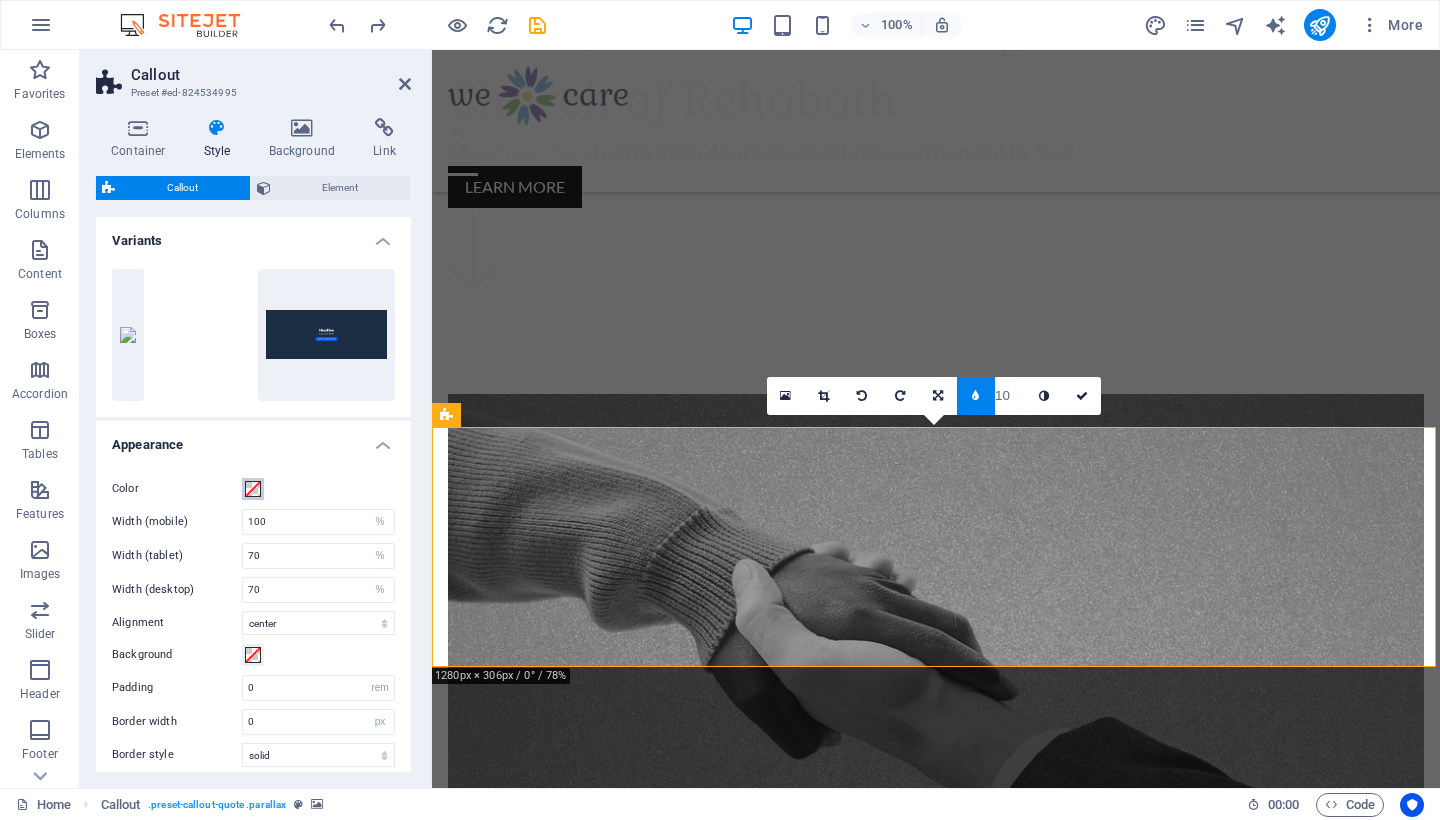 click at bounding box center (253, 489) 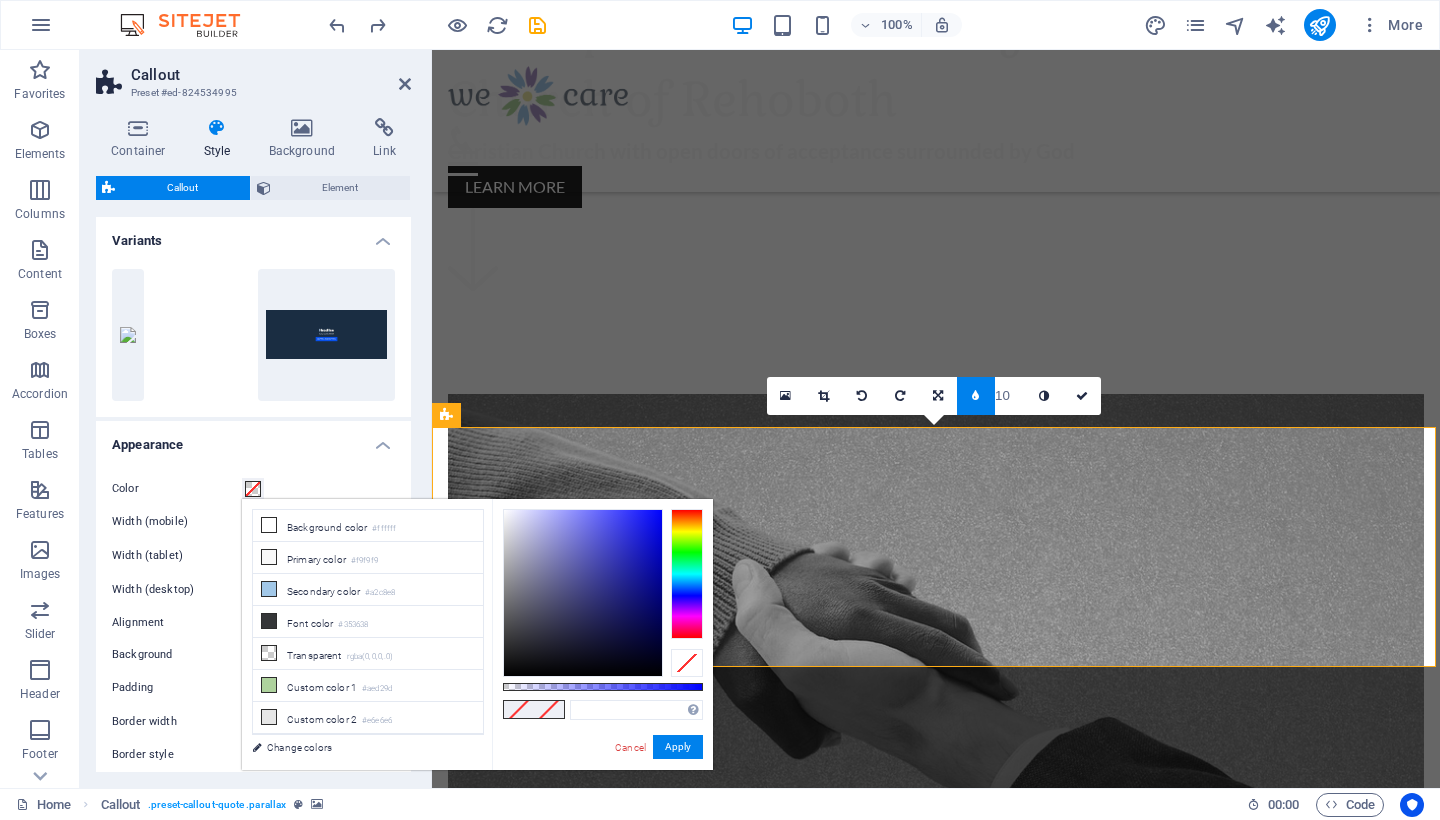 click on "Color Width (mobile) 100 % px vh Width (tablet) 70 % px vh Width (desktop) 70 % px vh Alignment left center right Background Padding 0 px rem Border width 0 rem px Border style solid dashed dotted double Border color" at bounding box center [253, 638] 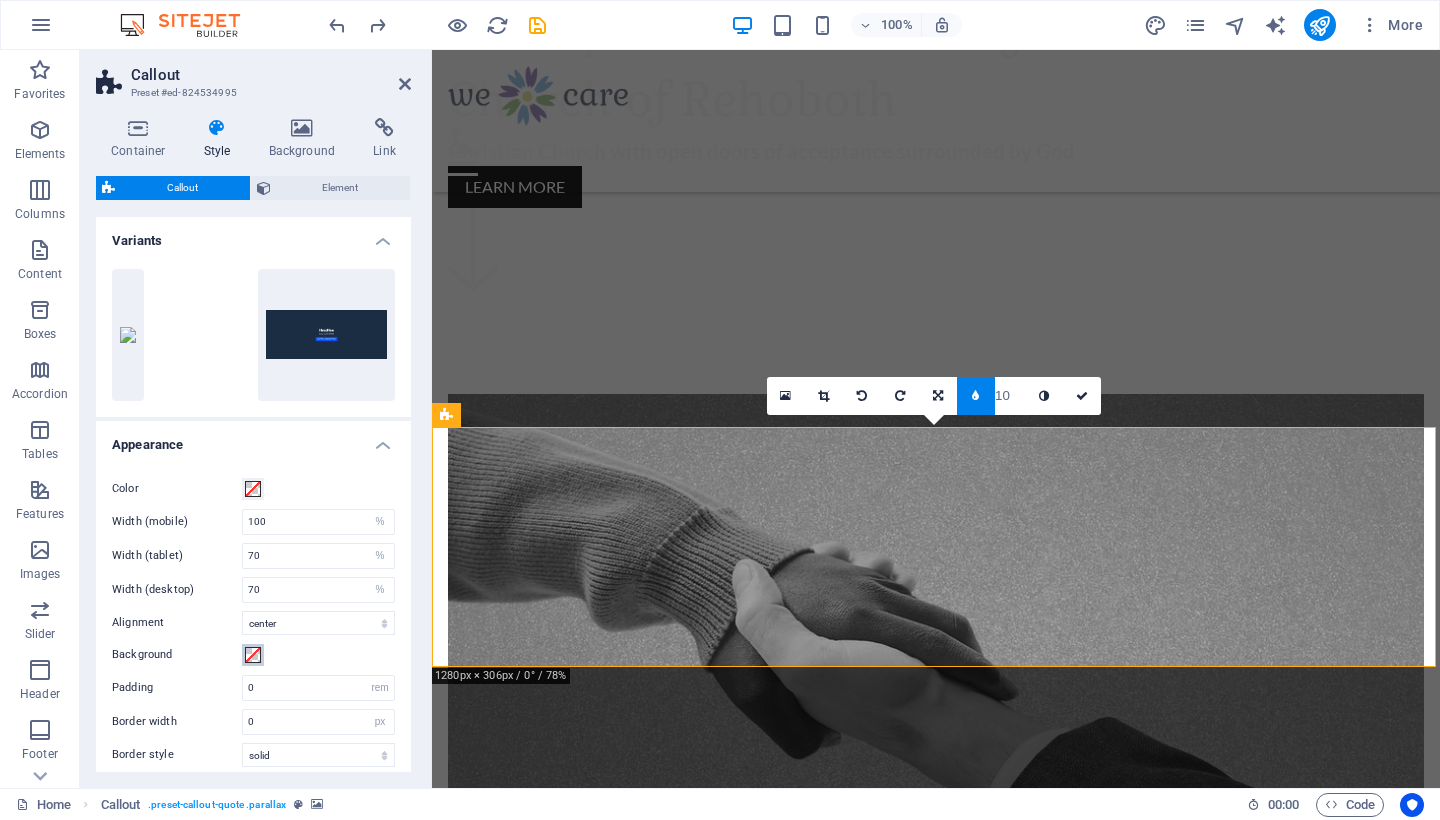 click at bounding box center (253, 655) 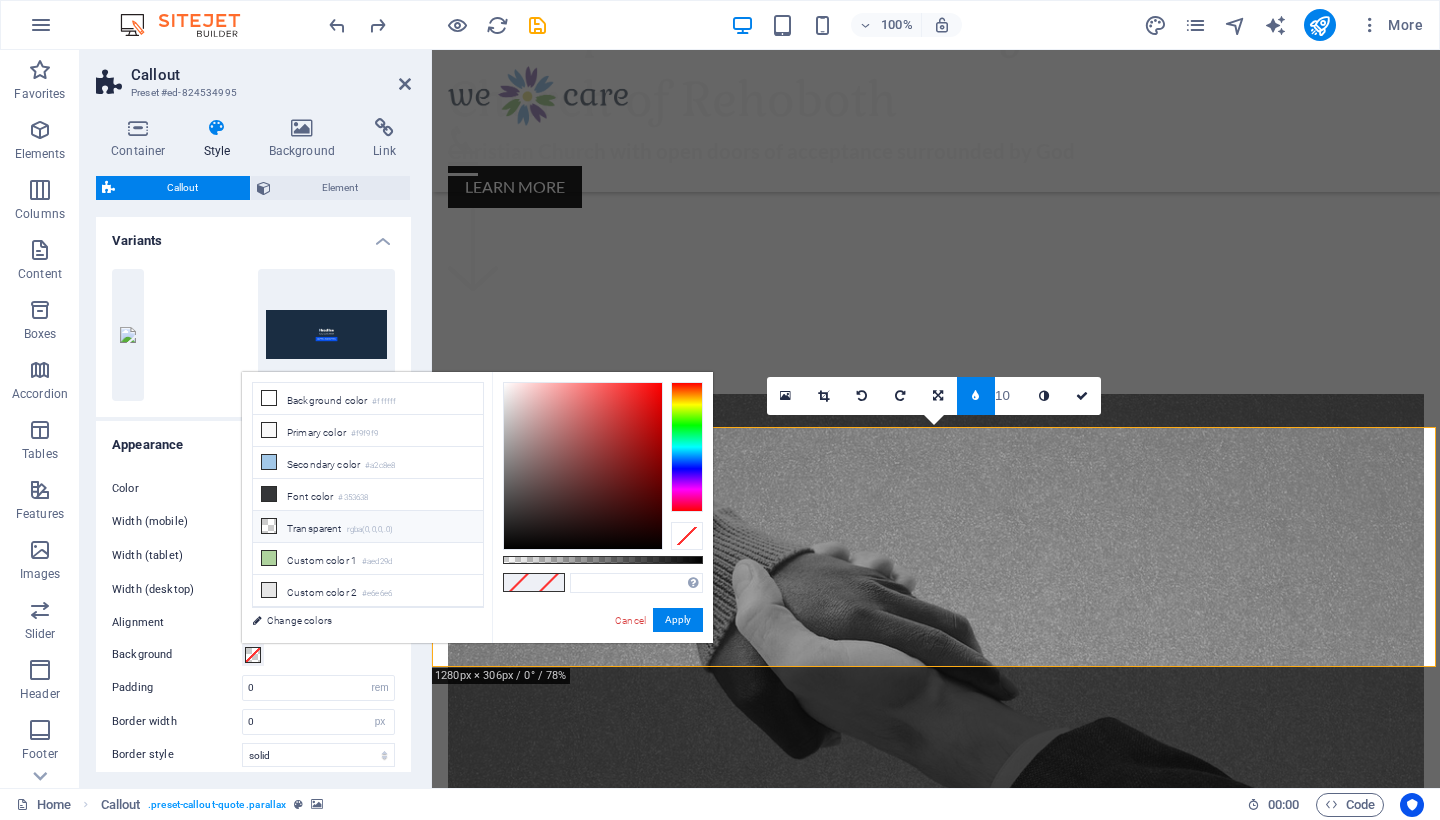 click on "Transparent
rgba(0,0,0,.0)" at bounding box center [368, 527] 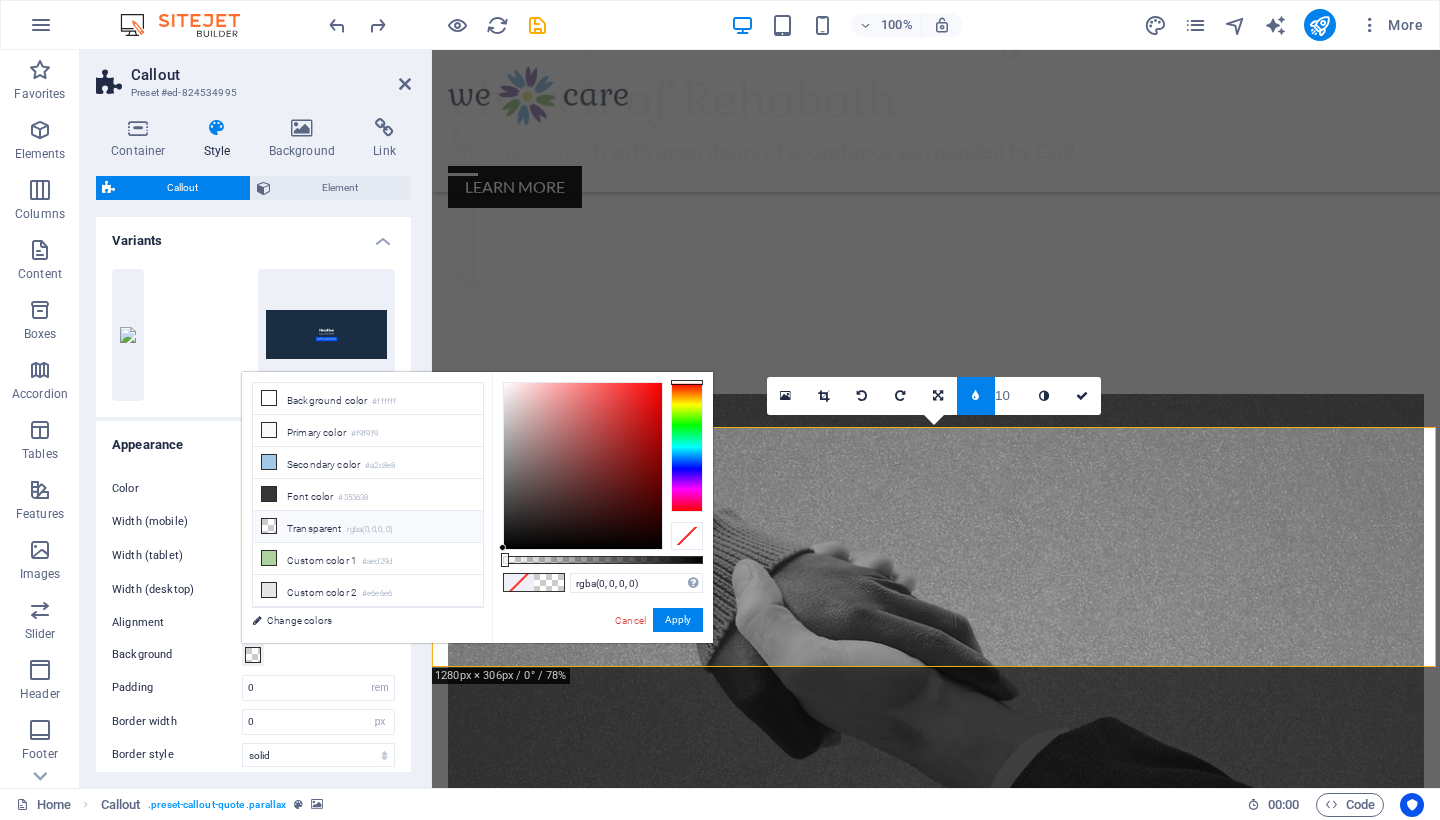 click on "Transparent
rgba(0,0,0,.0)" at bounding box center (368, 527) 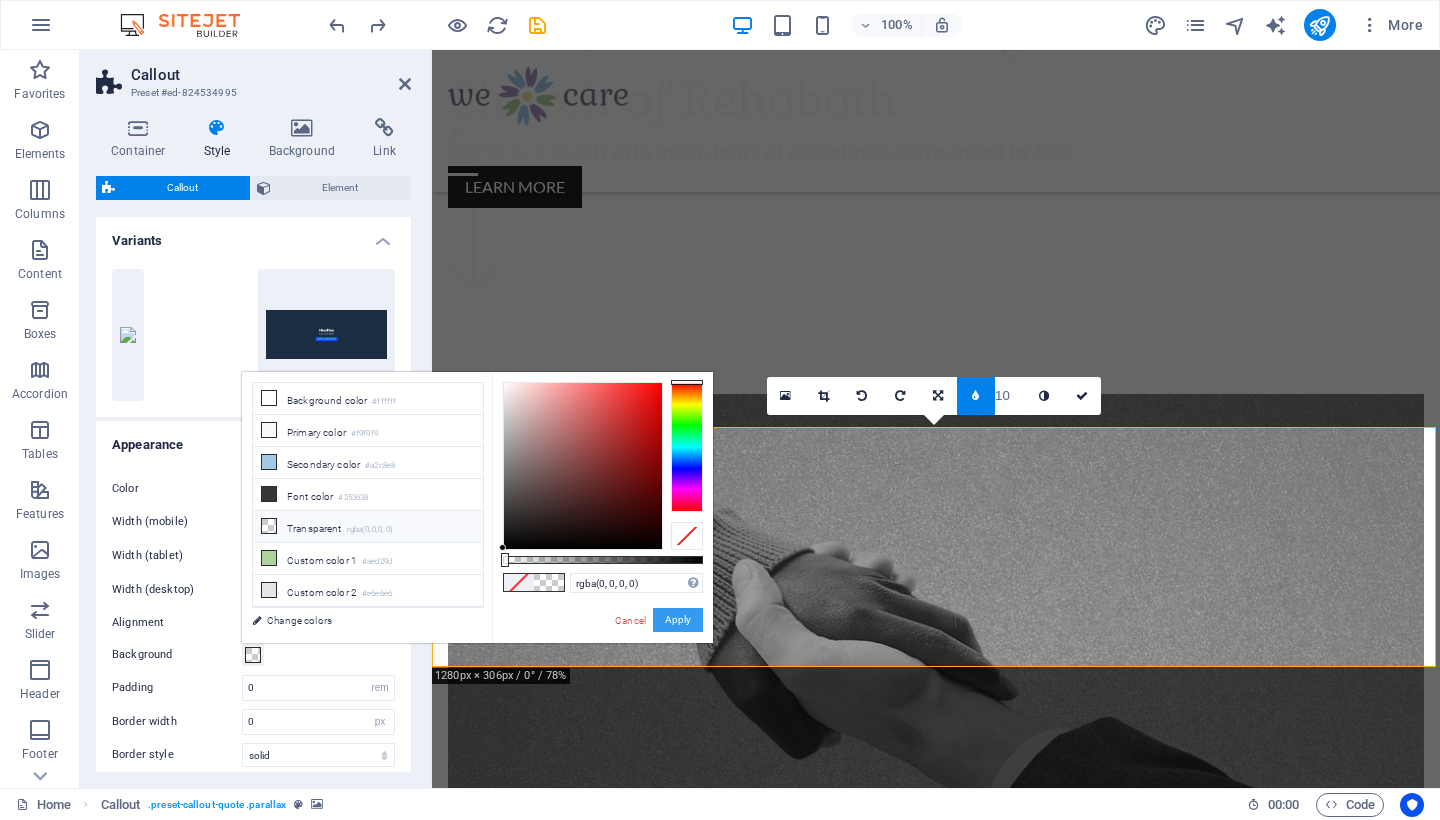 click on "Apply" at bounding box center (678, 620) 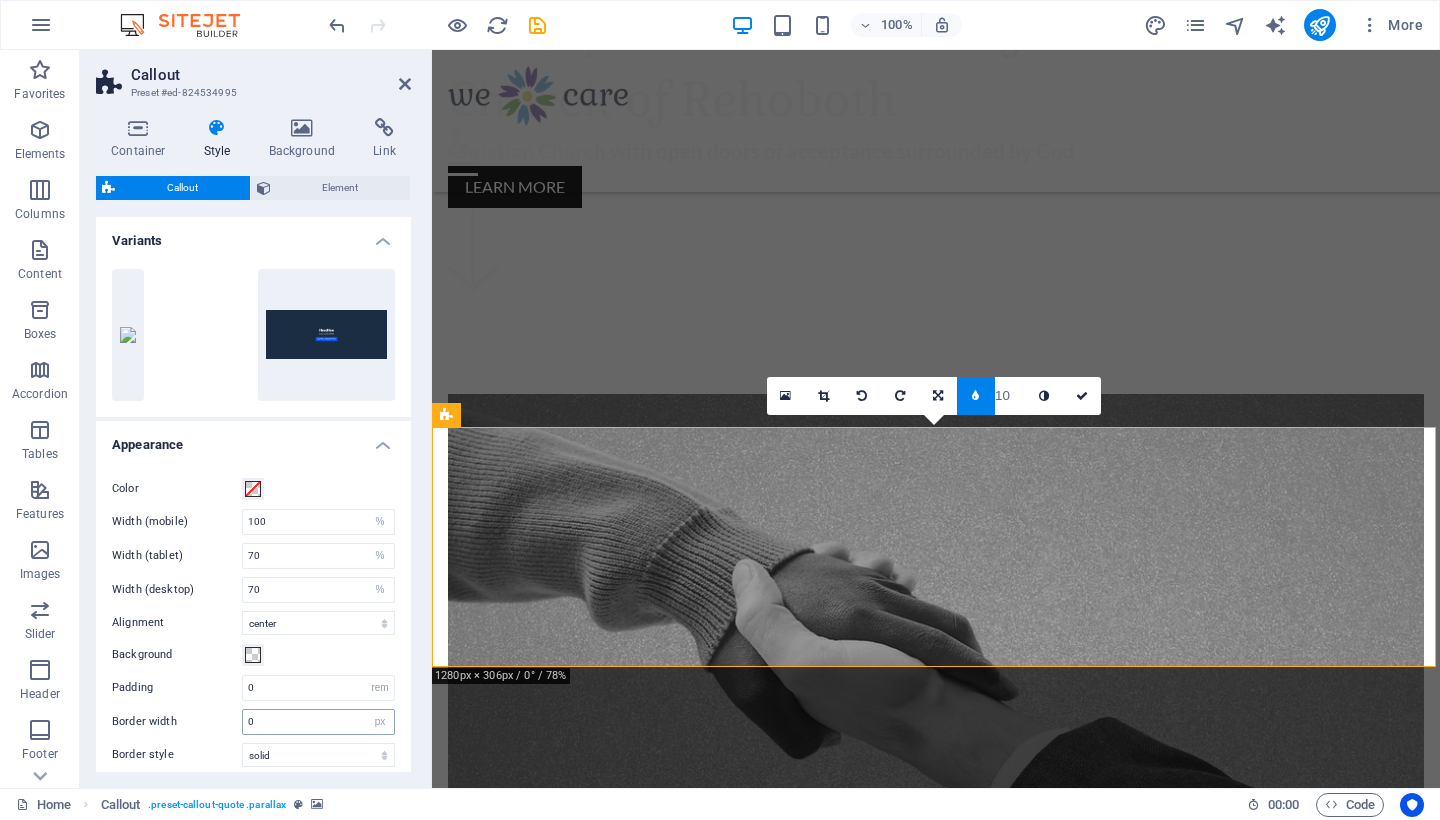 scroll, scrollTop: 0, scrollLeft: 0, axis: both 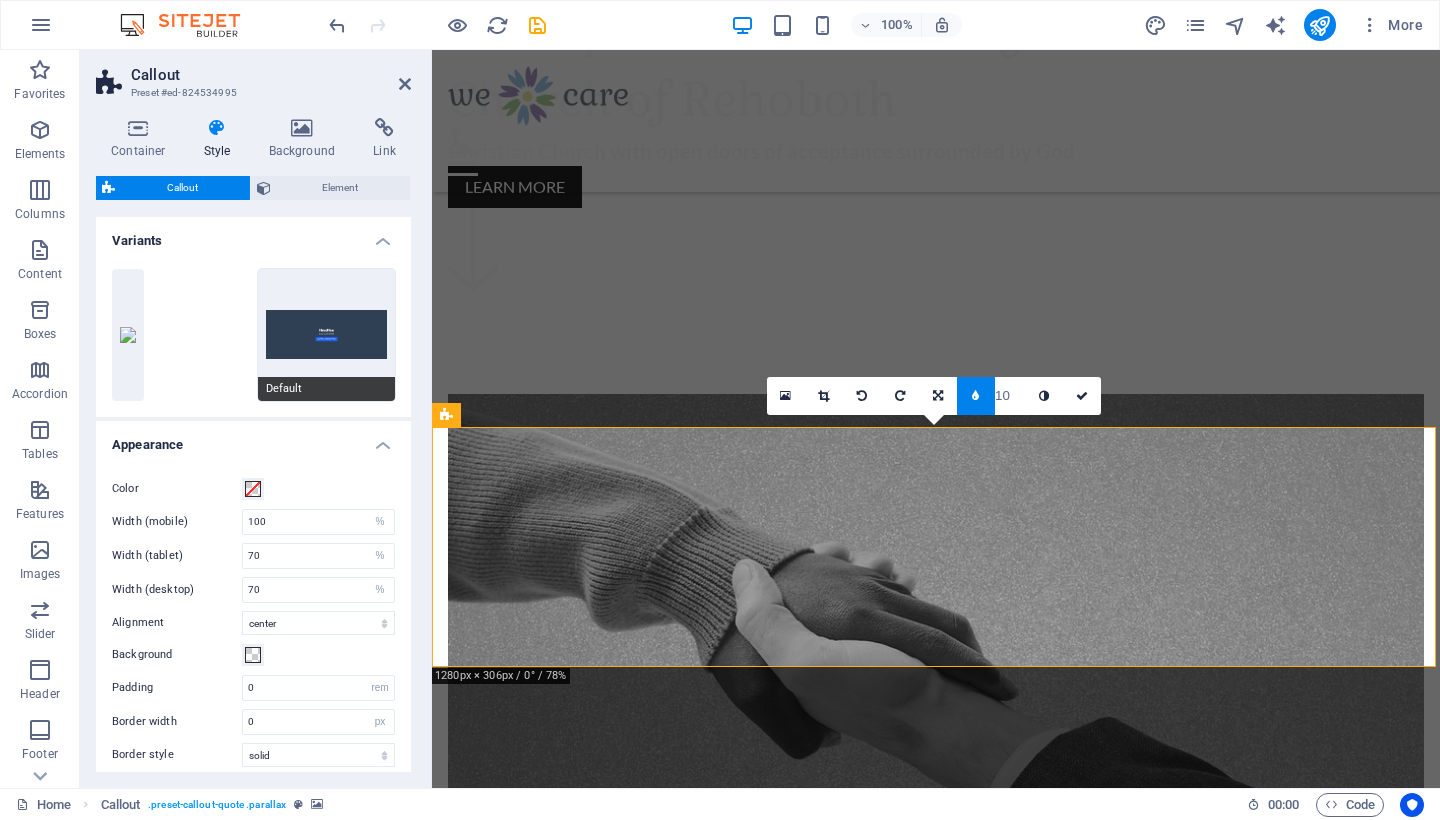 click on "Default" at bounding box center (327, 335) 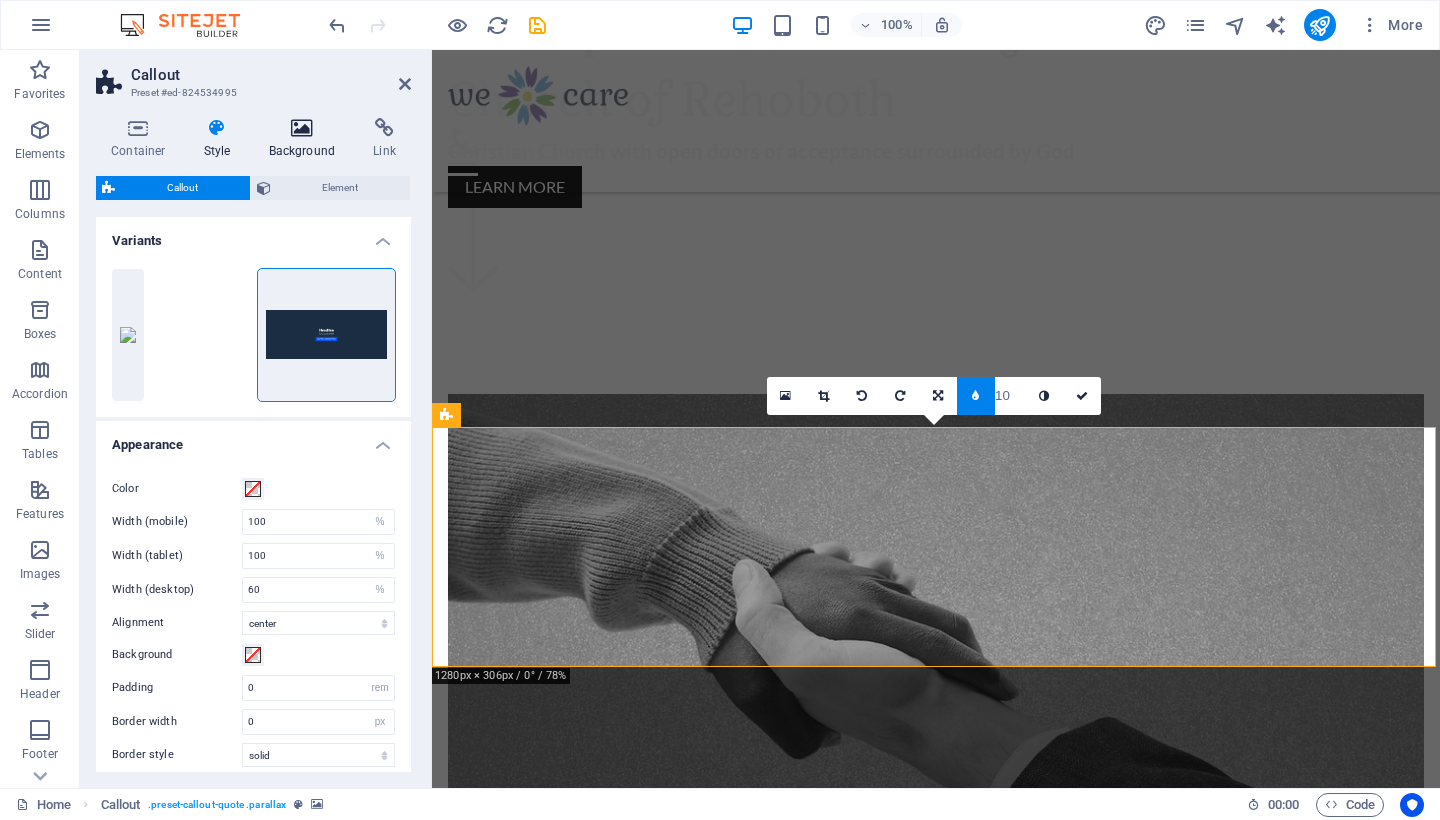 click at bounding box center [302, 128] 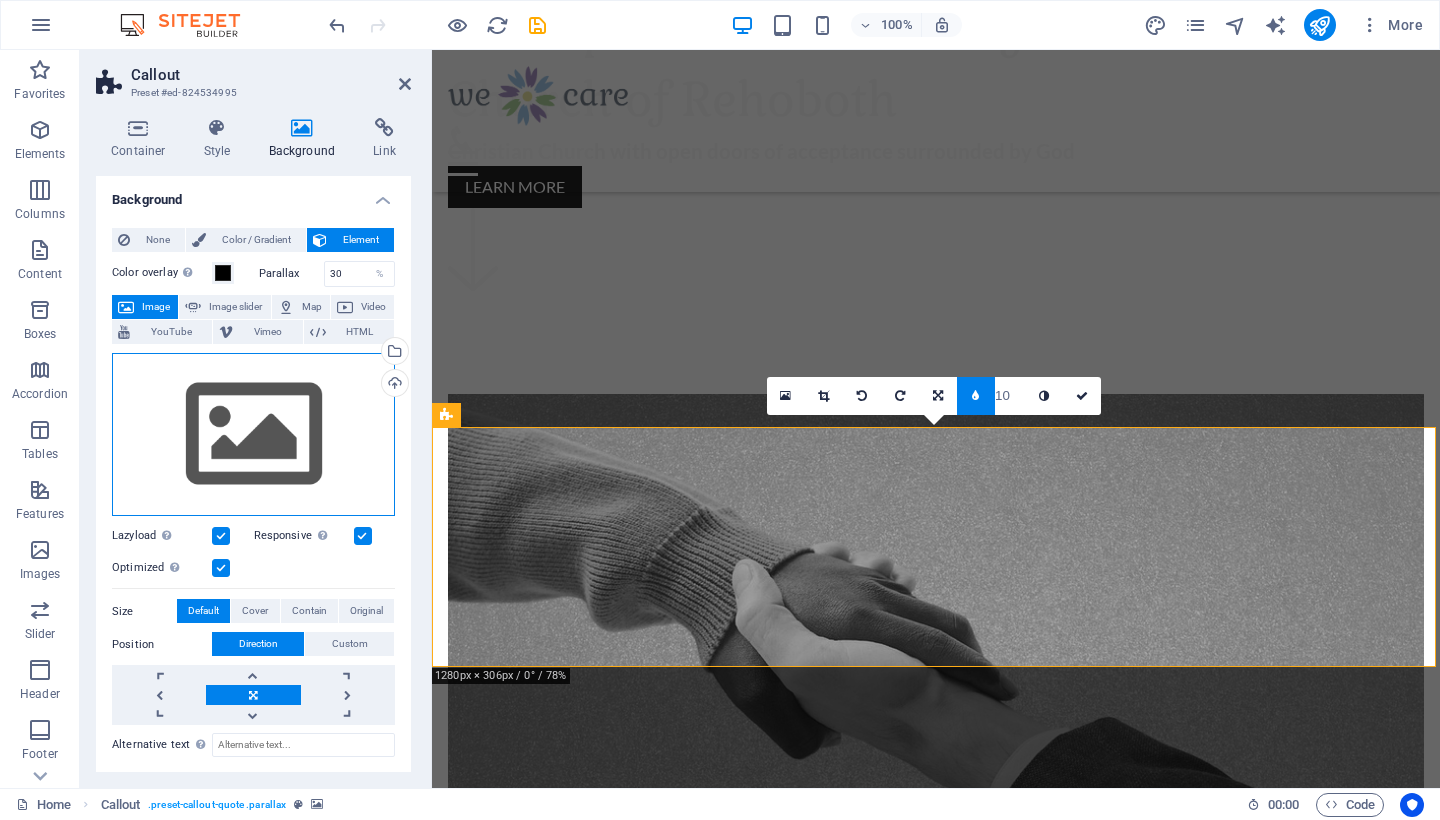 click on "Drag files here, click to choose files or select files from Files or our free stock photos & videos" at bounding box center (253, 435) 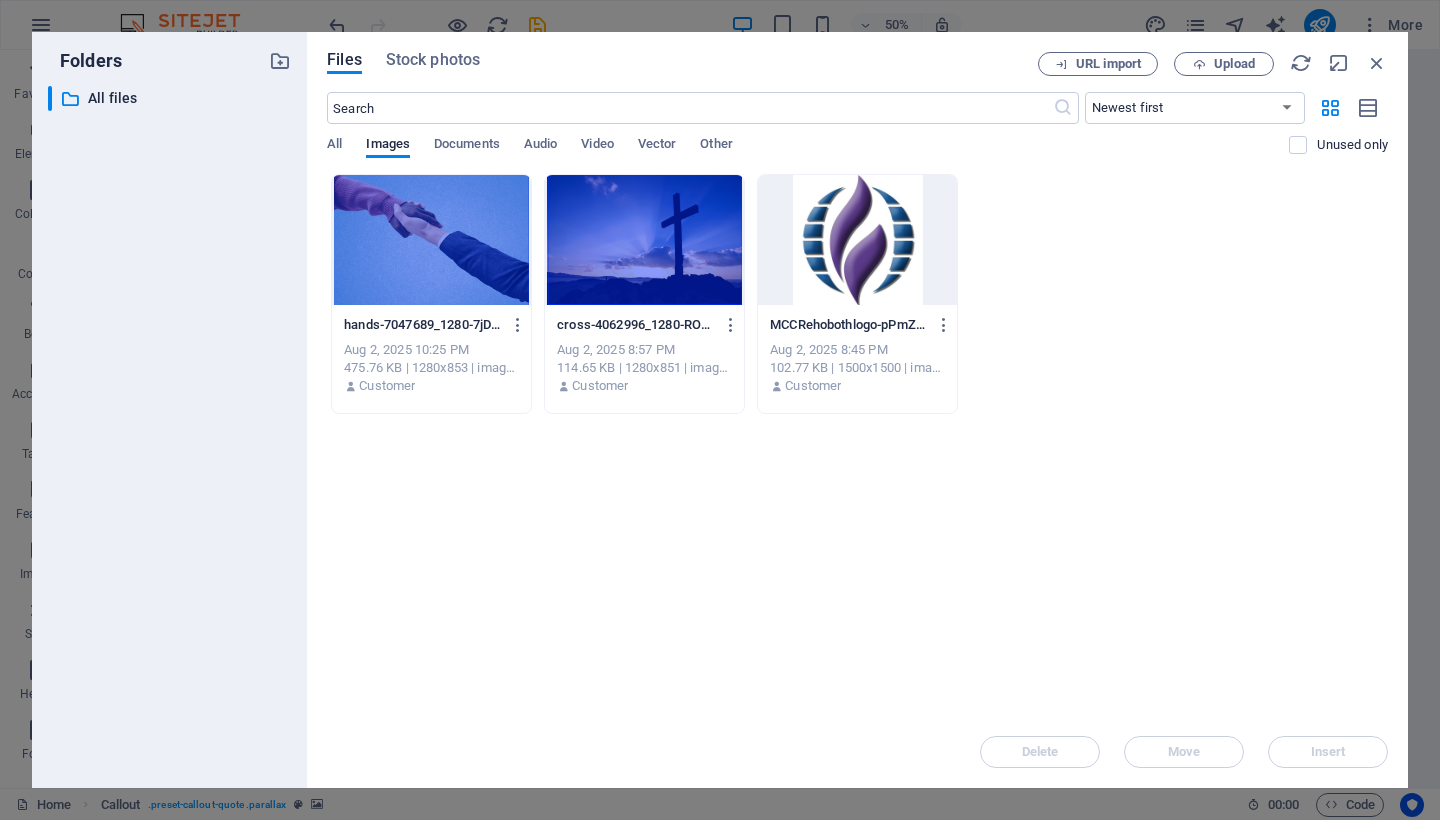click at bounding box center [431, 240] 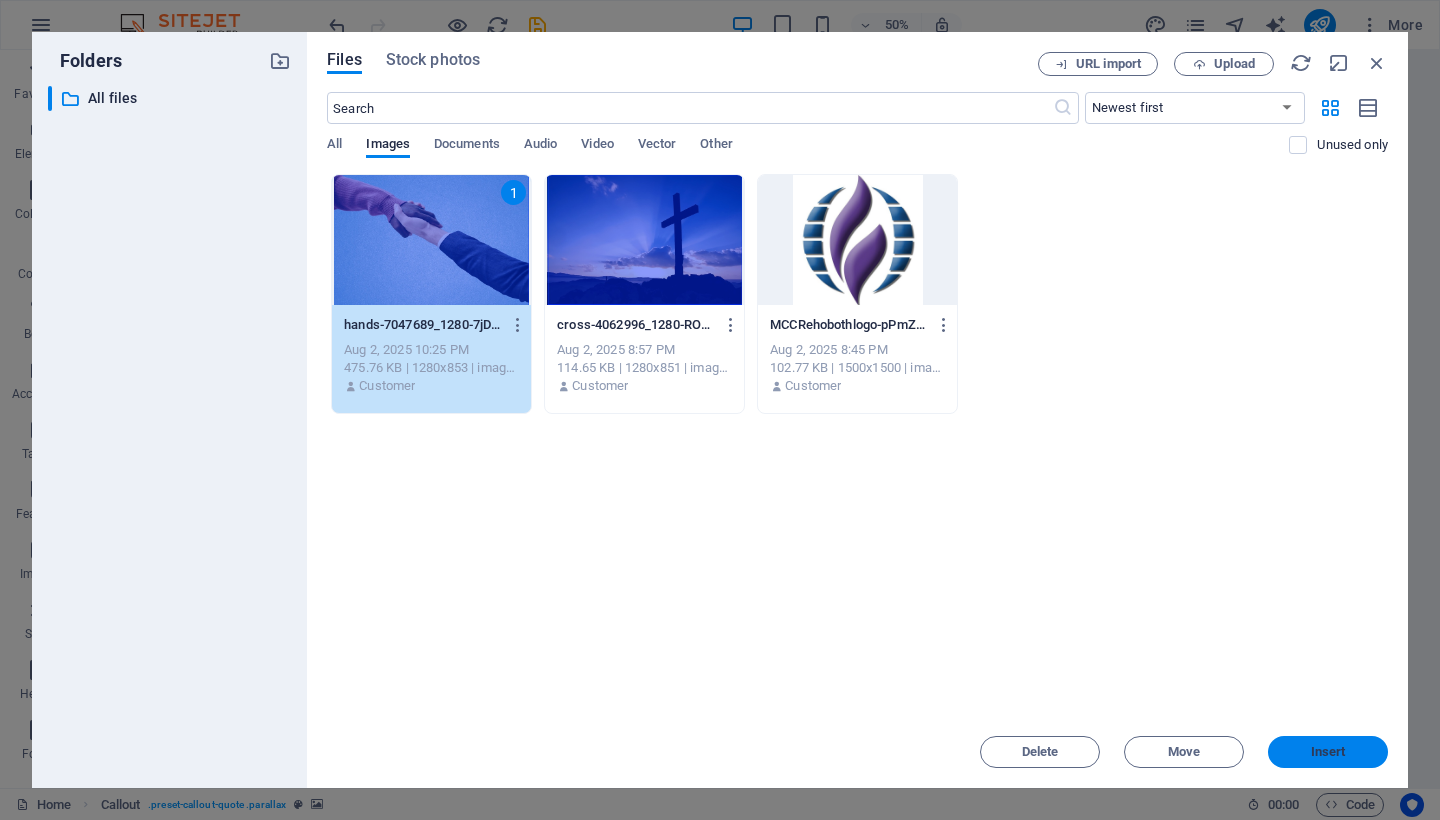 click on "Insert" at bounding box center (1328, 752) 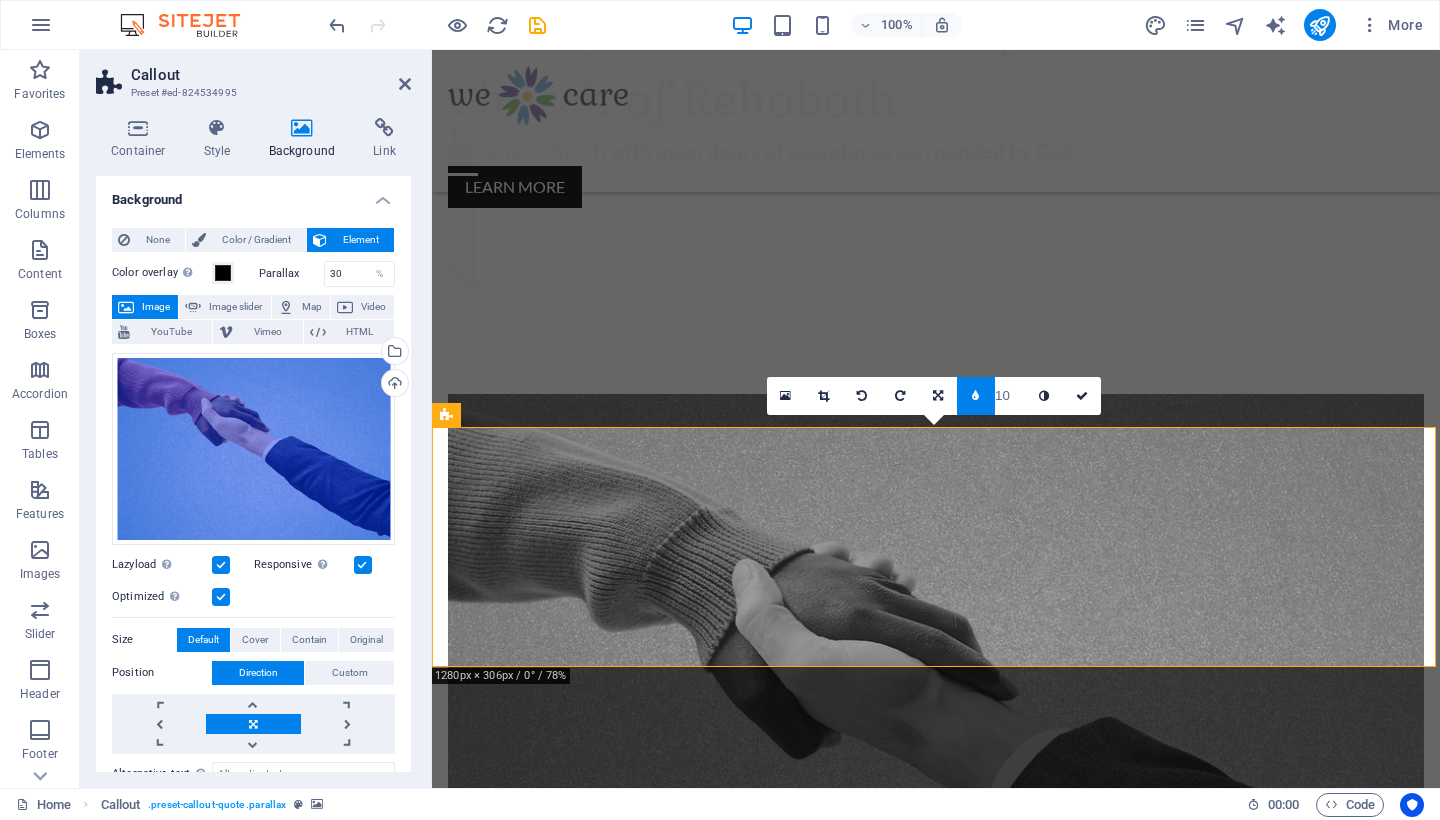 click at bounding box center (936, 3300) 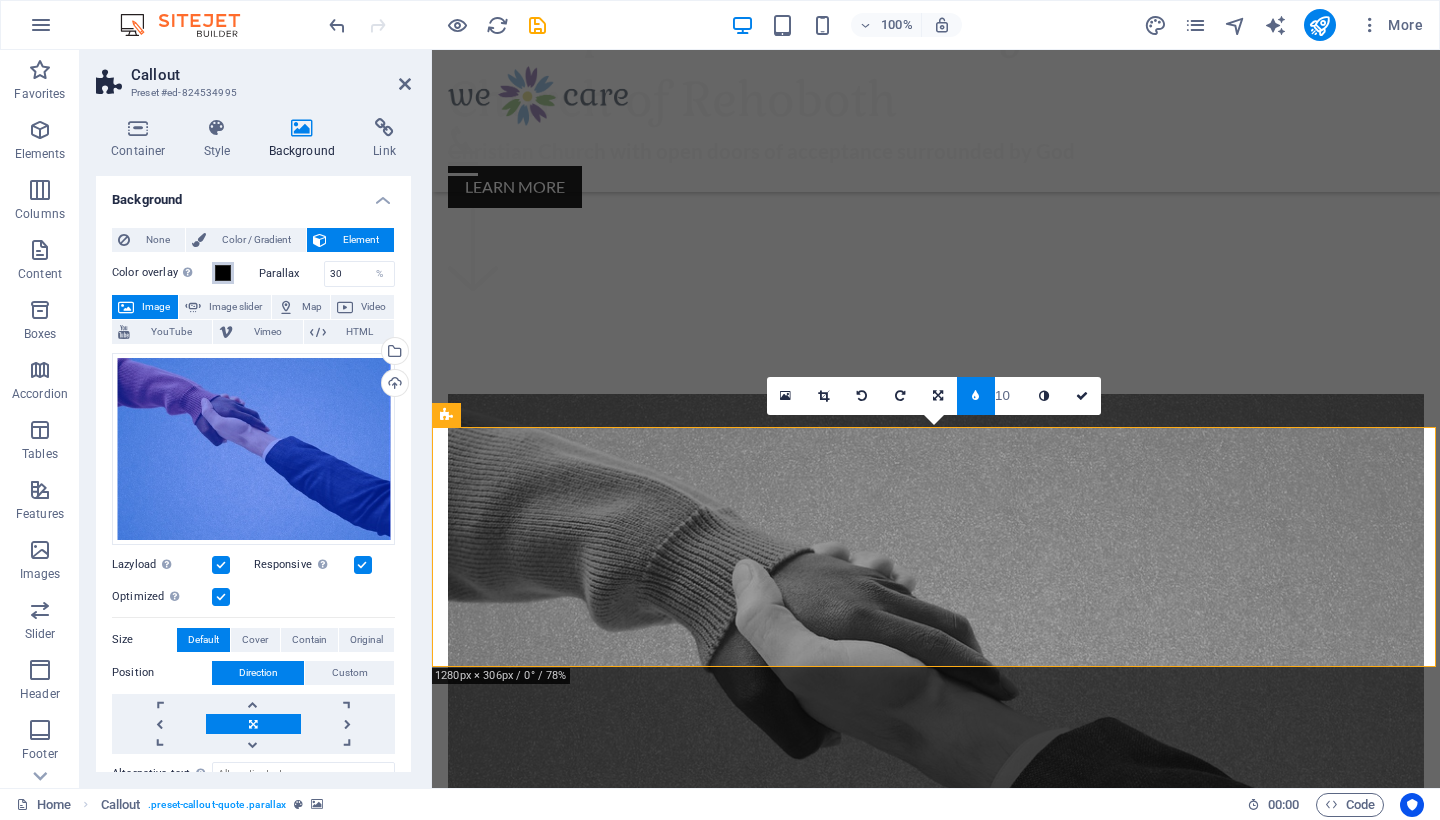 click at bounding box center (223, 273) 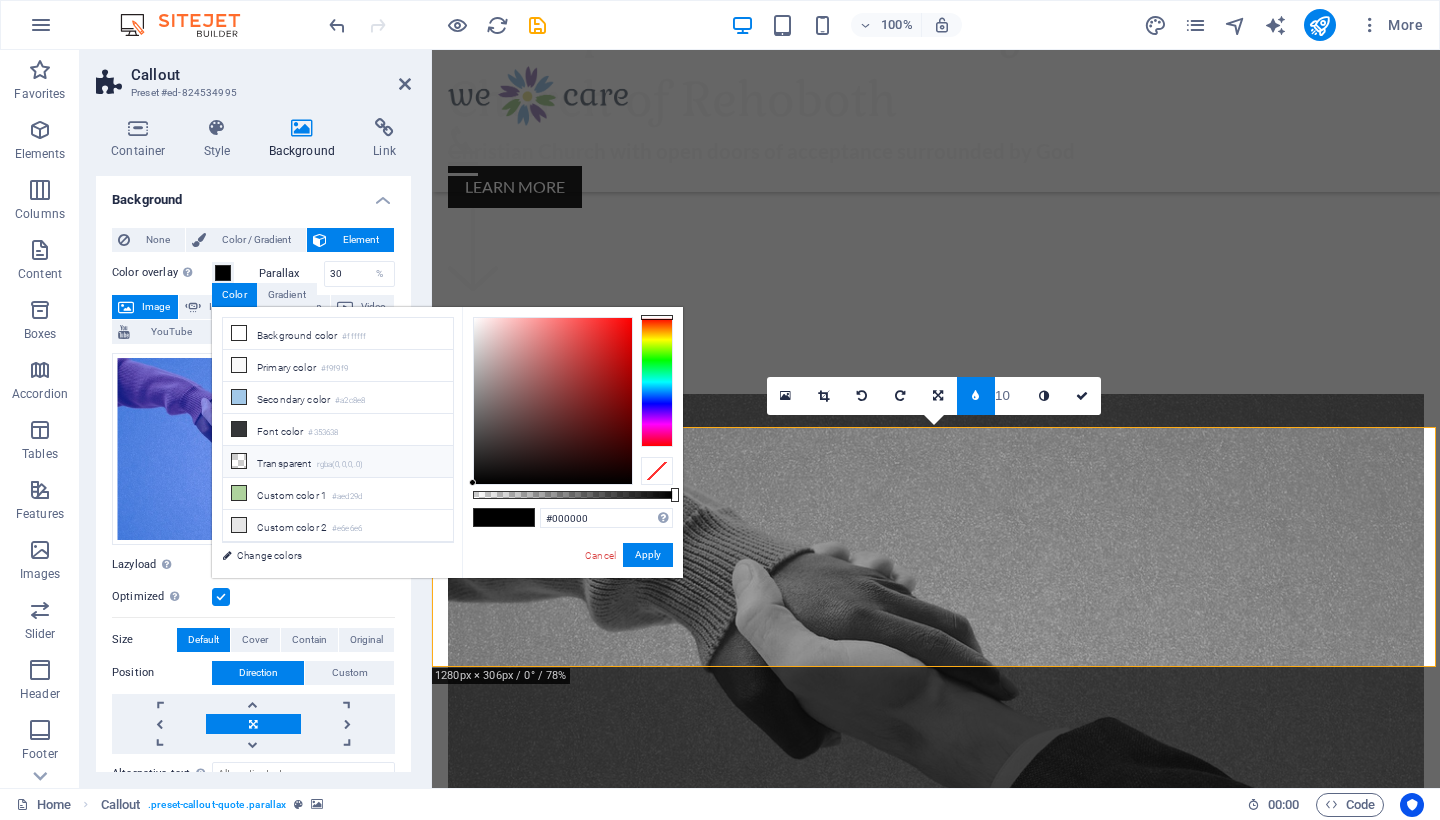 click on "Transparent
rgba(0,0,0,.0)" at bounding box center [338, 462] 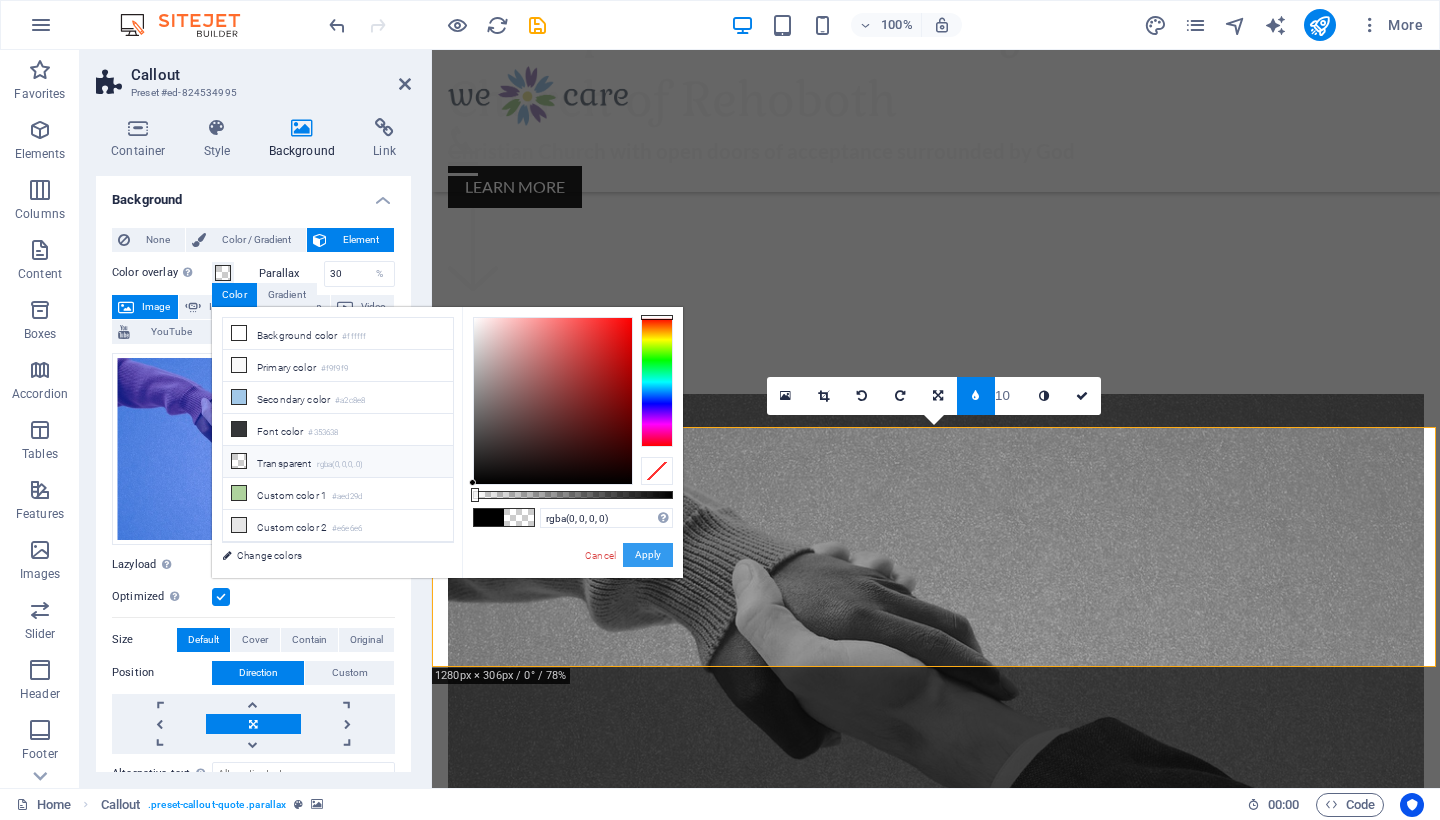 click on "Apply" at bounding box center [648, 555] 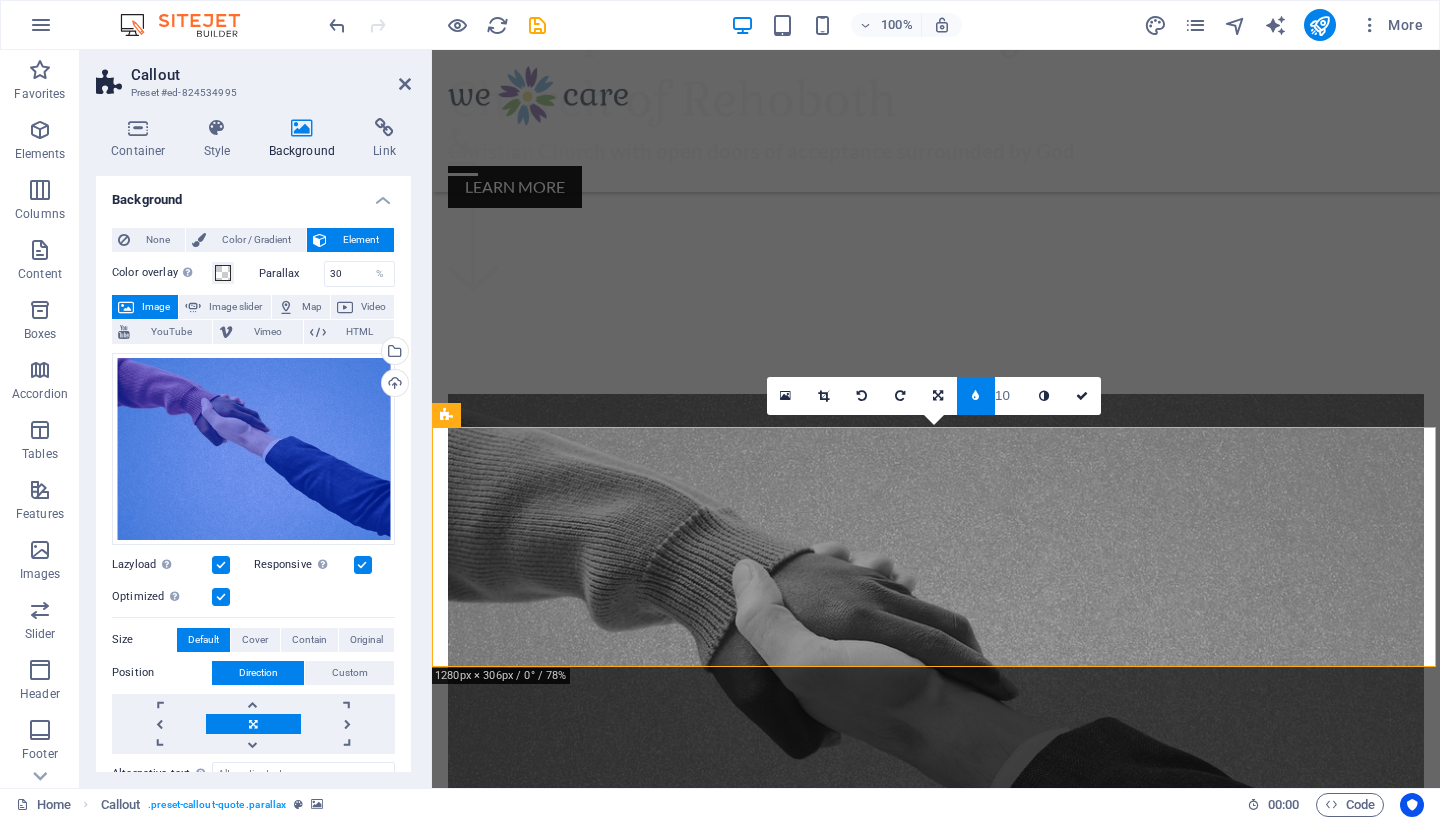 click at bounding box center (936, 3300) 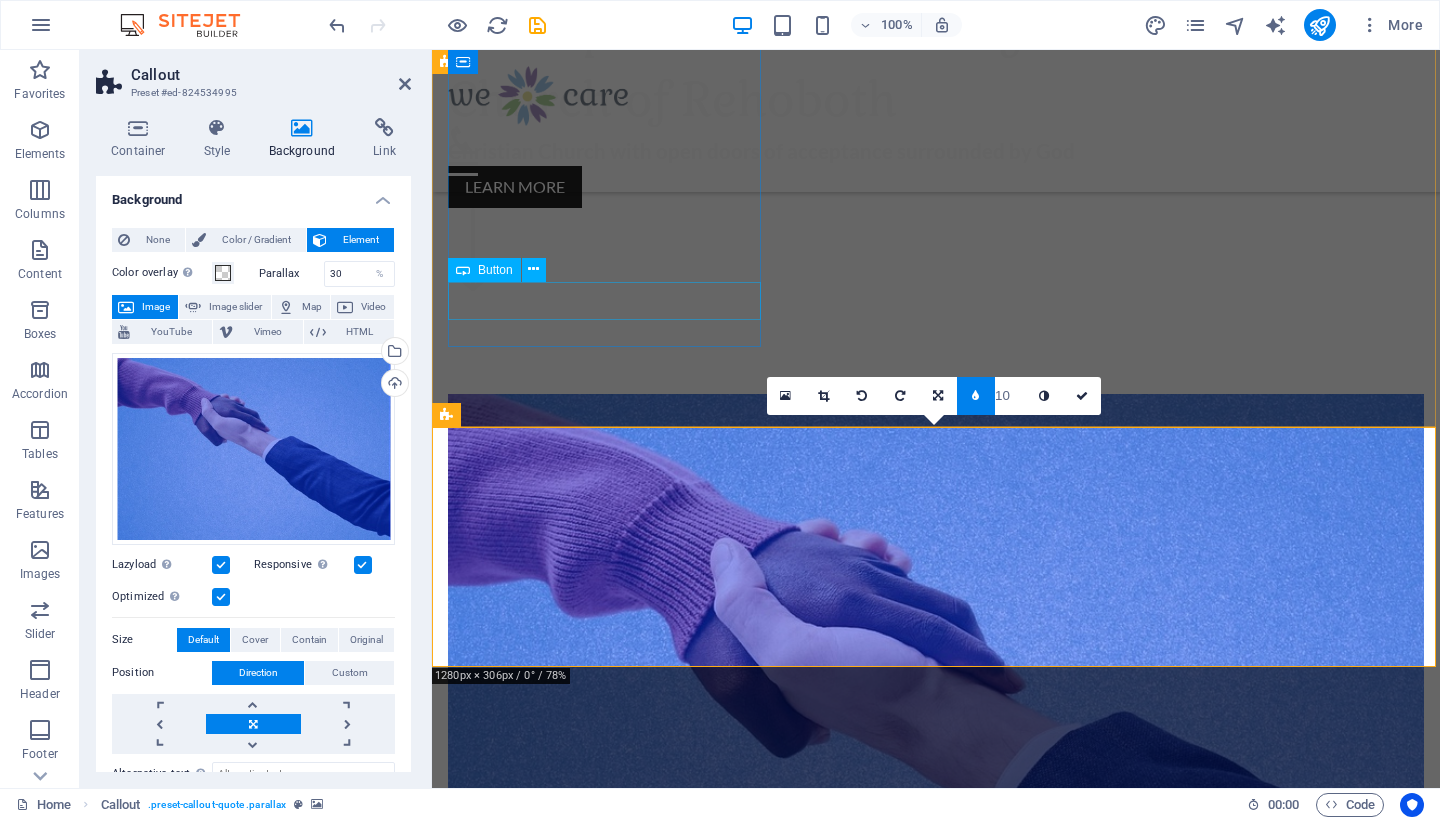 click on "Go to Page" at bounding box center (936, 1252) 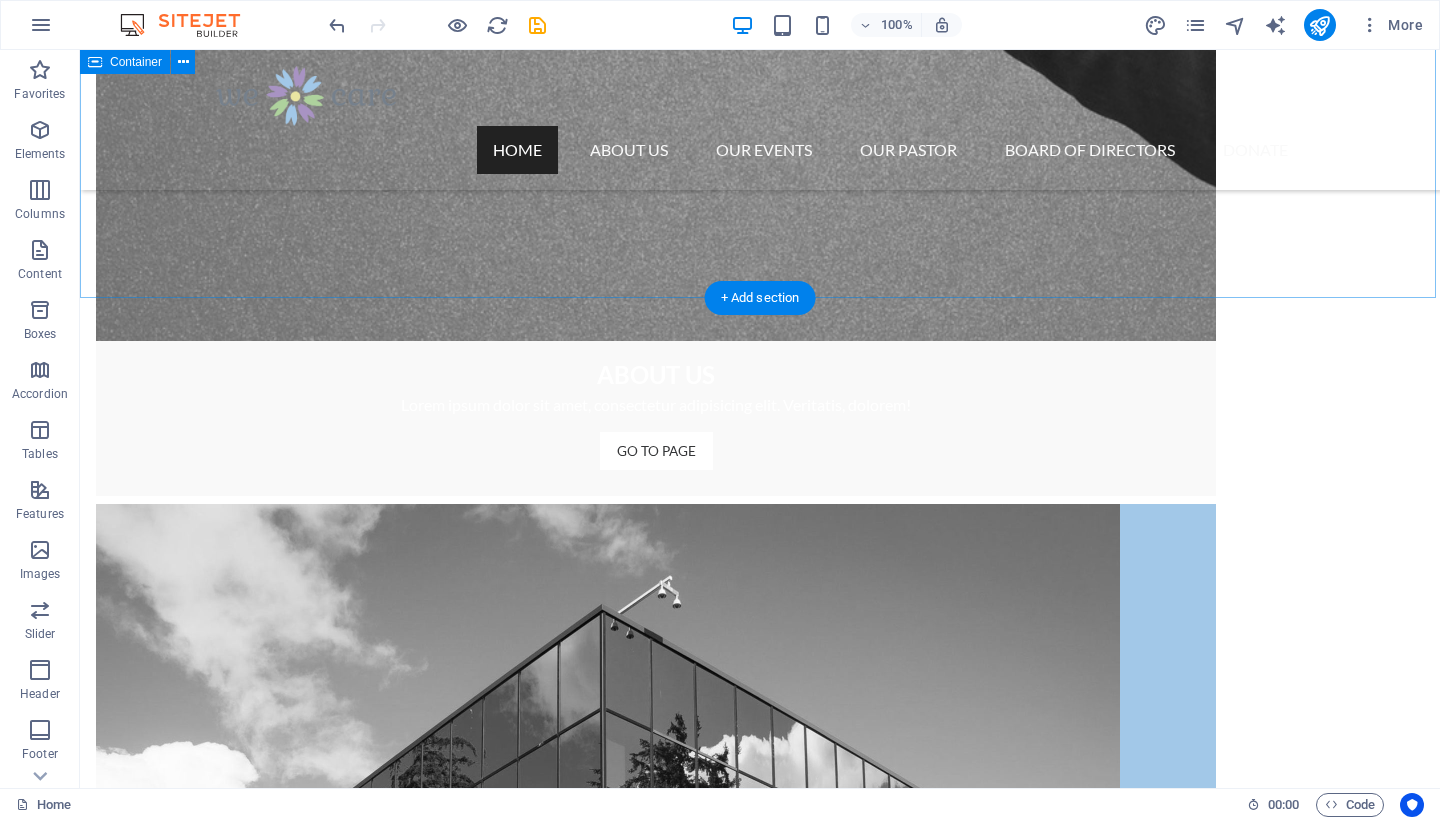 scroll, scrollTop: 1979, scrollLeft: 0, axis: vertical 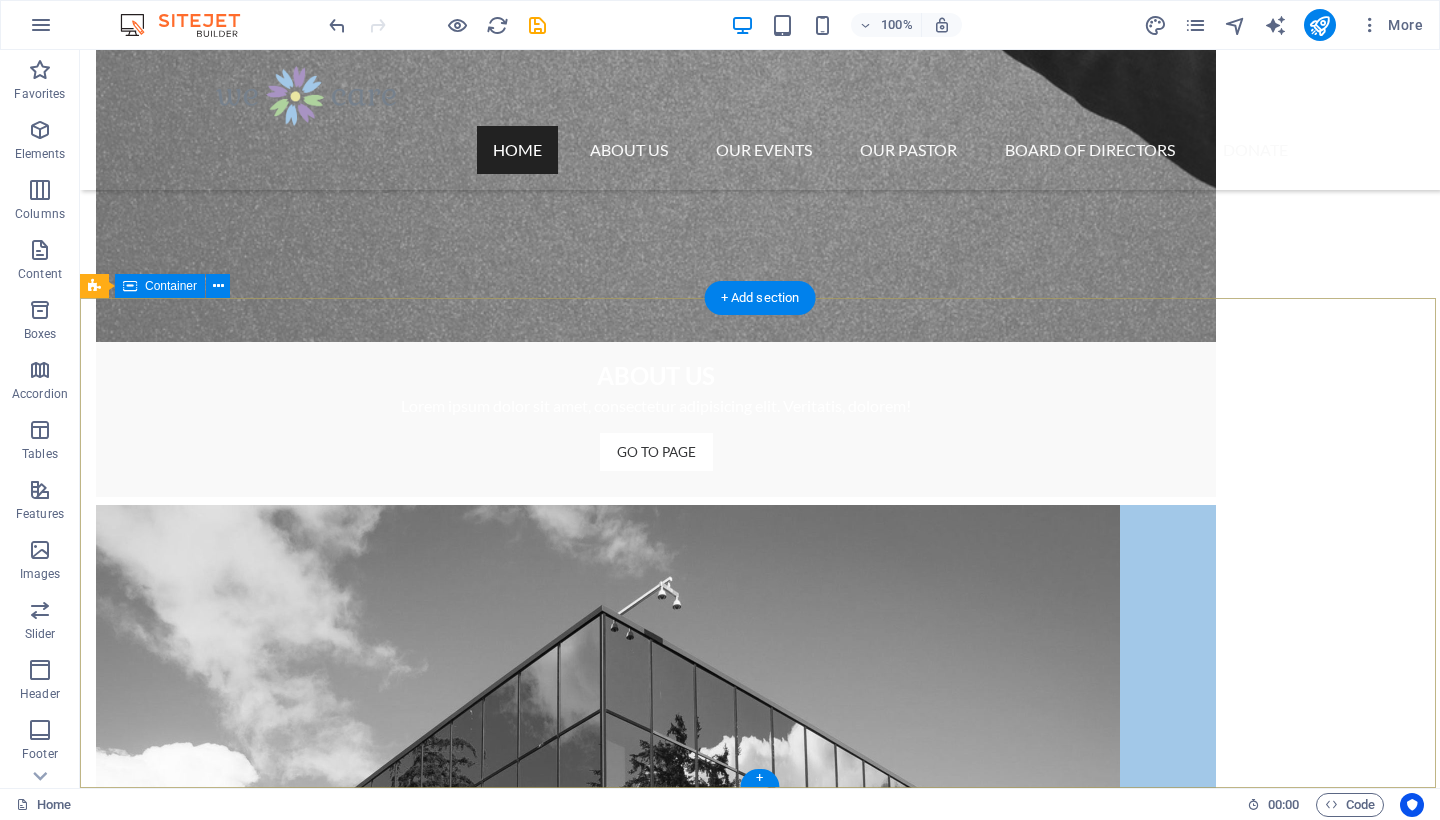 click on "Contact Feel free to contact us if you have any questions regarding our projects mccrehoboth.org , [EMAIL] Legal Notice  |  Privacy   I have read and understand the privacy policy. Unreadable? Load new Send" at bounding box center [760, 5201] 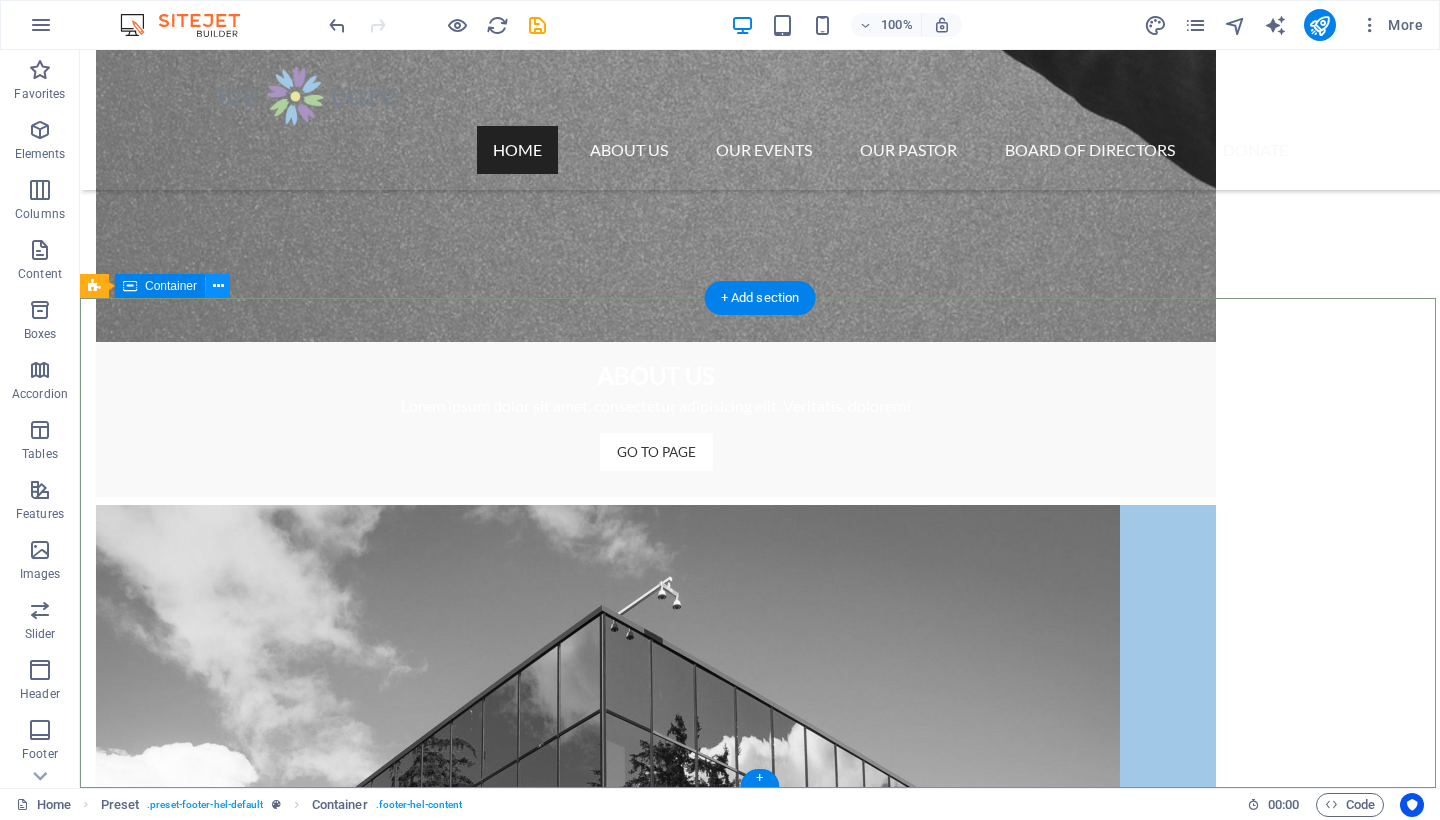 click at bounding box center (218, 286) 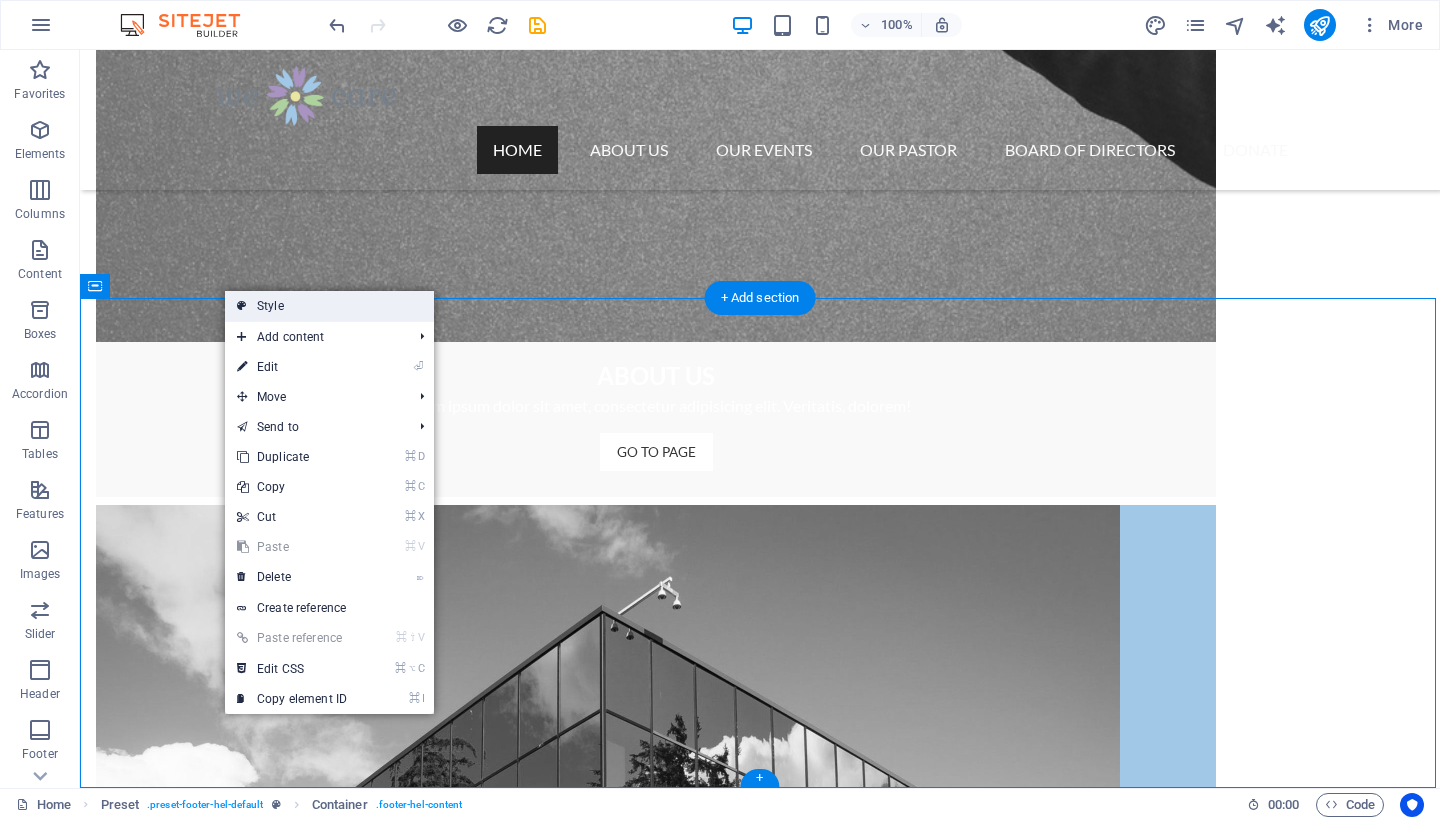 click on "Style" at bounding box center [329, 306] 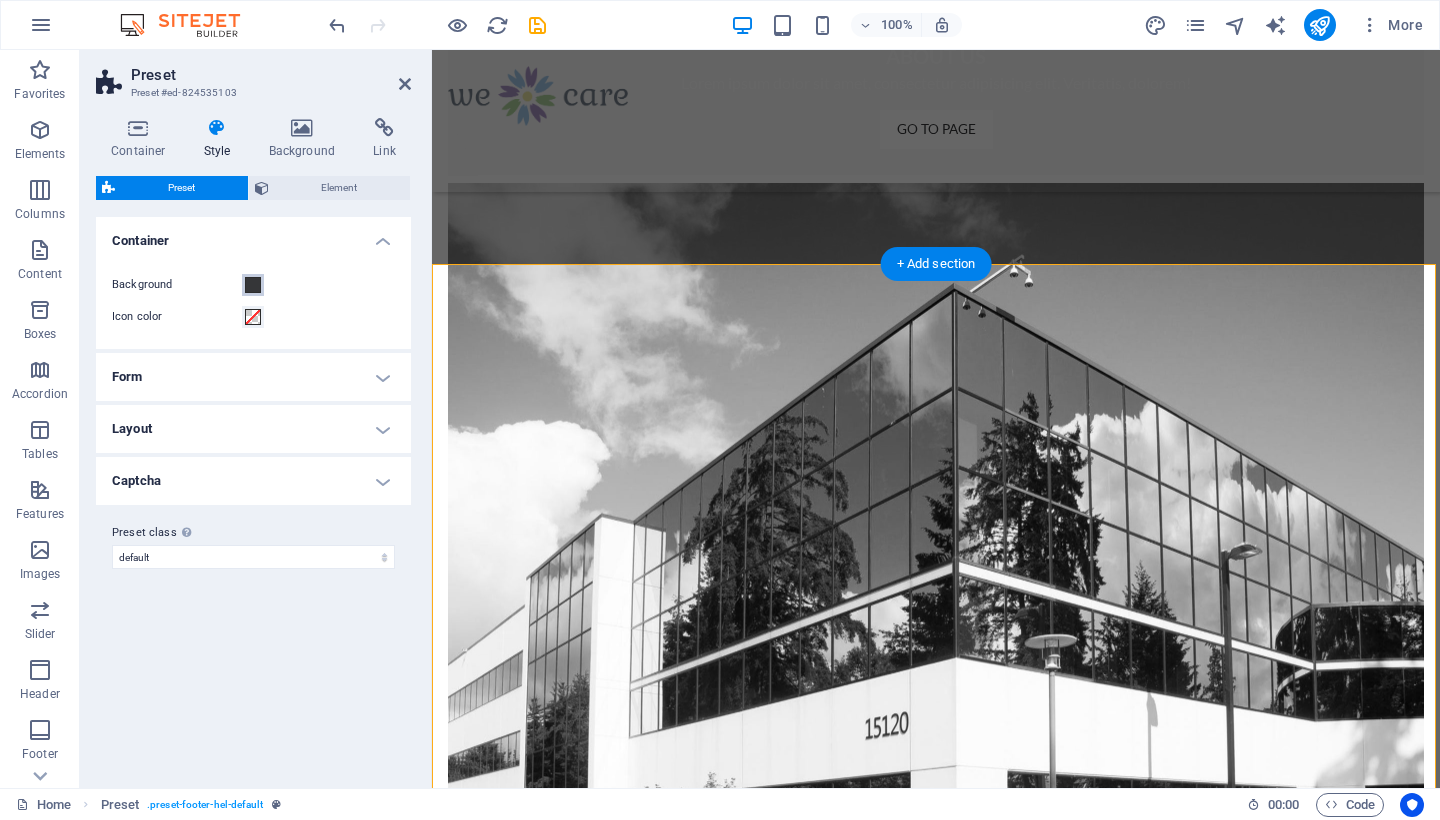 click at bounding box center (253, 285) 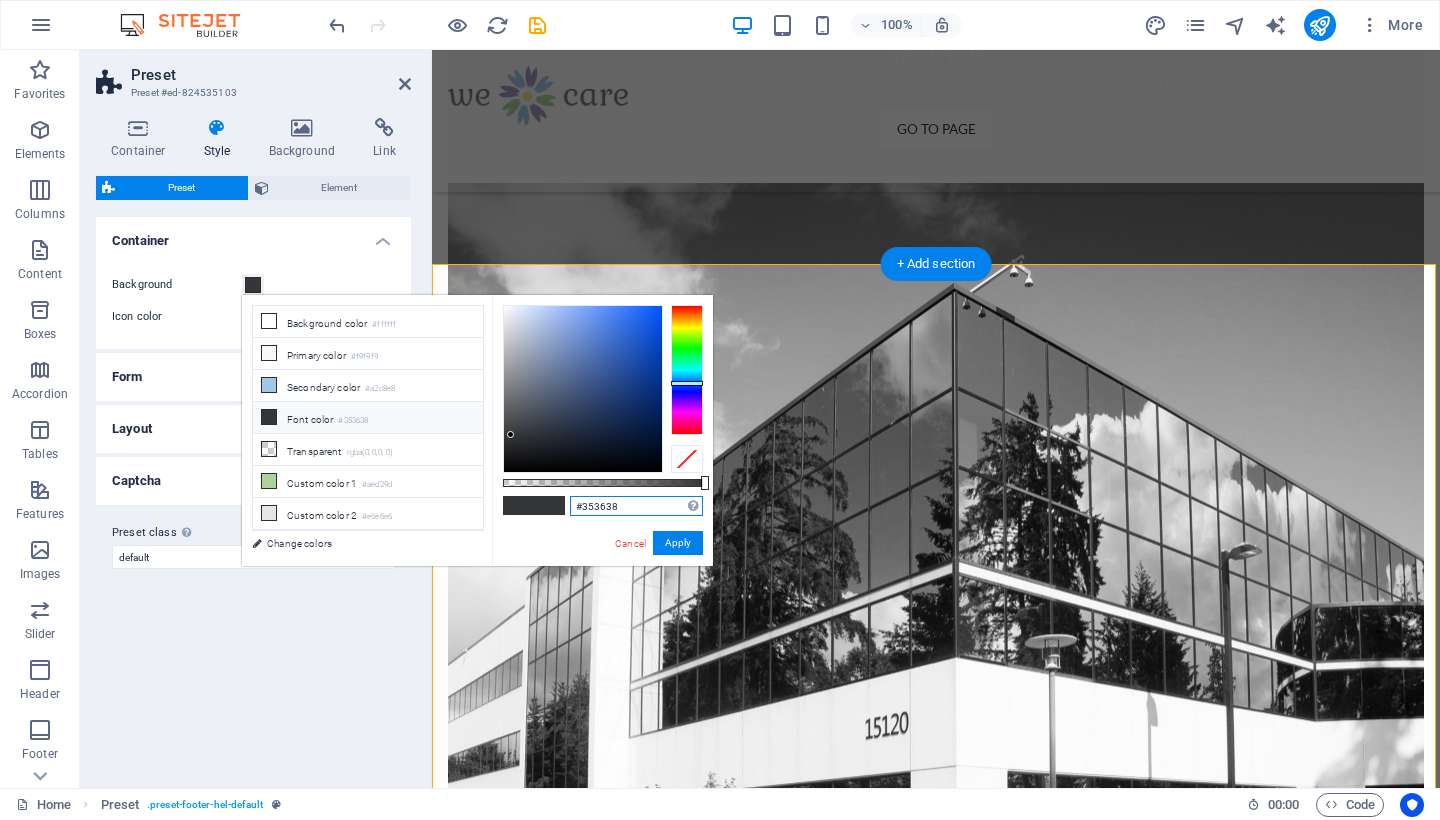 drag, startPoint x: 629, startPoint y: 507, endPoint x: 552, endPoint y: 490, distance: 78.854294 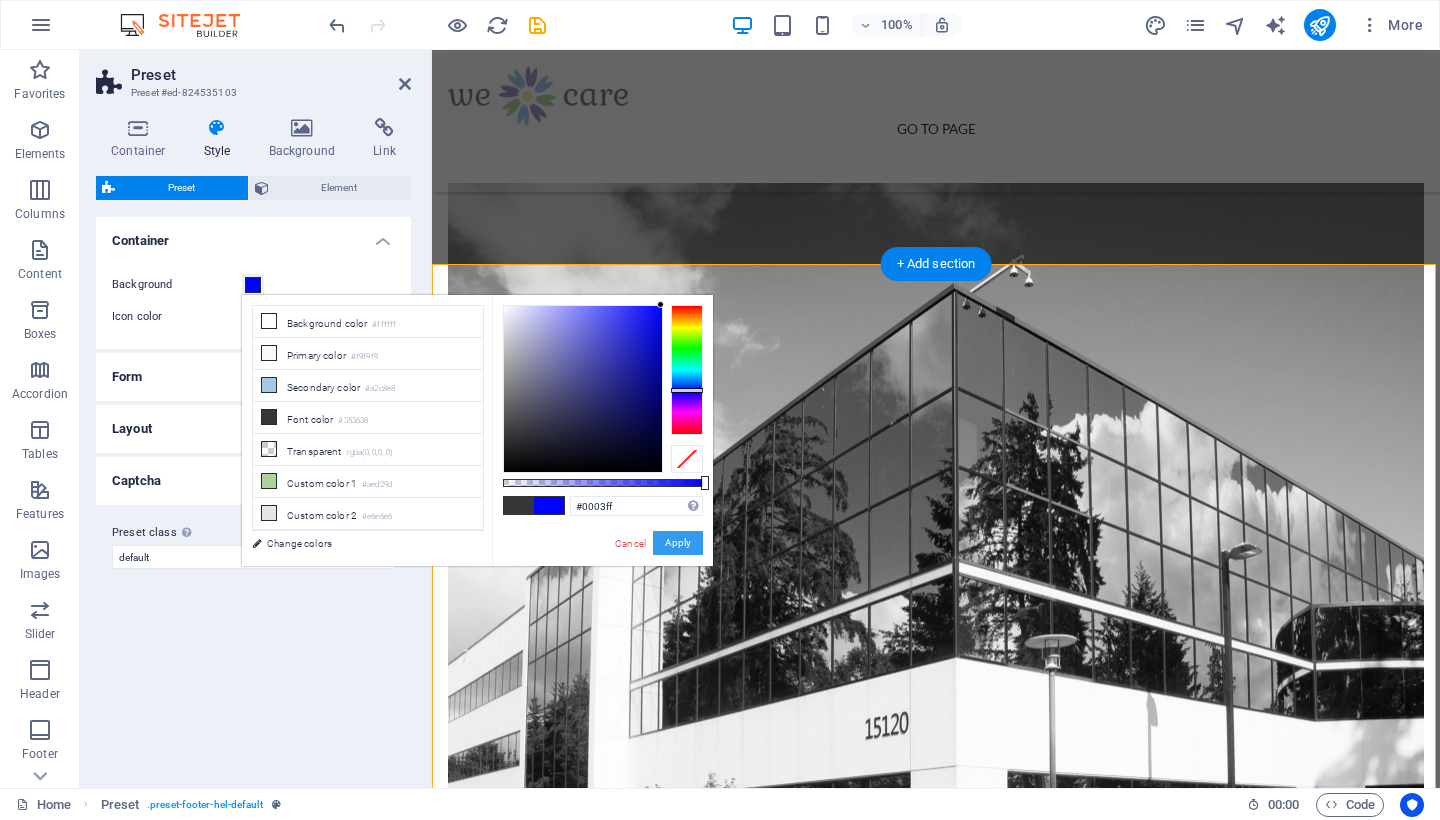 click on "Apply" at bounding box center (678, 543) 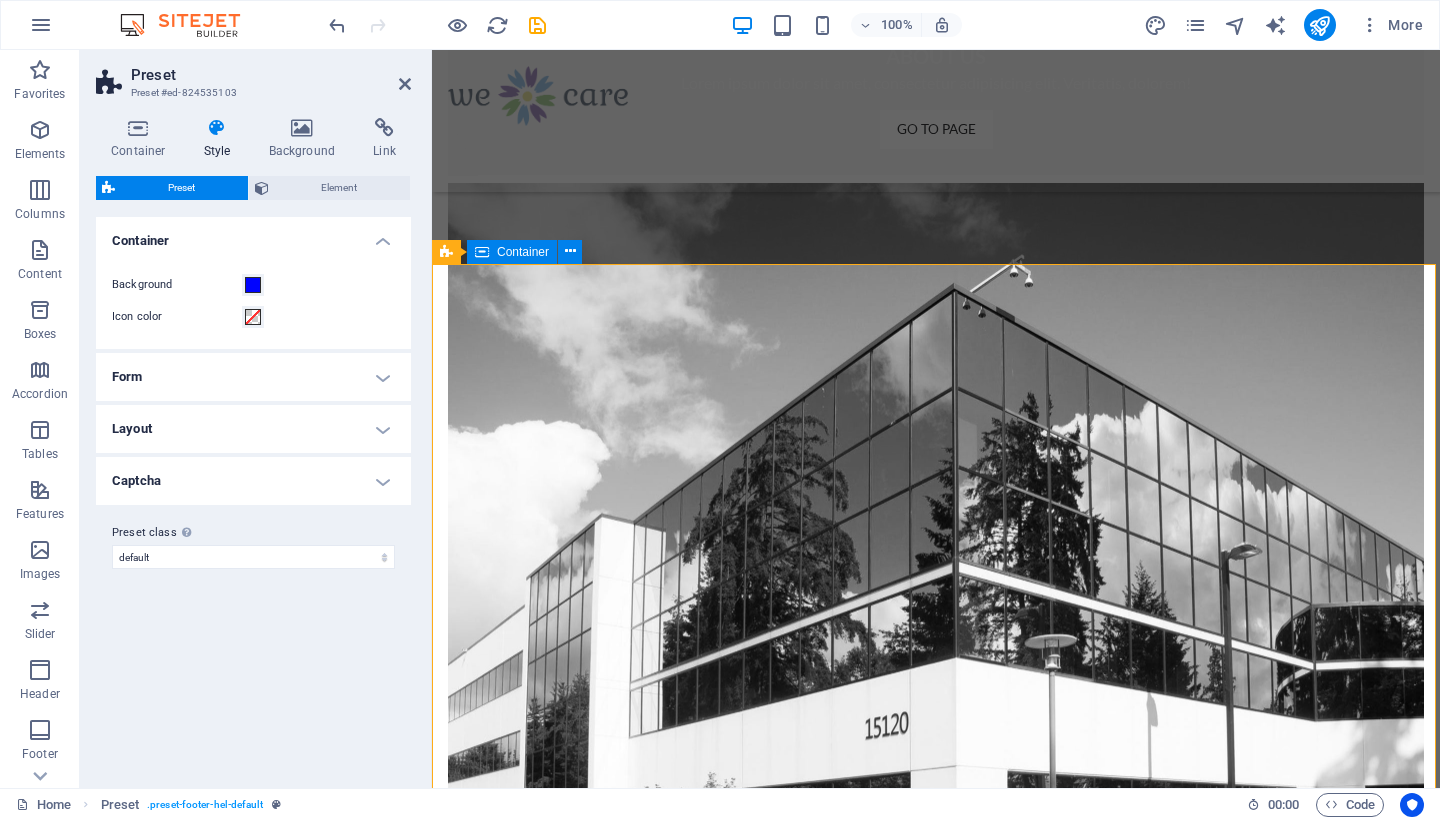 click on "Contact Feel free to contact us if you have any questions regarding our projects mccrehoboth.org , [EMAIL] Legal Notice  |  Privacy   I have read and understand the privacy policy. Unreadable? Load new Send" at bounding box center (936, 4574) 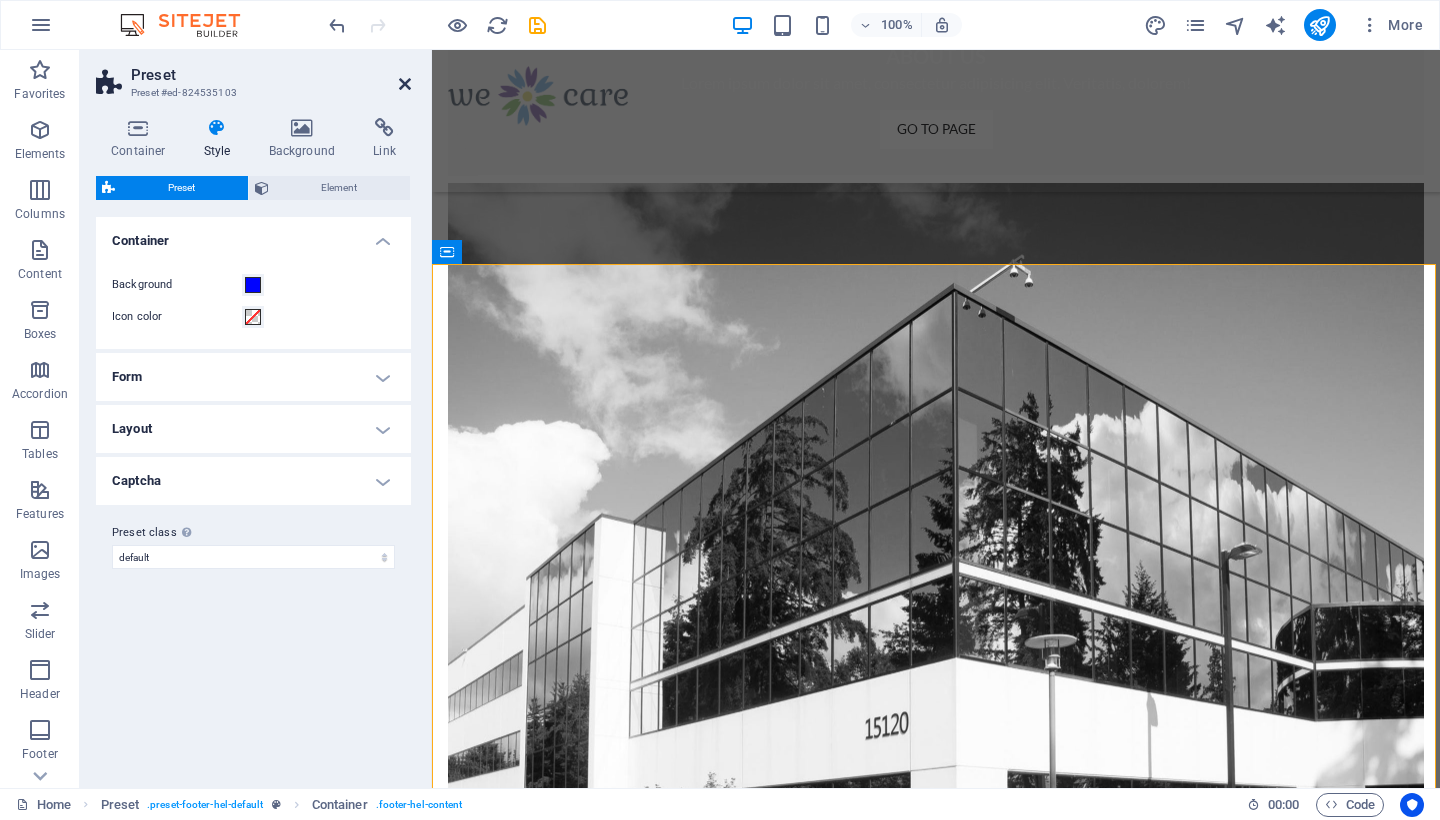 click at bounding box center [405, 84] 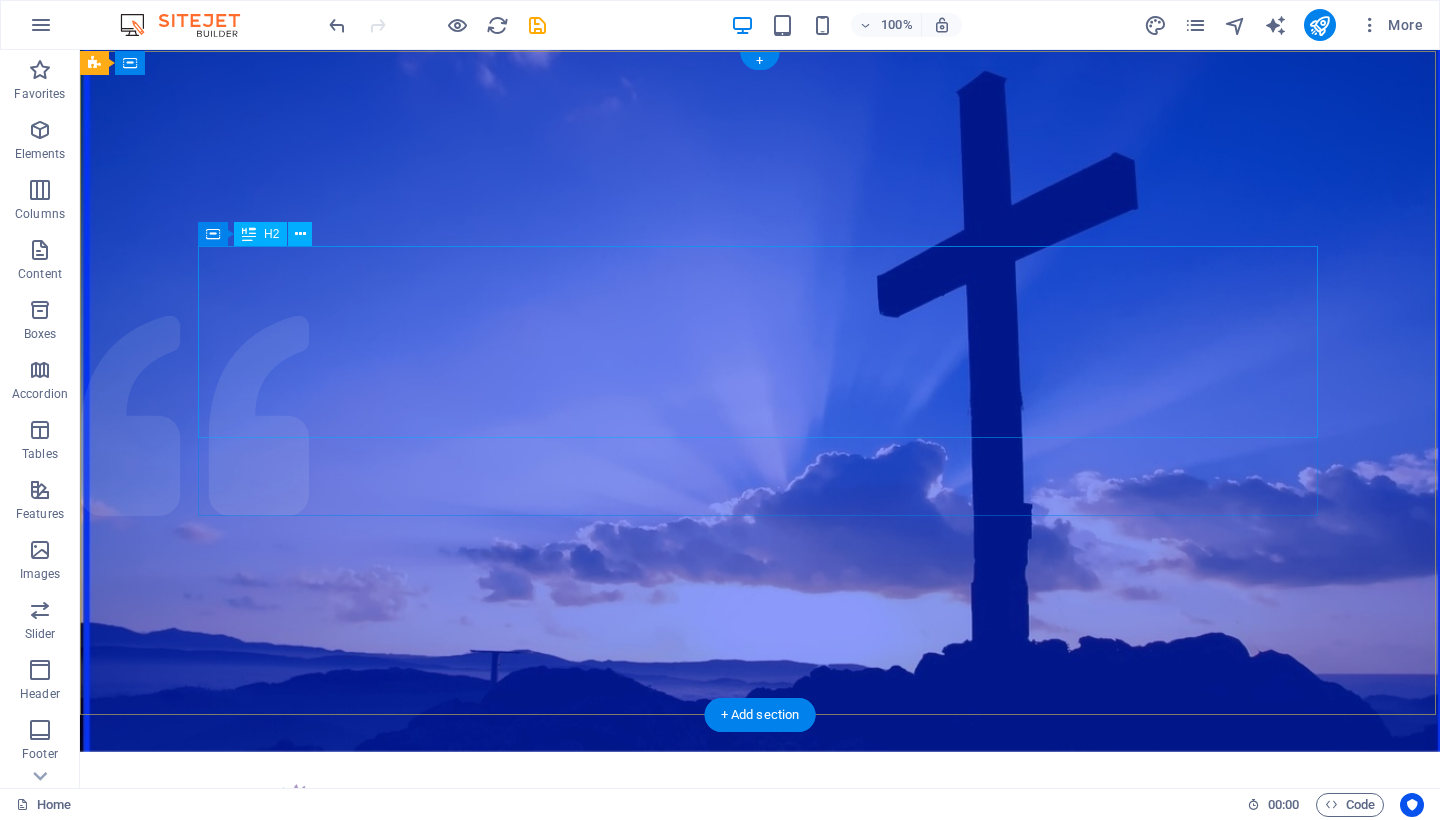 scroll, scrollTop: 0, scrollLeft: 0, axis: both 